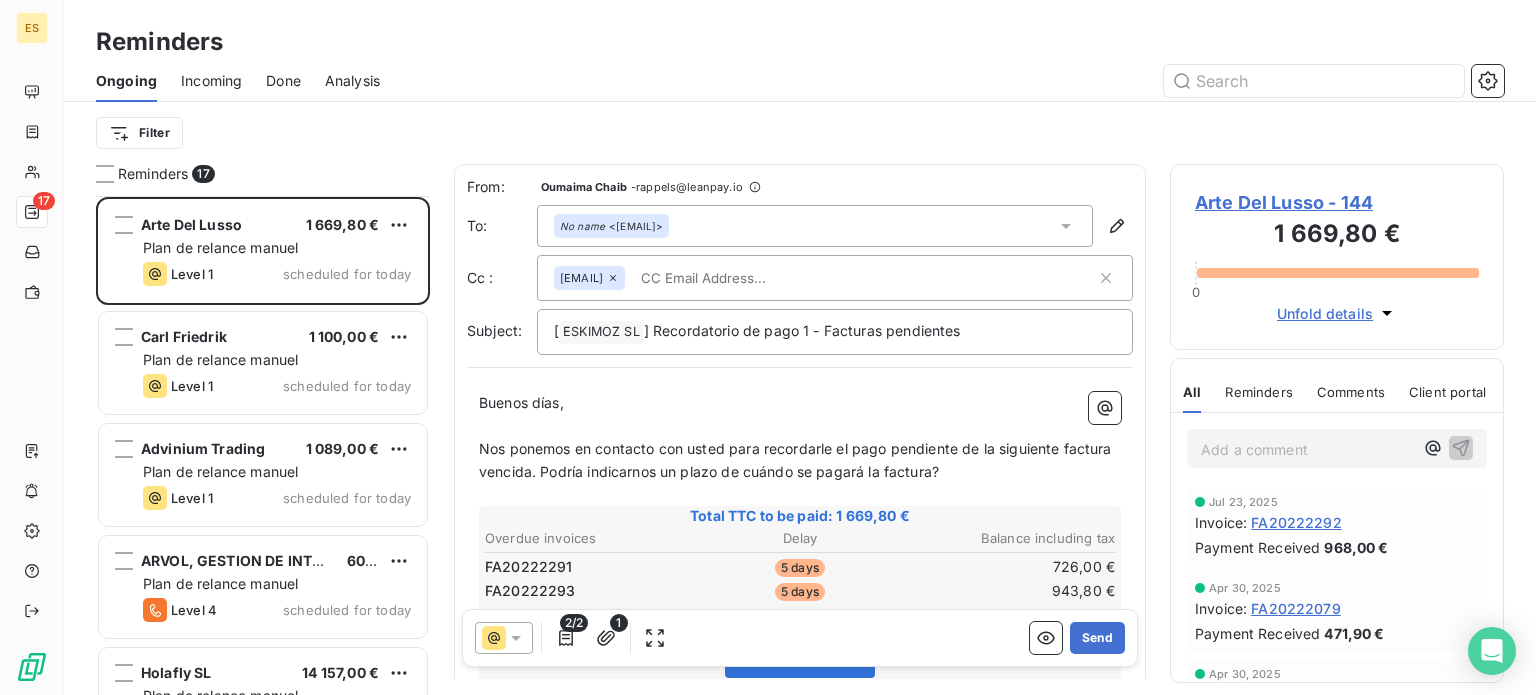 scroll, scrollTop: 0, scrollLeft: 0, axis: both 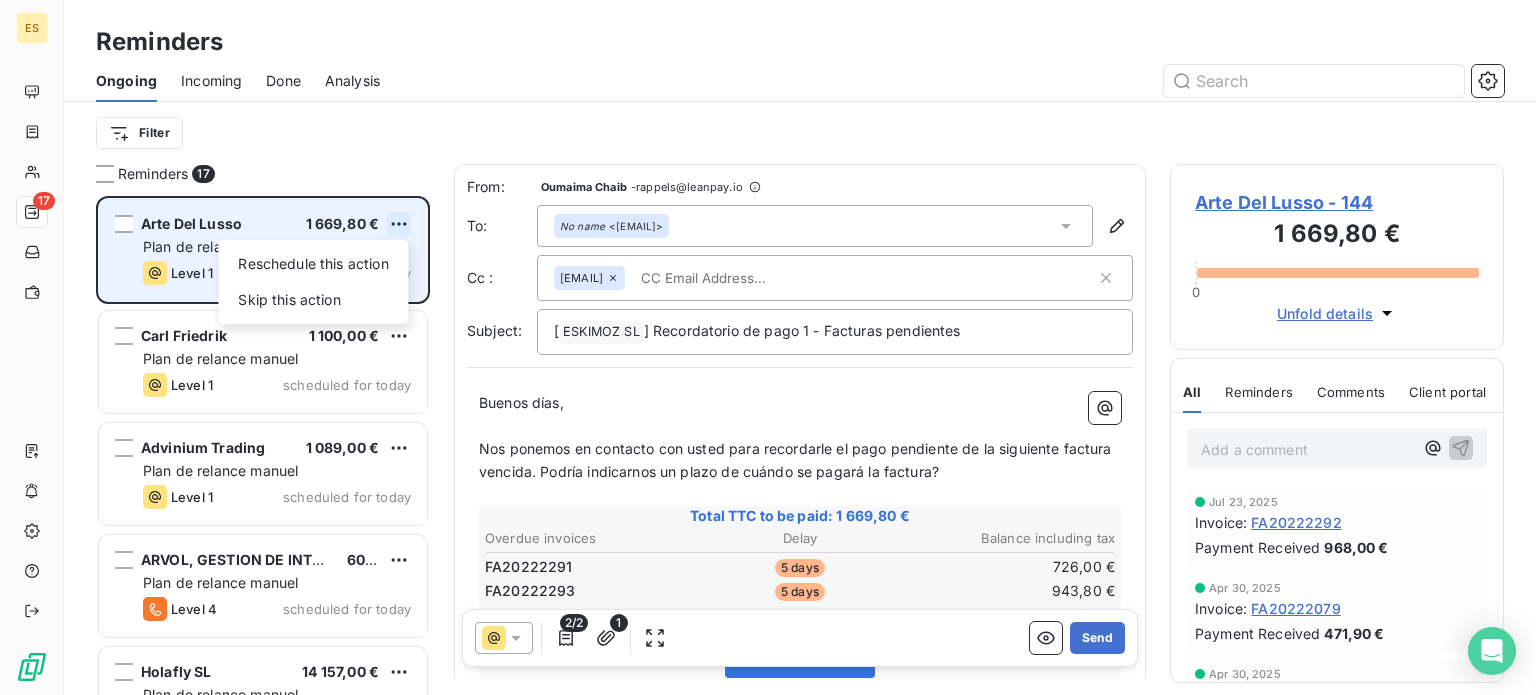 click on "[NAME] 1 669,80 € Reschedule this action Skip this action Plan de relance manuel Level 1 scheduled for today [NAME] 1 100,00 € Plan de relance manuel Level 1 scheduled for today [NAME] 1 089,00 € Plan de relance manuel Level 1 scheduled for today [NAME] 605,00 € Plan de relance manuel Level 4 scheduled for today [NAME] 14 157,00 € Plan de relance manuel Level 1 scheduled for today [NAME] 968,00 € Plan de relance manuel Level 4 scheduled for today From: Oumaima Chaib - rappels@leanpay.io To: No name <[EMAIL]> Cc : billing@eskimoz.fr Subject: [ ESKIMOZ SL ﻿ ] Recordatorio de pago 1 - Facturas pendientes Buenos días, ﻿ Nos ponemos en contacto con usted para recordarle el pago pendiente de la siguiente factura vencida. Podría indicarnos un plazo de cuándo se pagará la factura? ﻿   Delay" at bounding box center [768, 347] 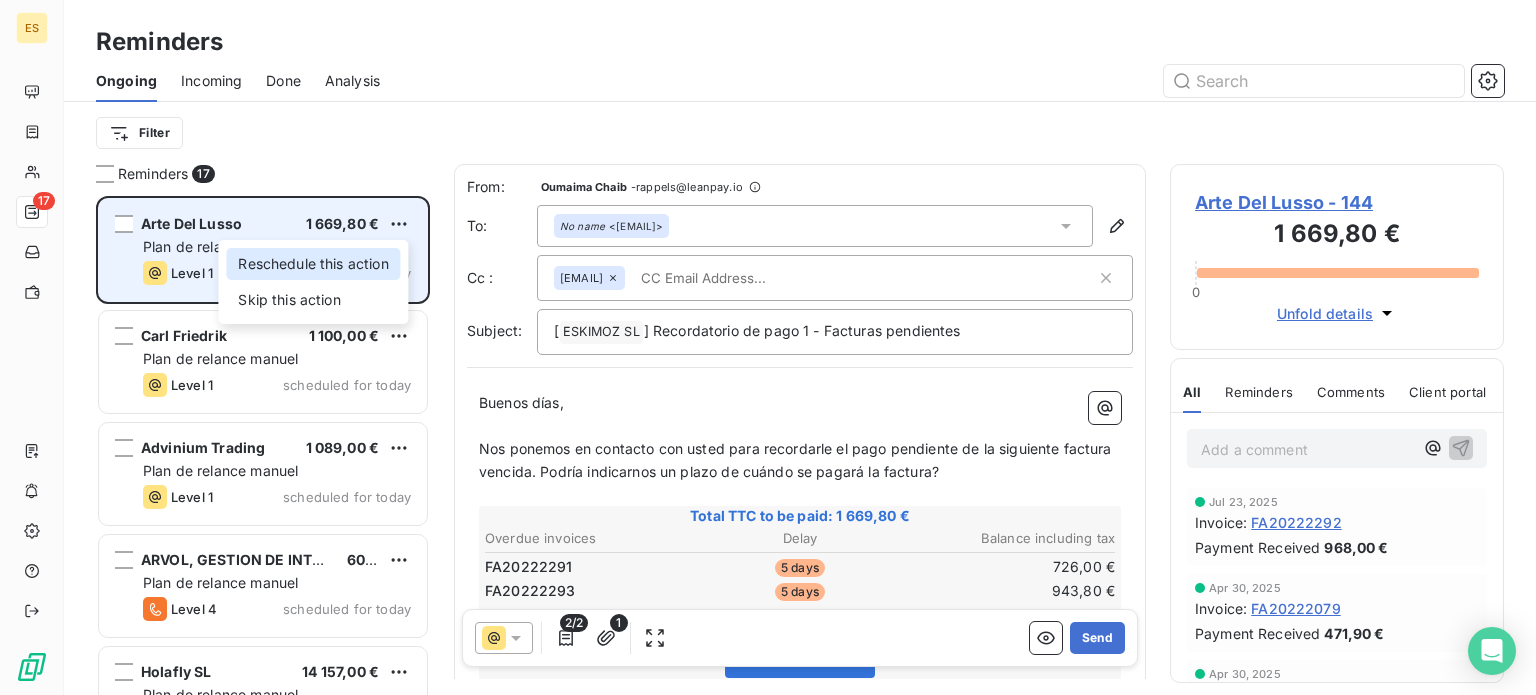 click on "Reschedule this action" at bounding box center [313, 264] 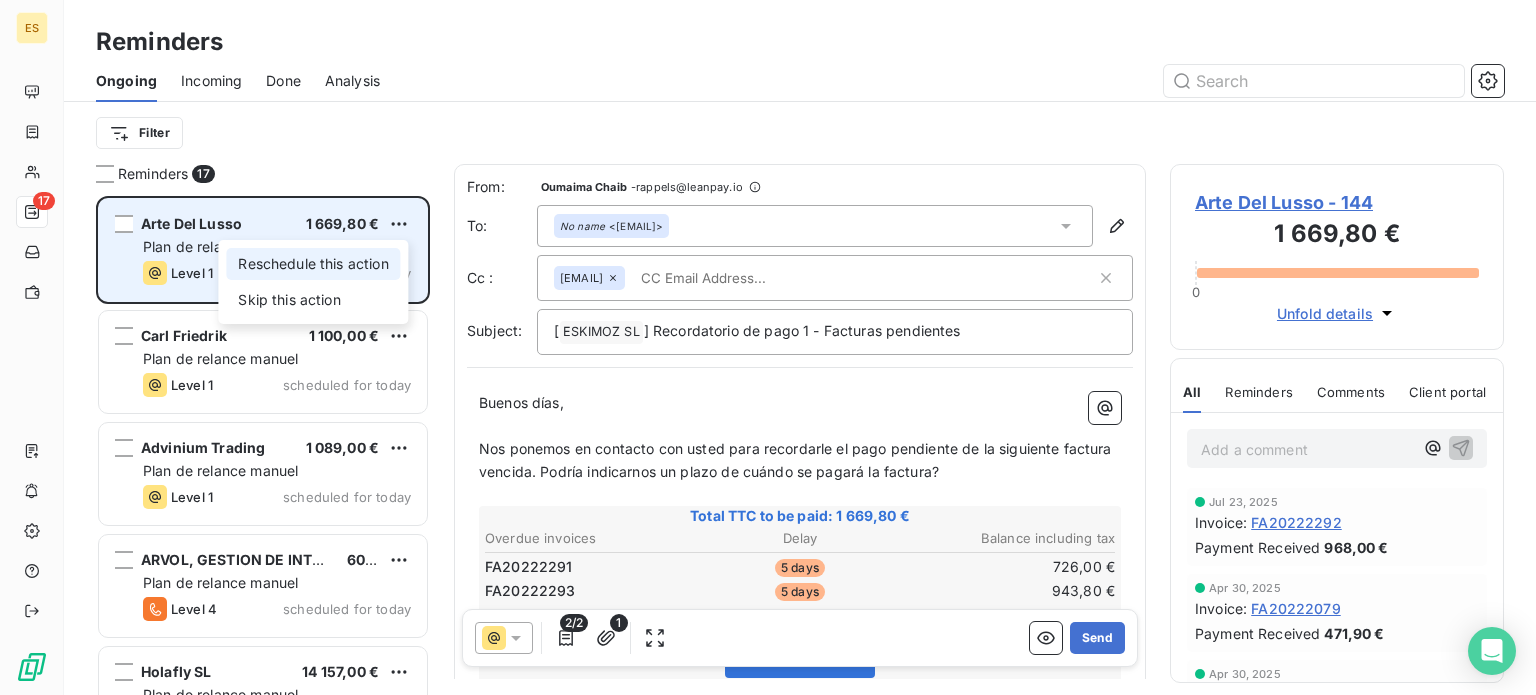 select on "7" 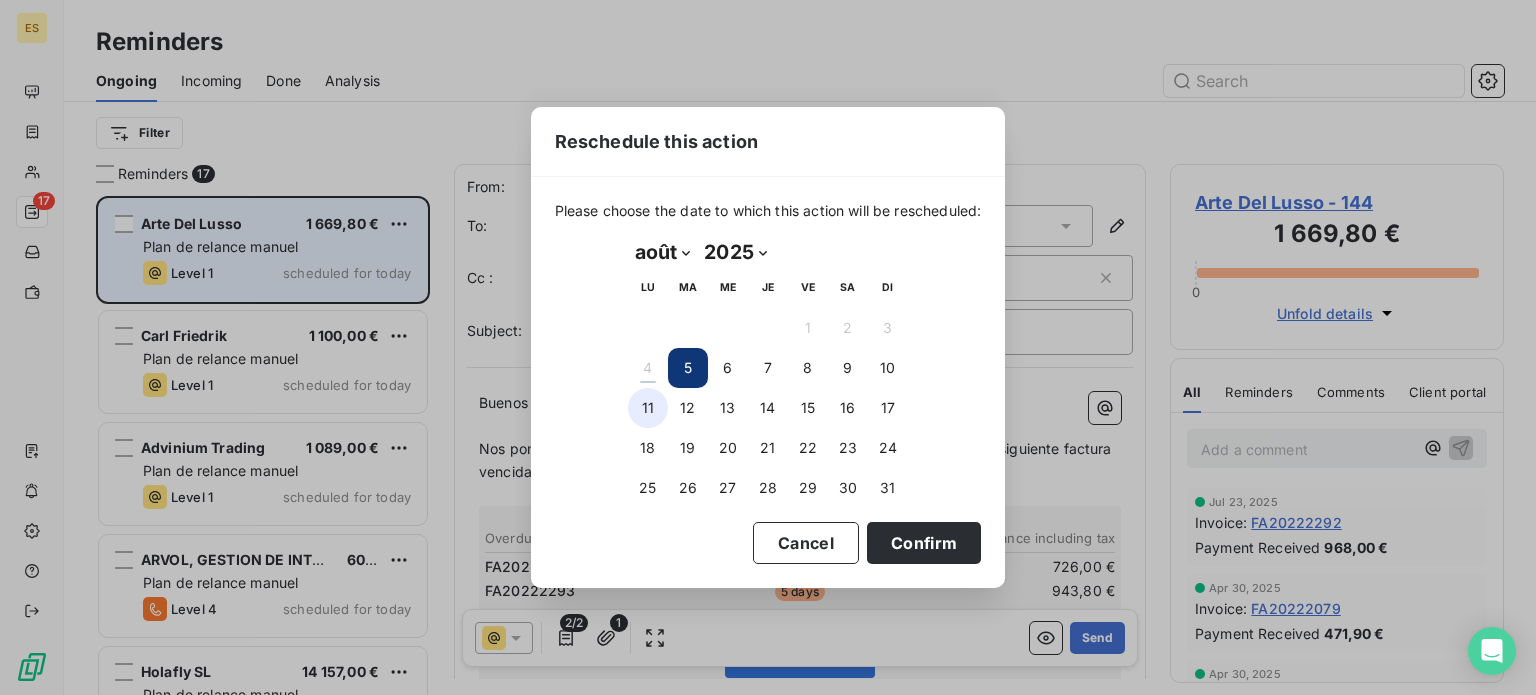click on "11" at bounding box center (648, 408) 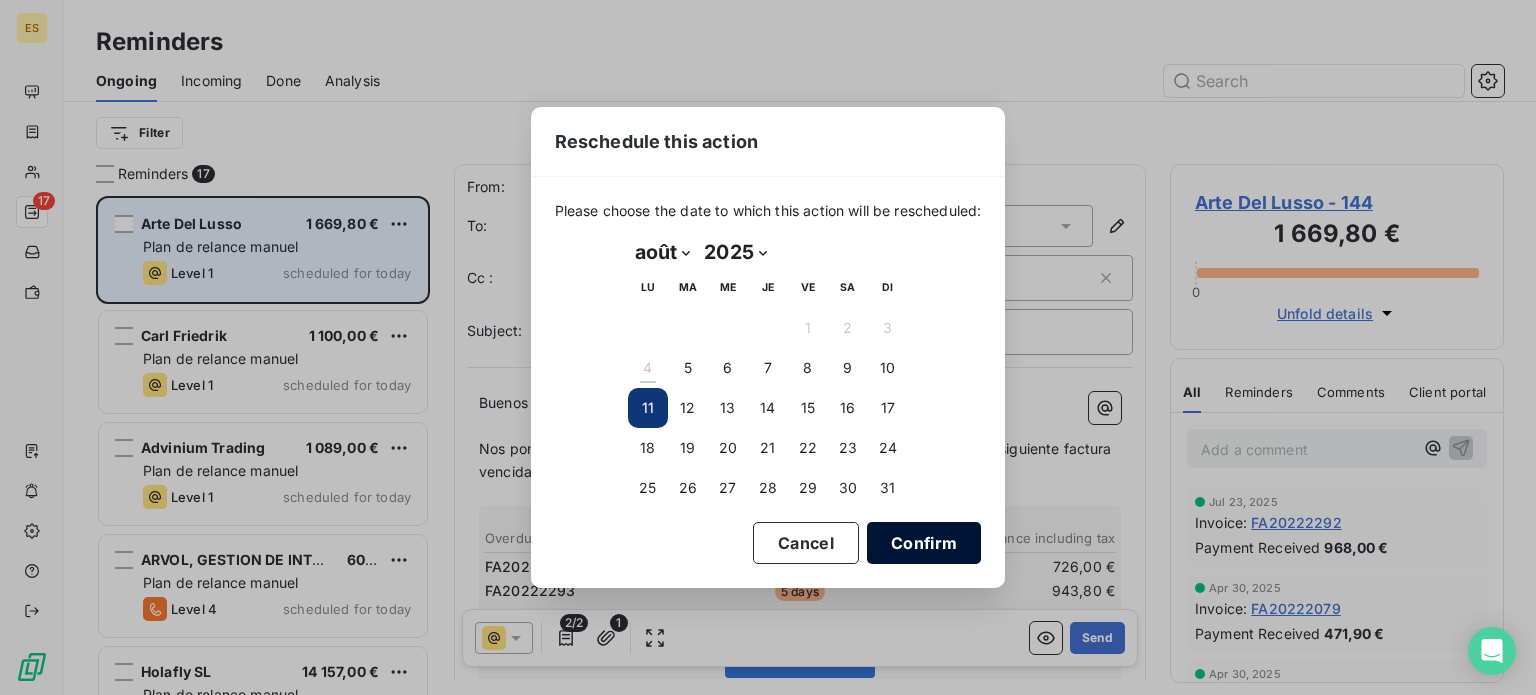 click on "Confirm" at bounding box center [924, 543] 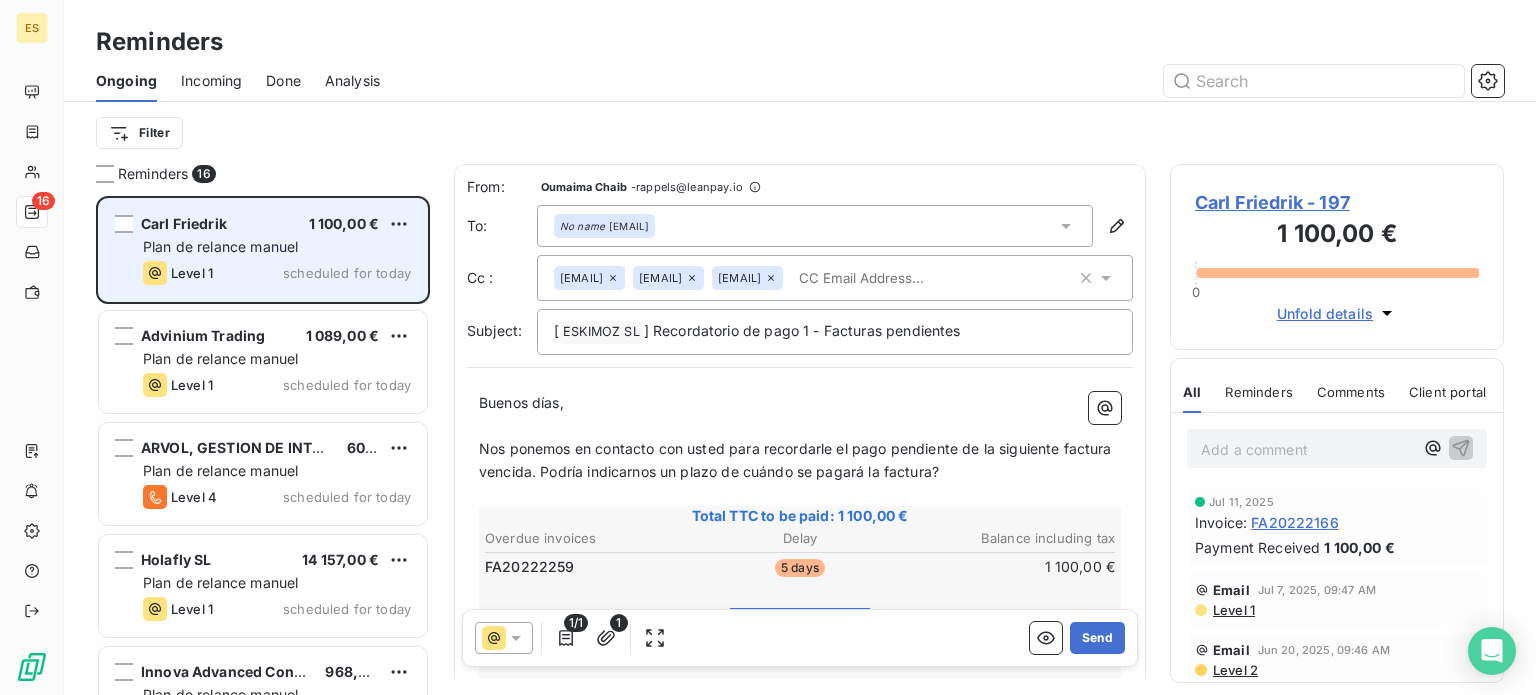 scroll, scrollTop: 0, scrollLeft: 0, axis: both 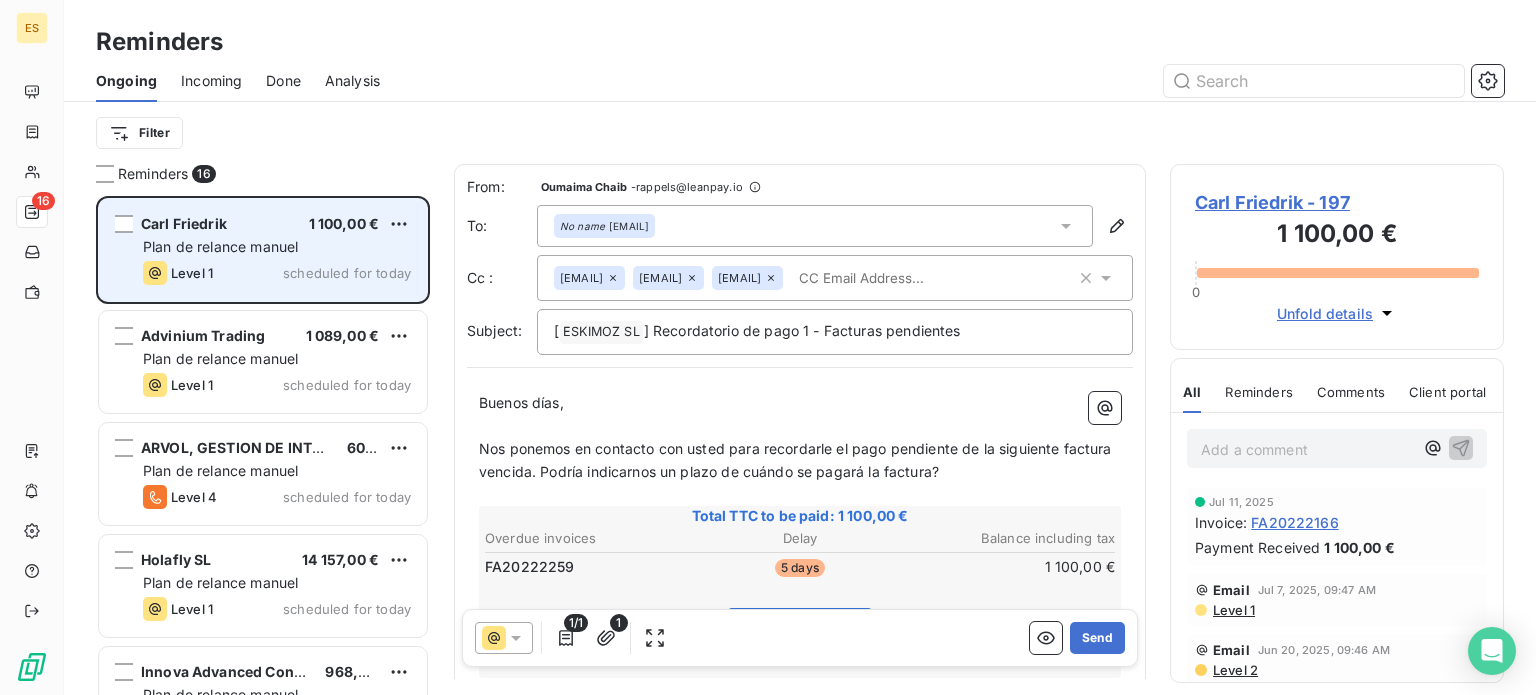 click at bounding box center [906, 278] 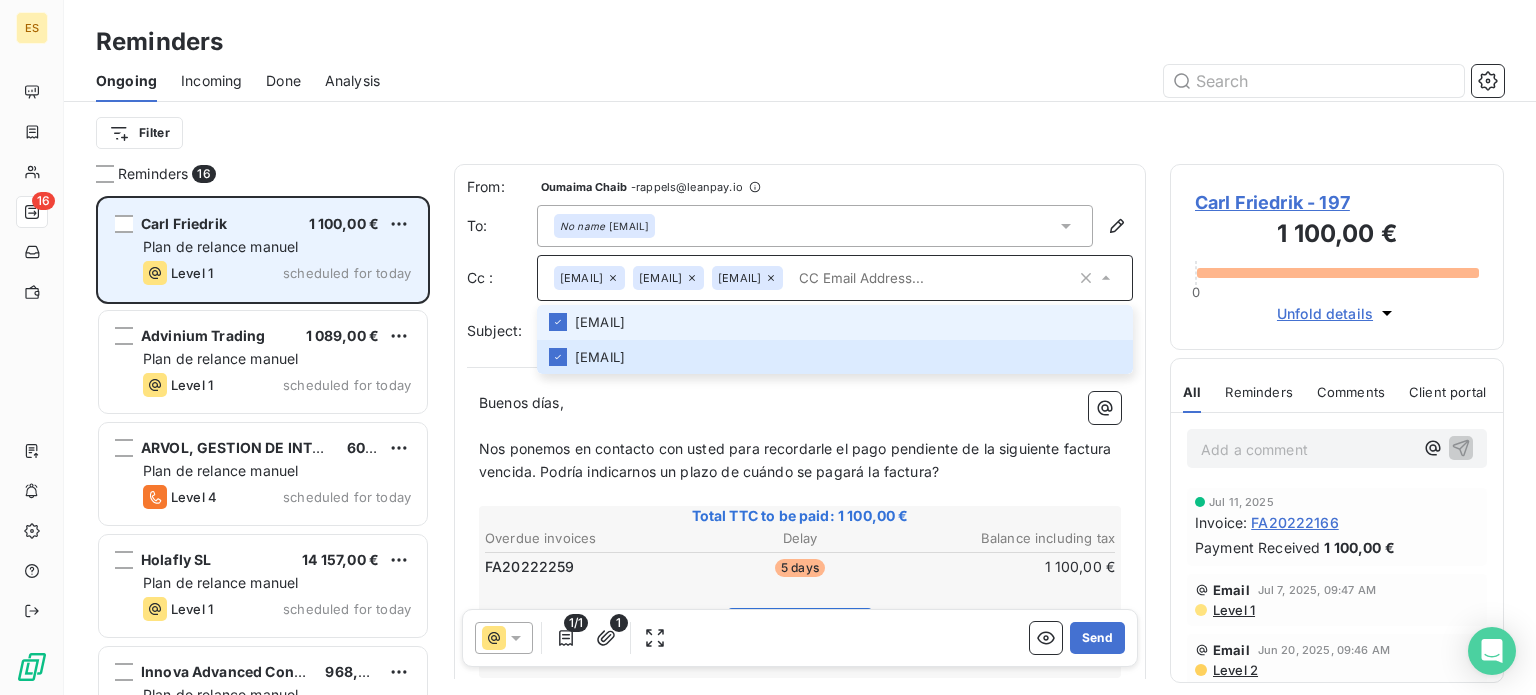click at bounding box center (933, 278) 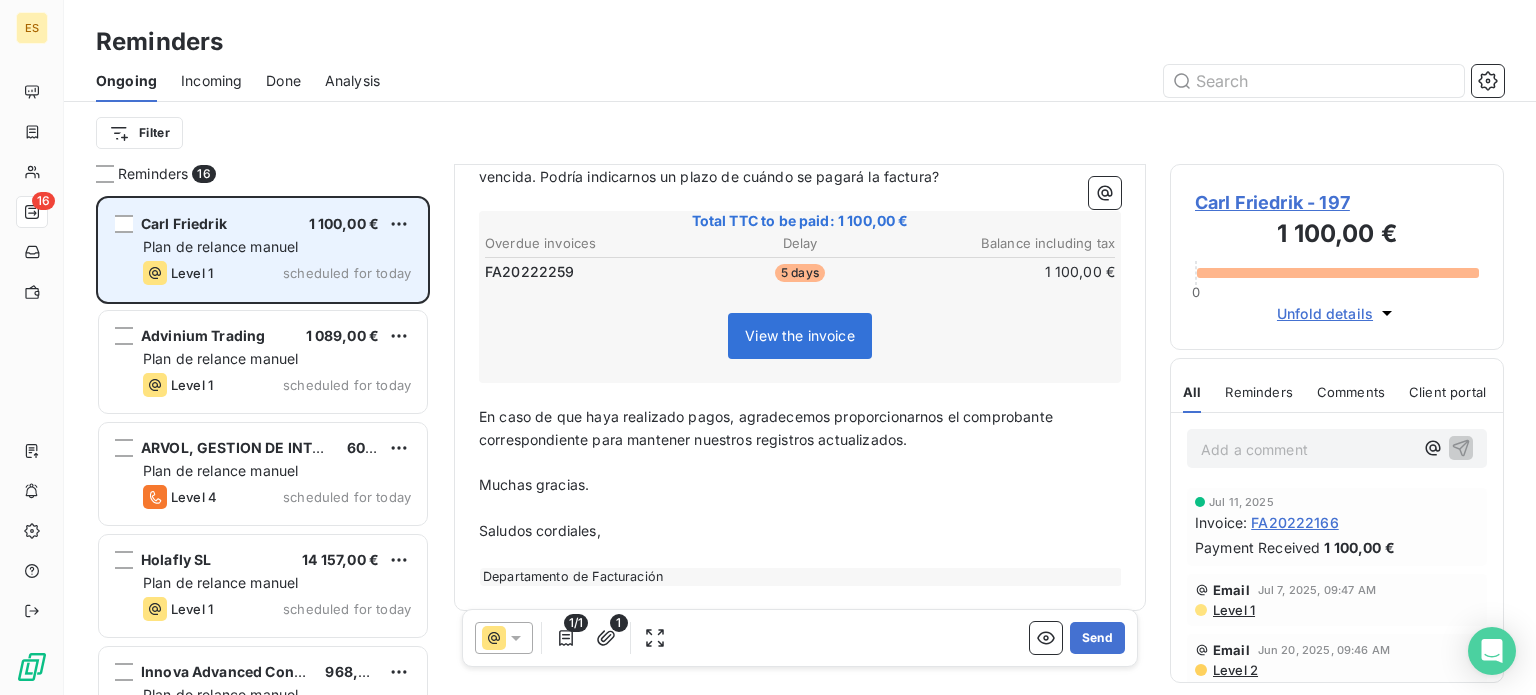 scroll, scrollTop: 300, scrollLeft: 0, axis: vertical 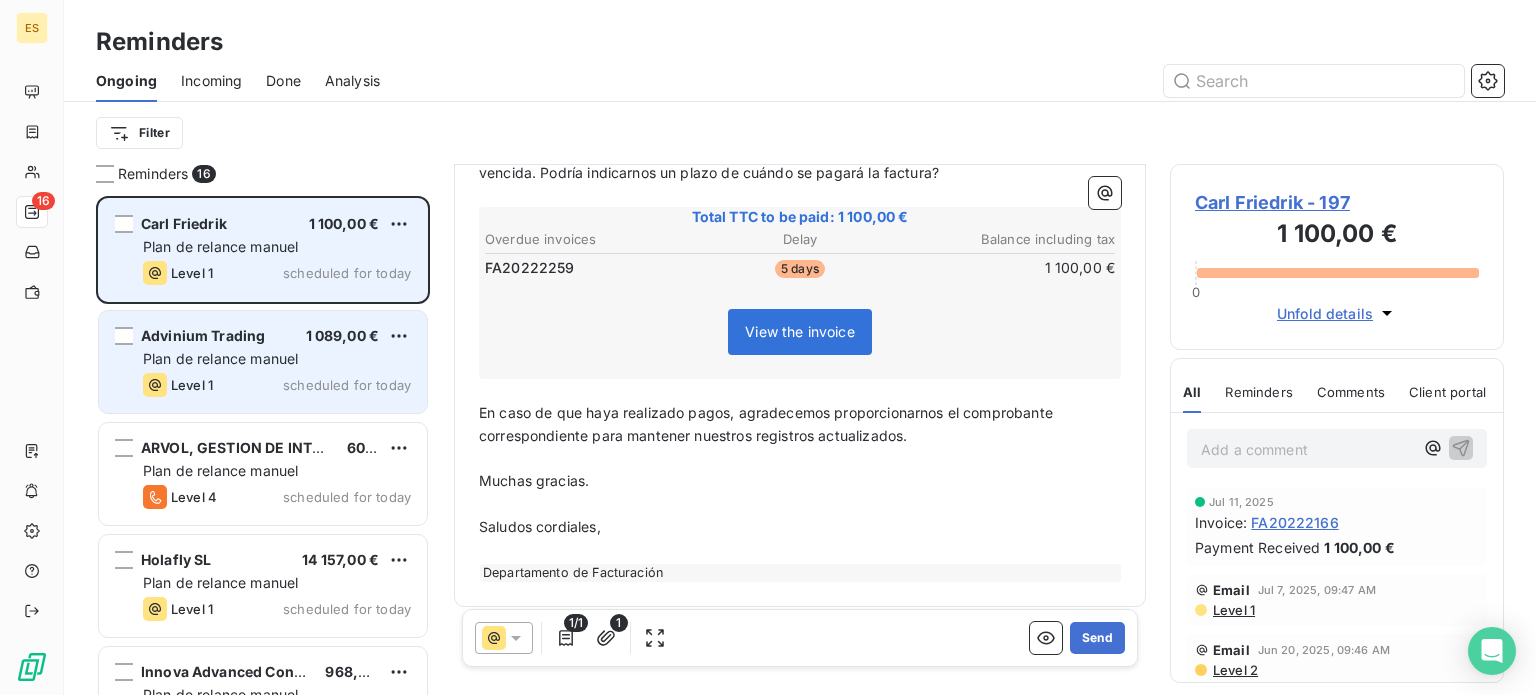 click on "scheduled for today" at bounding box center [347, 385] 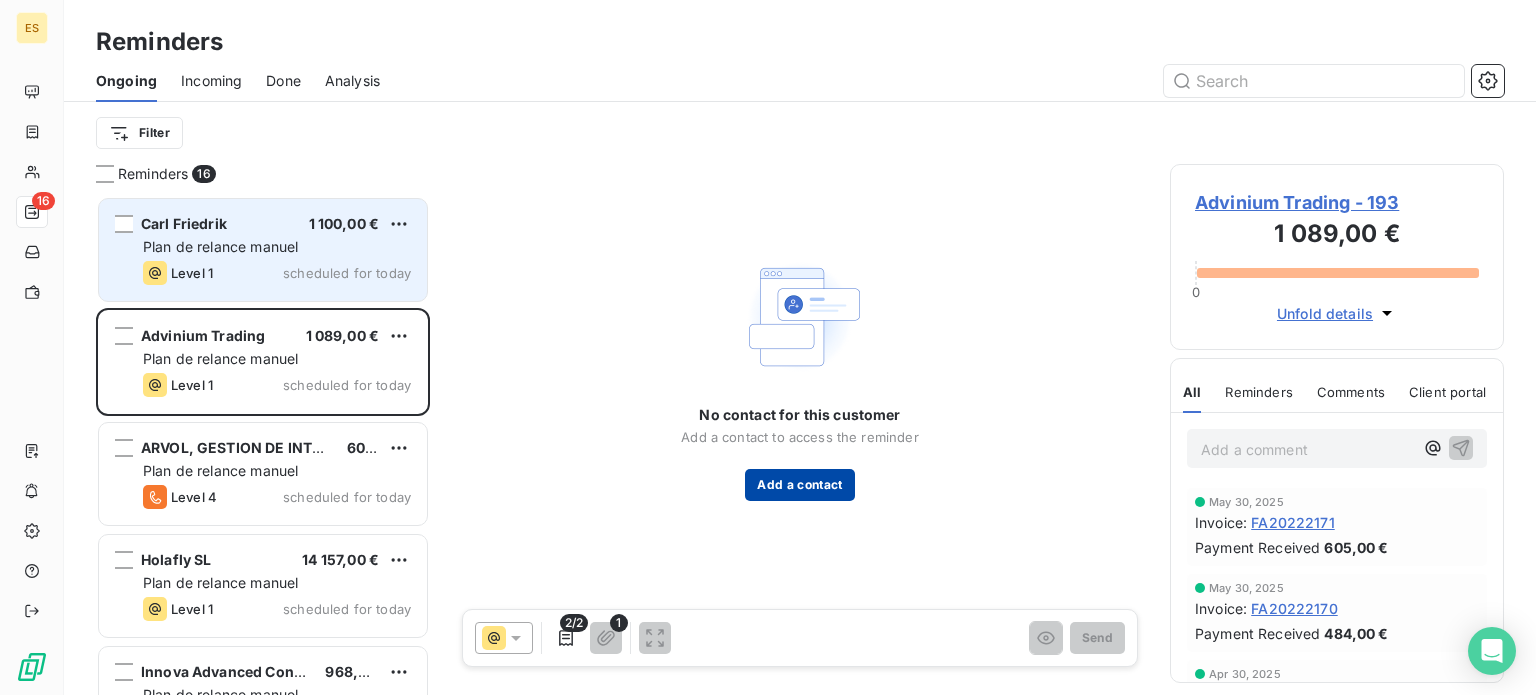 click on "Add a contact" at bounding box center (799, 485) 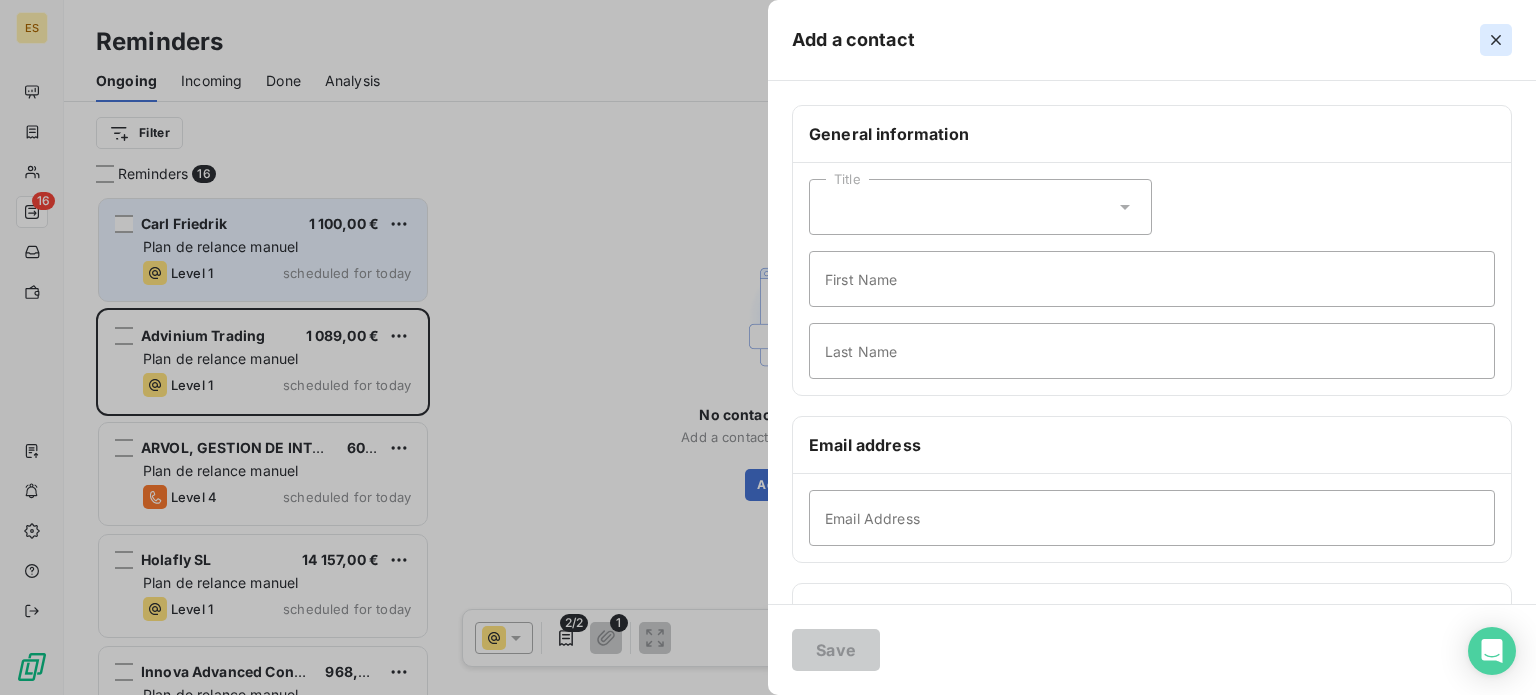 click at bounding box center [1496, 40] 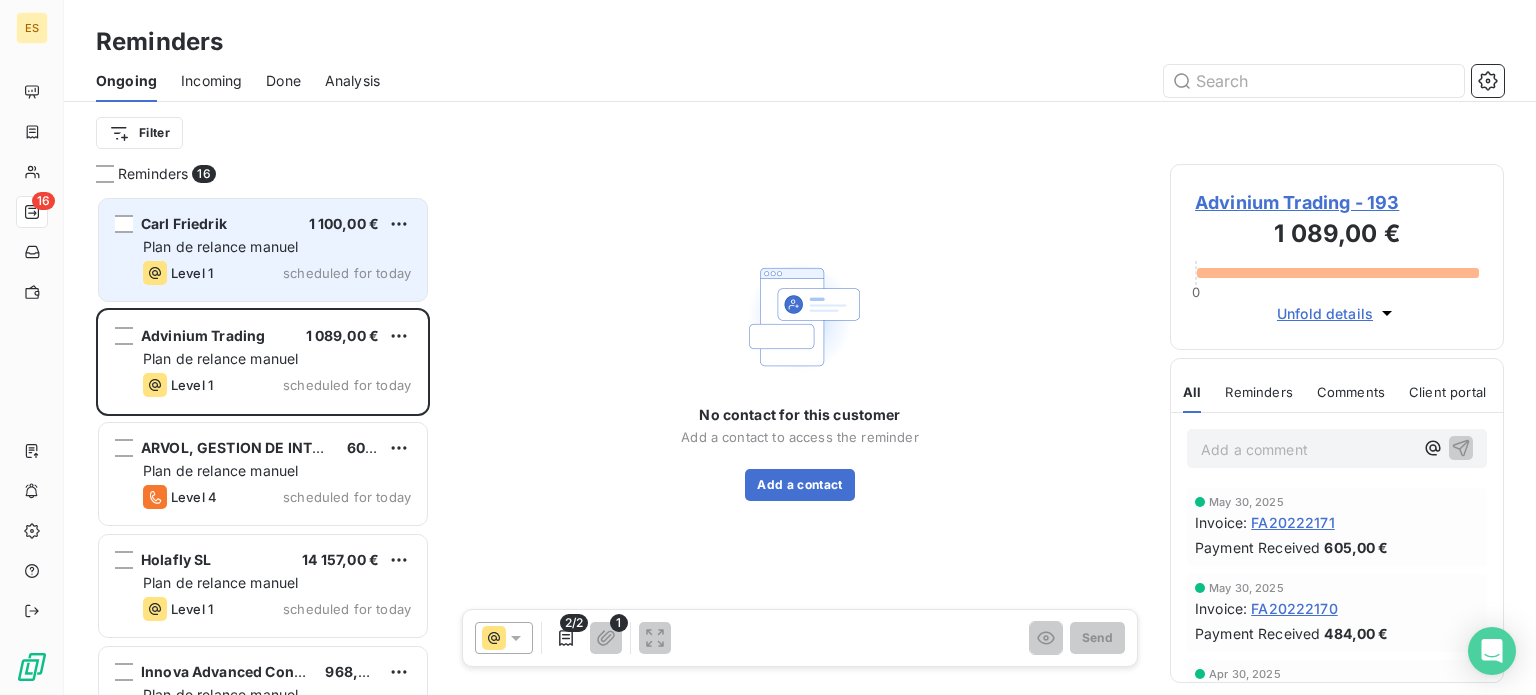 click on "[NAME] - 193 1 089,00 € 0 Unfold details" at bounding box center [1337, 257] 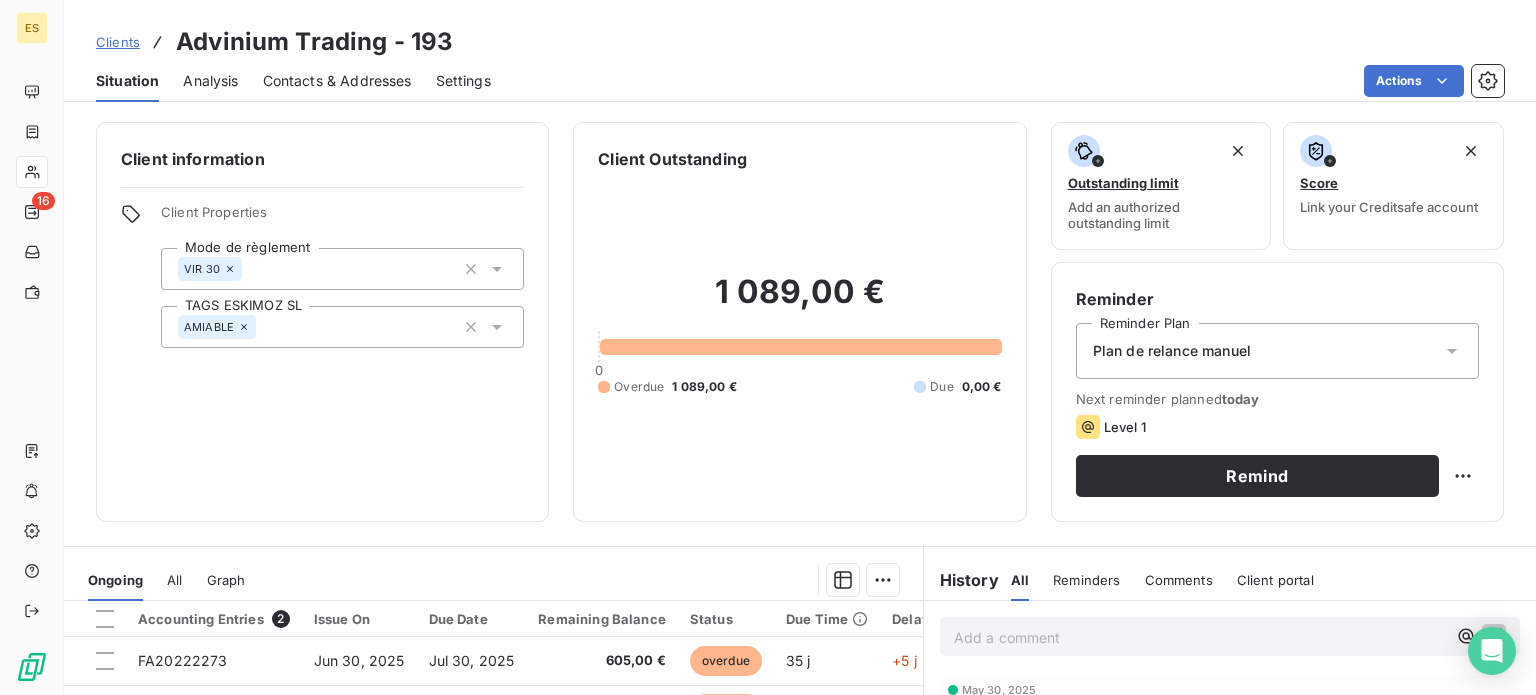 click on "Clients Advinium Trading - 193 Situation Analysis Contacts & Addresses Settings Actions Client information Client Properties Mode de règlement VIR 30 TAGS ESKIMOZ SL AMIABLE Client Outstanding   [AMOUNT] 0 Overdue [AMOUNT] Due 0,00 €     Outstanding limit Add an authorized outstanding limit Score Link your Creditsafe account Reminder Reminder Plan Plan de relance manuel Next reminder planned  today Level 1 Remind Ongoing All Graph Accounting Entries 2 Issue On Due Date Remaining Balance Status Due Time   Delay   FA20222171 [DATE] [DATE] [AMOUNT] overdue 35 j +5 j FA20222170 [DATE] [DATE] [AMOUNT] overdue 35 j +5 j FA20222101 [DATE] Payment Received [AMOUNT] Apr 30, 2025 Invoice  :  :  :" at bounding box center (800, 347) 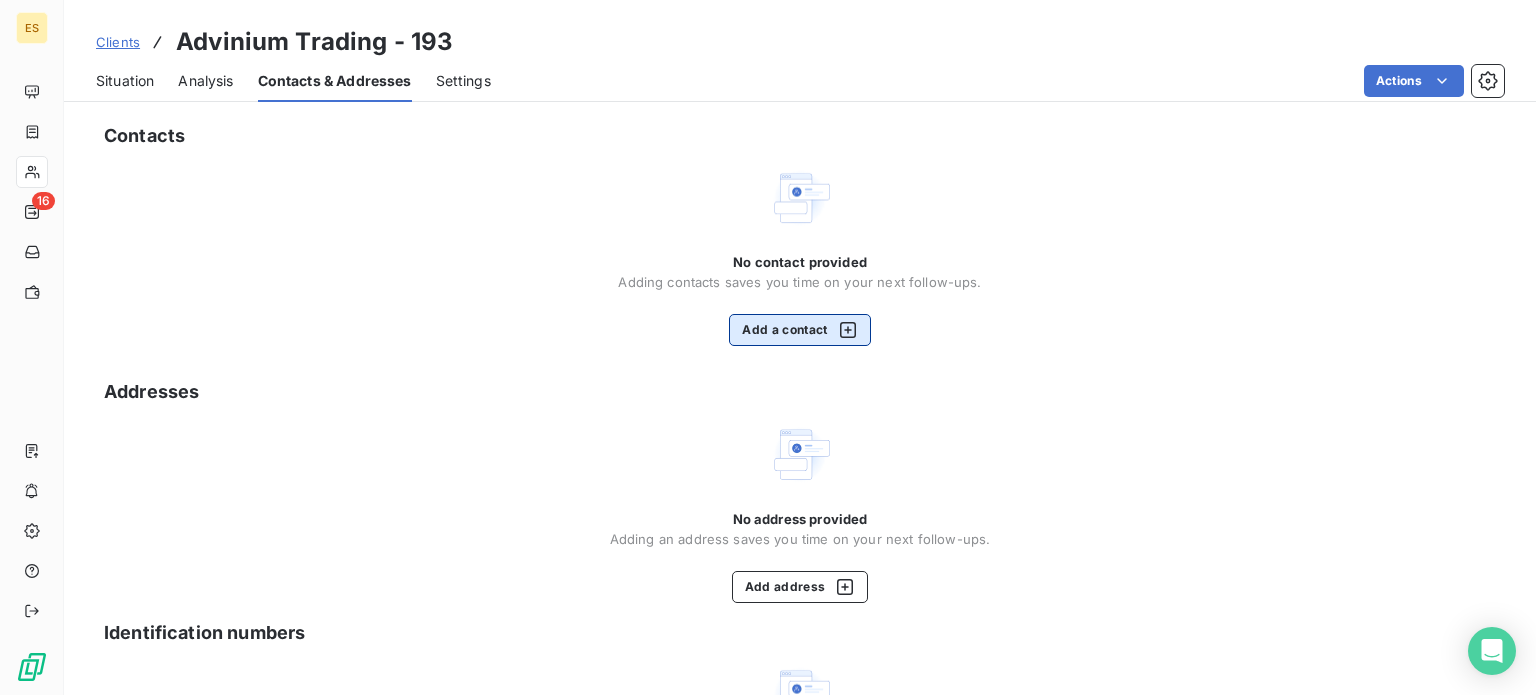 click on "Add a contact" at bounding box center (799, 330) 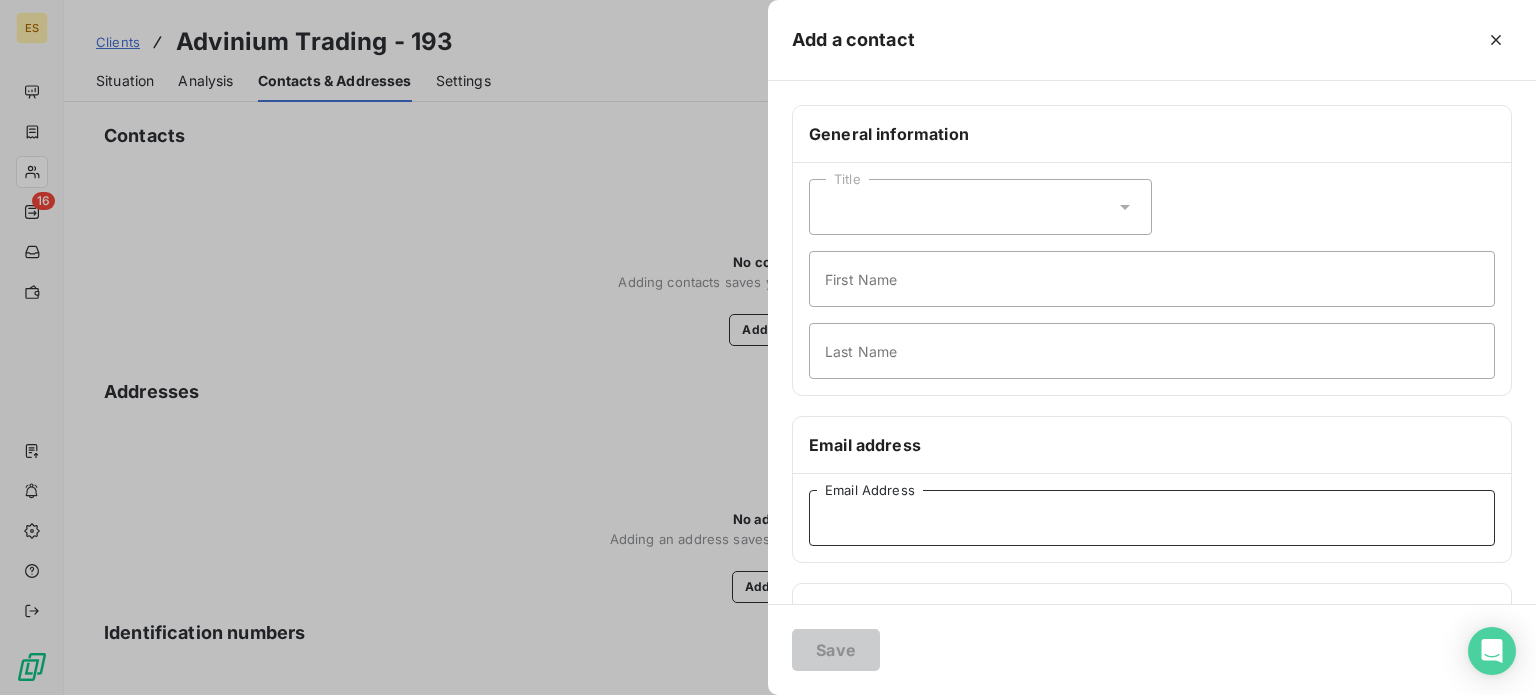 click on "Email Address" at bounding box center [1152, 518] 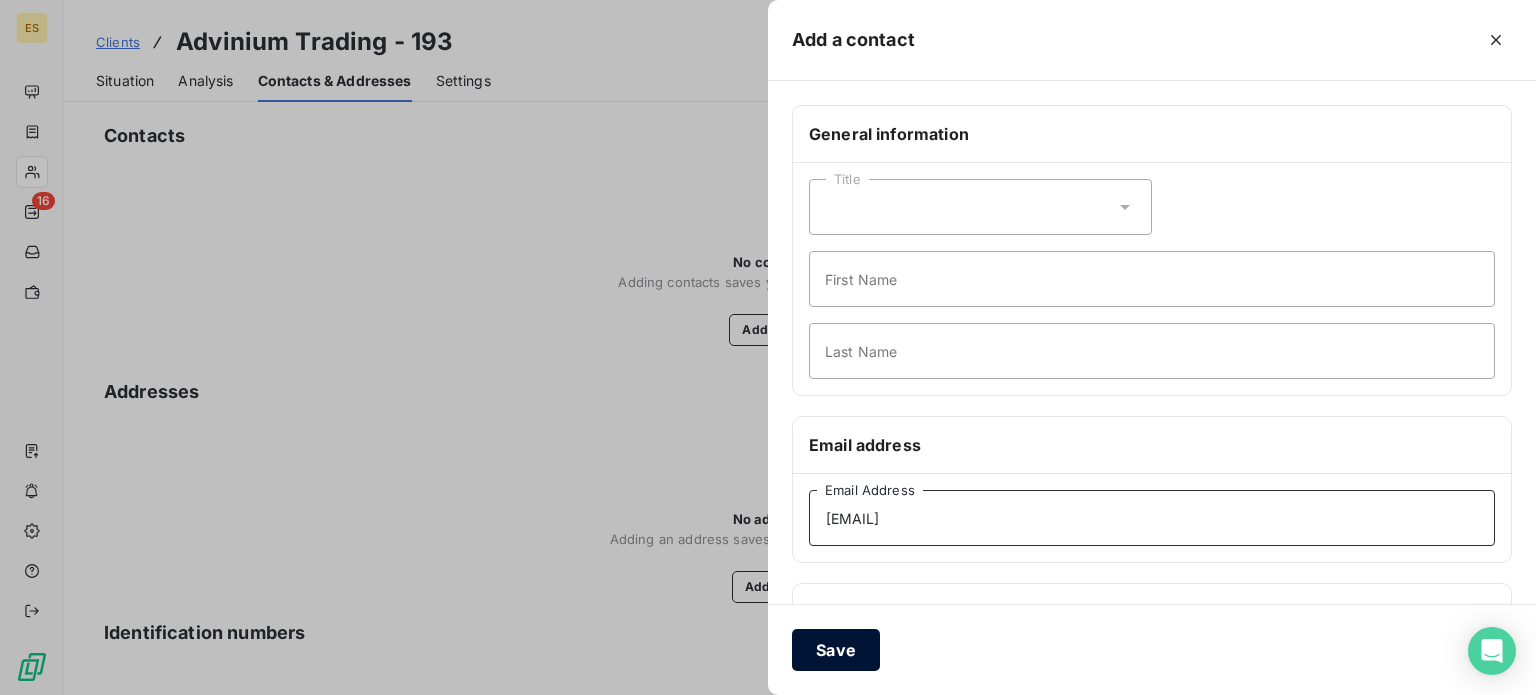 type on "[EMAIL]" 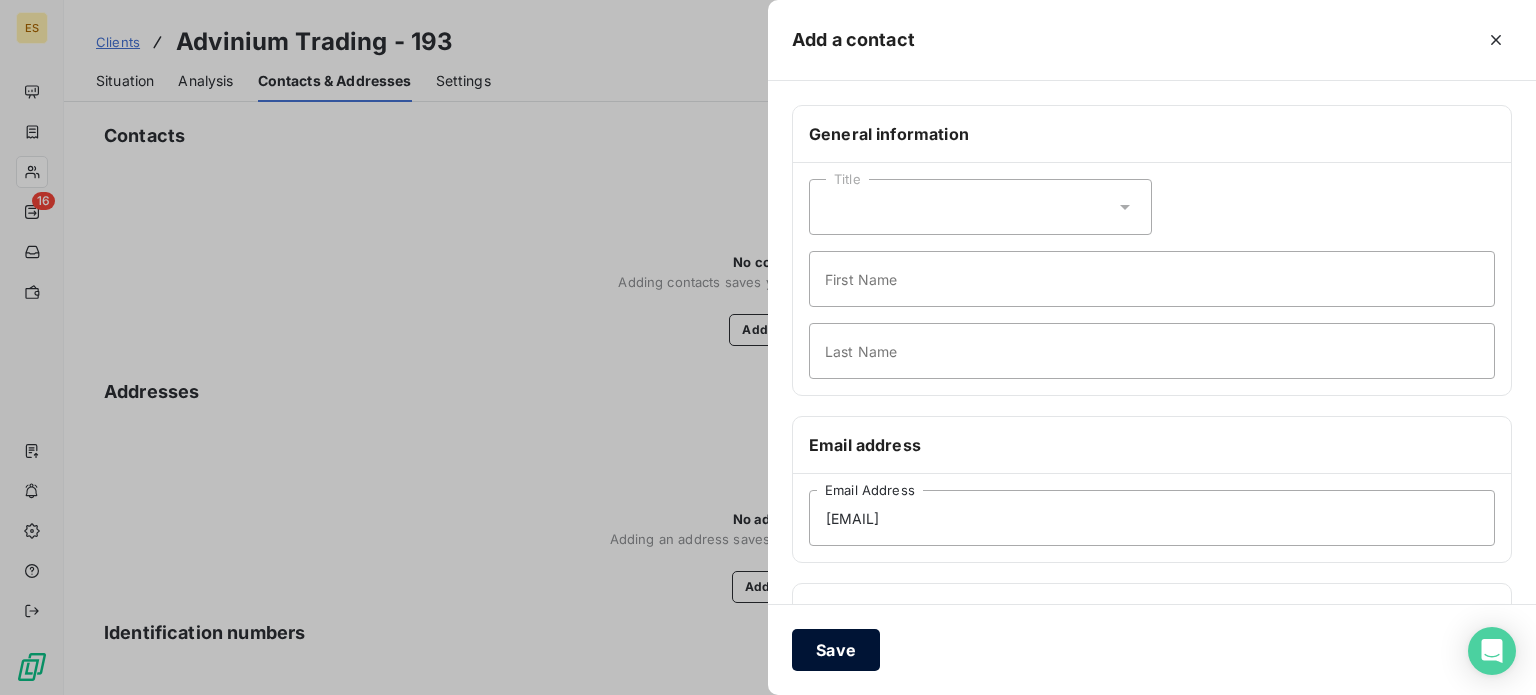 click on "Save" at bounding box center (836, 650) 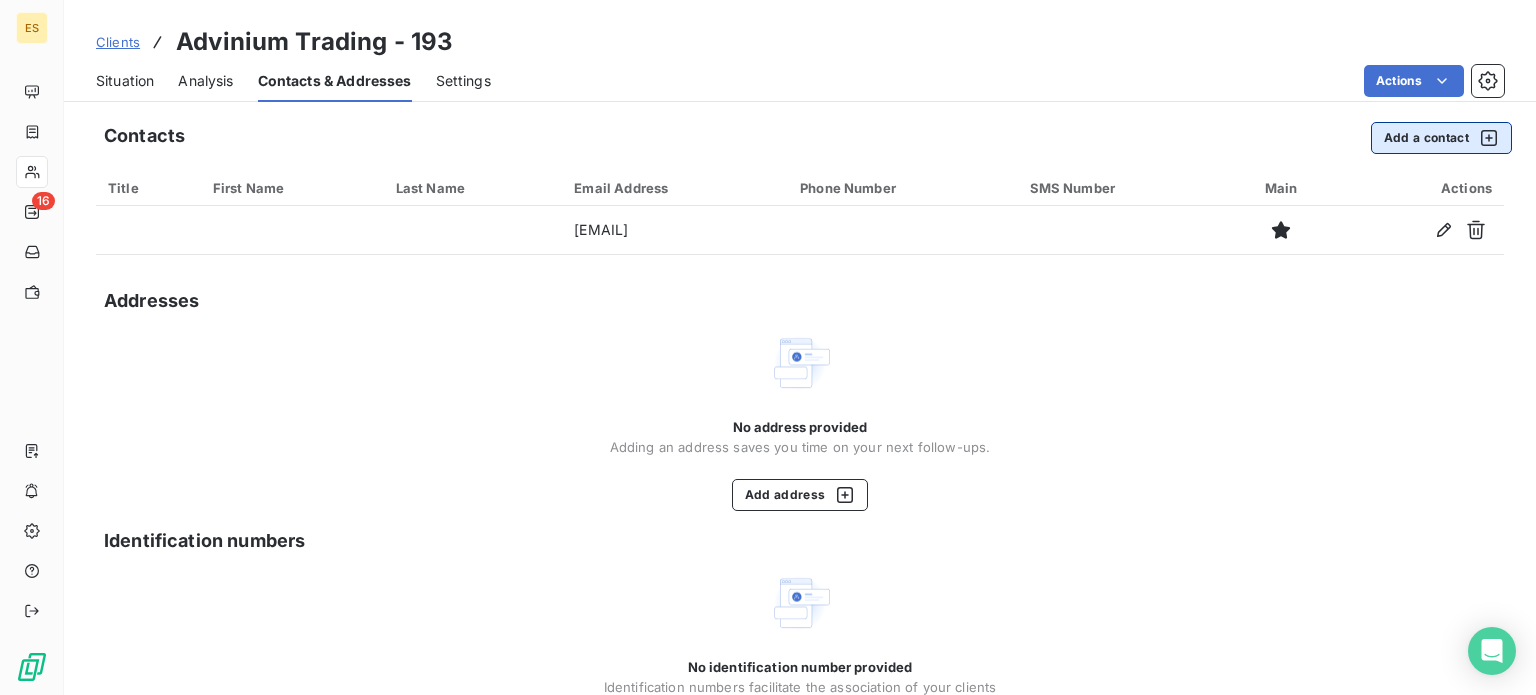click on "Add a contact" at bounding box center [1441, 138] 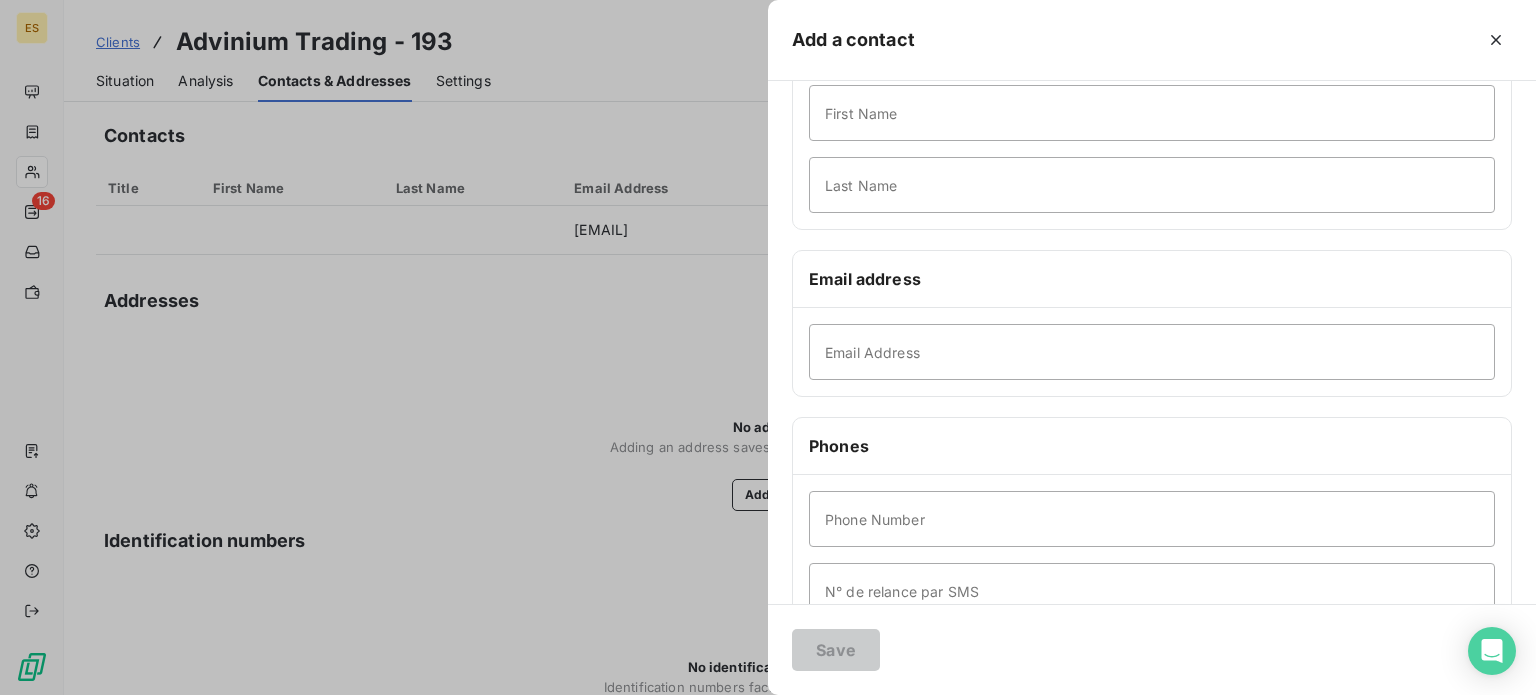 scroll, scrollTop: 385, scrollLeft: 0, axis: vertical 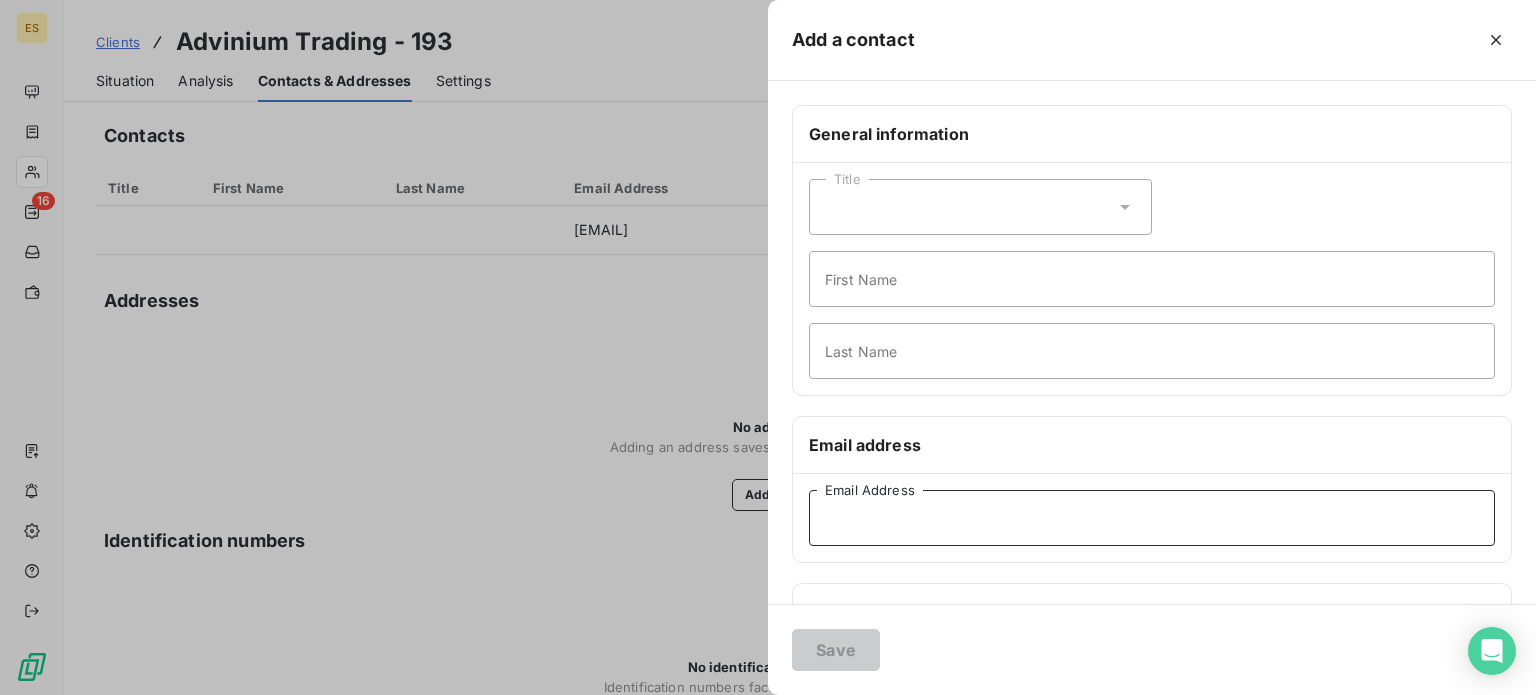 drag, startPoint x: 892, startPoint y: 519, endPoint x: 902, endPoint y: 528, distance: 13.453624 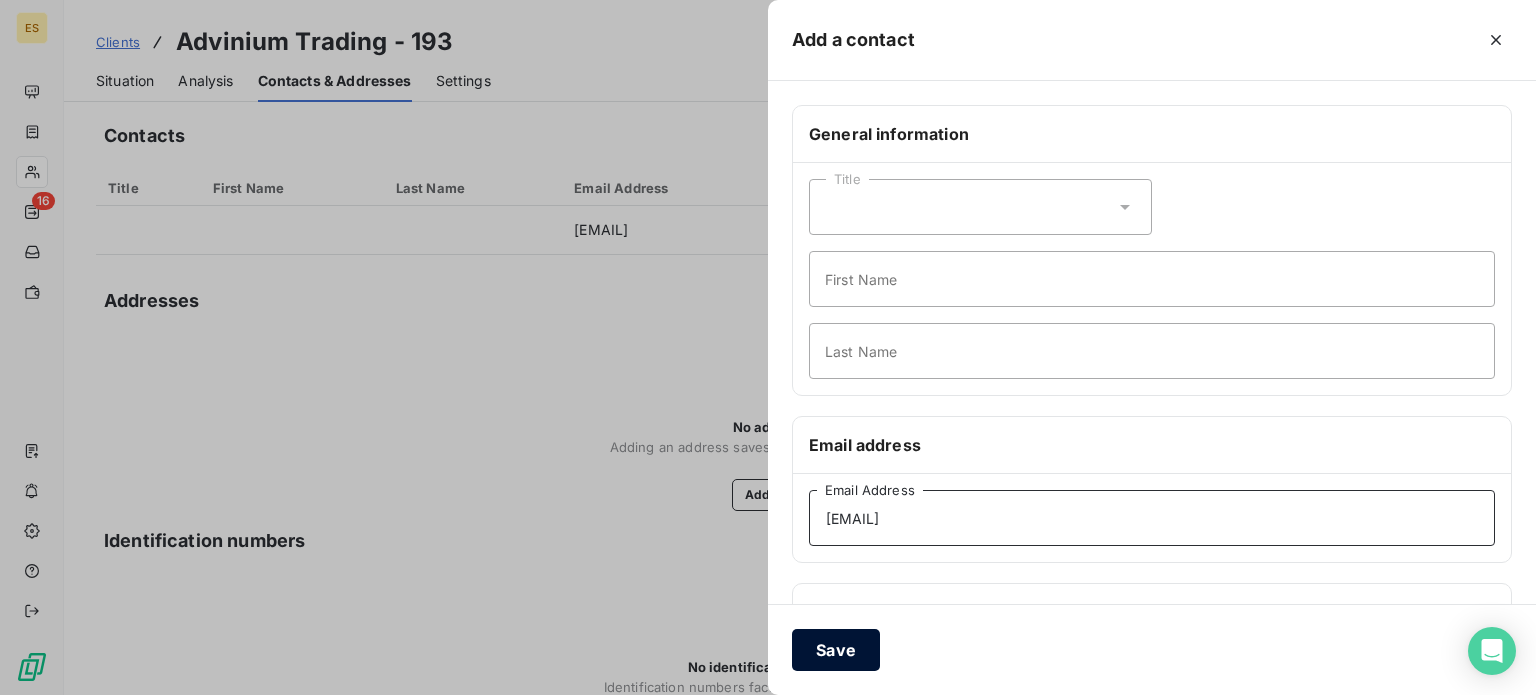 type on "[EMAIL]" 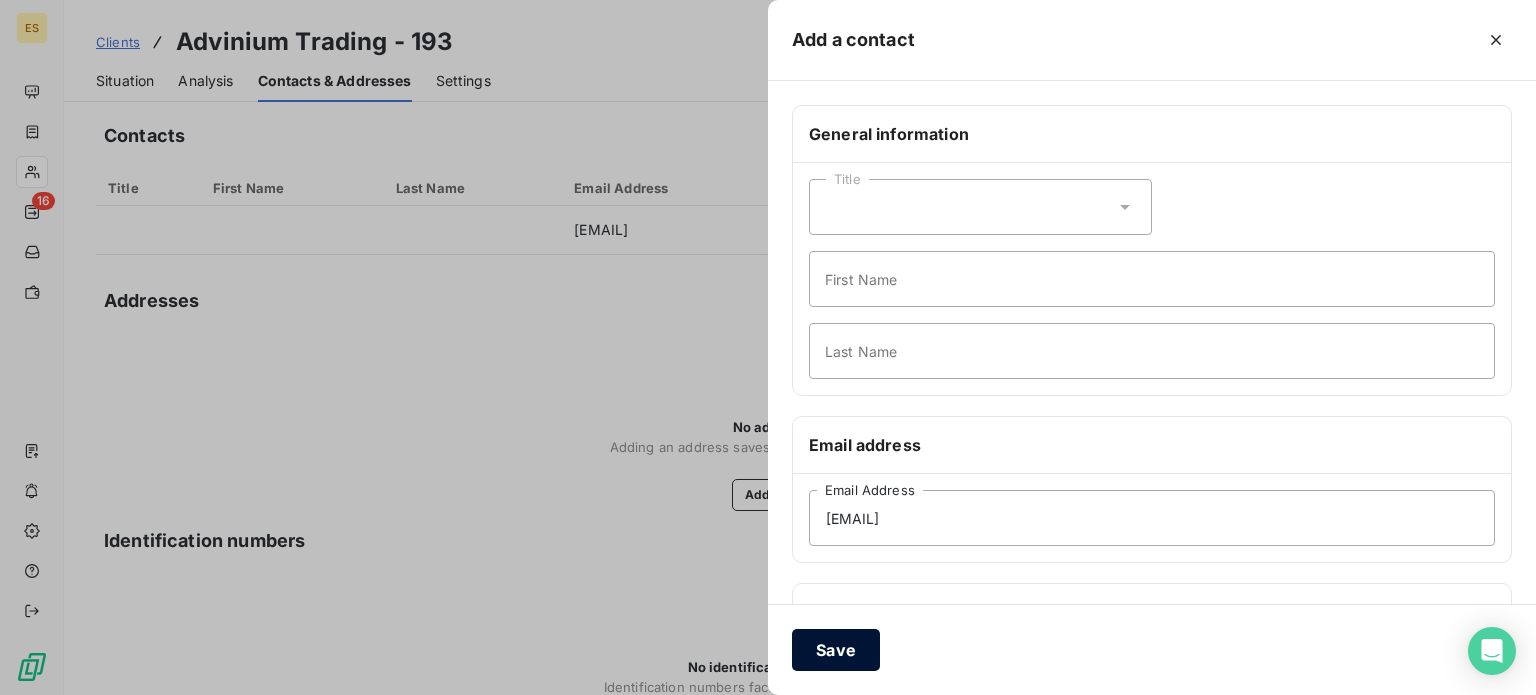 click on "Save" at bounding box center (836, 650) 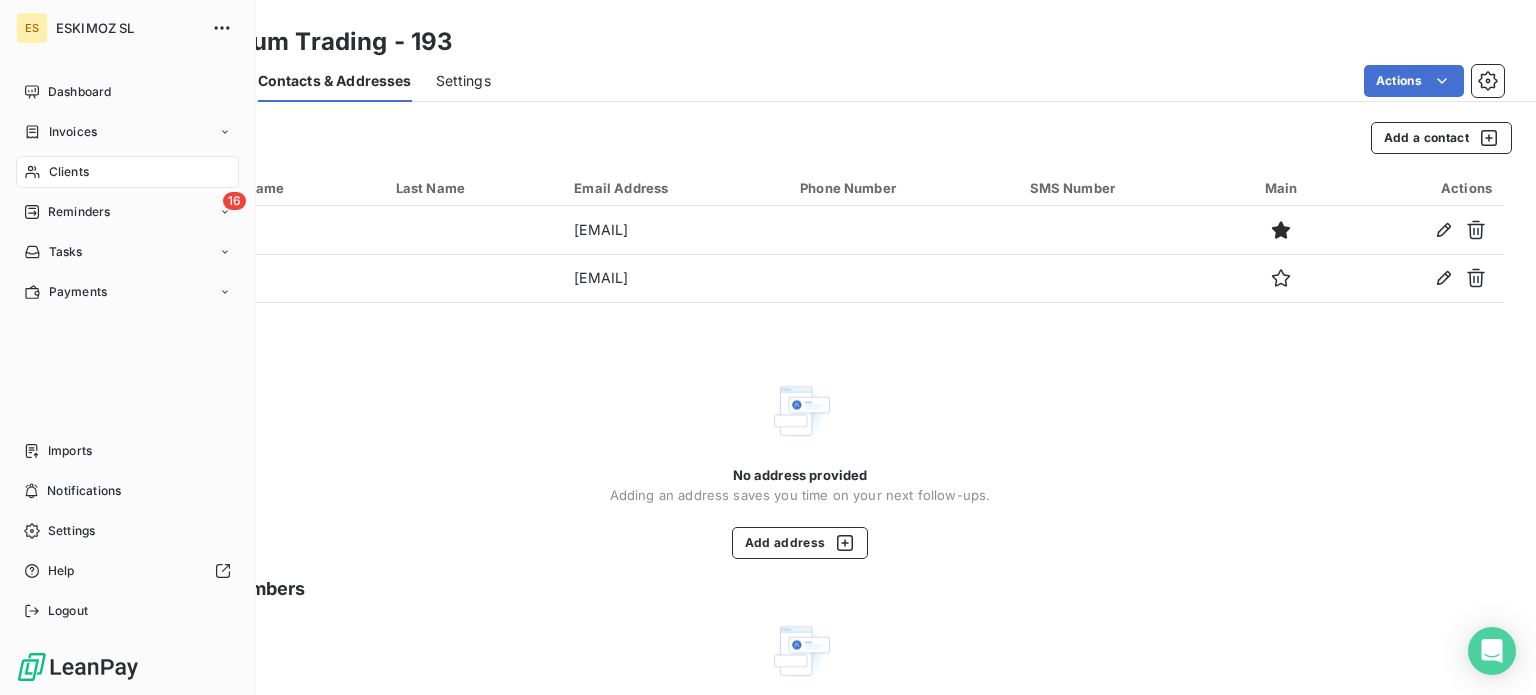click on "Clients" at bounding box center [69, 172] 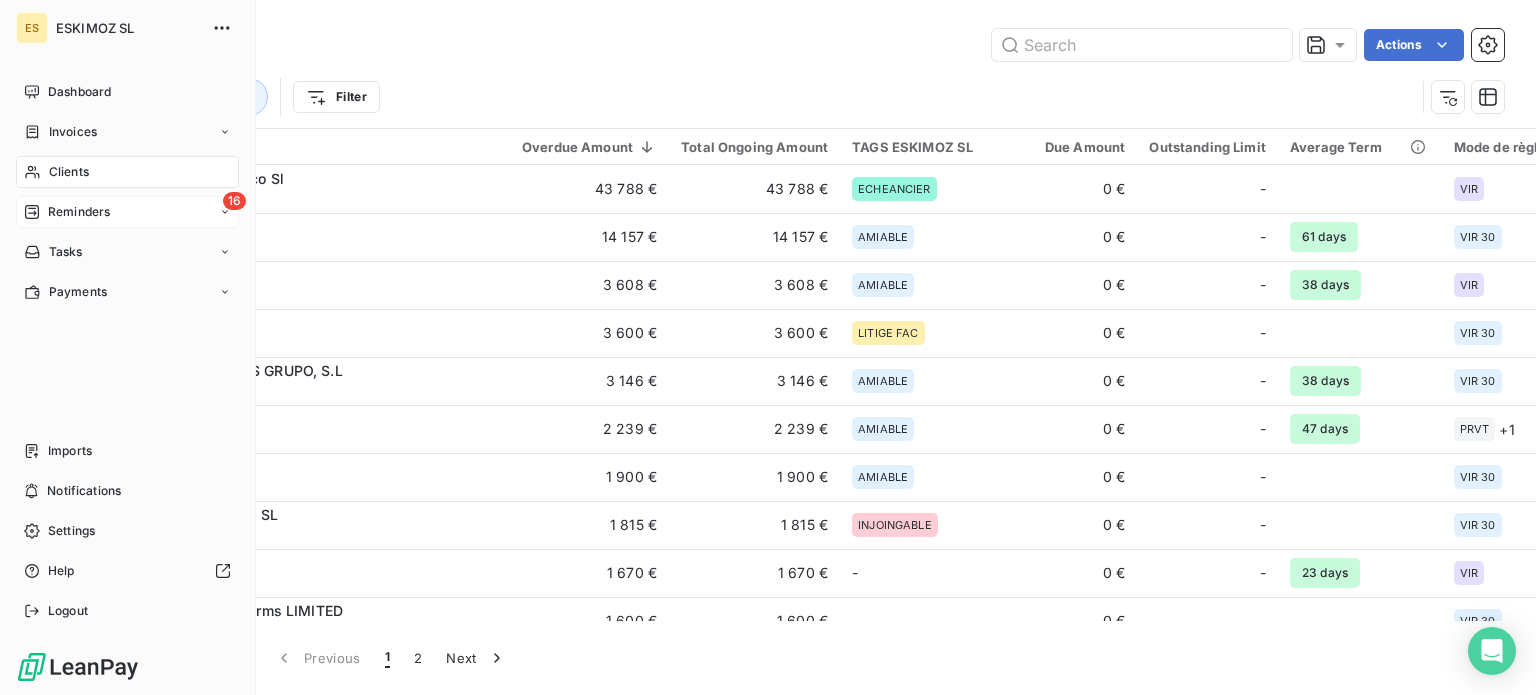 click on "Reminders" at bounding box center (79, 212) 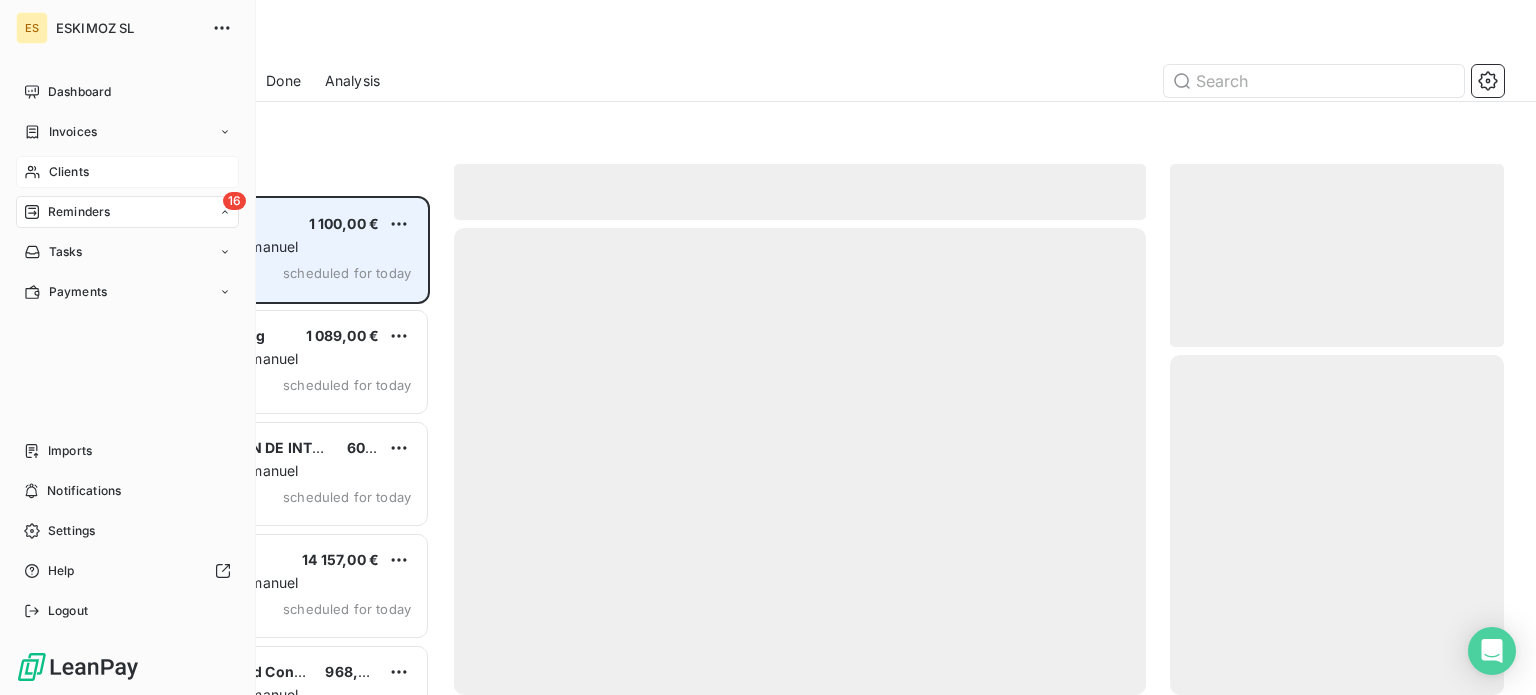 scroll, scrollTop: 16, scrollLeft: 16, axis: both 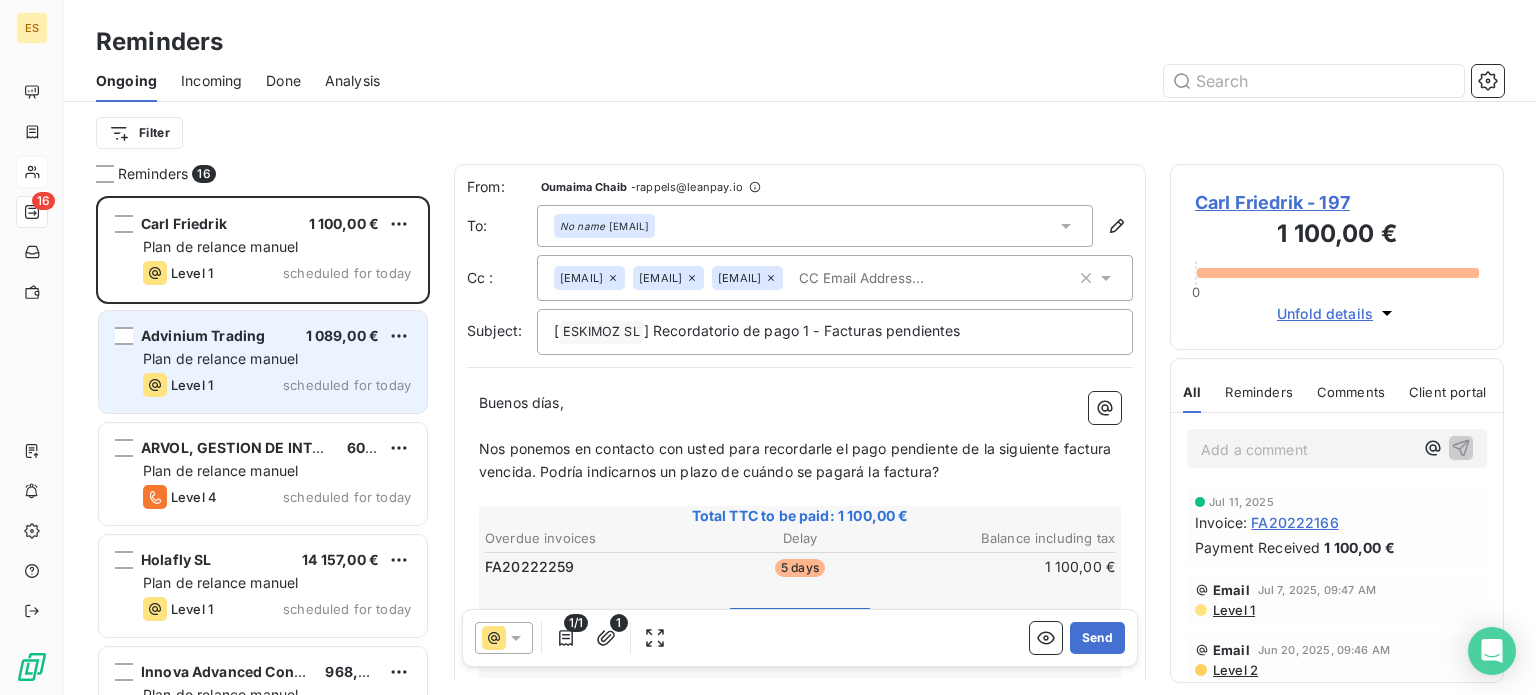 click on "Plan de relance manuel" at bounding box center (220, 358) 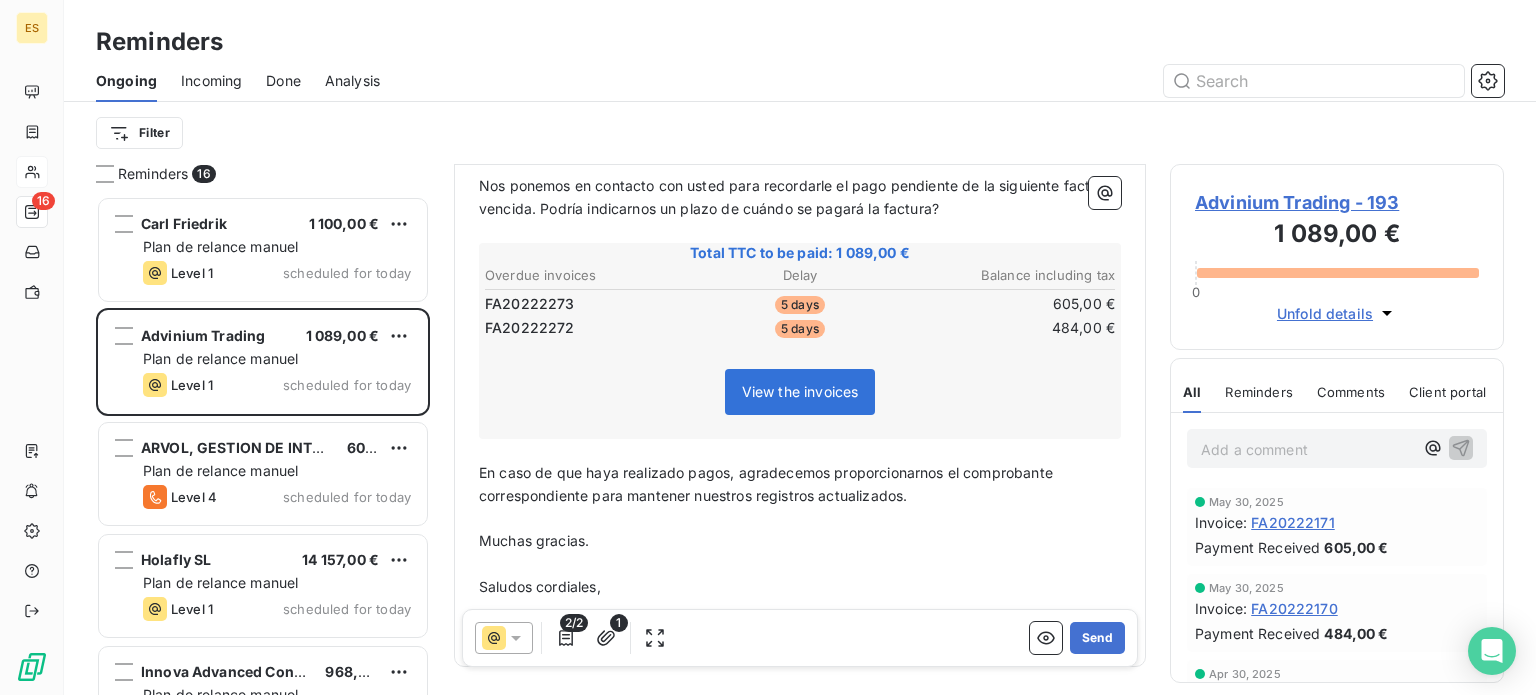 scroll, scrollTop: 360, scrollLeft: 0, axis: vertical 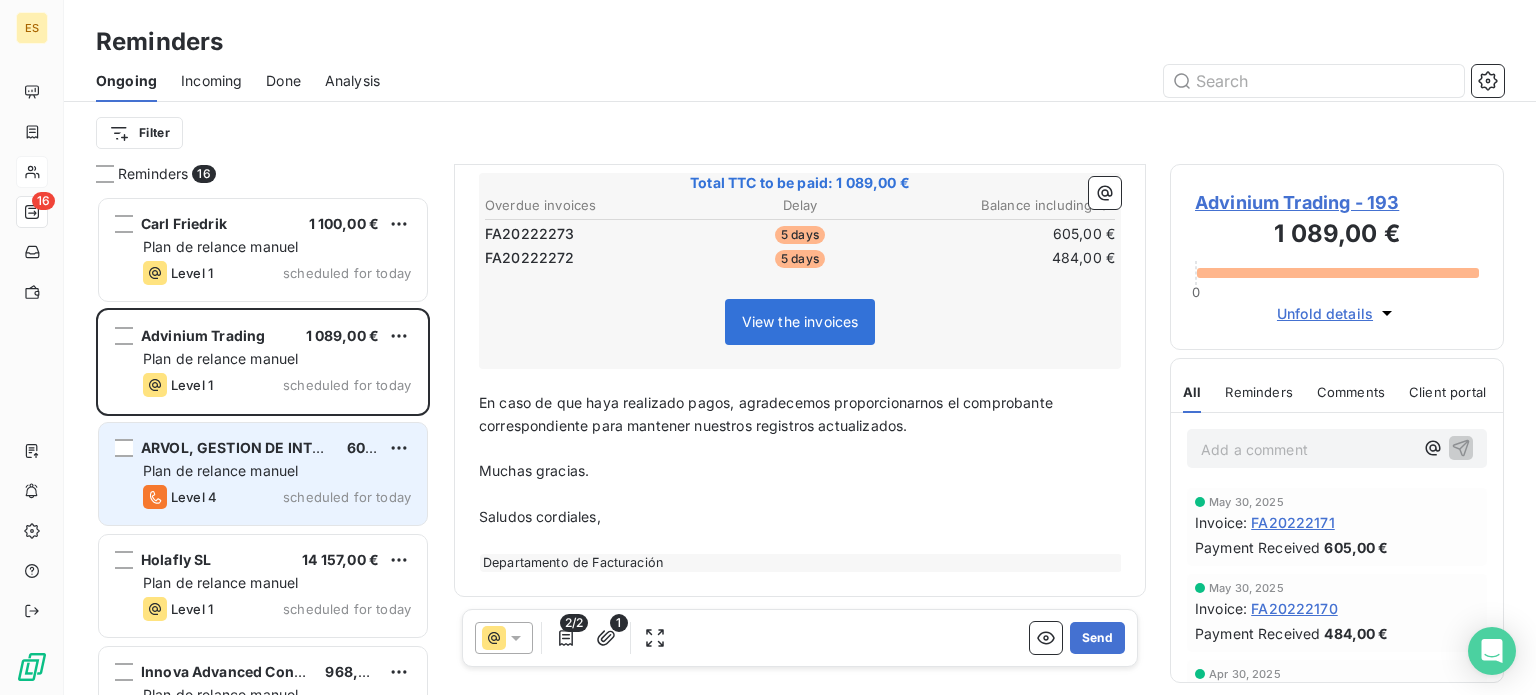 click on "ARVOL, GESTION DE INTERIORES Y EXTERIORES, S.L.U" at bounding box center [332, 447] 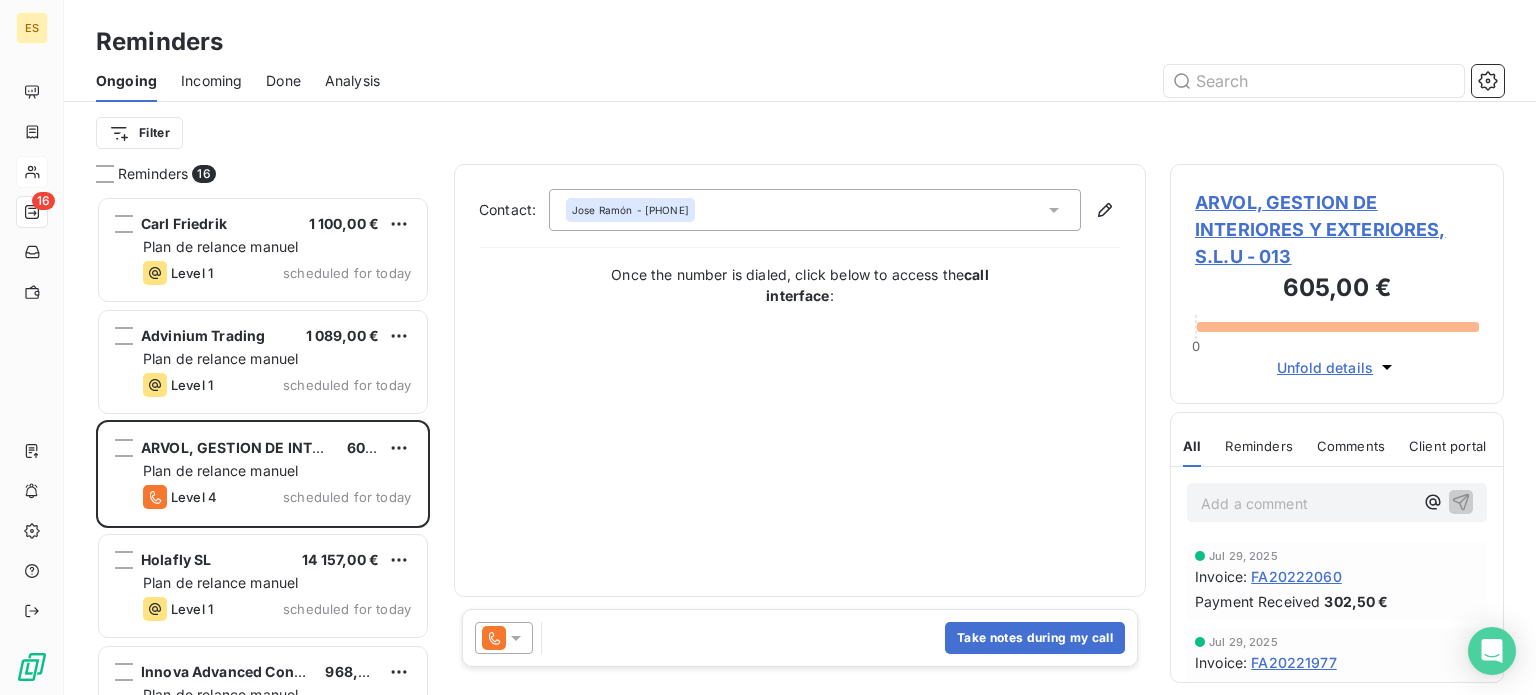 click 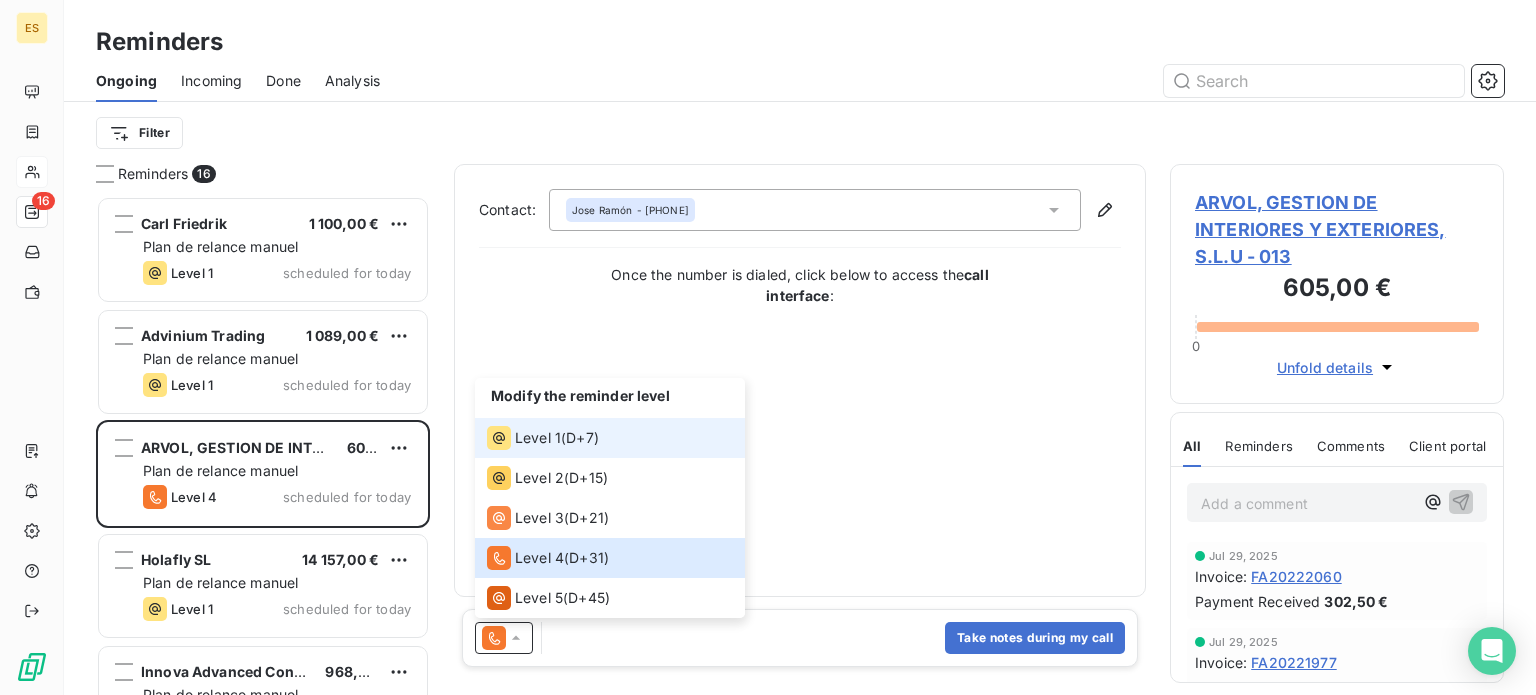 click on "Level 1" at bounding box center [538, 438] 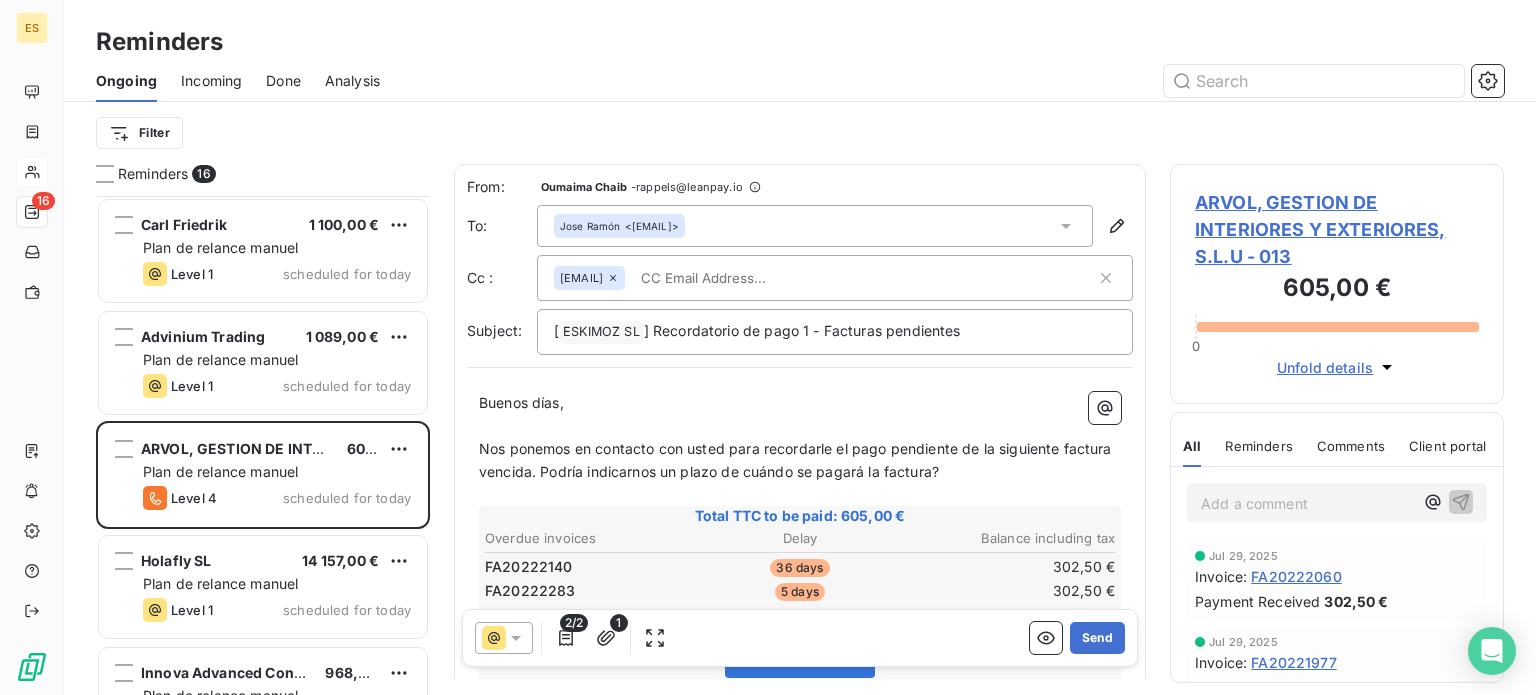 scroll, scrollTop: 200, scrollLeft: 0, axis: vertical 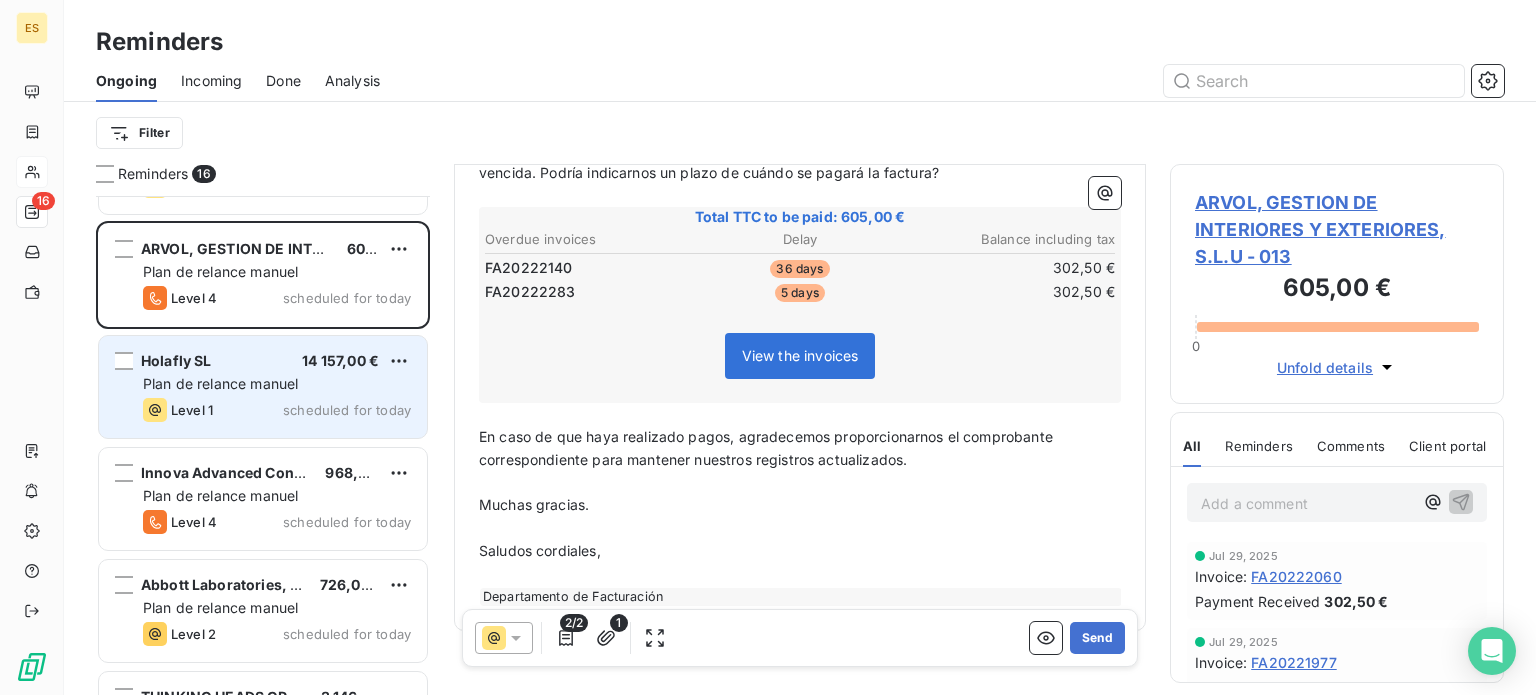 click on "Plan de relance manuel" at bounding box center [220, 383] 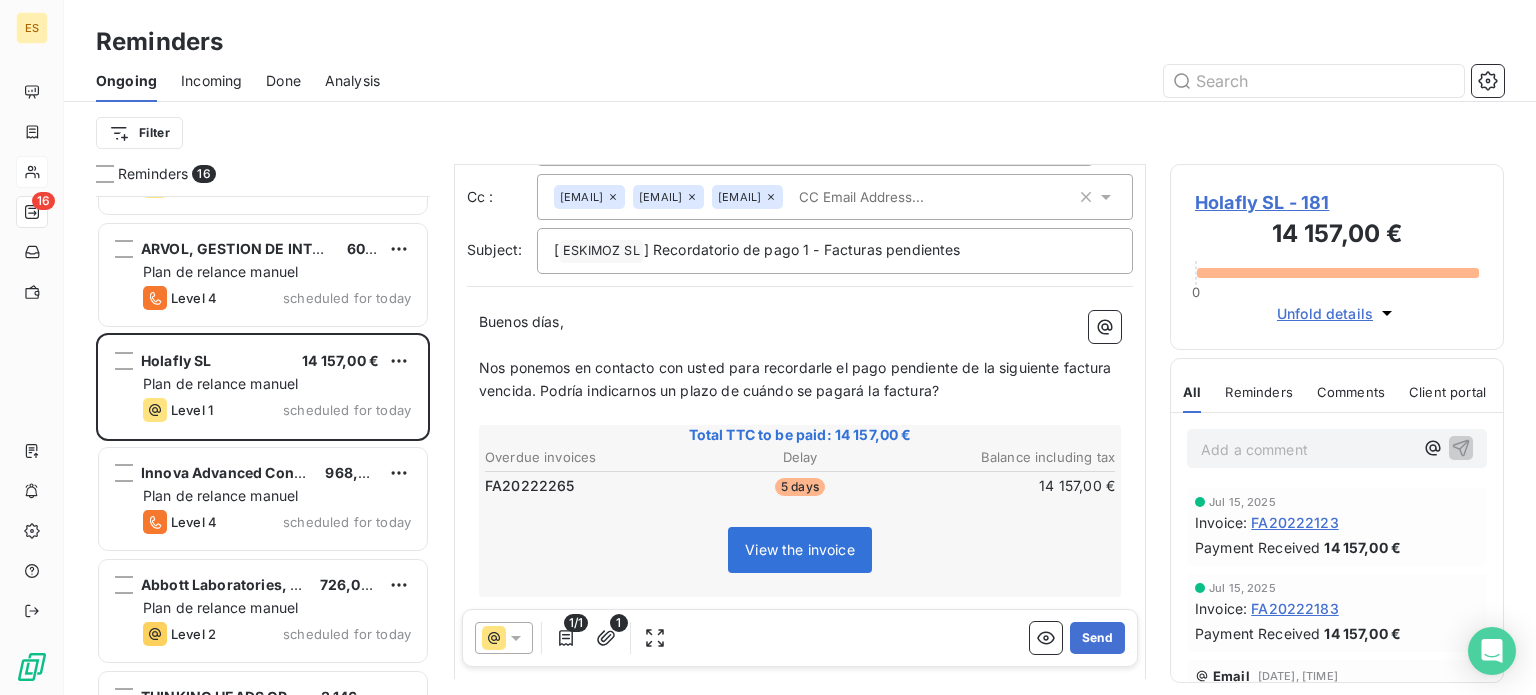 scroll, scrollTop: 336, scrollLeft: 0, axis: vertical 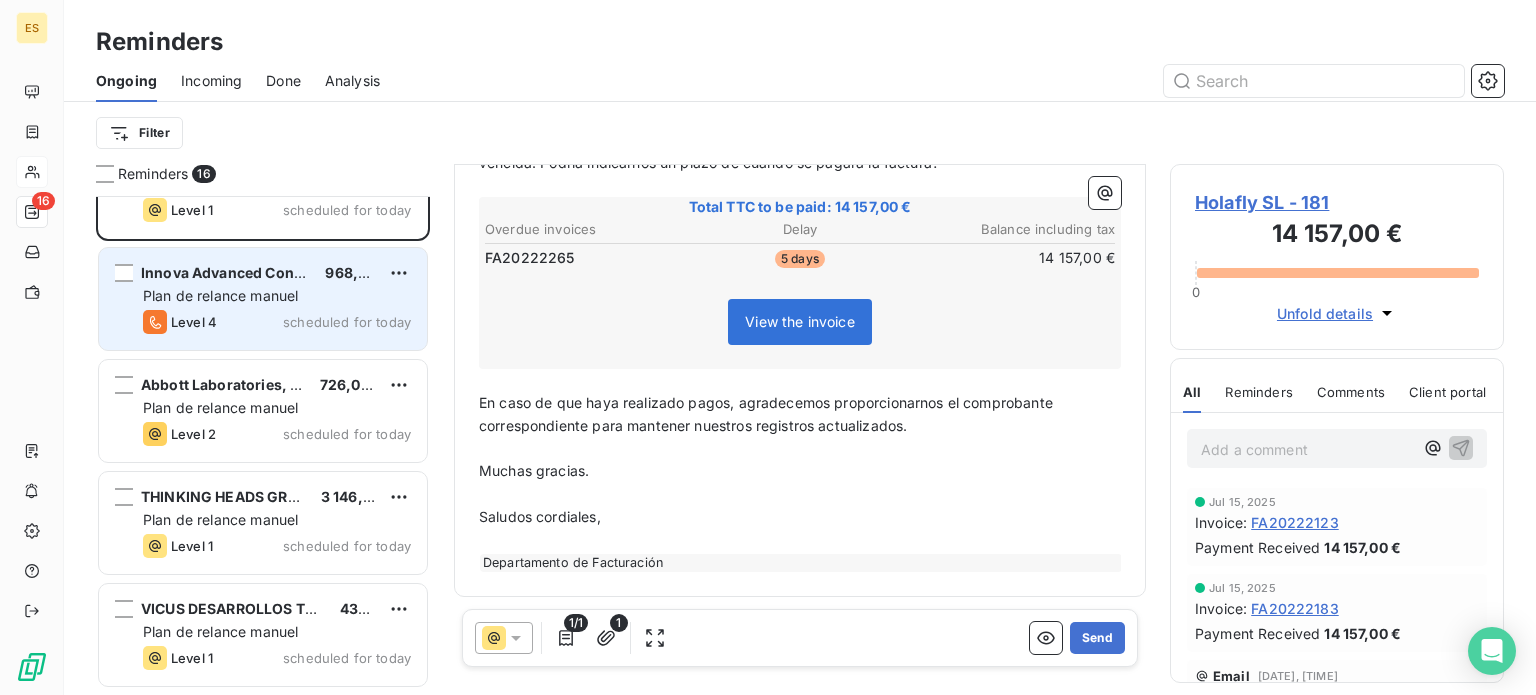 click on "Level 4 scheduled for today" at bounding box center (277, 322) 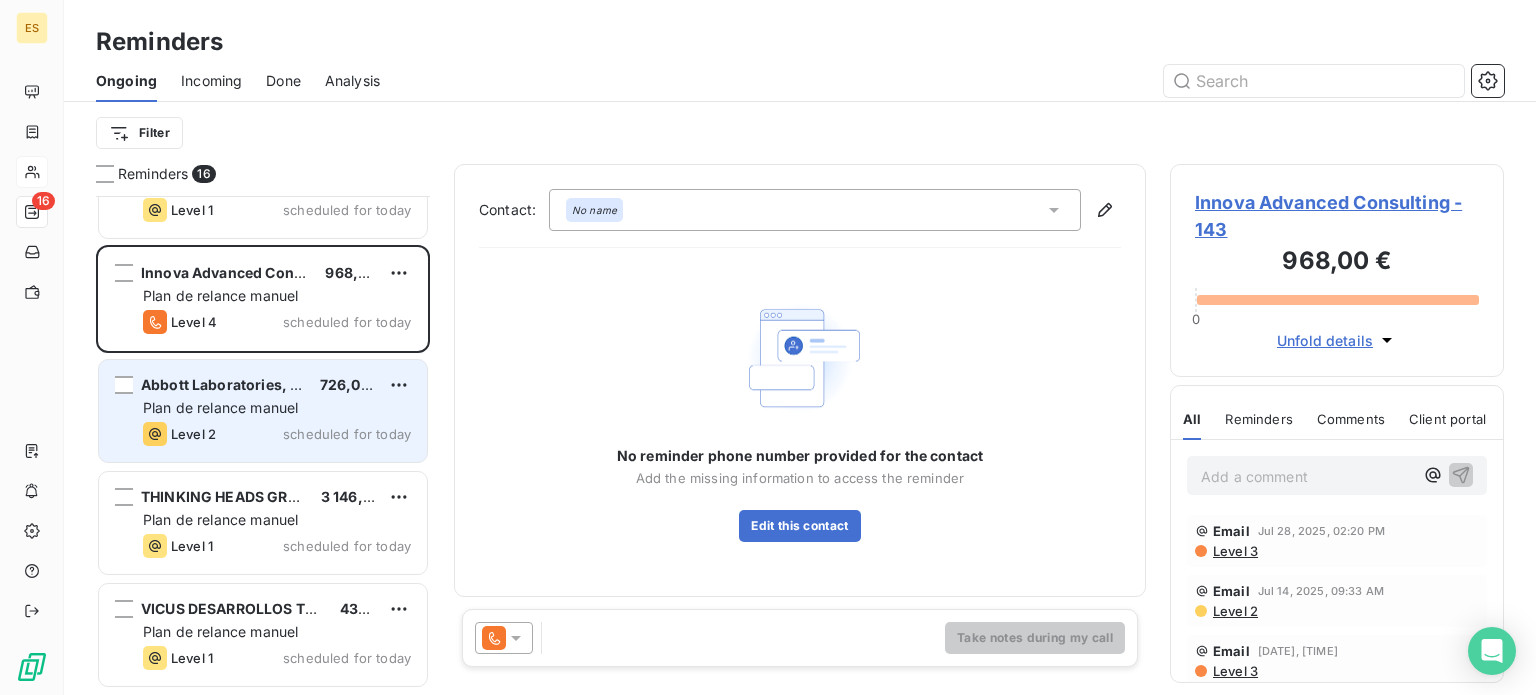 scroll, scrollTop: 600, scrollLeft: 0, axis: vertical 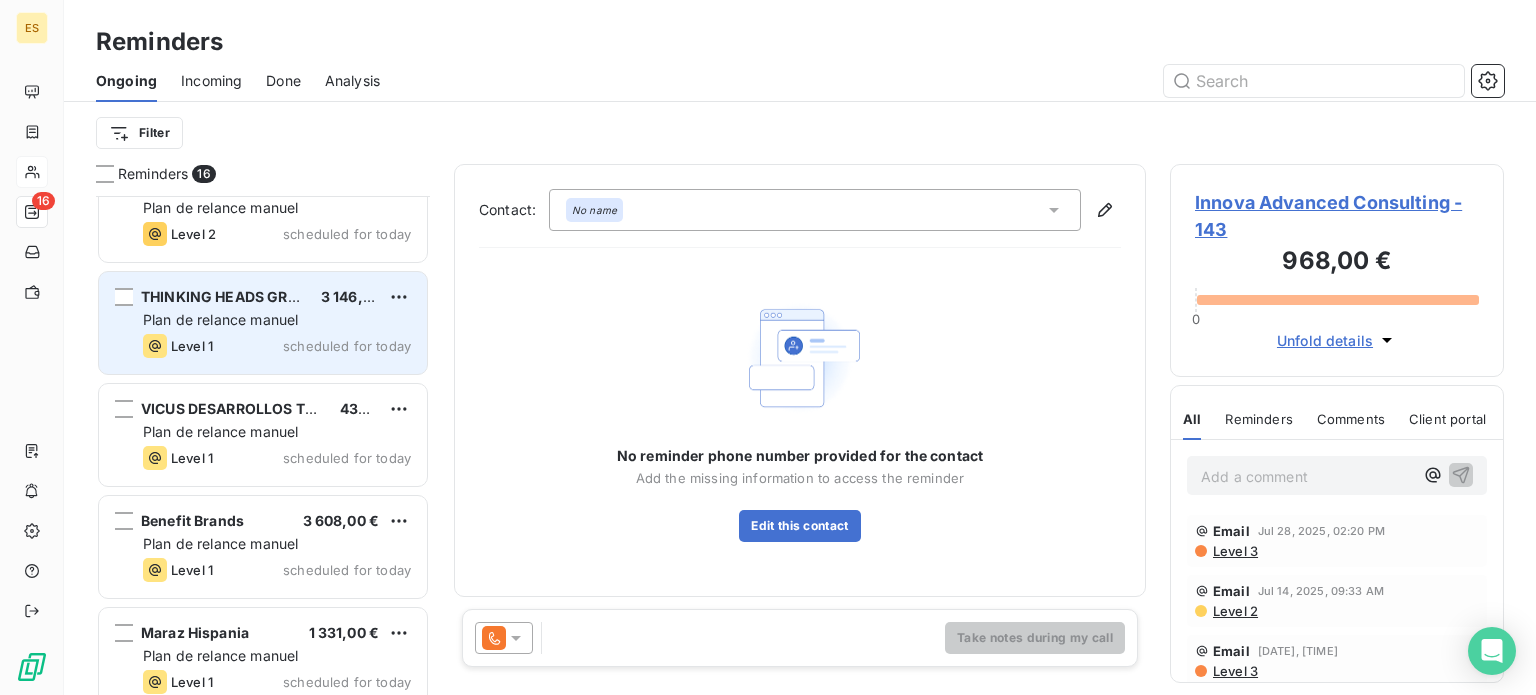 click on "Level 1 scheduled for today" at bounding box center [277, 346] 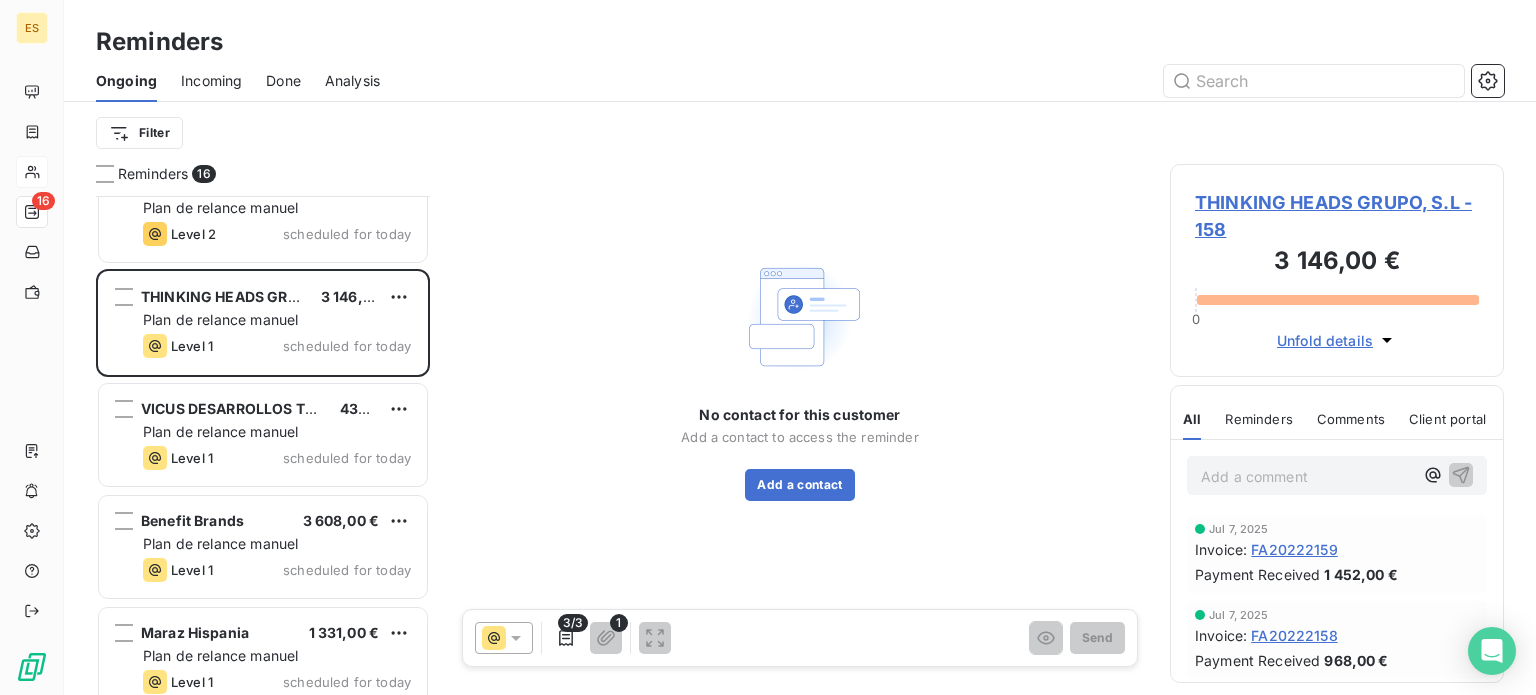 click on "THINKING HEADS GRUPO, S.L - 158" at bounding box center (1337, 216) 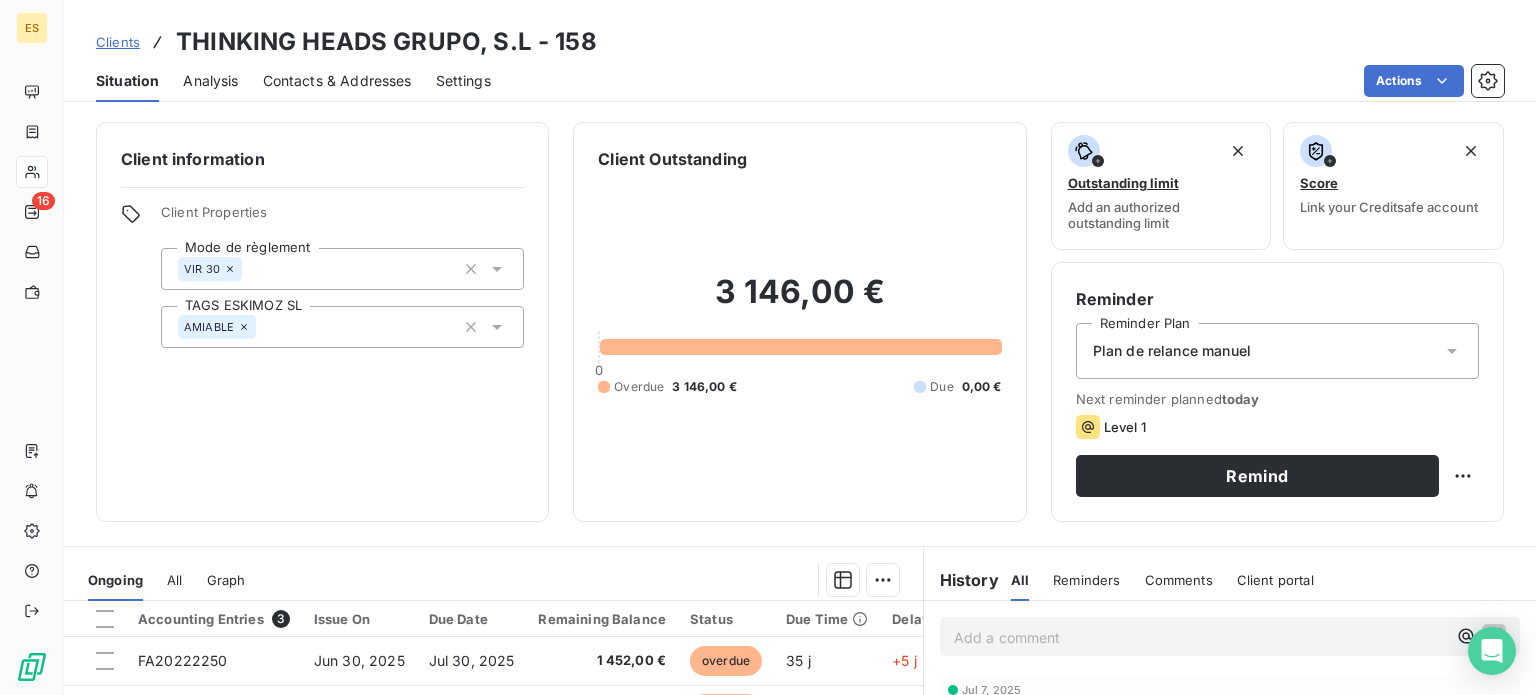 click on "Contacts & Addresses" at bounding box center (337, 81) 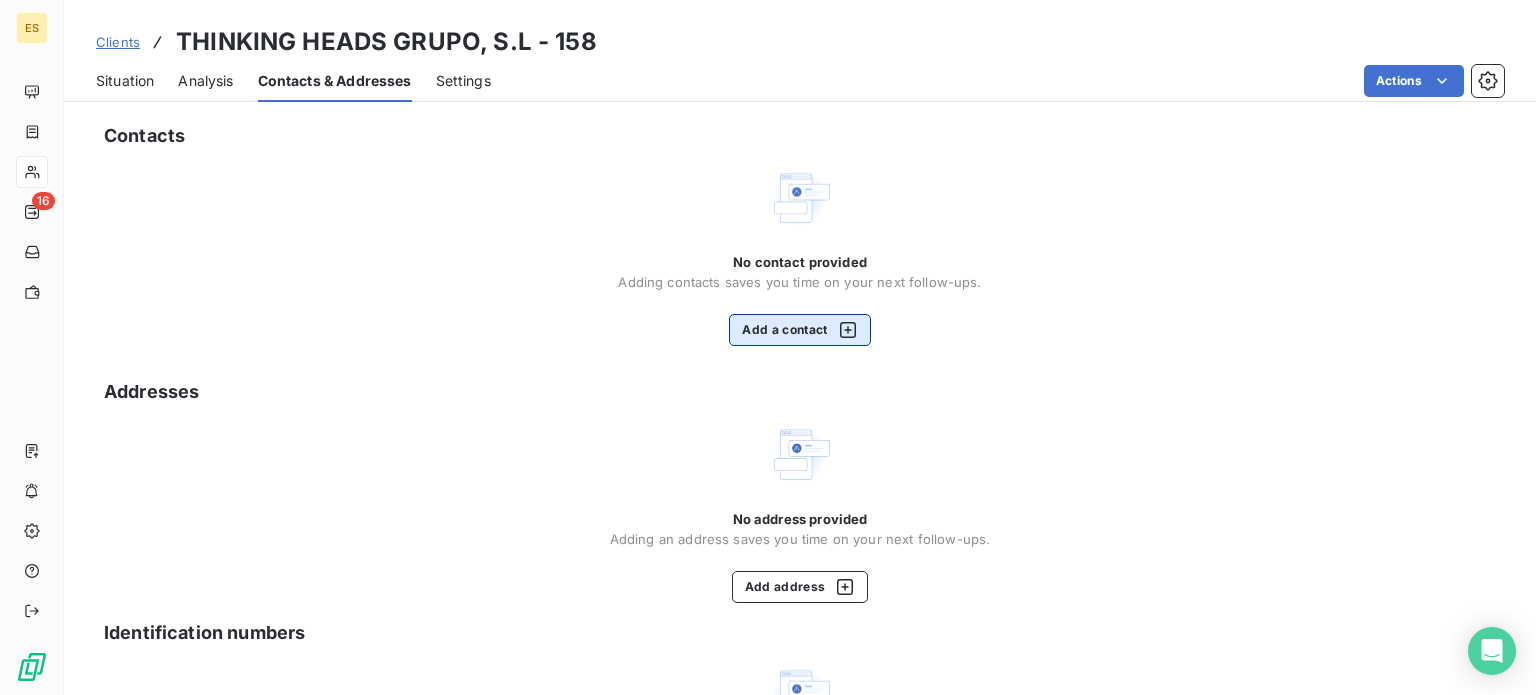 click on "Add a contact" at bounding box center (799, 330) 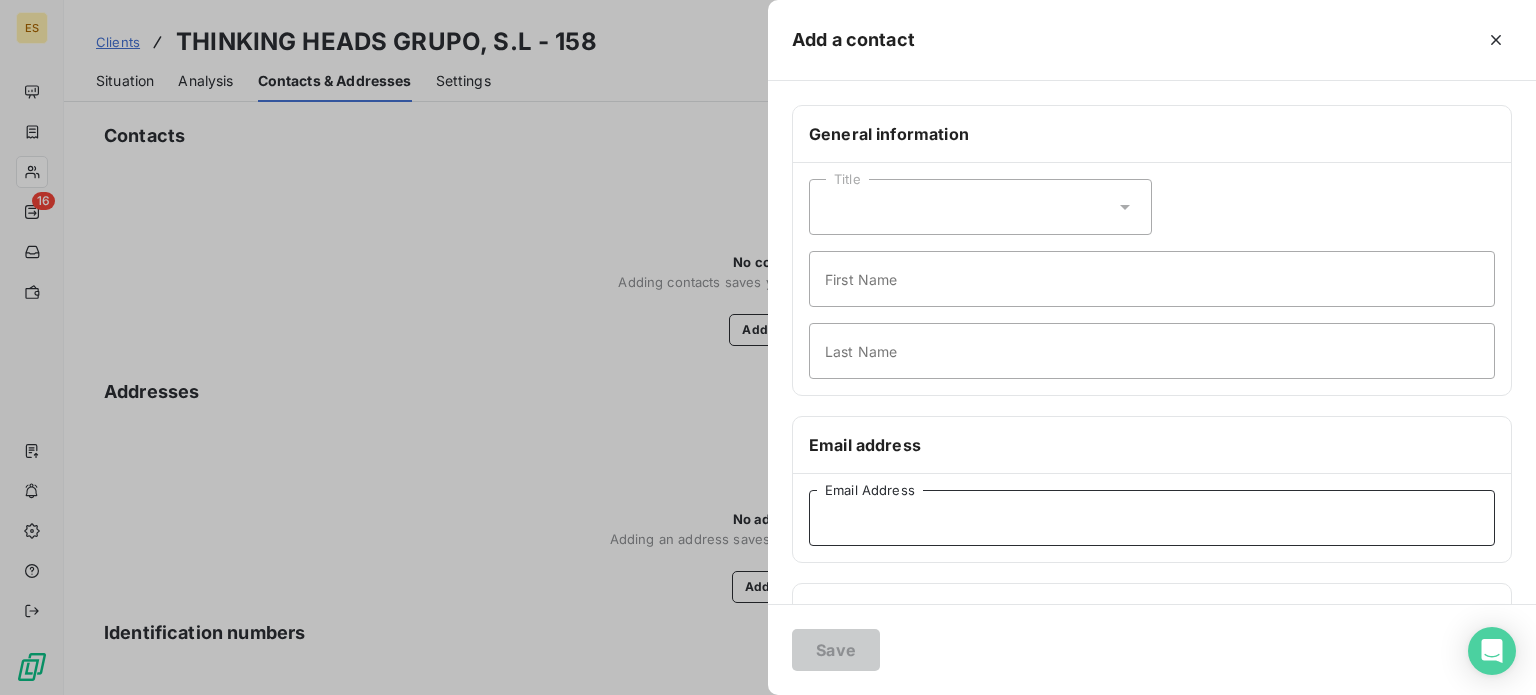 click on "Email Address" at bounding box center [1152, 518] 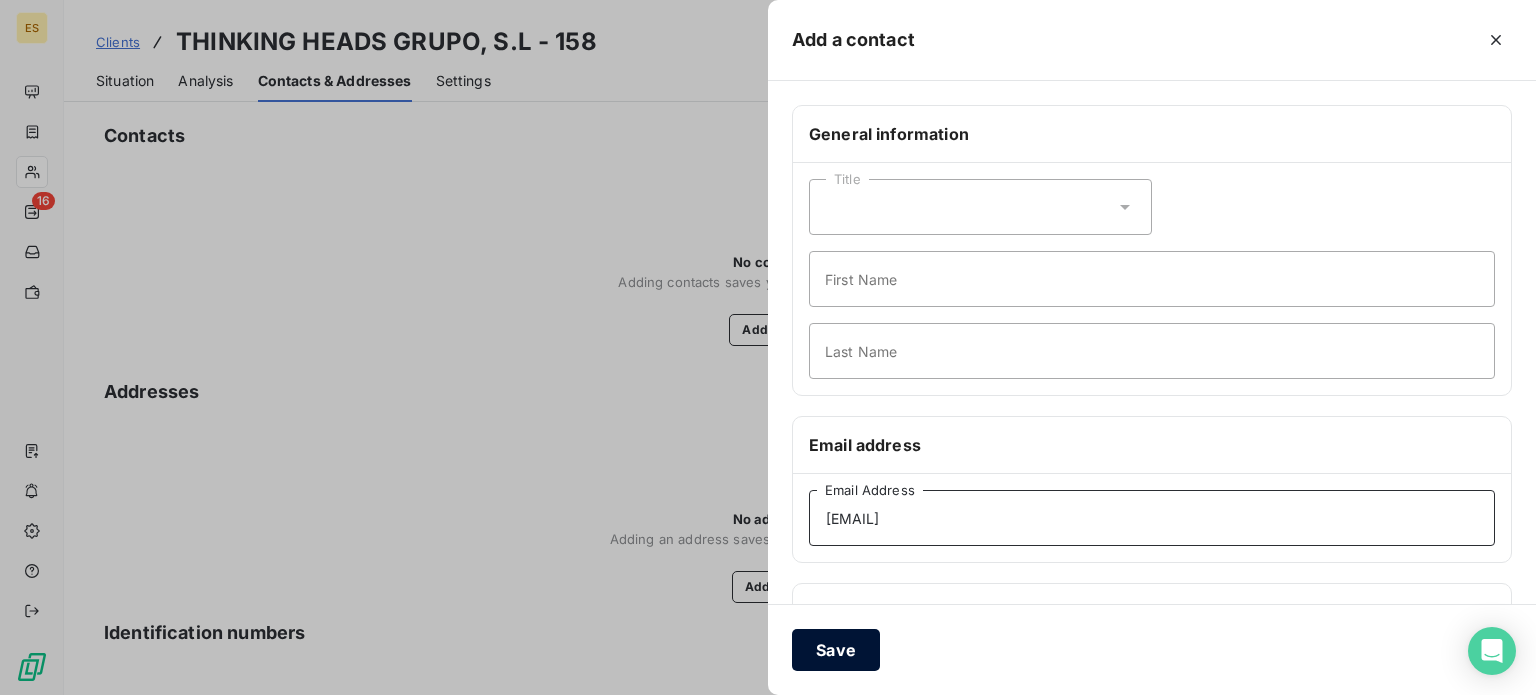 type on "[EMAIL]" 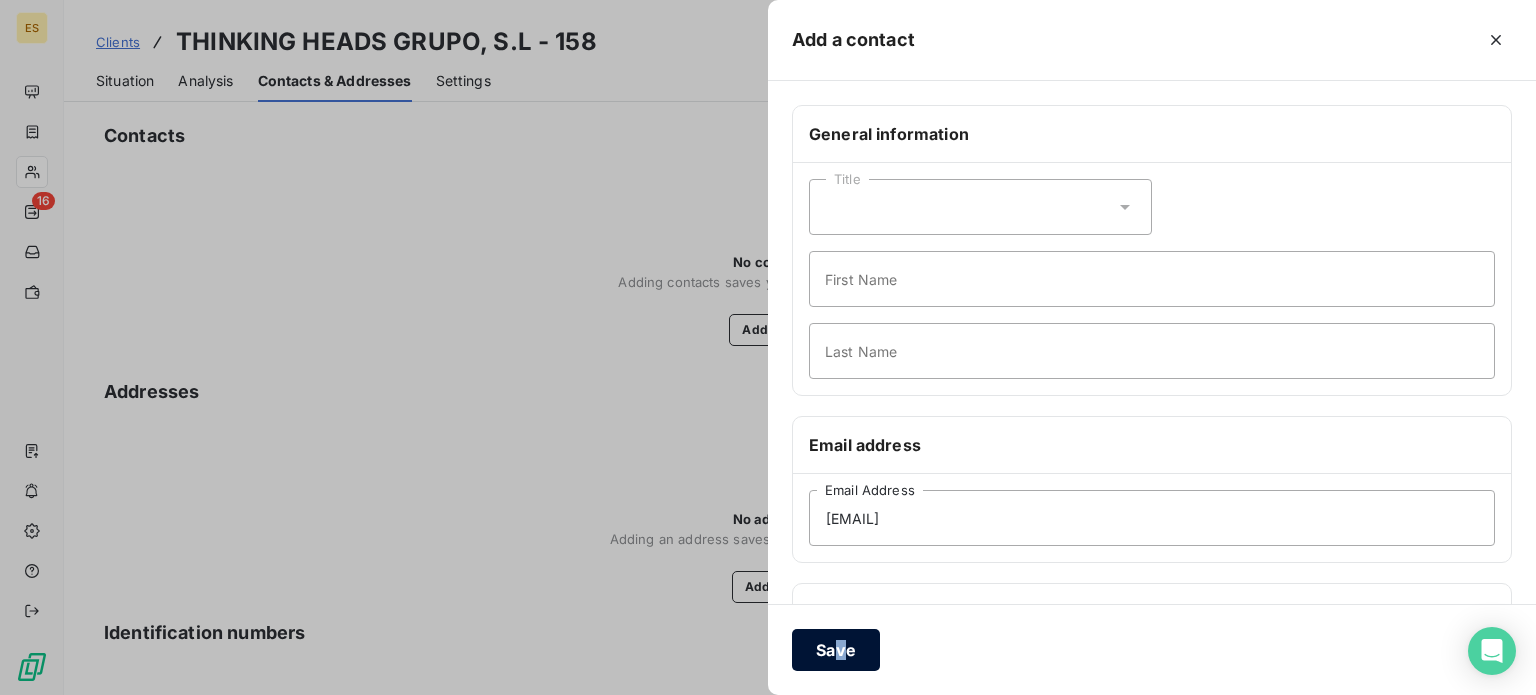 click on "Save" at bounding box center (1152, 649) 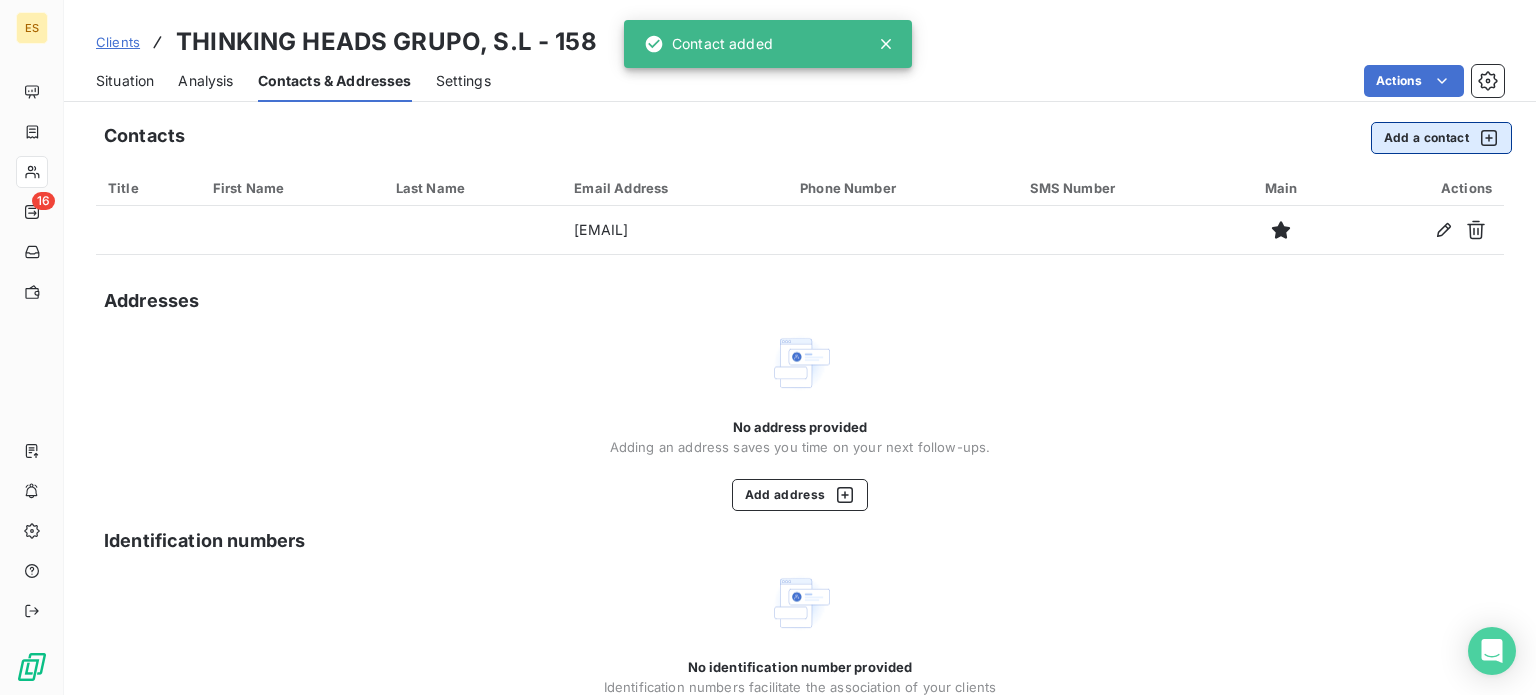 click on "Add a contact" at bounding box center [1441, 138] 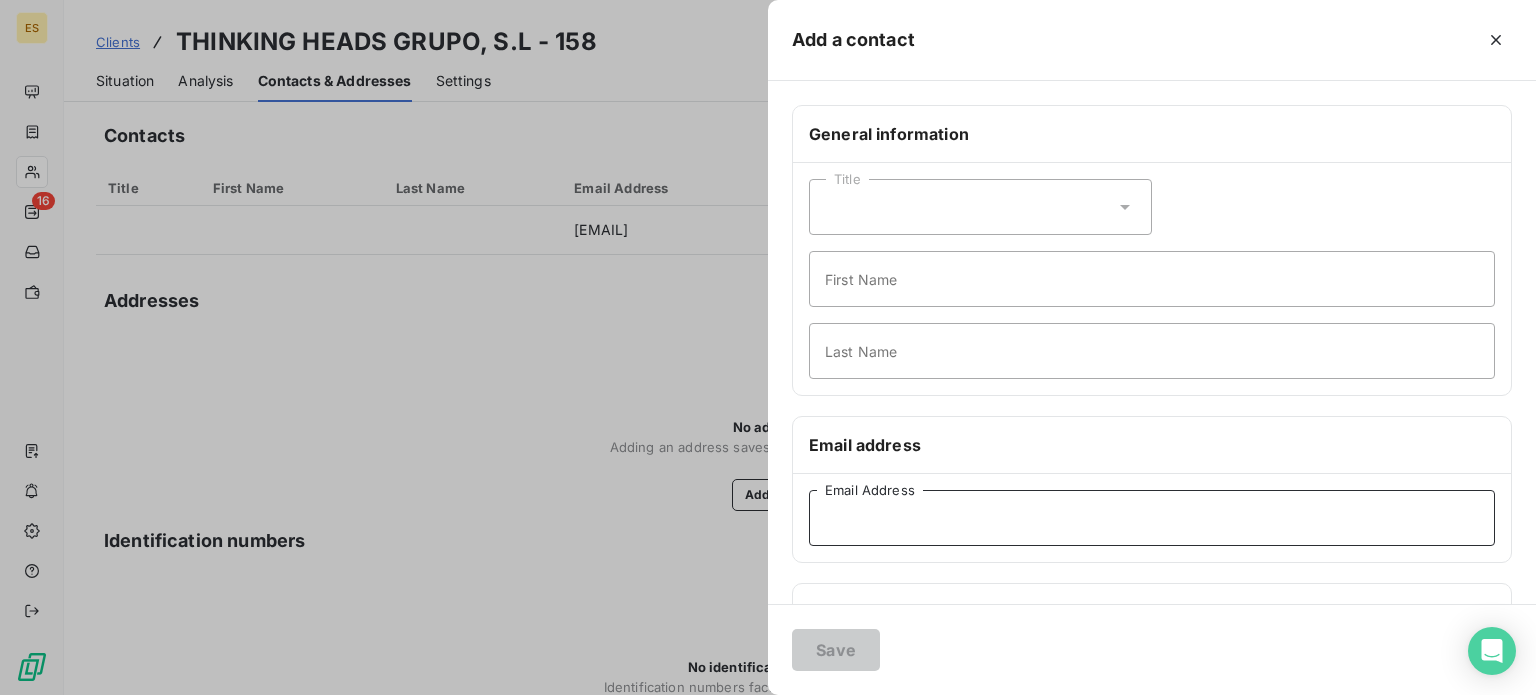 click on "Email Address" at bounding box center (1152, 518) 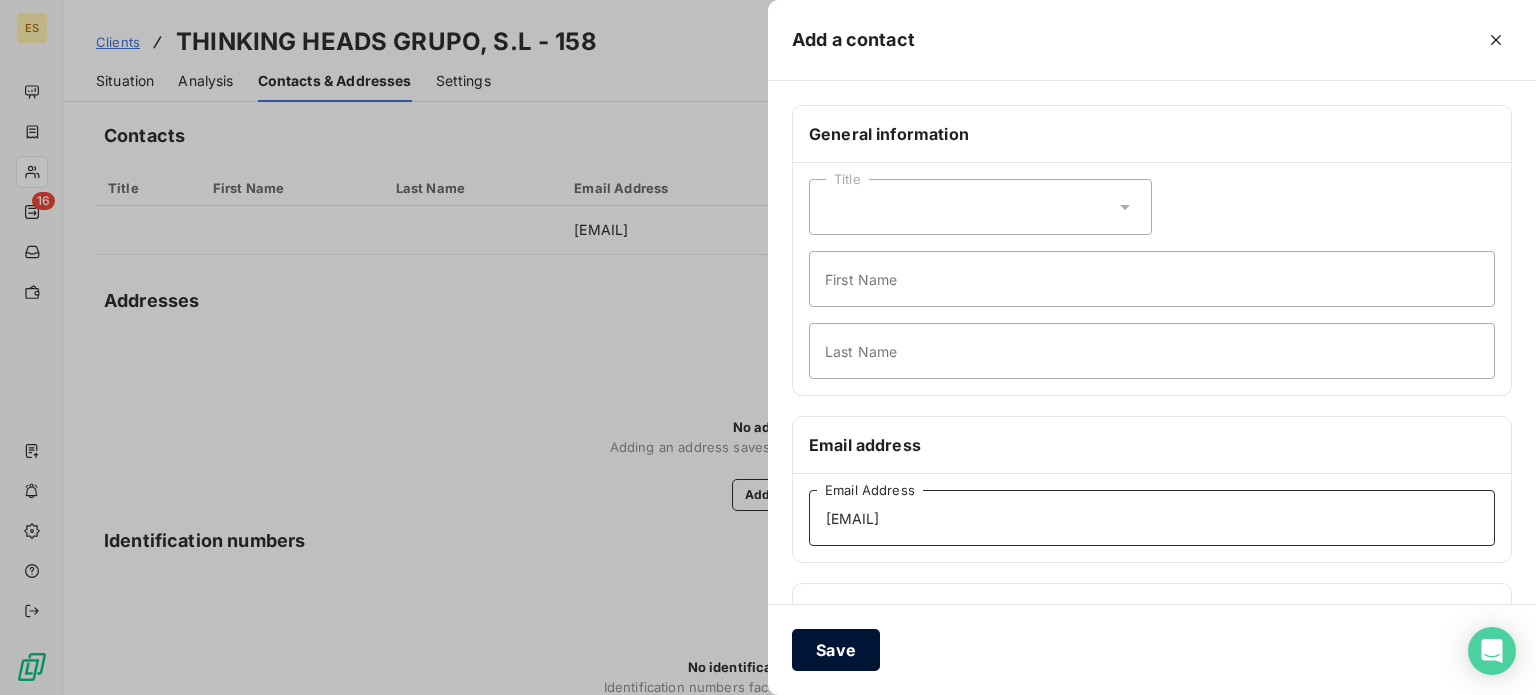 type on "[EMAIL]" 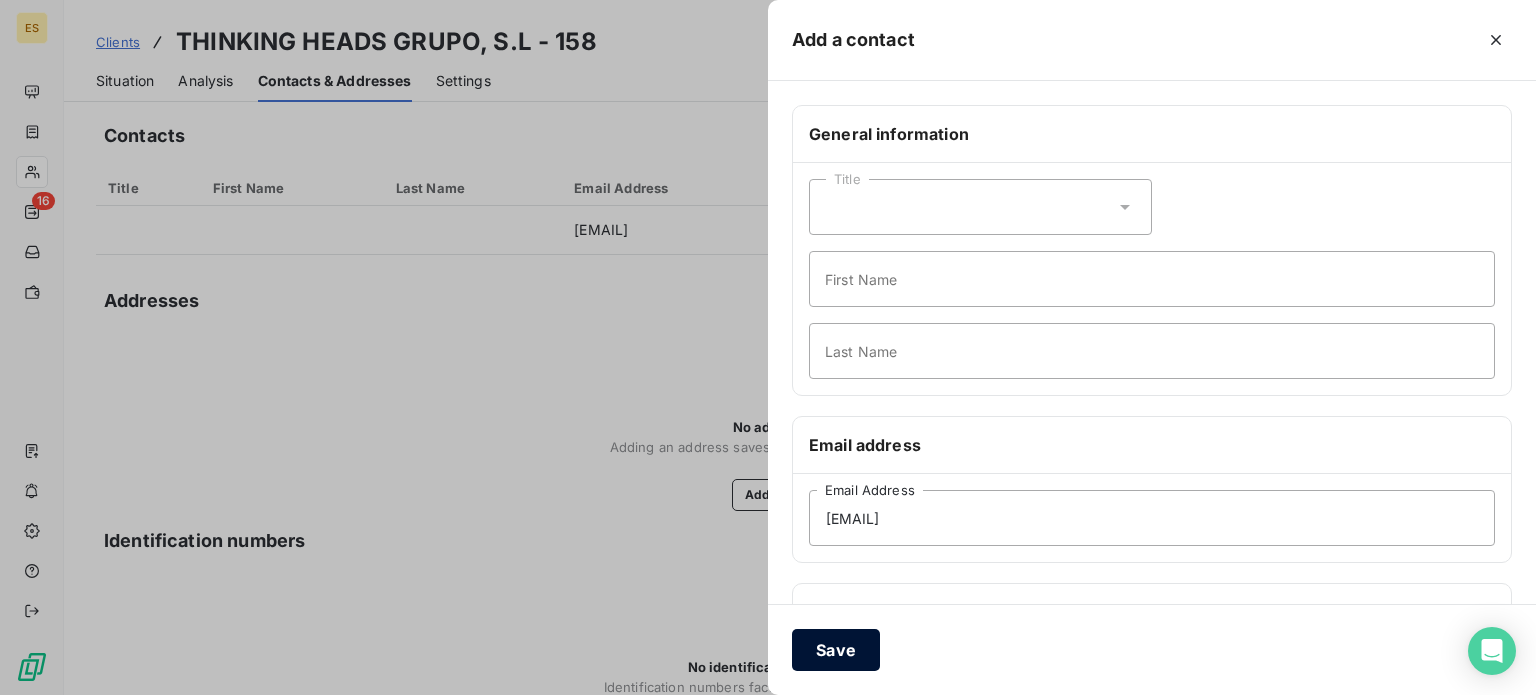 click on "Save" at bounding box center [836, 650] 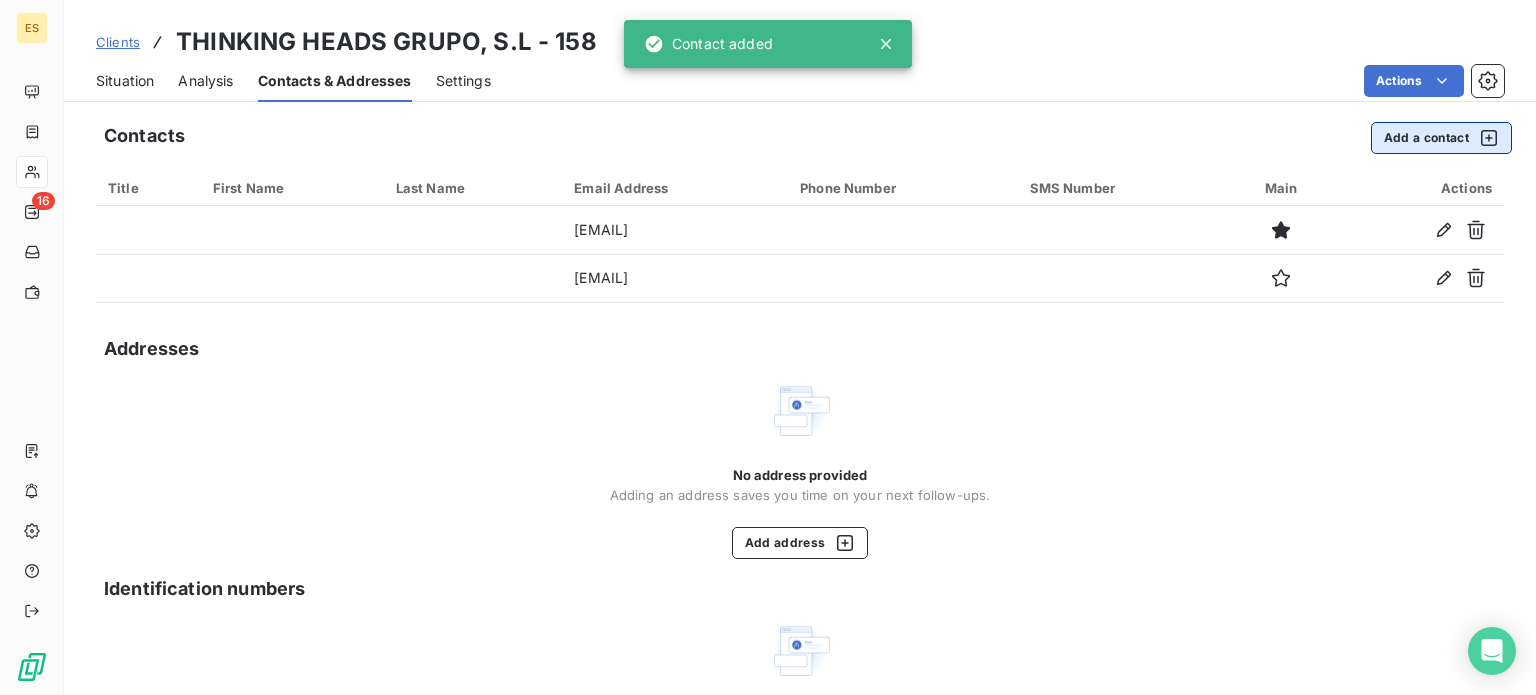 click on "Add a contact" at bounding box center (1441, 138) 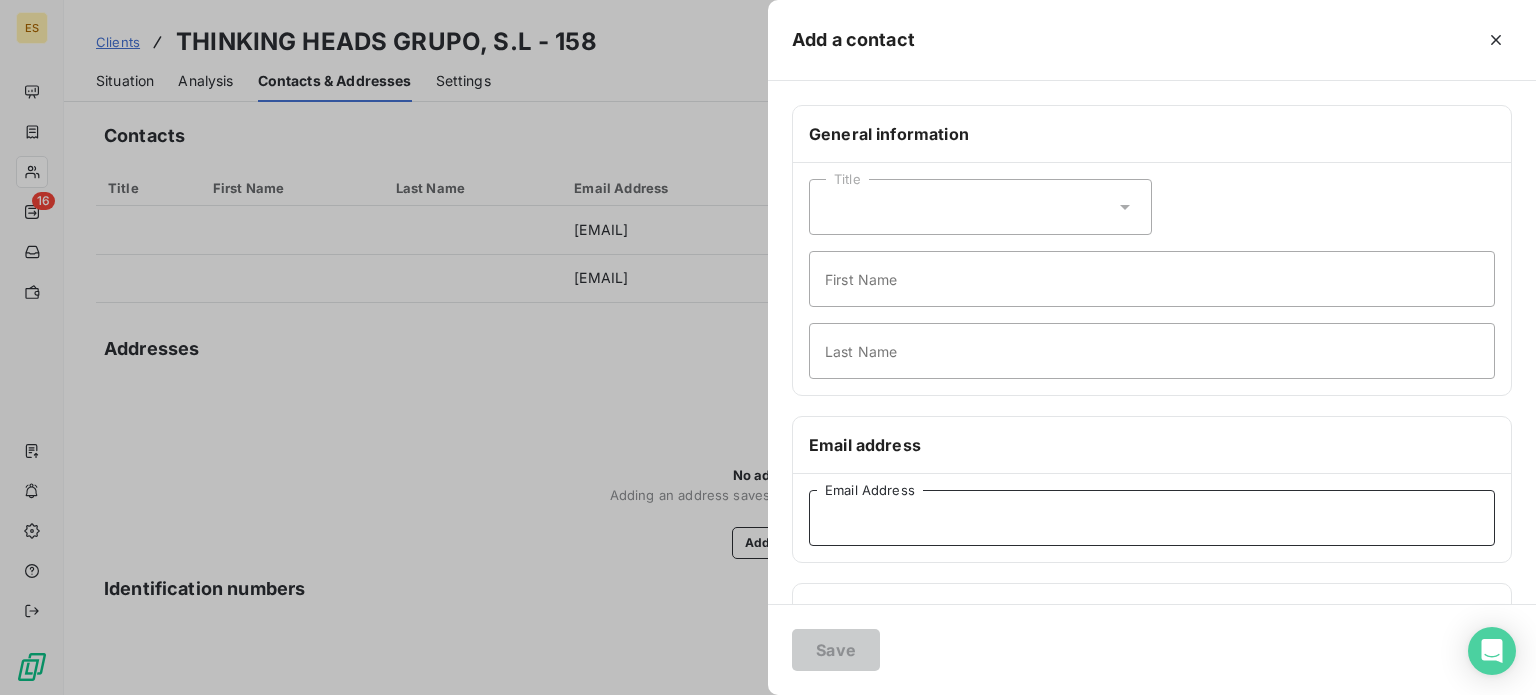 click on "Email Address" at bounding box center [1152, 518] 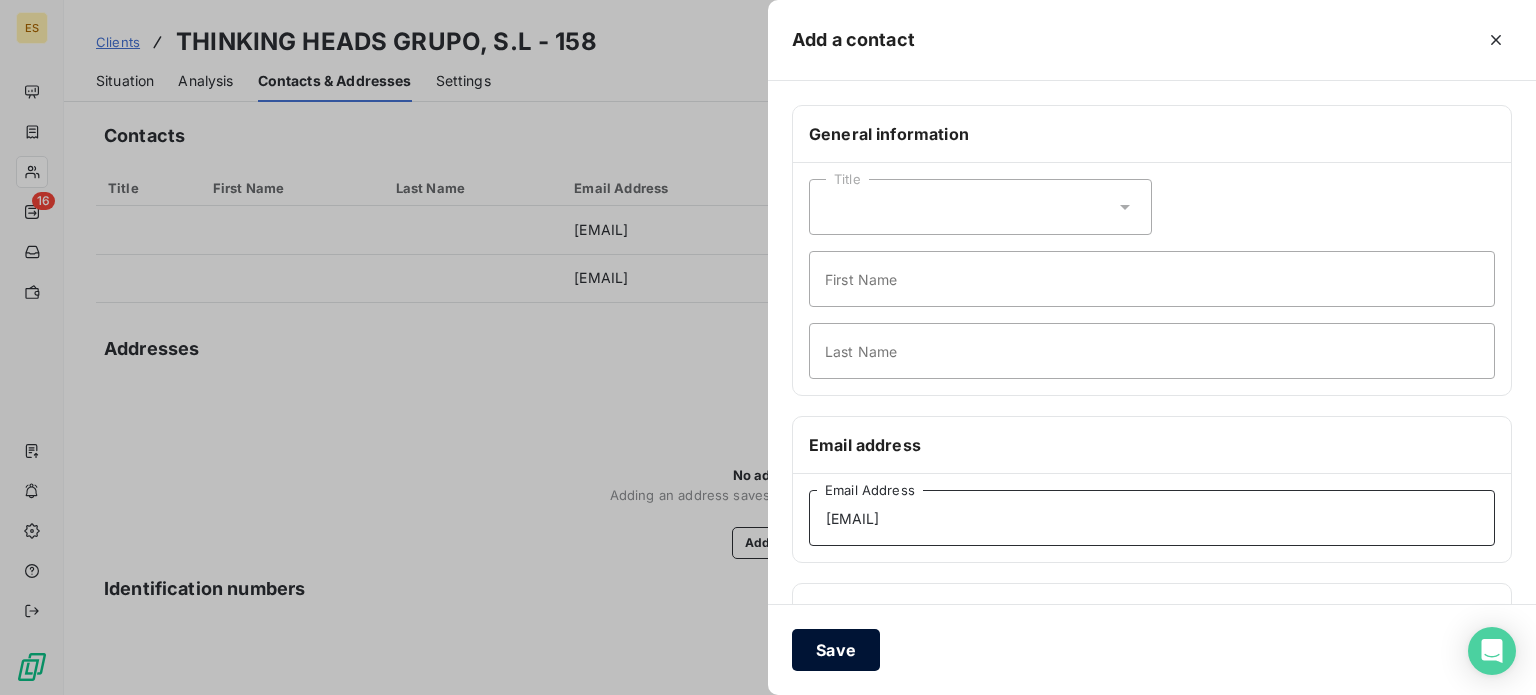 type on "[EMAIL]" 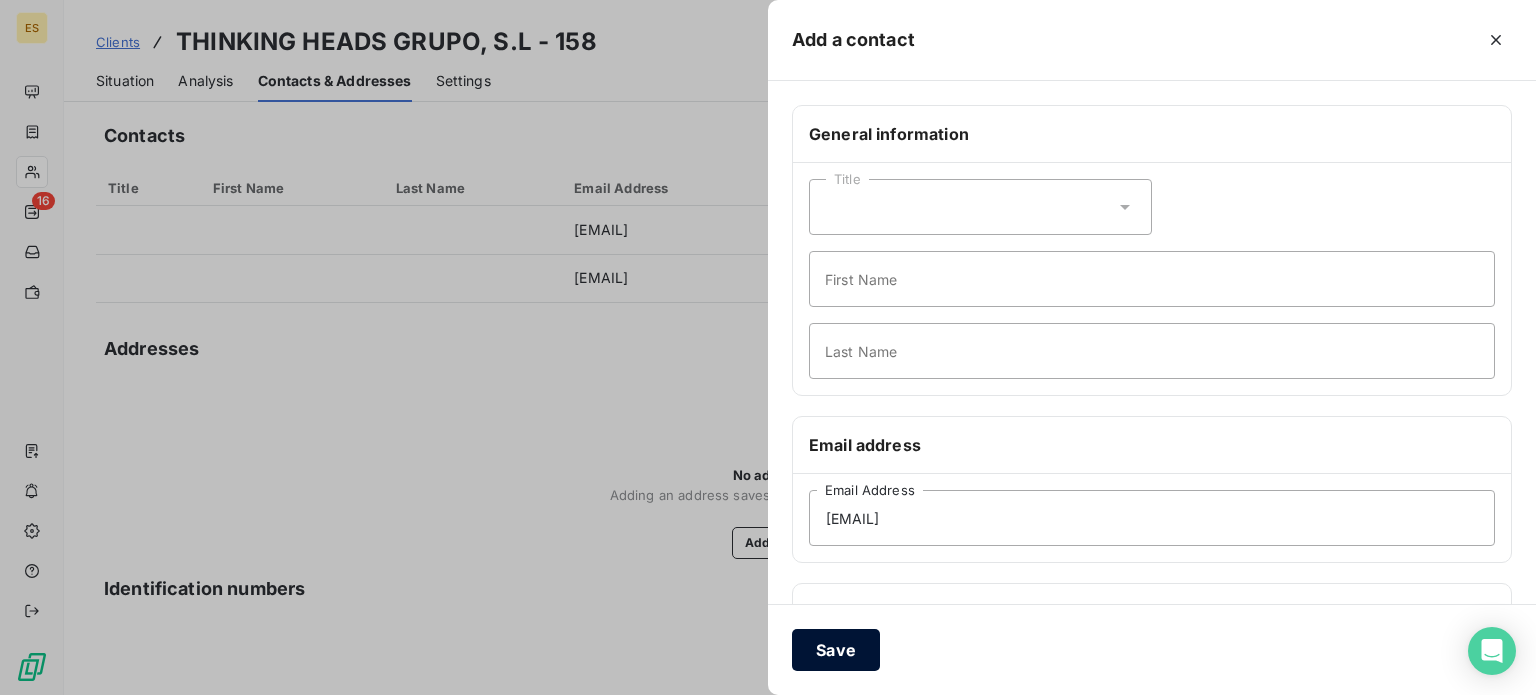 click on "Save" at bounding box center (836, 650) 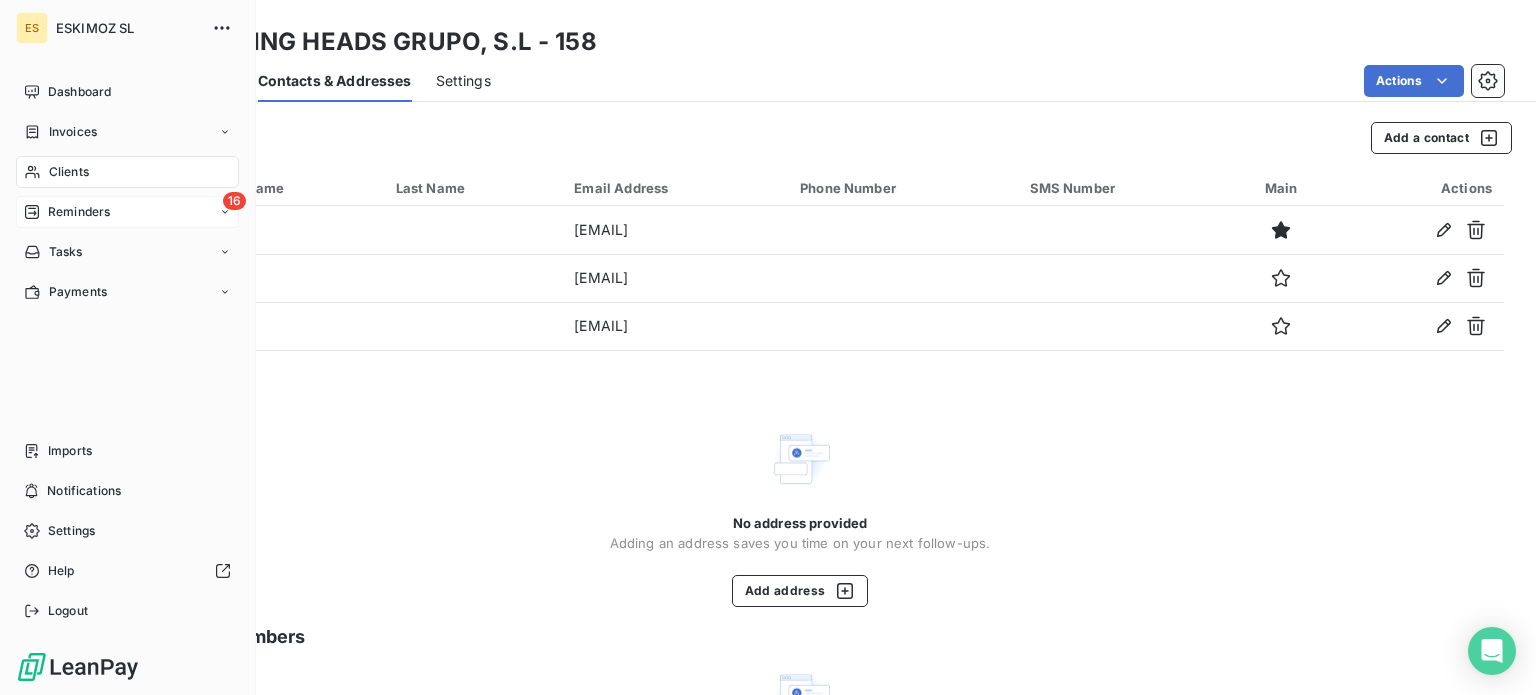 click on "Reminders" at bounding box center [79, 212] 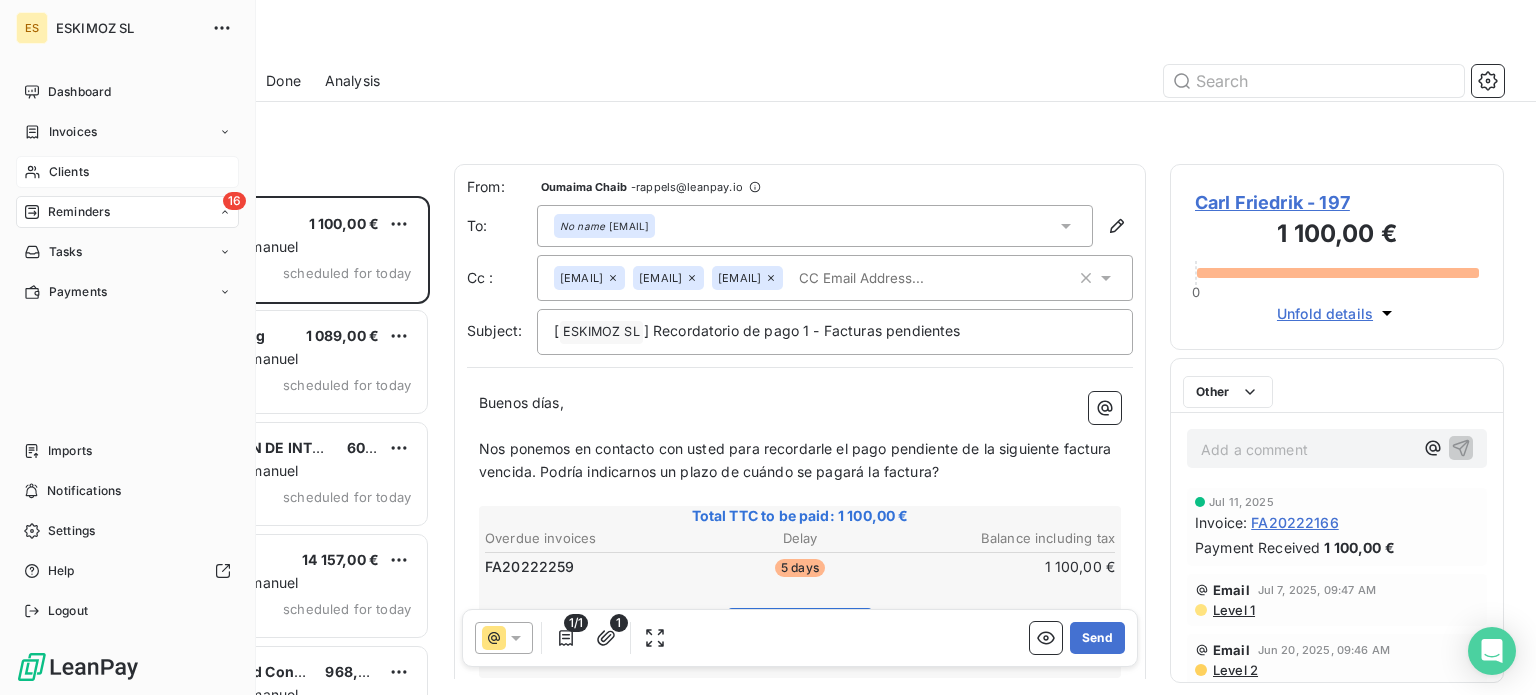 scroll, scrollTop: 16, scrollLeft: 16, axis: both 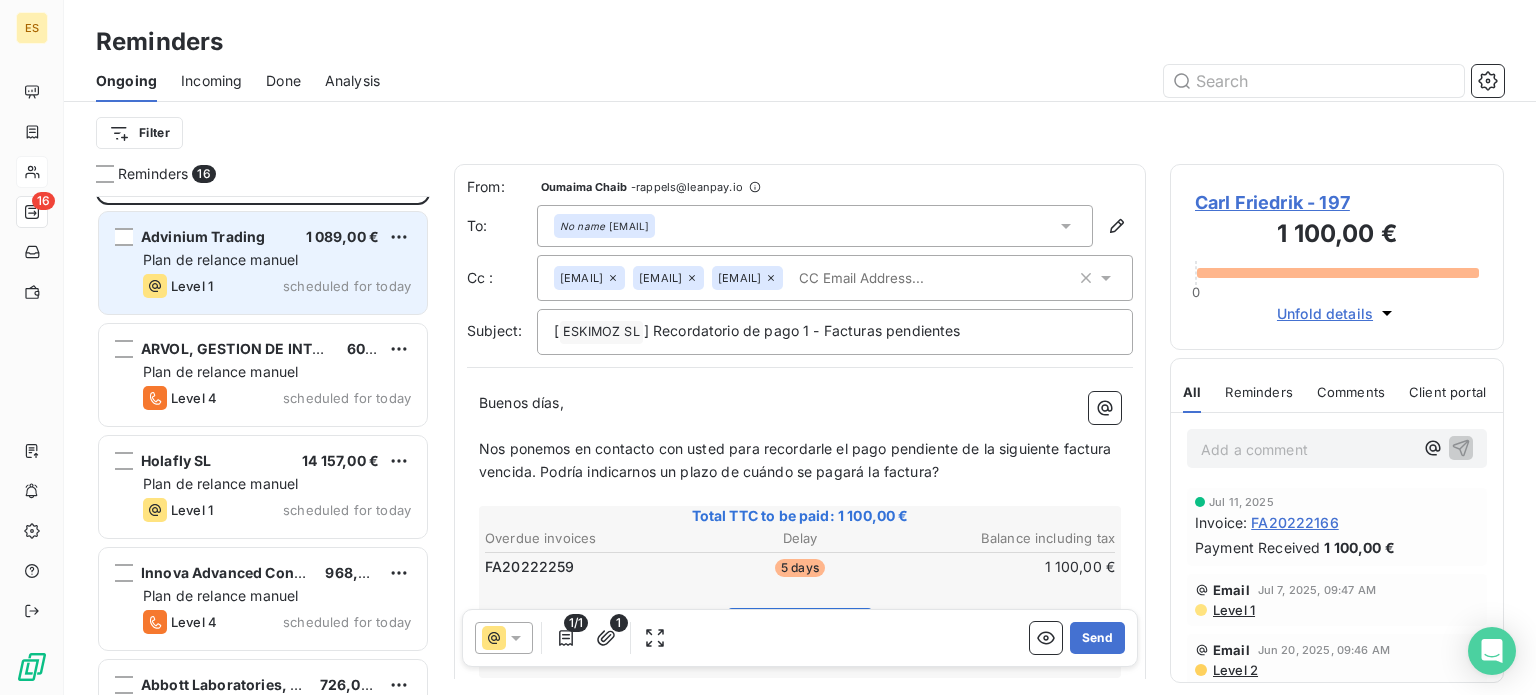 click on "Plan de relance manuel" at bounding box center (220, 259) 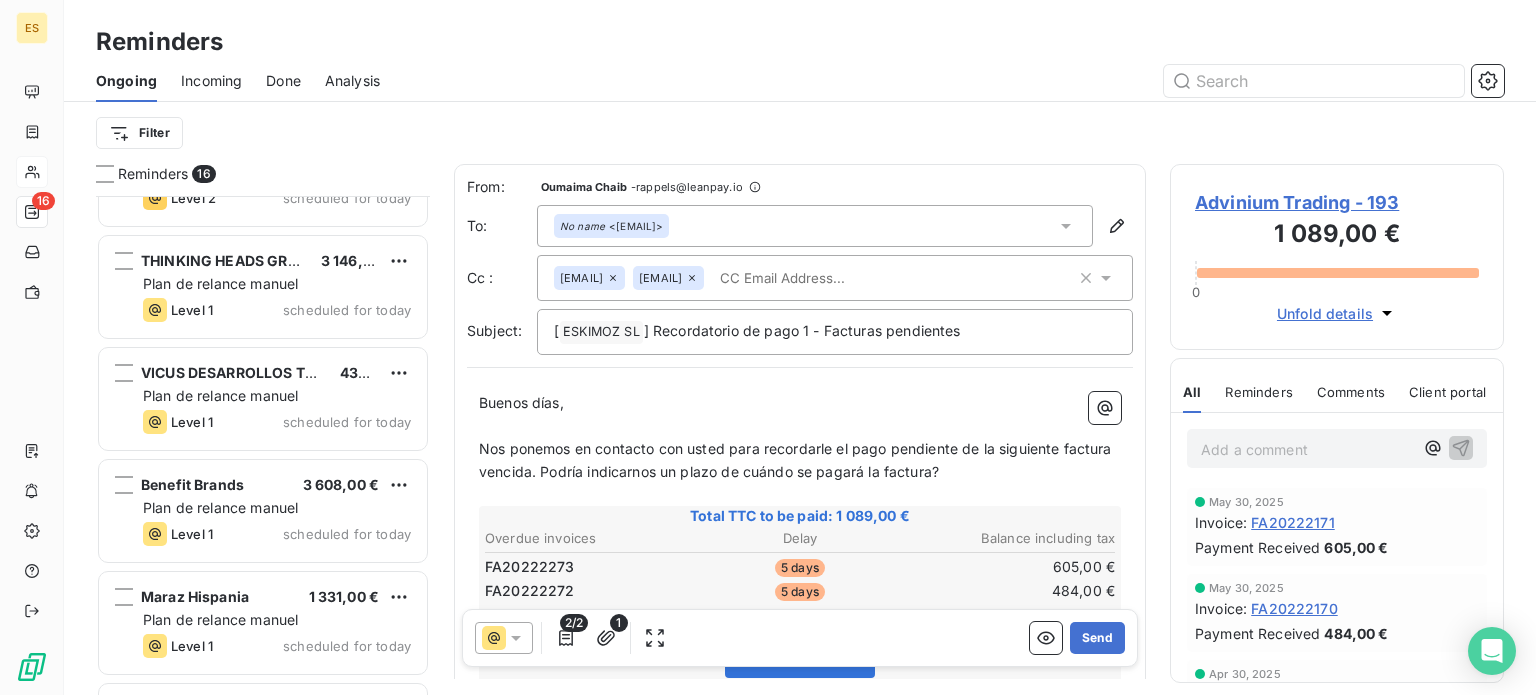 scroll, scrollTop: 600, scrollLeft: 0, axis: vertical 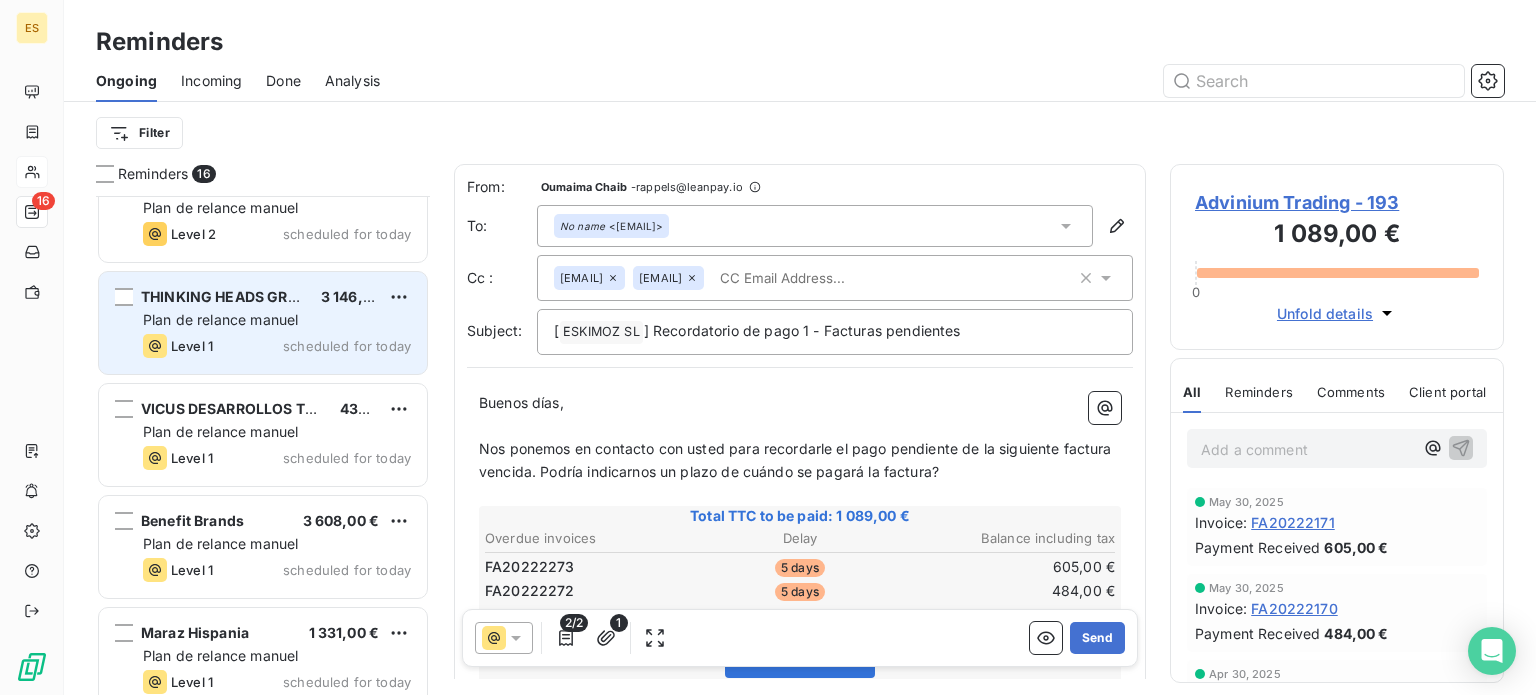click on "[COMPANY_NAME] 1 100,00 € Plan de relance manuel Level 1 scheduled for today [COMPANY_NAME] 1 089,00 € Plan de relance manuel Level 1 scheduled for today [COMPANY_NAME], S.L.U 605,00 € Plan de relance manuel Level 4 scheduled for today [COMPANY_NAME] SL 14 157,00 € Plan de relance manuel Level 1 scheduled for today [COMPANY_NAME] 968,00 € Plan de relance manuel Level 4 scheduled for today [COMPANY_NAME], S.A 726,00 € Plan de relance manuel Level 2 scheduled for today [COMPANY_NAME], S.L 3 146,00 € Plan de relance manuel Level 1 scheduled for today [COMPANY_NAME], S.L 435,60 € Plan de relance manuel Level 1 scheduled for today [COMPANY_NAME] 3 608,00 € Plan de relance manuel Level 1 scheduled for today [COMPANY_NAME] 1 331,00 € Plan de relance manuel Level 1 scheduled for today [COMPANY_NAME] 1 600,00 € Plan de relance manuel Level 1 scheduled for today" at bounding box center [263, 445] 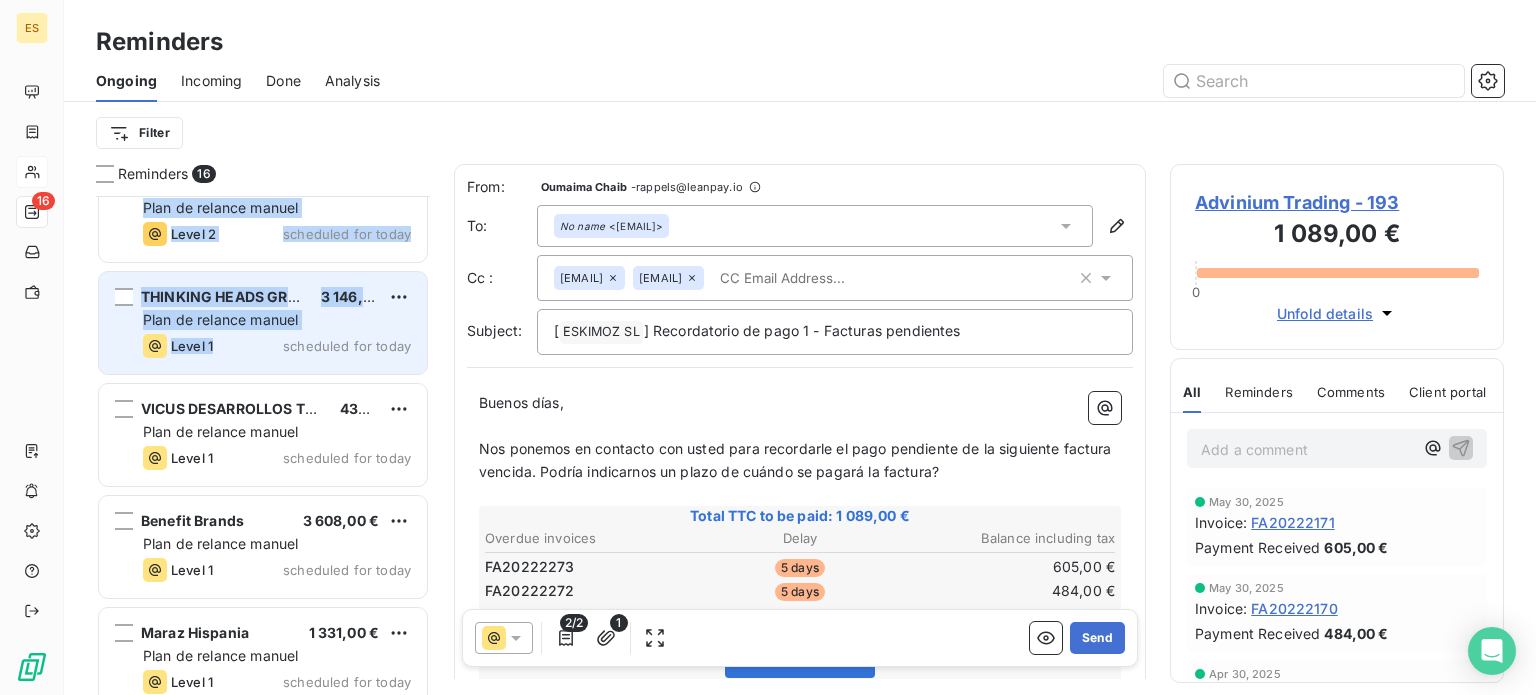click on "[NAME] 3 146,00 € Plan de relance manuel Level 1 scheduled for today" at bounding box center (263, 323) 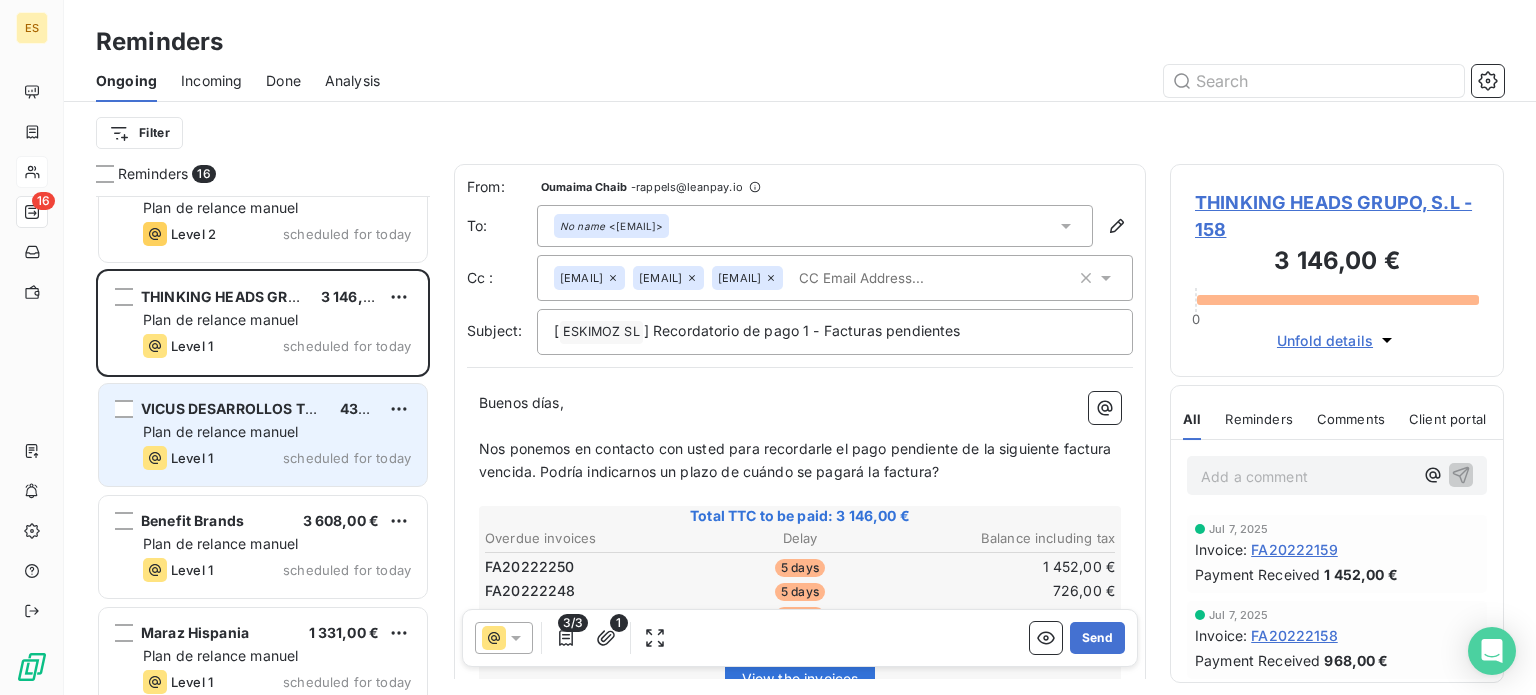 click on "Plan de relance manuel" at bounding box center [277, 432] 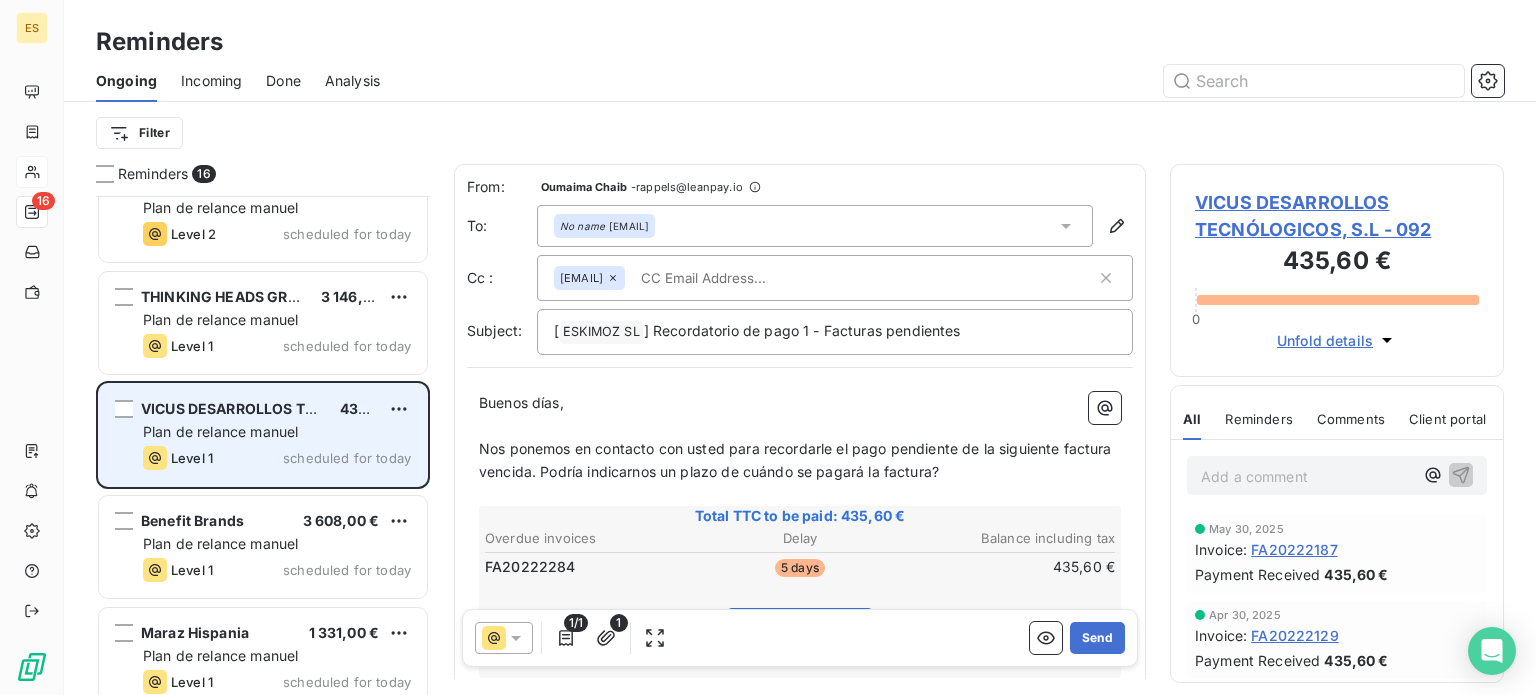 scroll, scrollTop: 700, scrollLeft: 0, axis: vertical 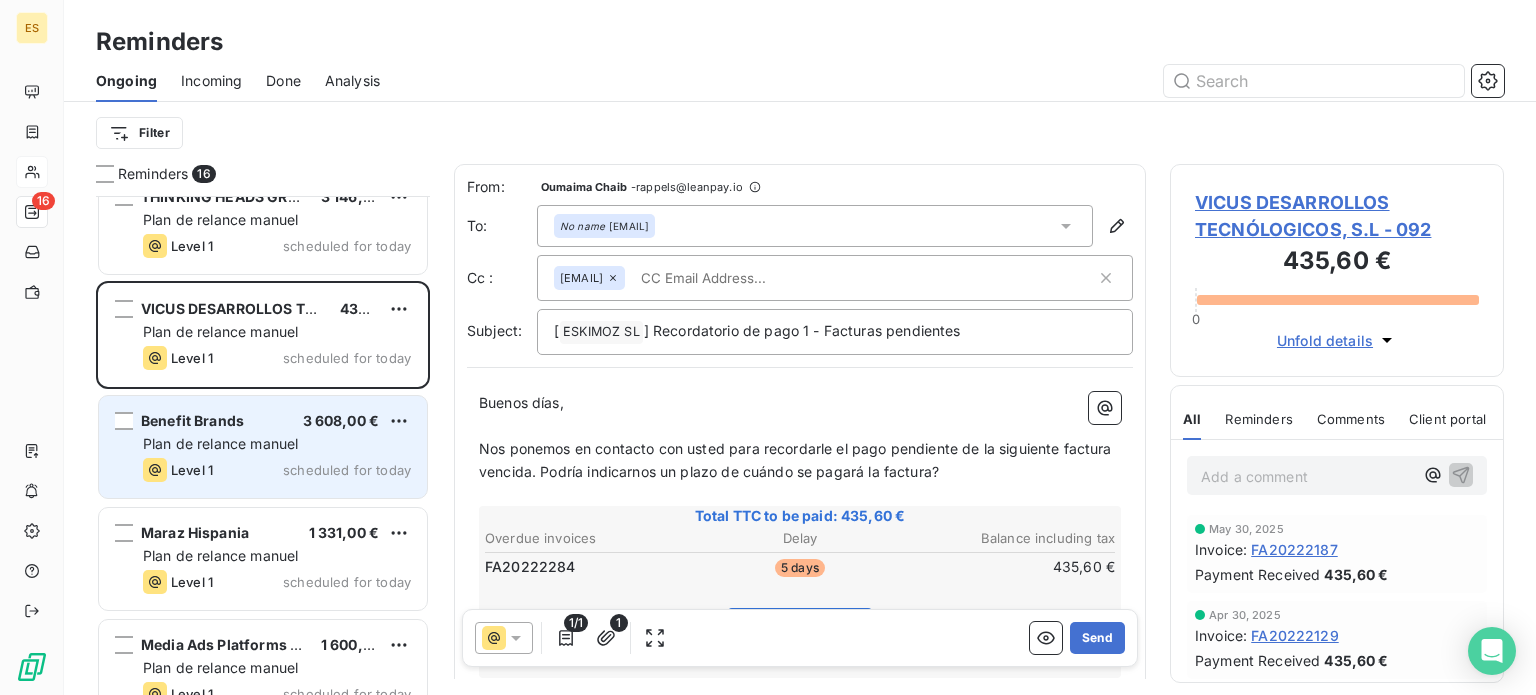 click on "Benefit Brands 3 608,00 €" at bounding box center (277, 421) 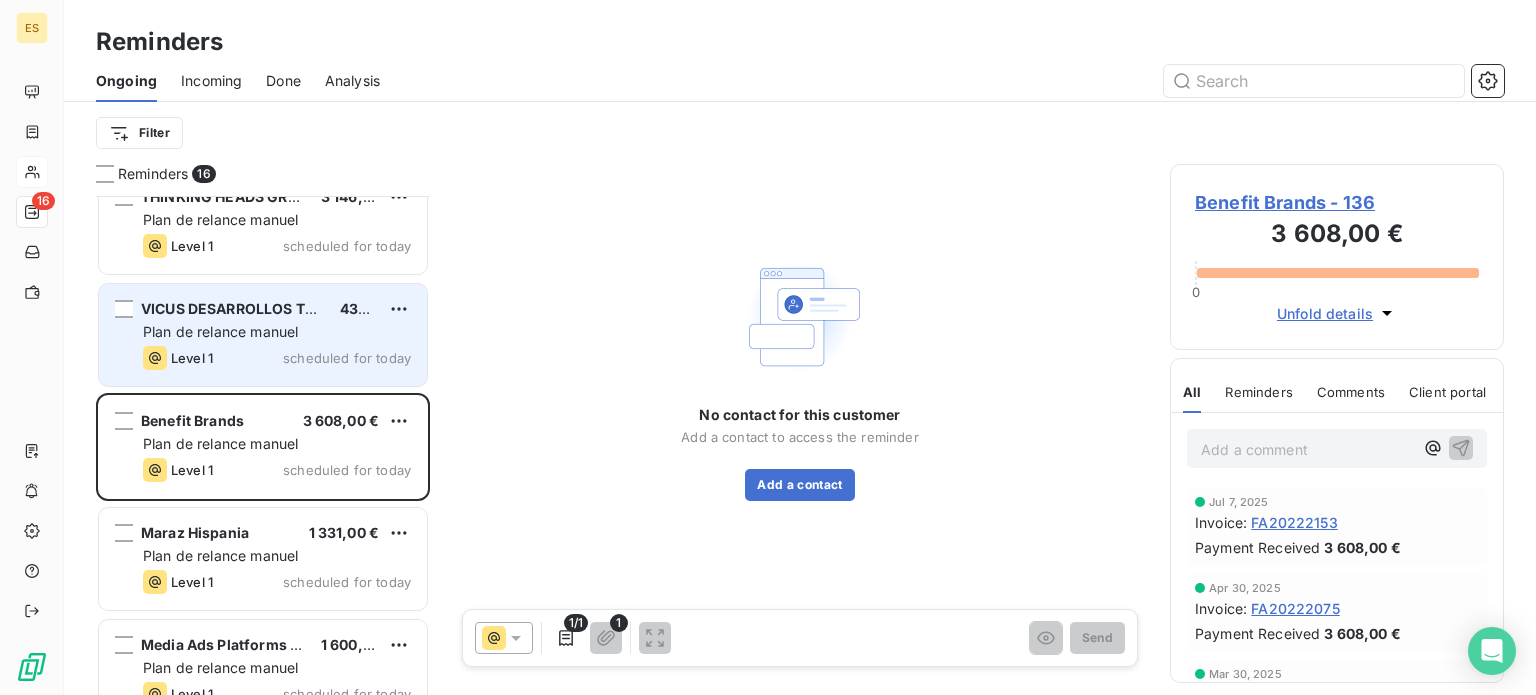 click on "Level 1 scheduled for today" at bounding box center [277, 358] 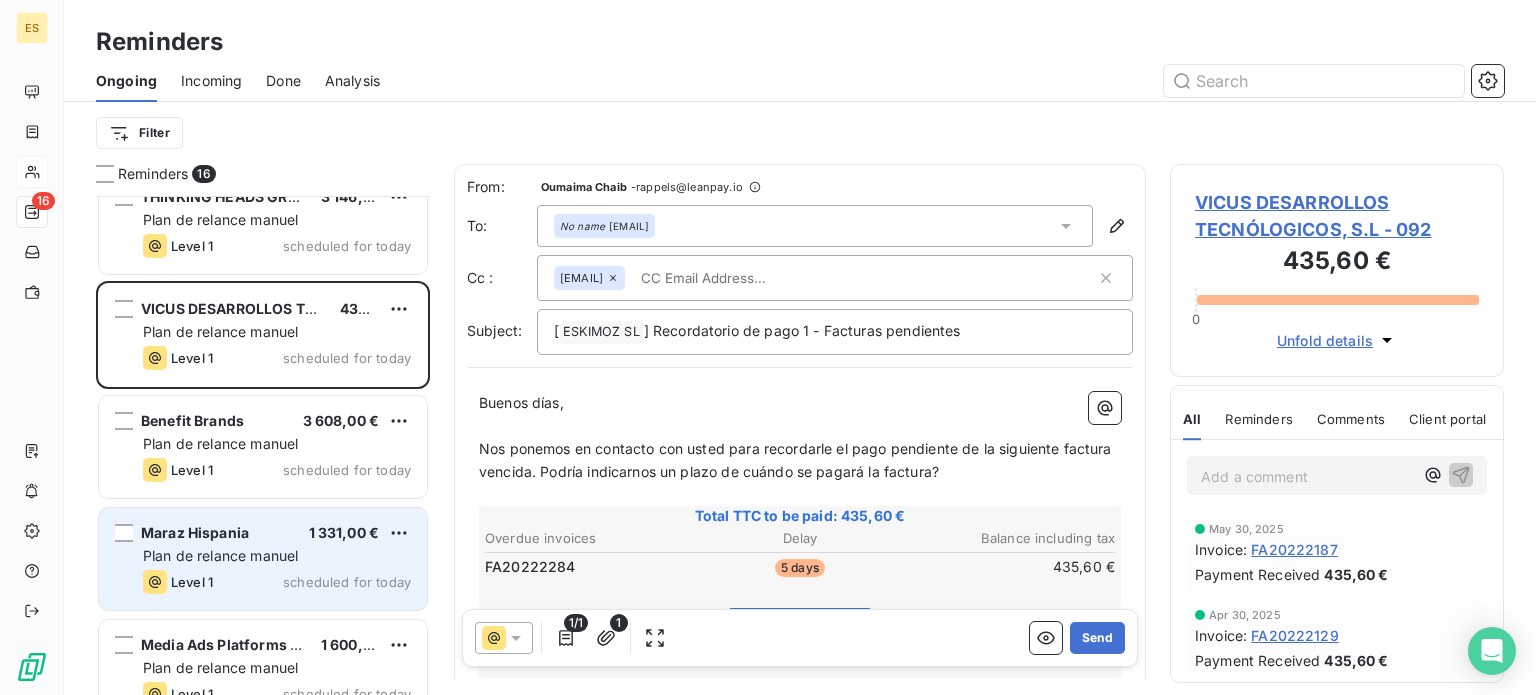 click on "Maraz Hispania" at bounding box center (195, 533) 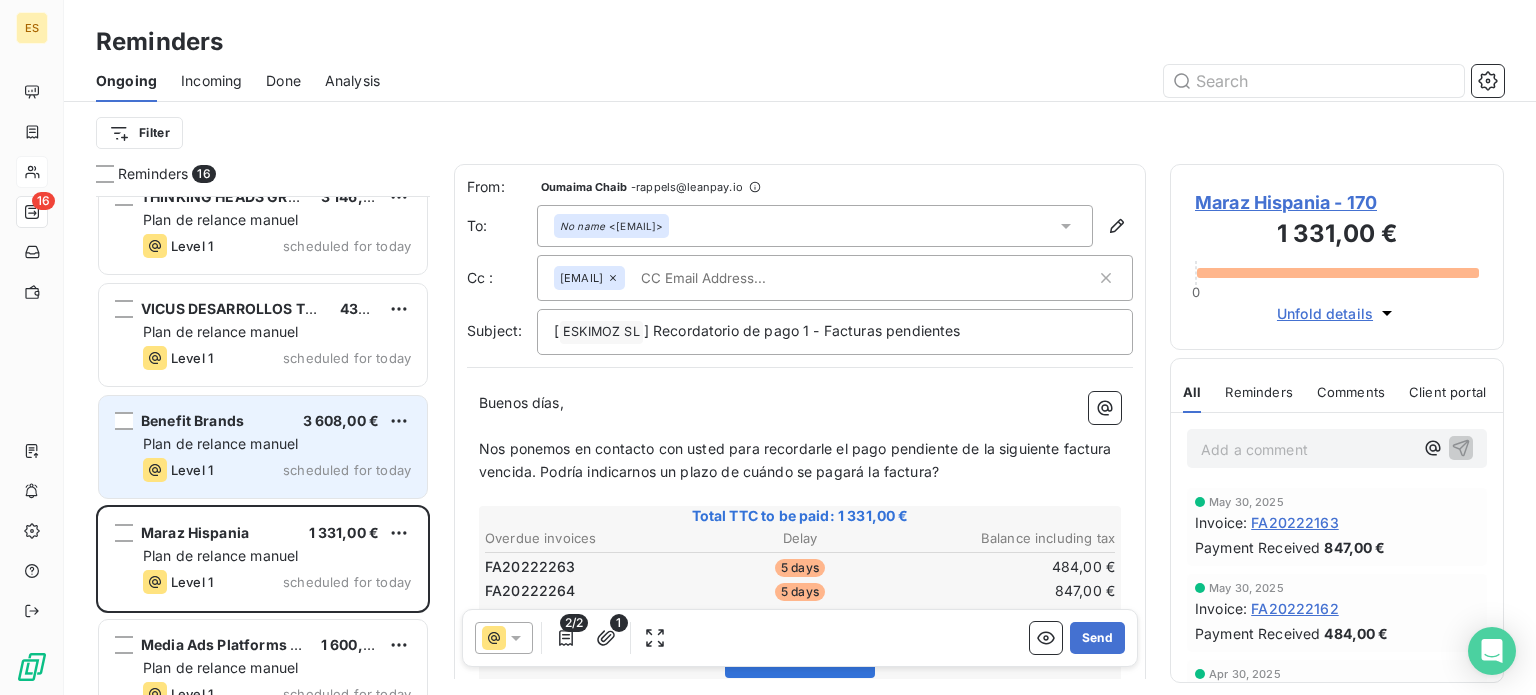 click on "Benefit Brands 3 608,00 € Plan de relance manuel Level 1 scheduled for today" at bounding box center [263, 447] 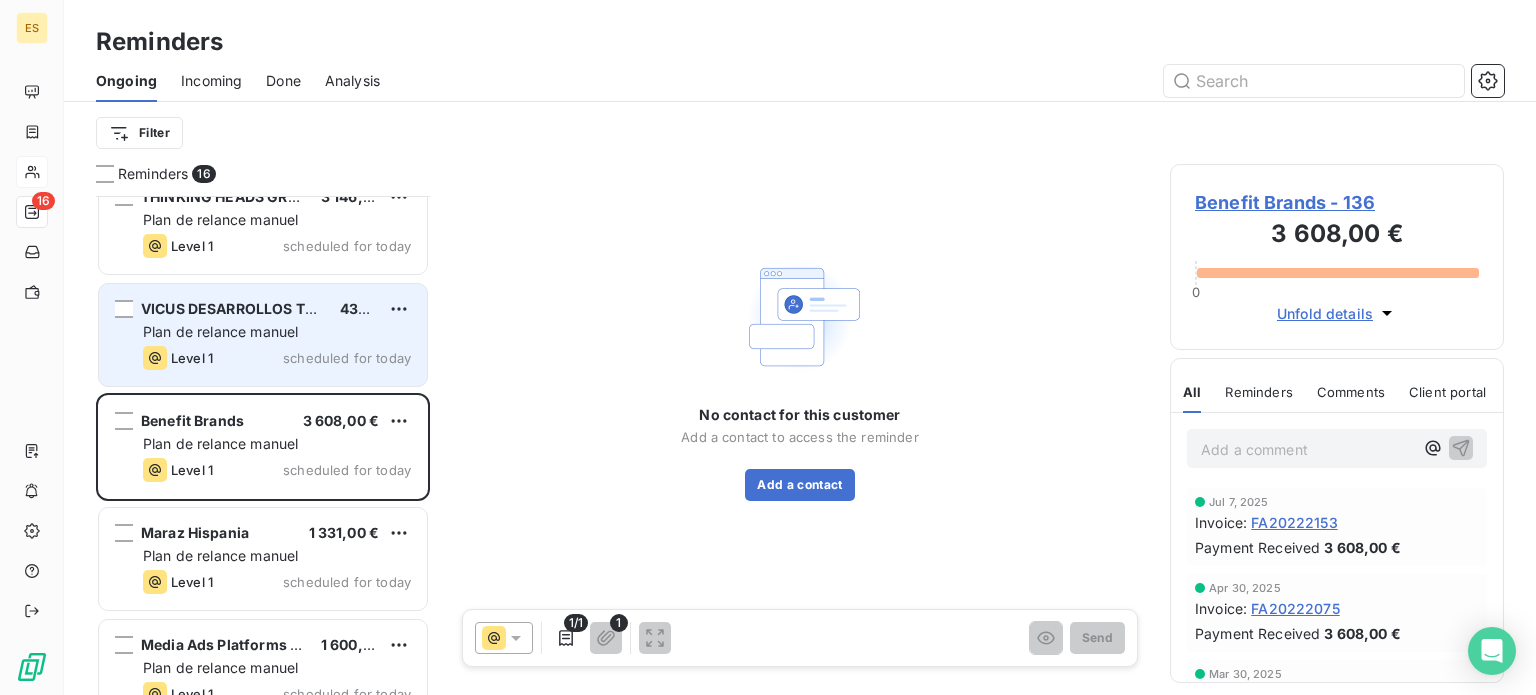 click on "VICUS DESARROLLOS TECNOLÓGICOS, S.L [AMOUNT] Plan de relance manuel Level 1 scheduled for today" at bounding box center [263, 335] 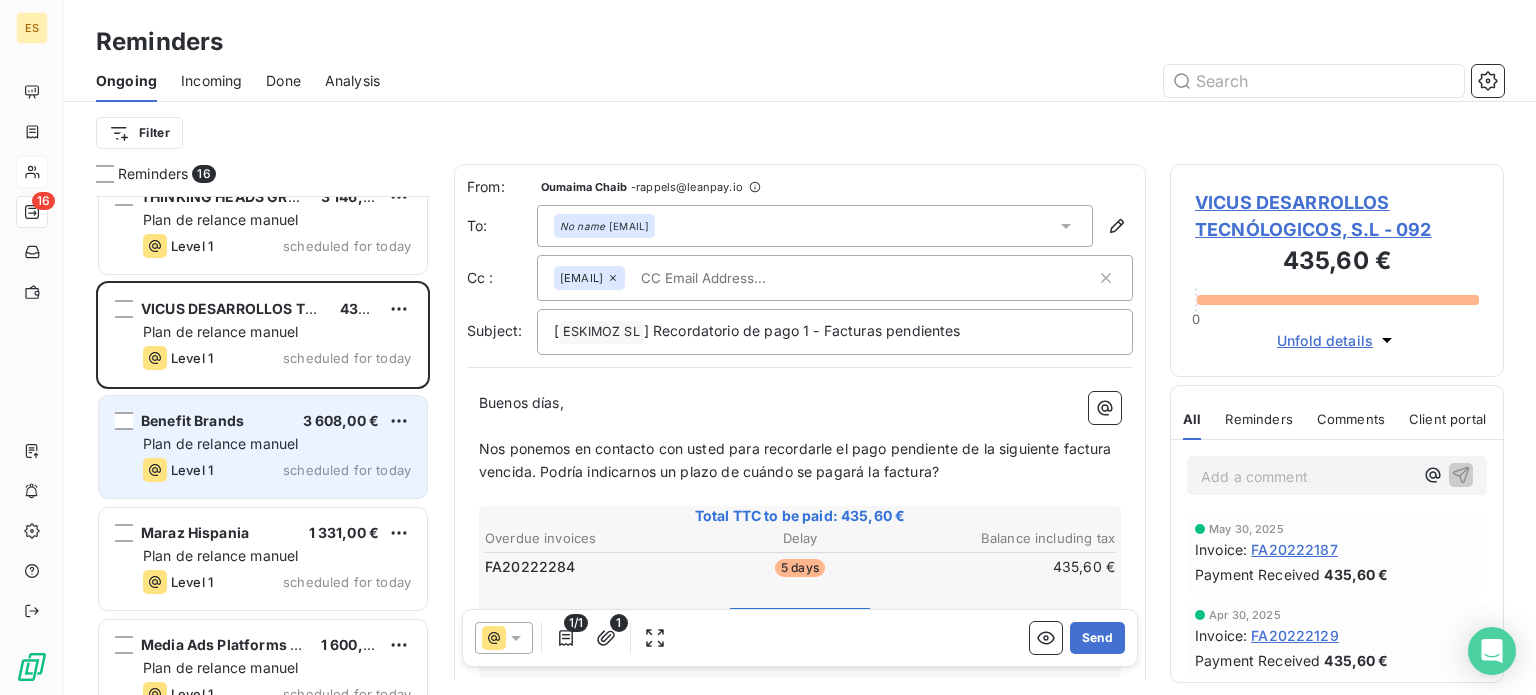 click on "Plan de relance manuel" at bounding box center (220, 443) 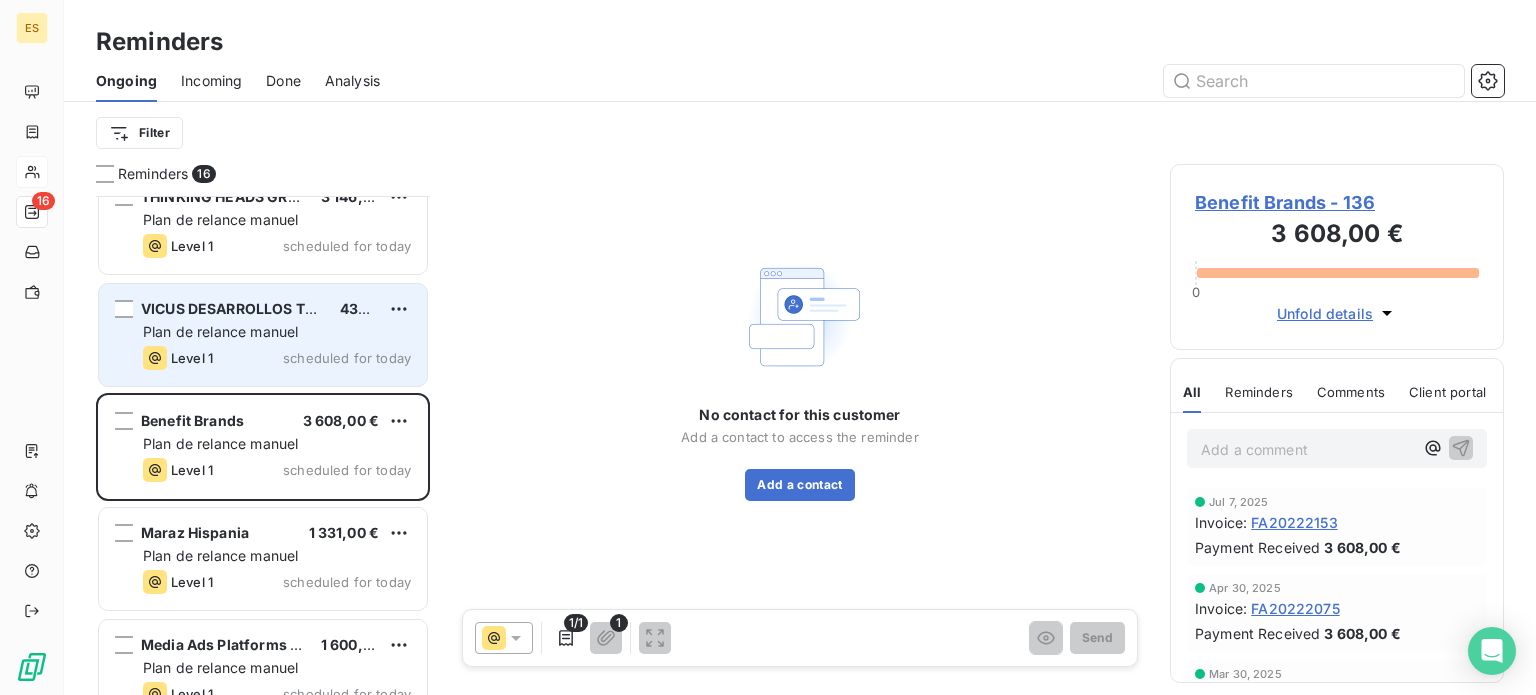 click on "Level 1 scheduled for today" at bounding box center [277, 358] 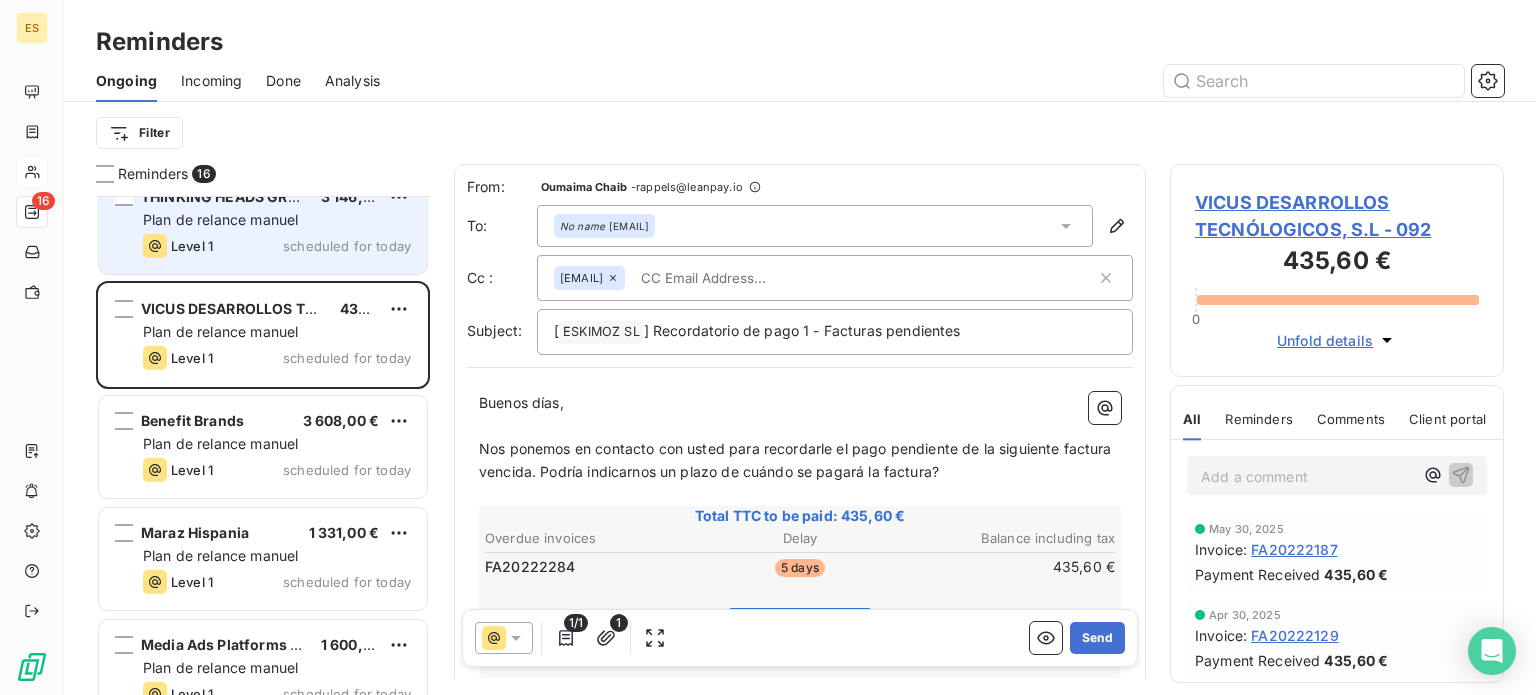 click on "Level 1" at bounding box center (178, 246) 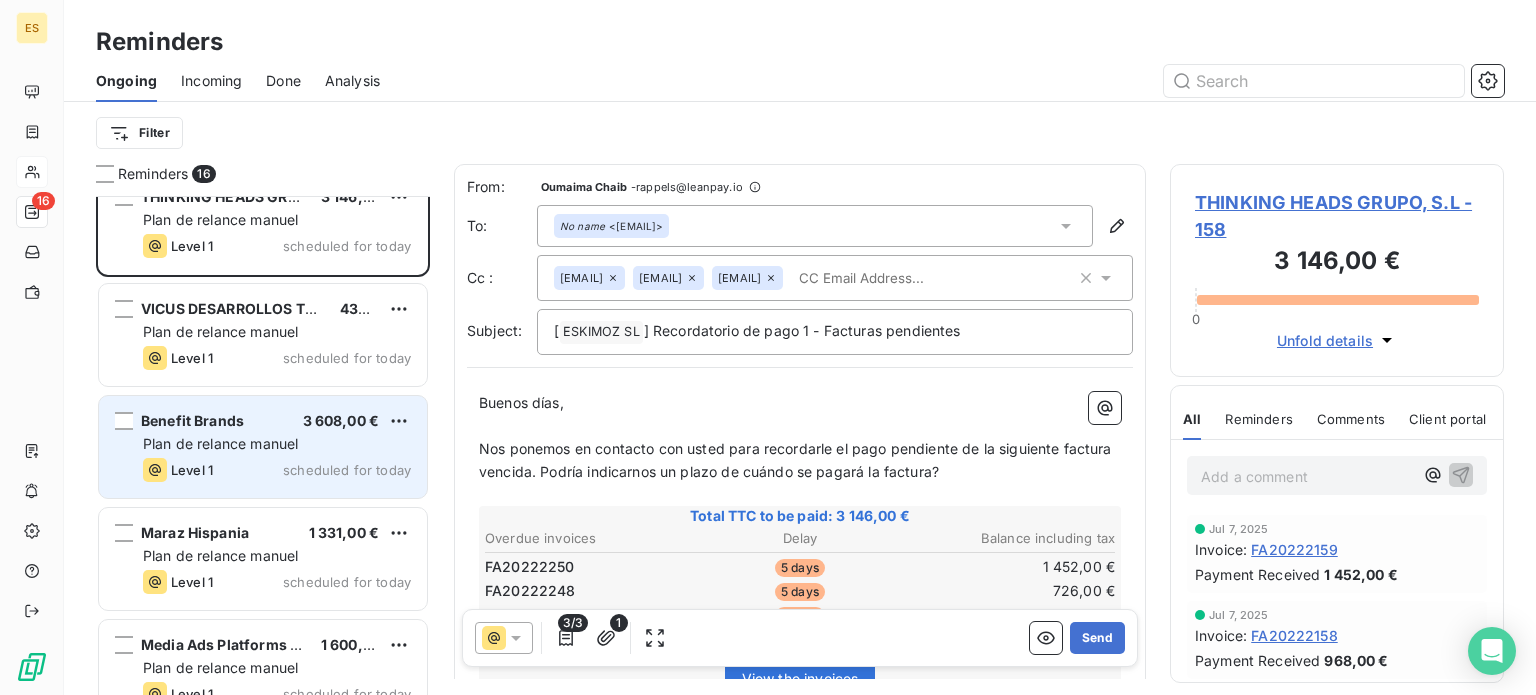 click on "Benefit Brands 3 608,00 € Plan de relance manuel Level 1 scheduled for today" at bounding box center (263, 447) 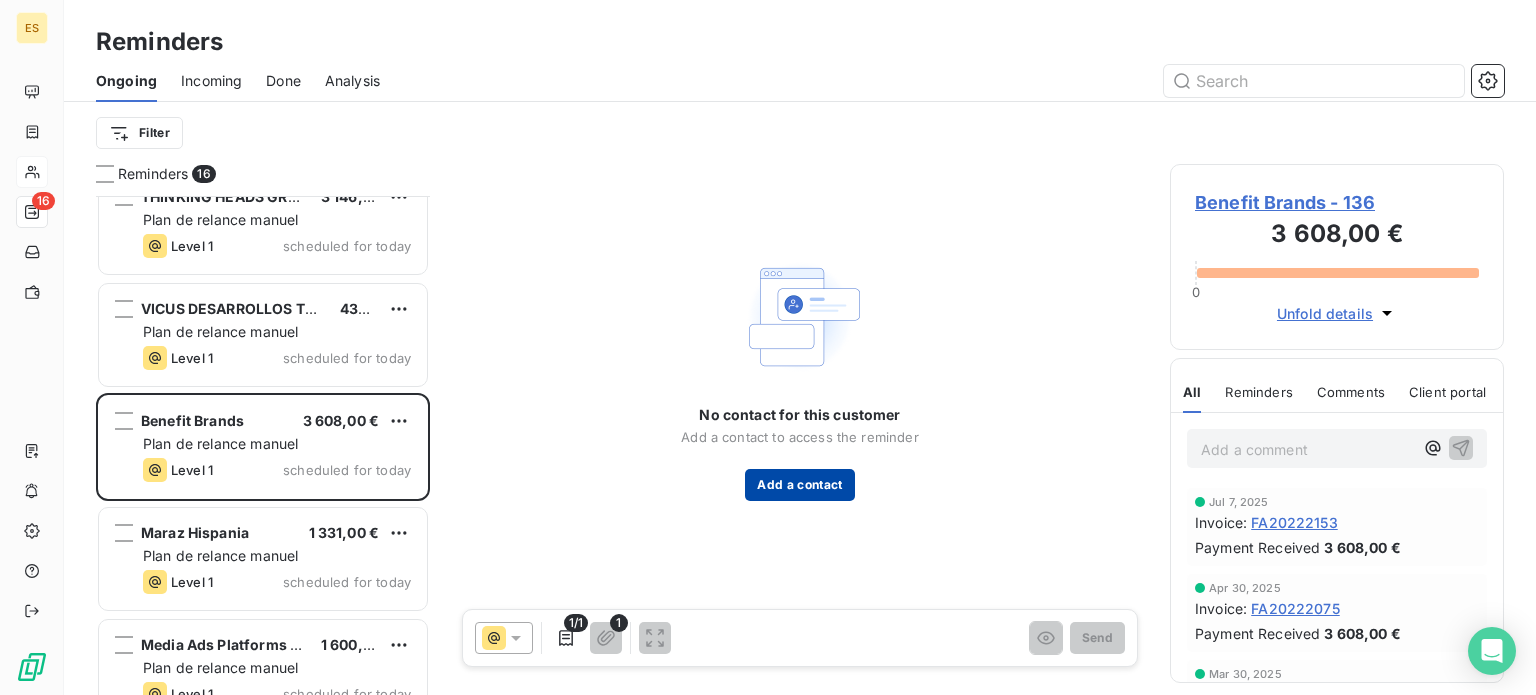 click on "Add a contact" at bounding box center (799, 485) 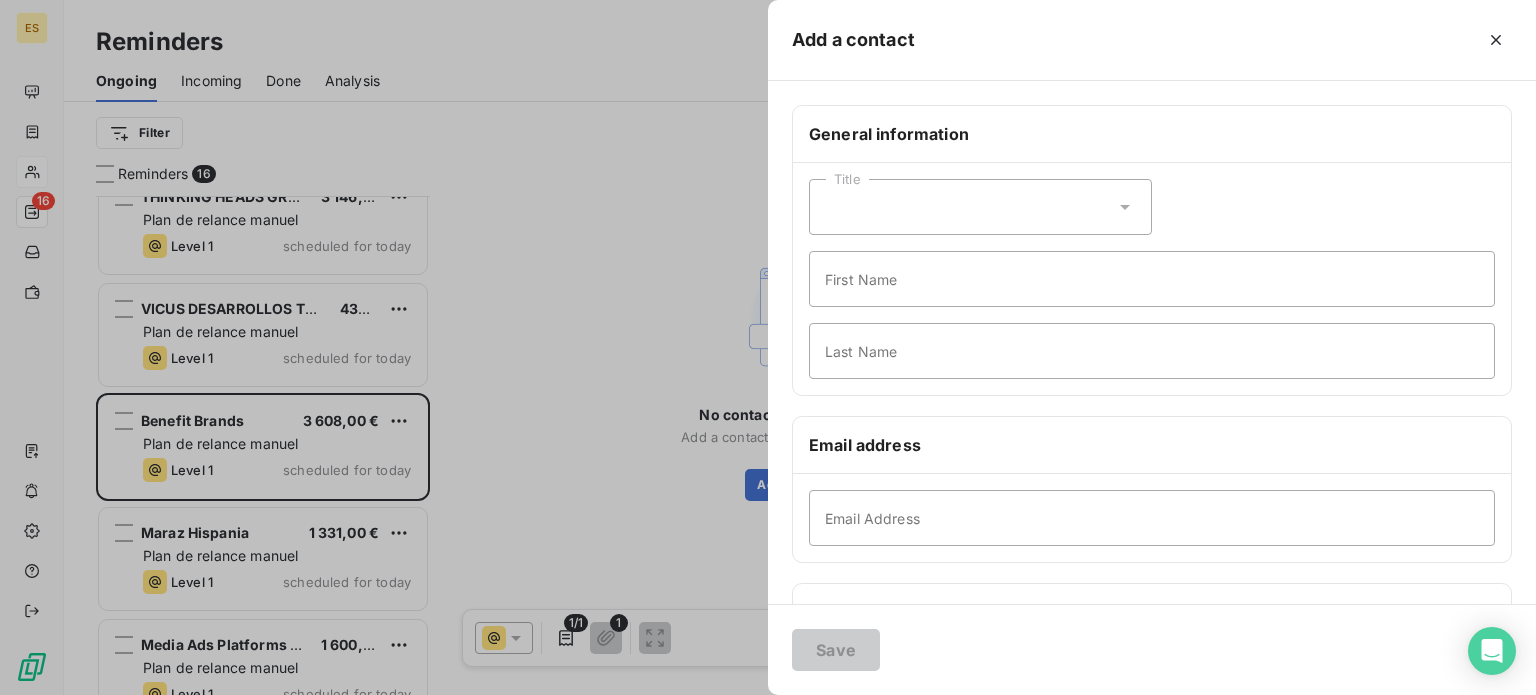 click 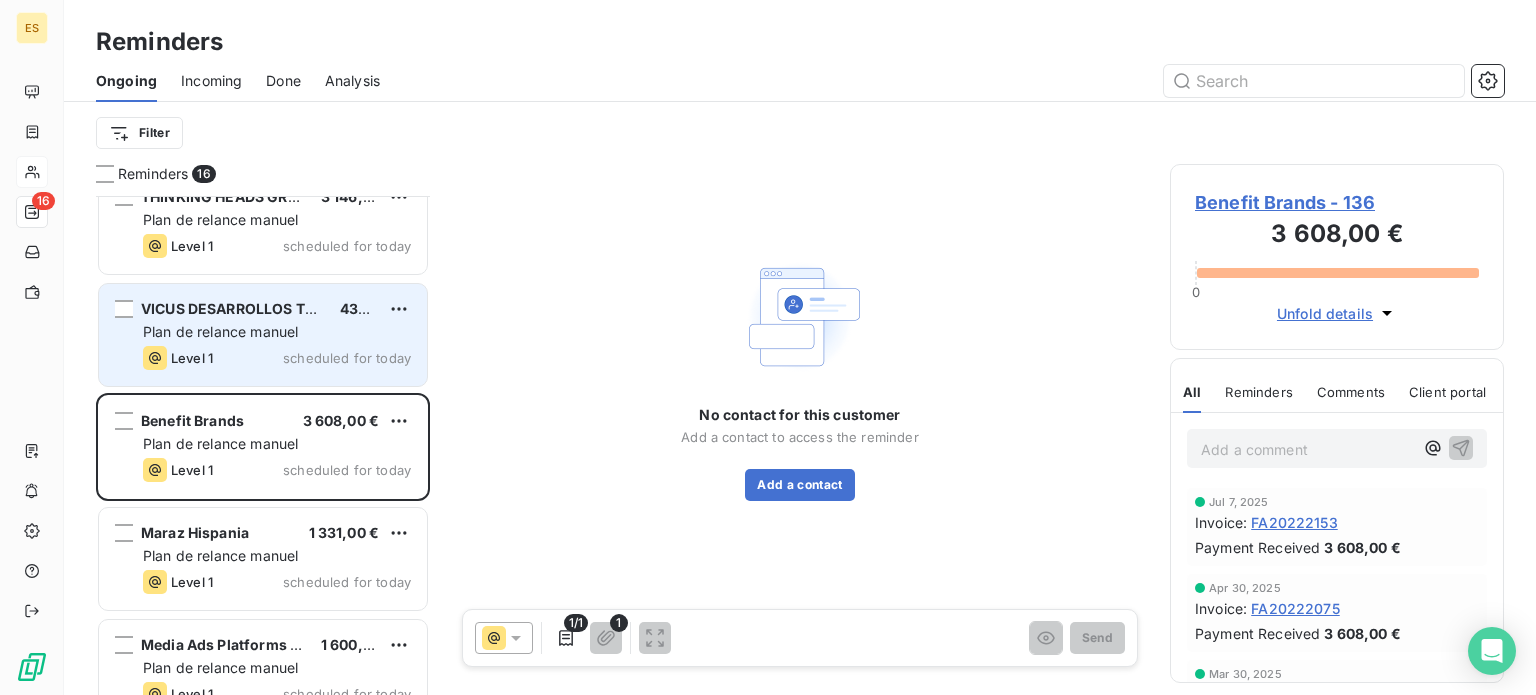 click on "Plan de relance manuel" at bounding box center [220, 331] 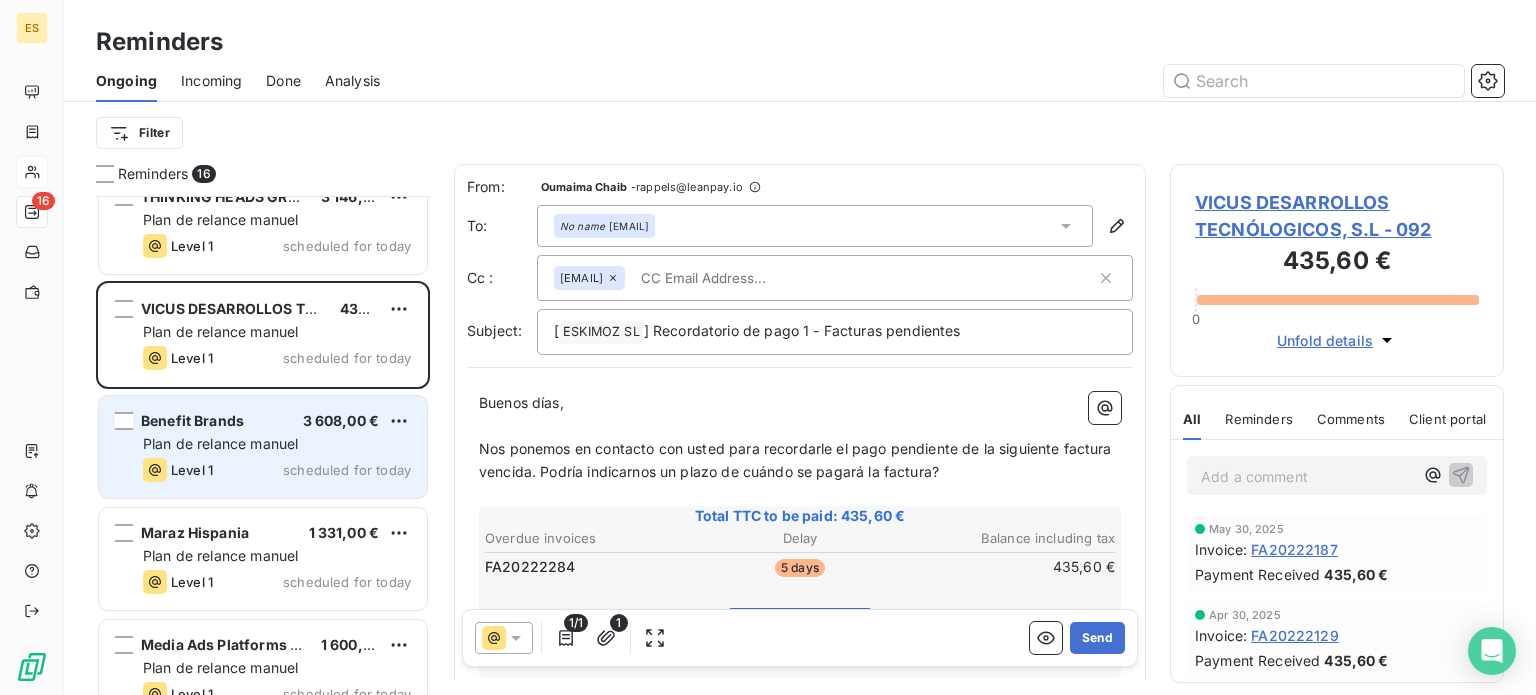 click on "Plan de relance manuel" at bounding box center (277, 444) 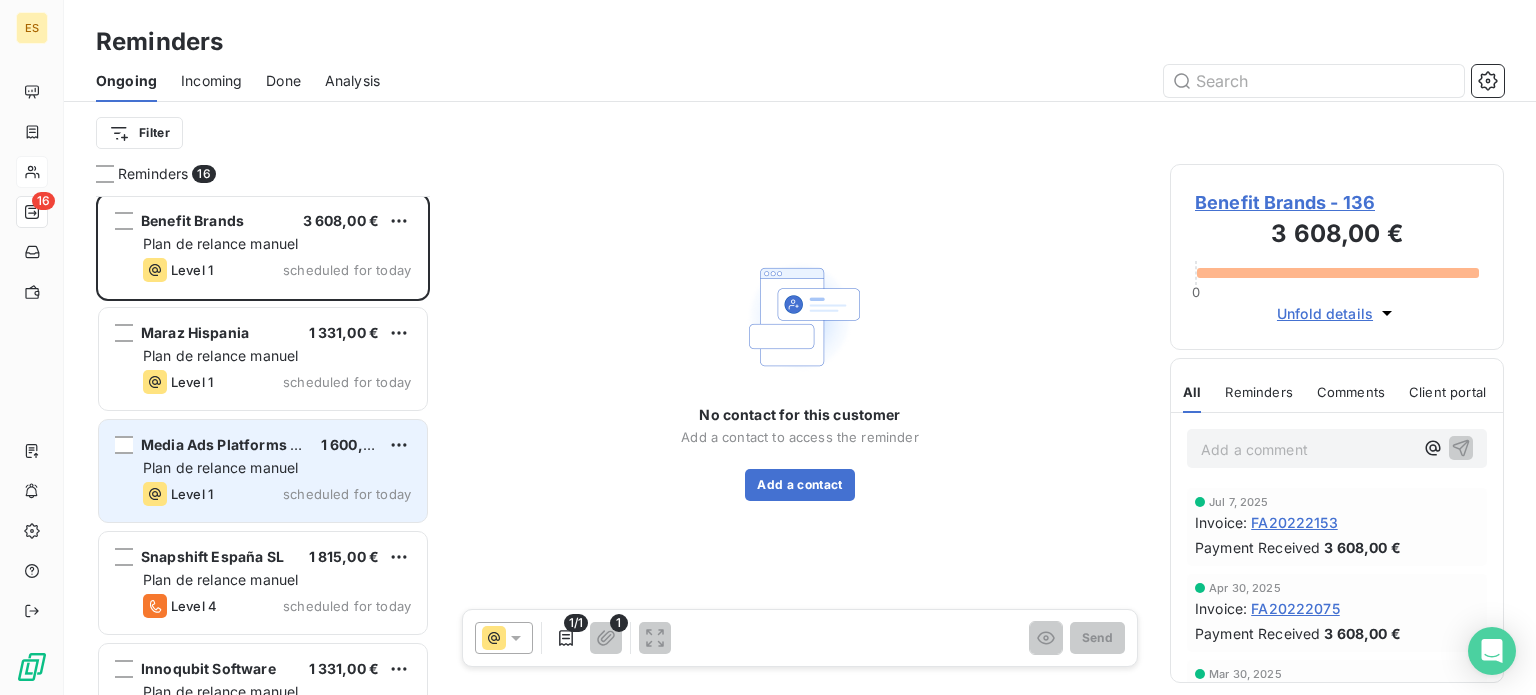 scroll, scrollTop: 800, scrollLeft: 0, axis: vertical 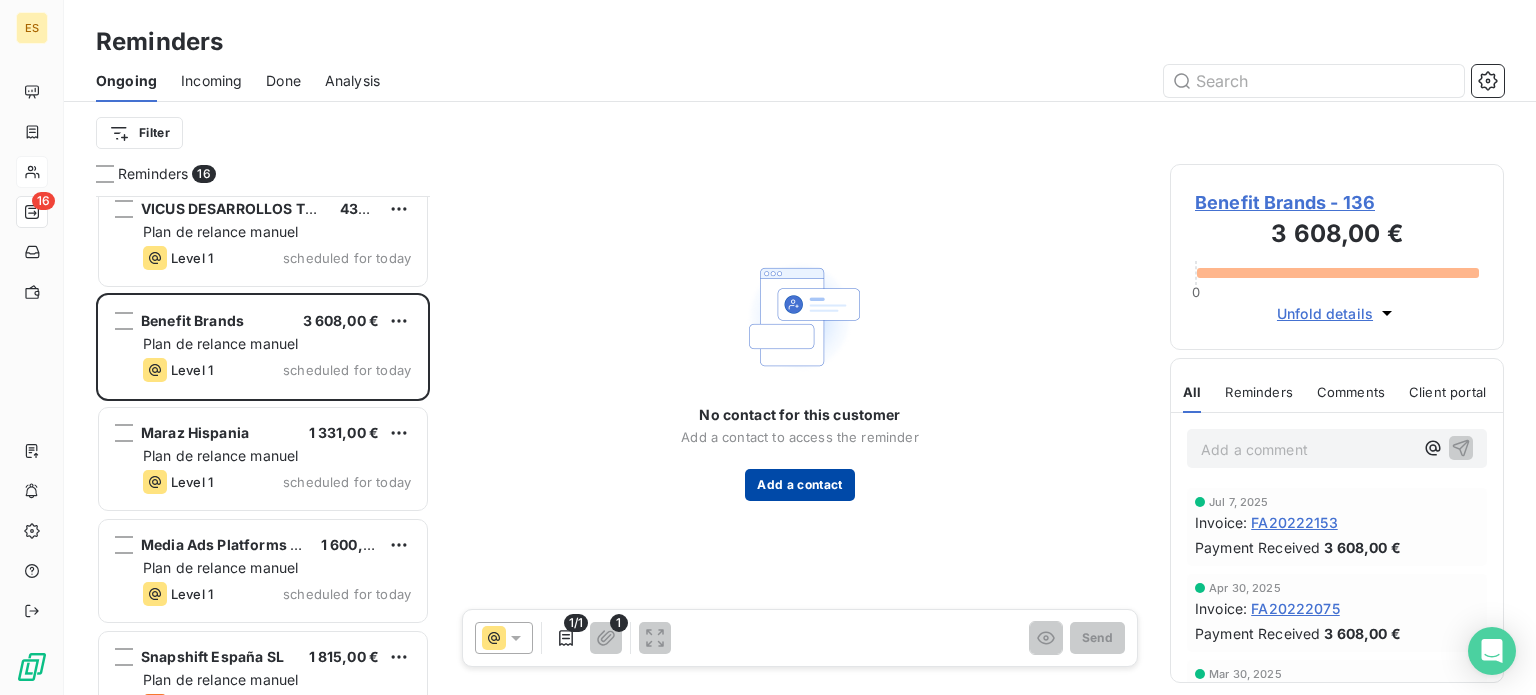 click on "Add a contact" at bounding box center (799, 485) 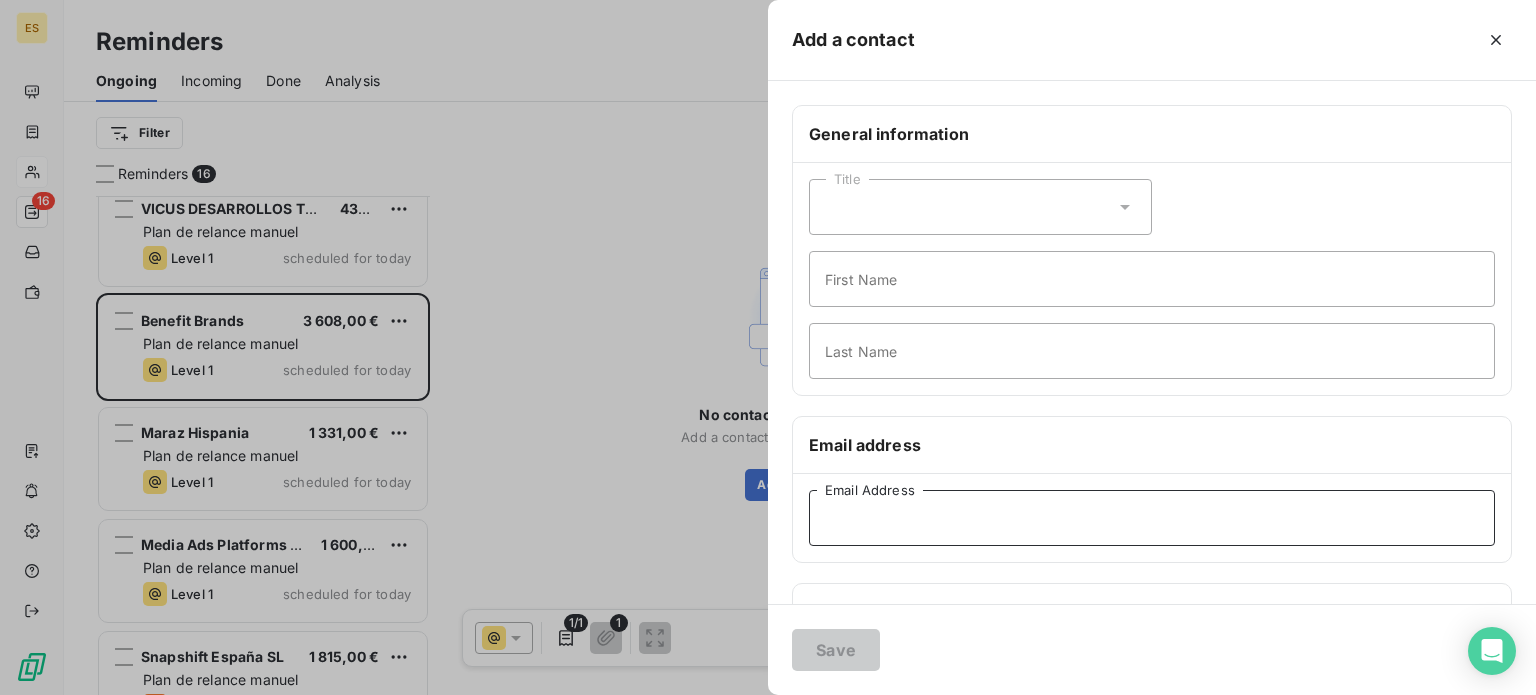 click on "Email Address" at bounding box center (1152, 518) 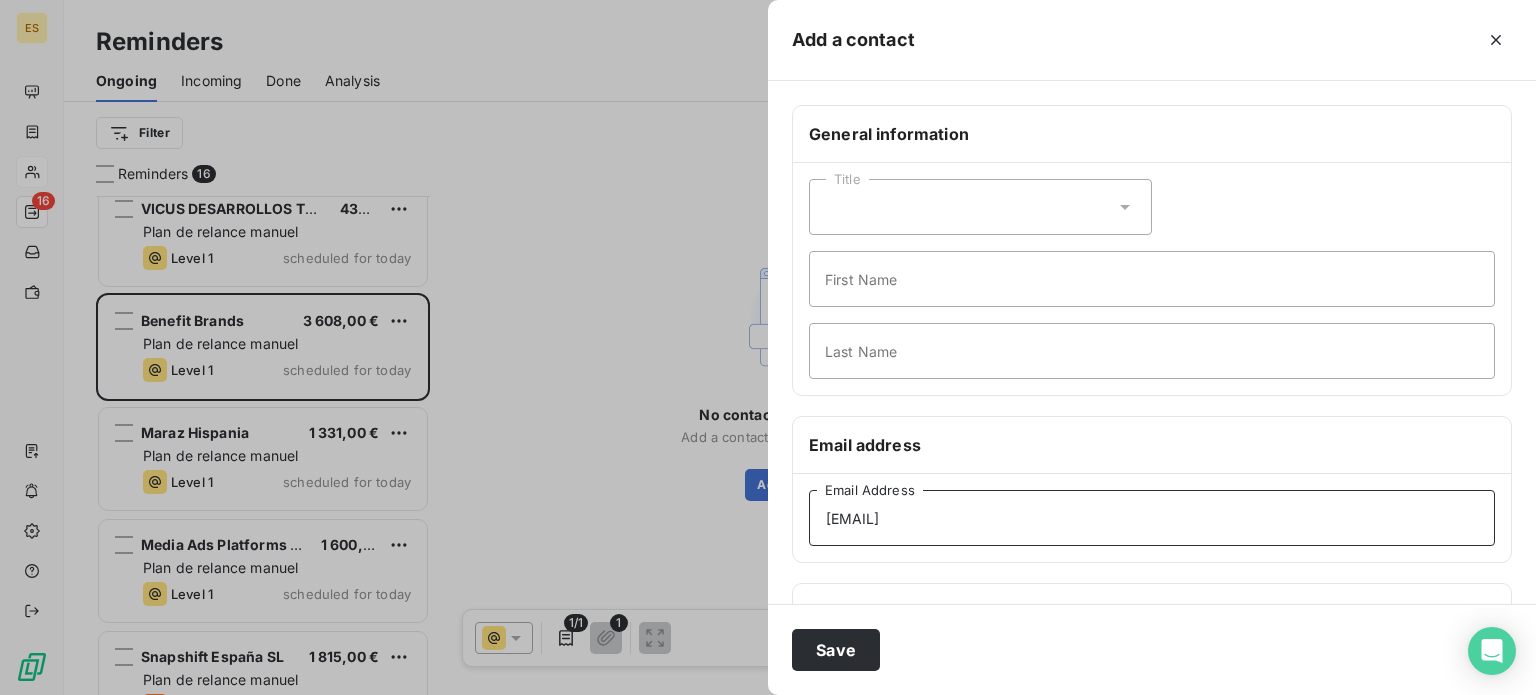 scroll, scrollTop: 100, scrollLeft: 0, axis: vertical 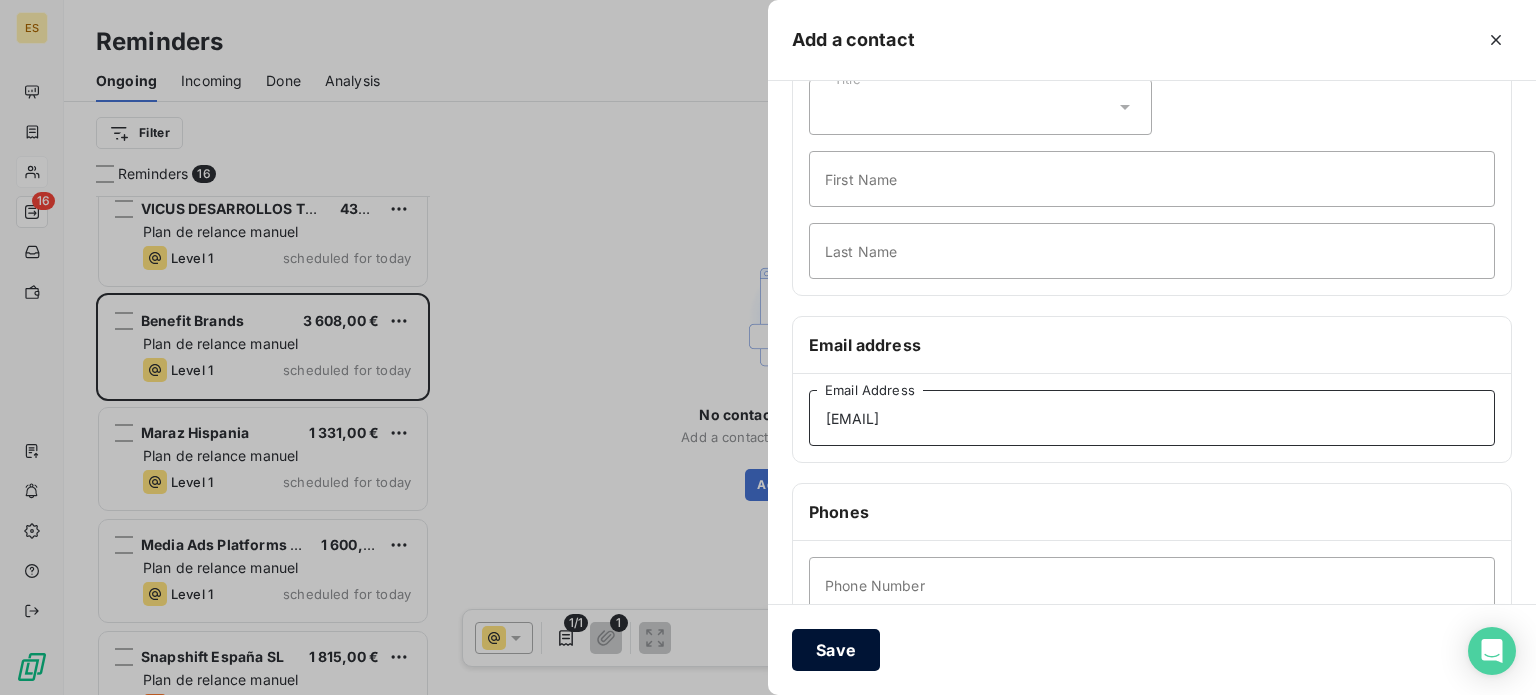 type on "[EMAIL]" 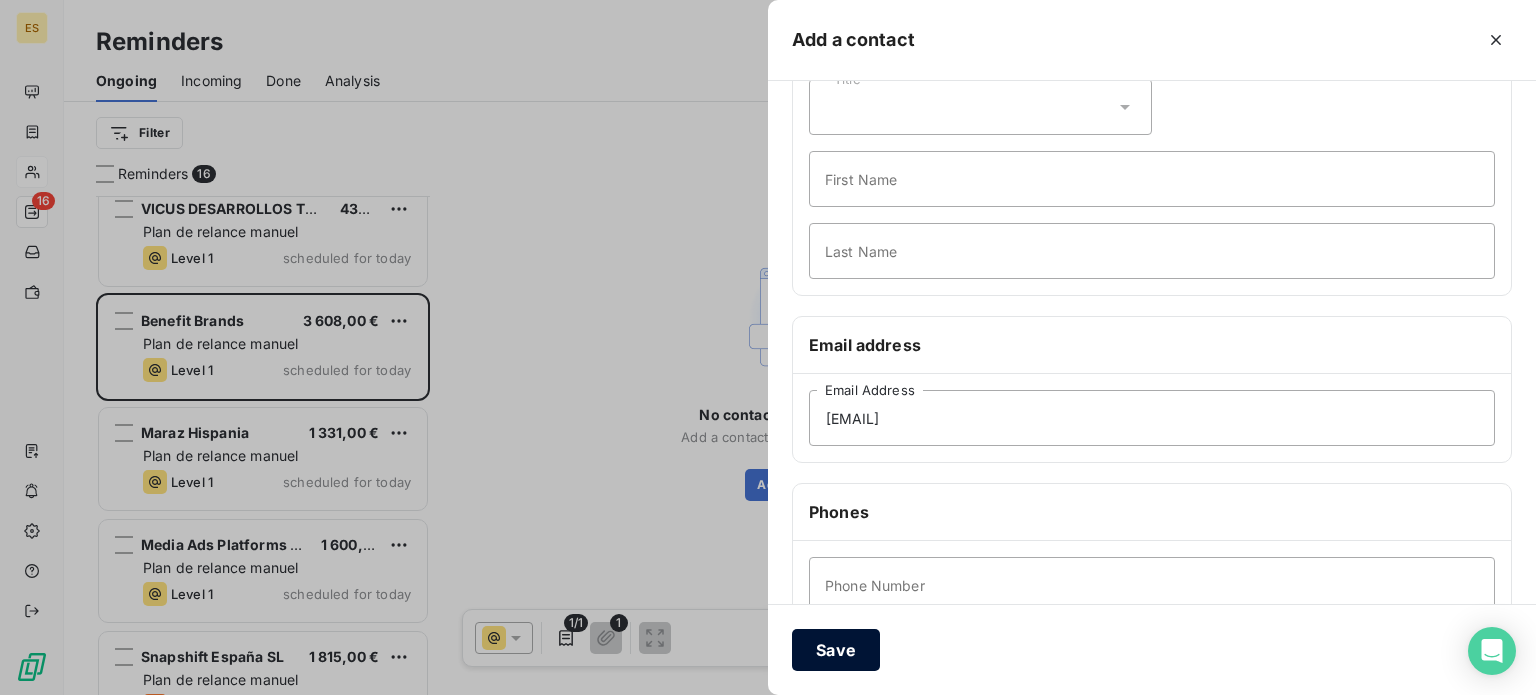 click on "Save" at bounding box center [836, 650] 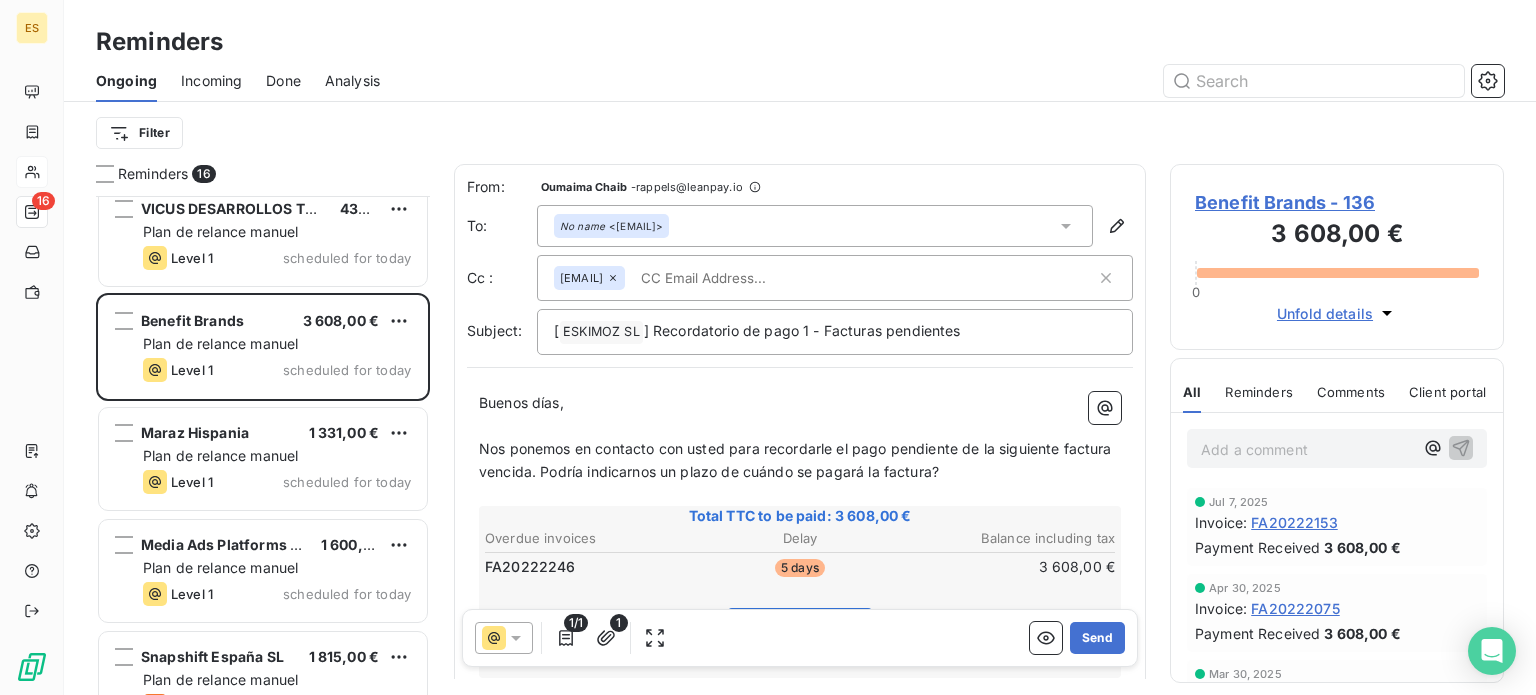 click on "Benefit Brands - 136" at bounding box center (1337, 202) 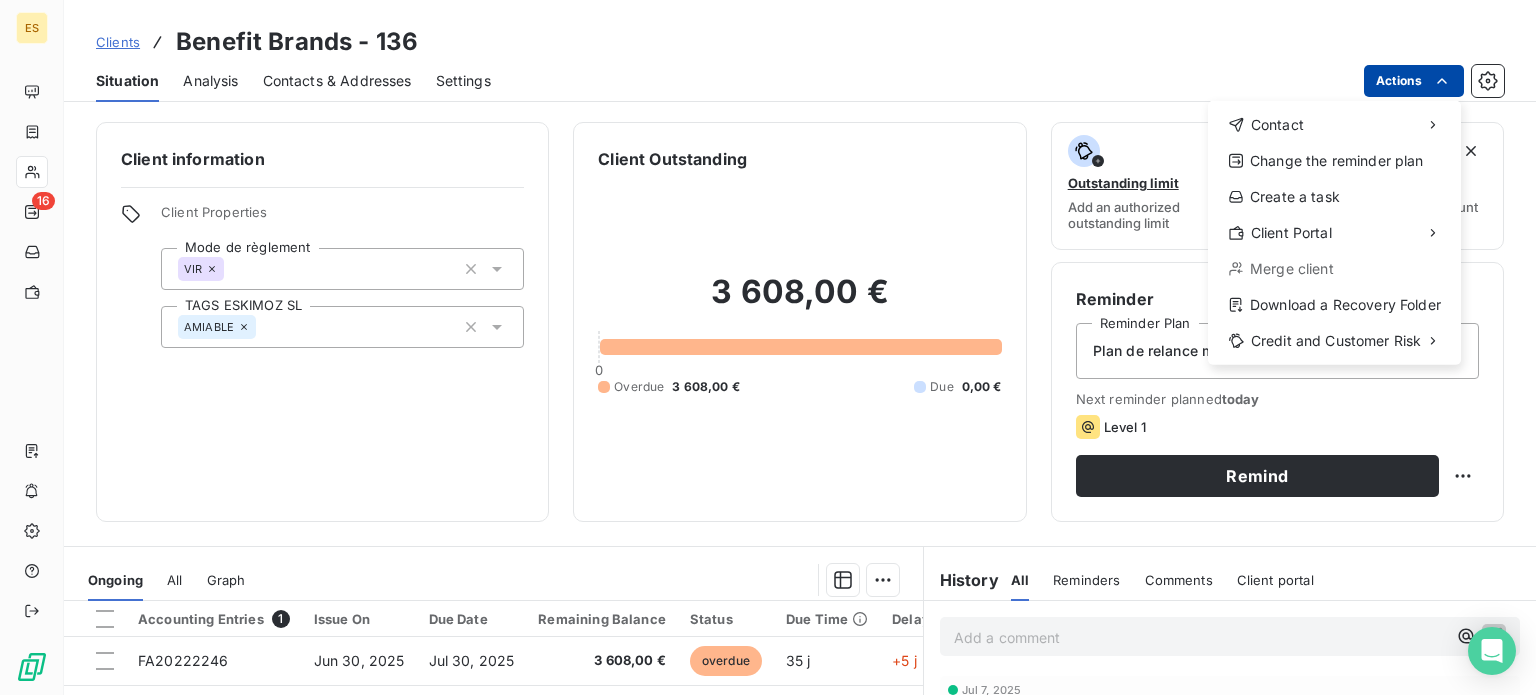 click on "[NAME] - 136 Situation Analysis Contacts & Addresses Settings Actions Contact Change the reminder plan Create a task Client Portal Merge client Download a Recovery Folder Credit and Customer Risk Client information Client Properties Mode de règlement VIR TAGS ESKIMOZ SL AMIABLE Client Outstanding   3 608,00 € 0 Overdue 3 608,00 € Due 0,00 €     Outstanding limit Add an authorized outstanding limit Score Link your Creditsafe account Reminder Reminder Plan Plan de relance manuel Next reminder planned  today Level 1 Remind Ongoing All Graph Accounting Entries 1 Issue On Due Date Remaining Balance Status Due Time   Delay   FA20222153 Payment Received 3 608,00 € FA20222075 Payment Received 3 608,00 € Invoice" at bounding box center (768, 347) 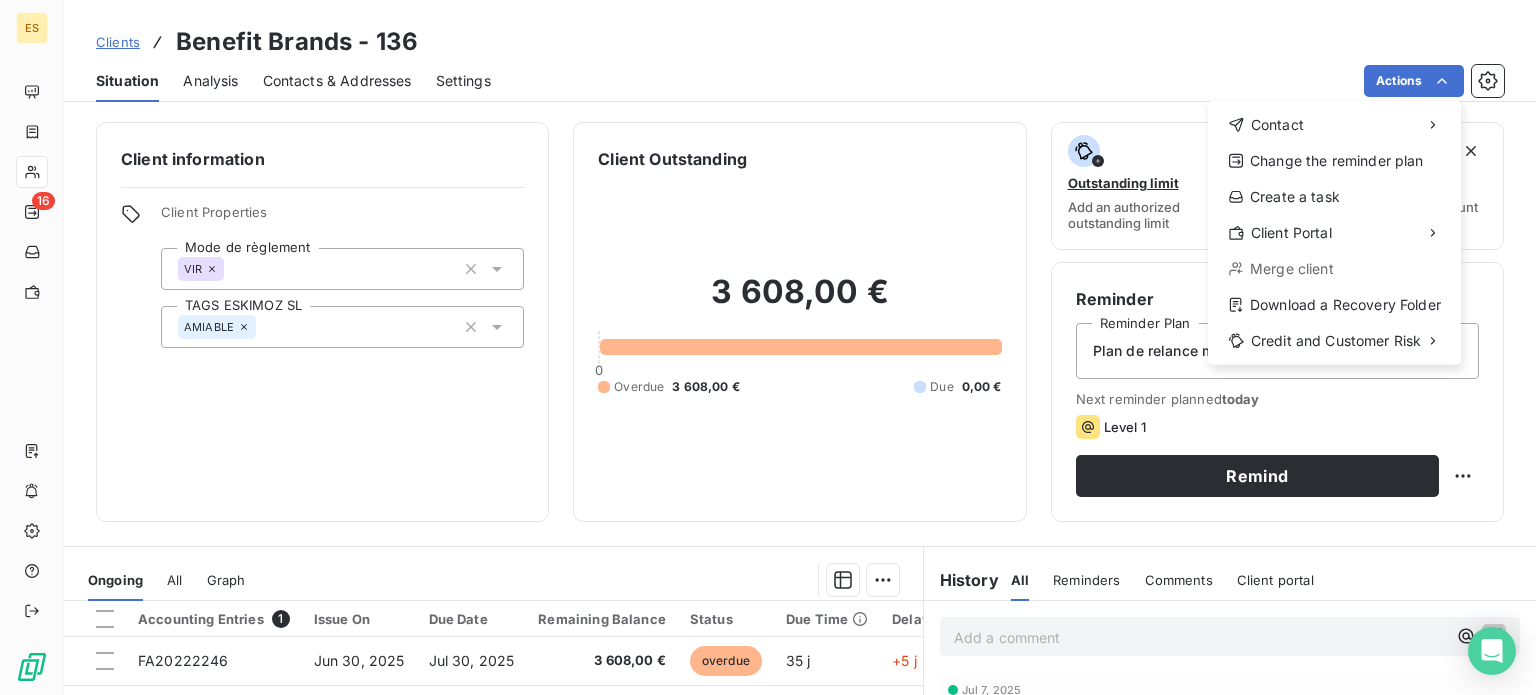 click on "[NAME] - 136 Situation Analysis Contacts & Addresses Settings Actions Contact Change the reminder plan Create a task Client Portal Merge client Download a Recovery Folder Credit and Customer Risk Client information Client Properties Mode de règlement VIR TAGS ESKIMOZ SL AMIABLE Client Outstanding   3 608,00 € 0 Overdue 3 608,00 € Due 0,00 €     Outstanding limit Add an authorized outstanding limit Score Link your Creditsafe account Reminder Reminder Plan Plan de relance manuel Next reminder planned  today Level 1 Remind Ongoing All Graph Accounting Entries 1 Issue On Due Date Remaining Balance Status Due Time   Delay   FA20222153 Payment Received 3 608,00 € FA20222075 Payment Received 3 608,00 € Invoice" at bounding box center [768, 347] 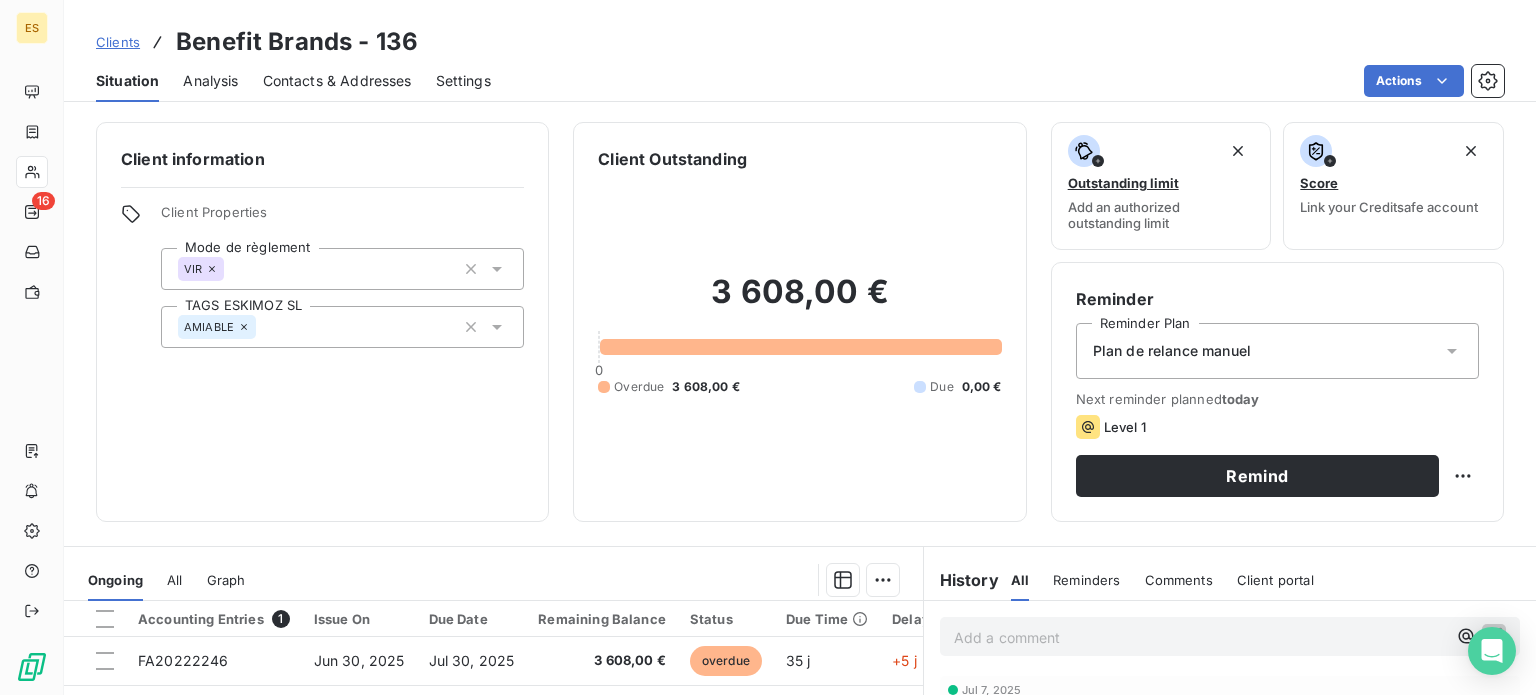 click on "Contacts & Addresses" at bounding box center (337, 81) 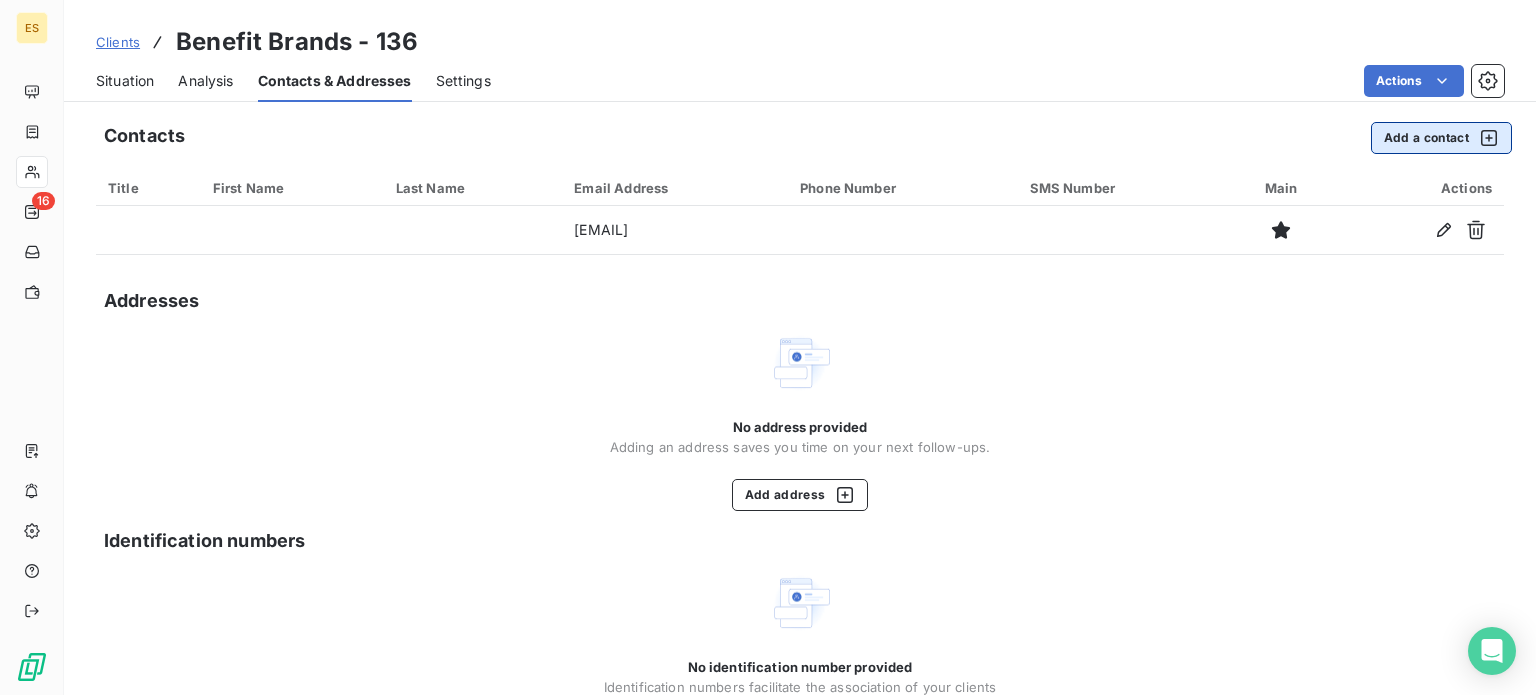 click on "Add a contact" at bounding box center [1441, 138] 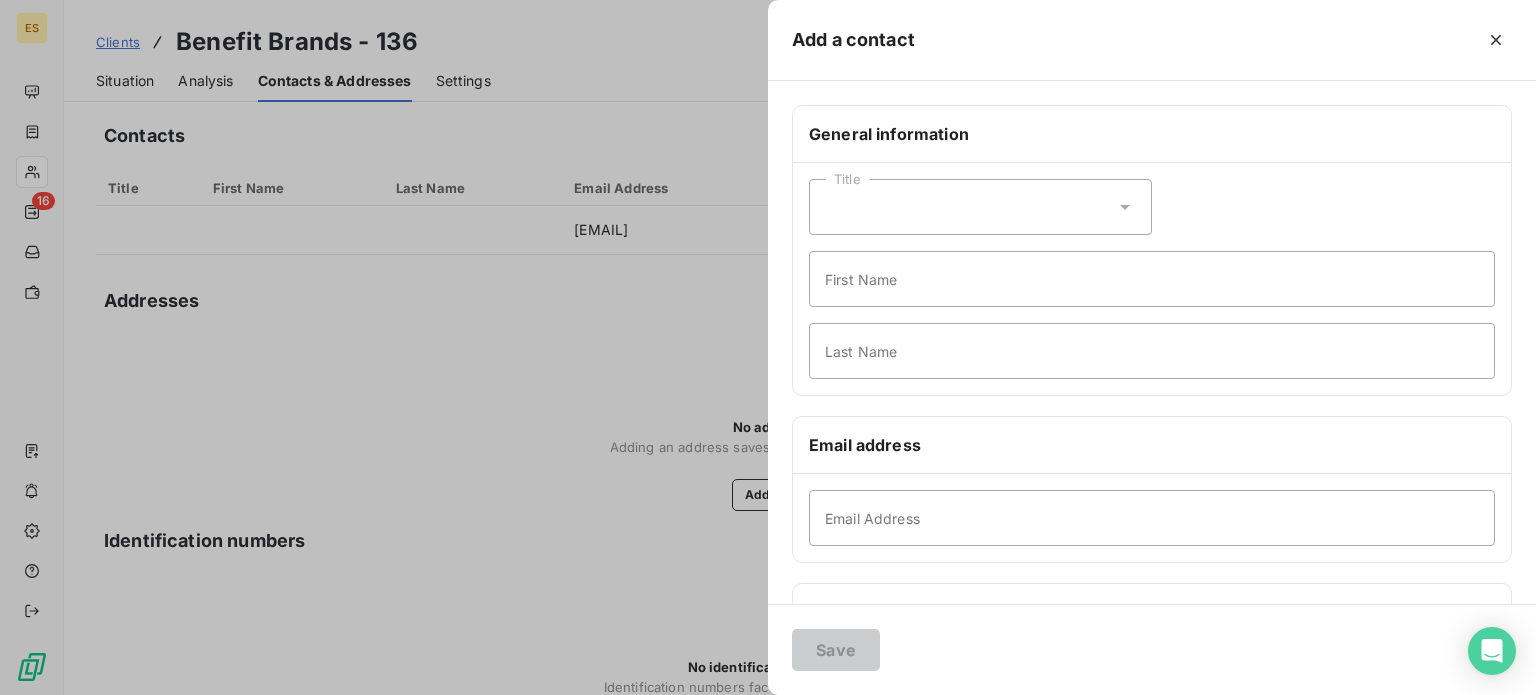 click on "Email Address" at bounding box center (1152, 518) 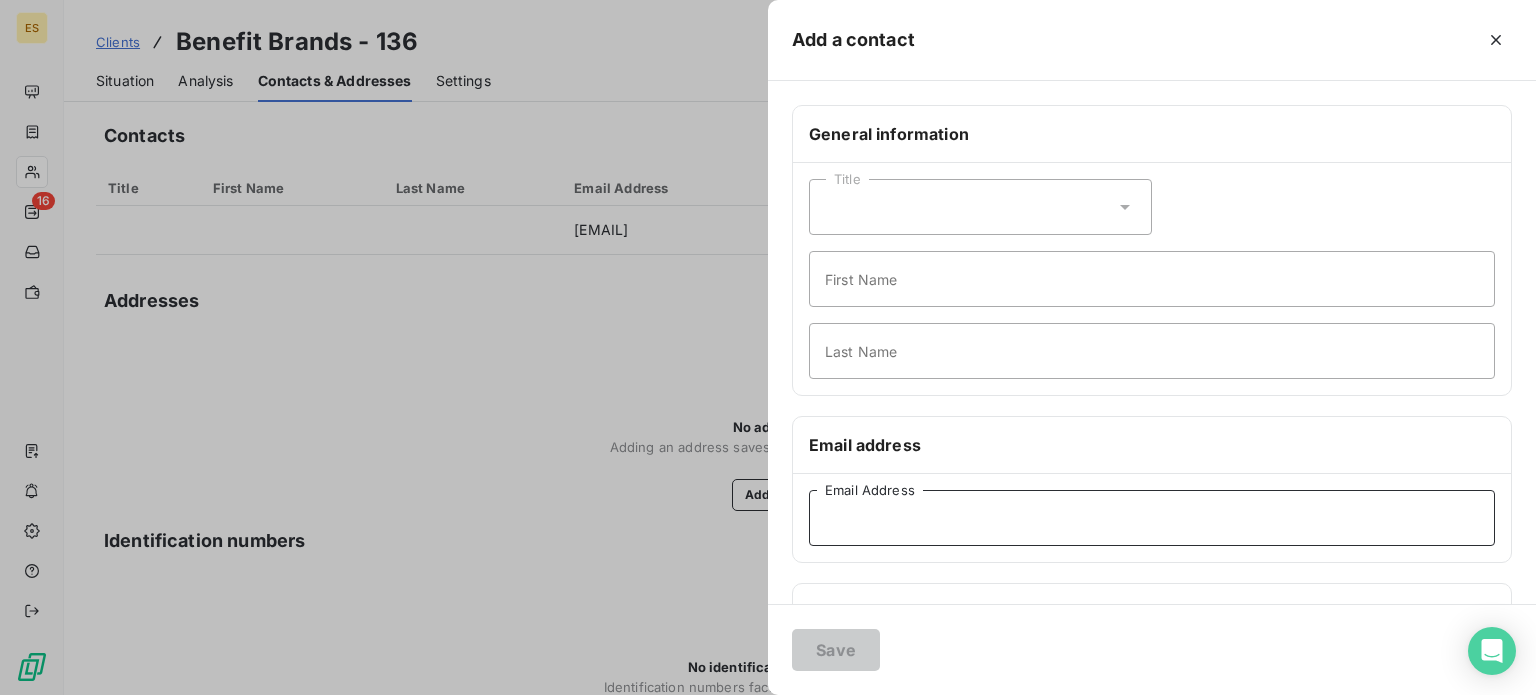click on "Email Address" at bounding box center (1152, 518) 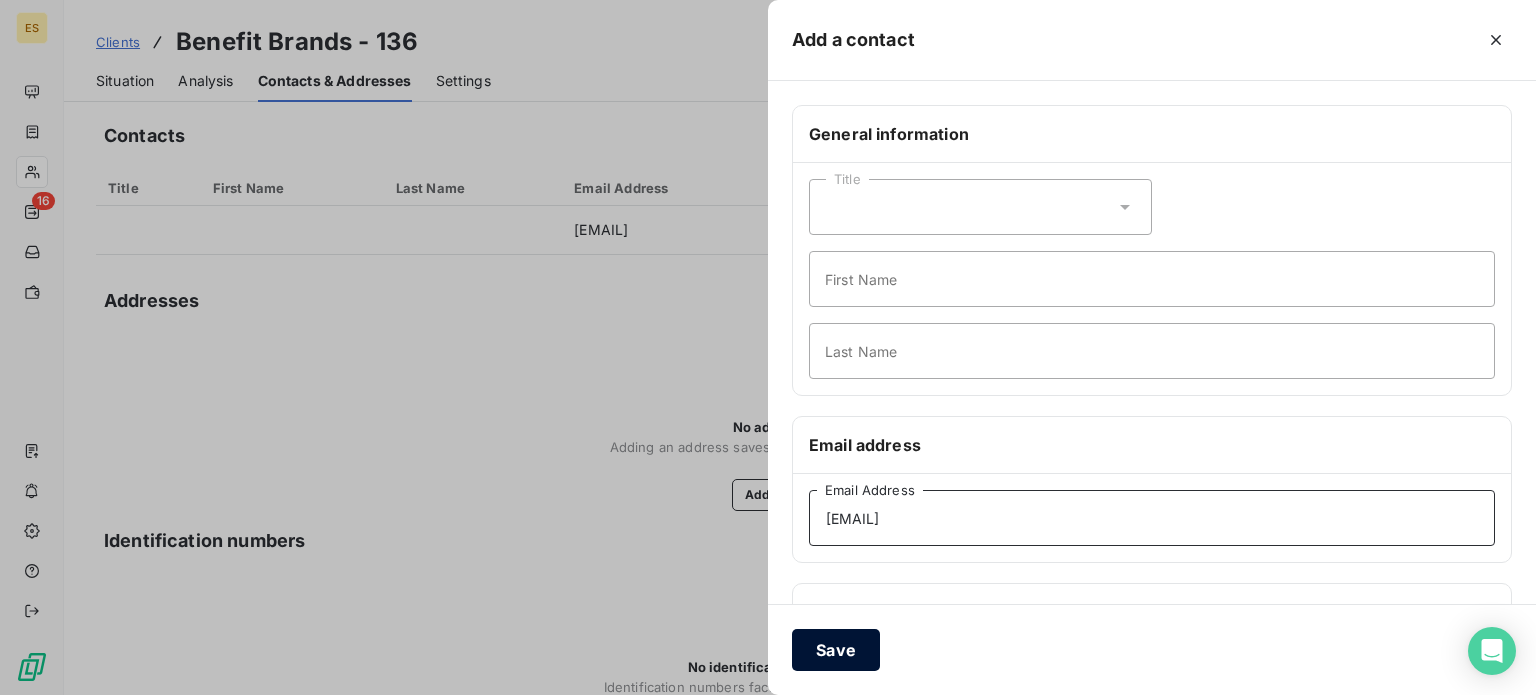 type on "[EMAIL]" 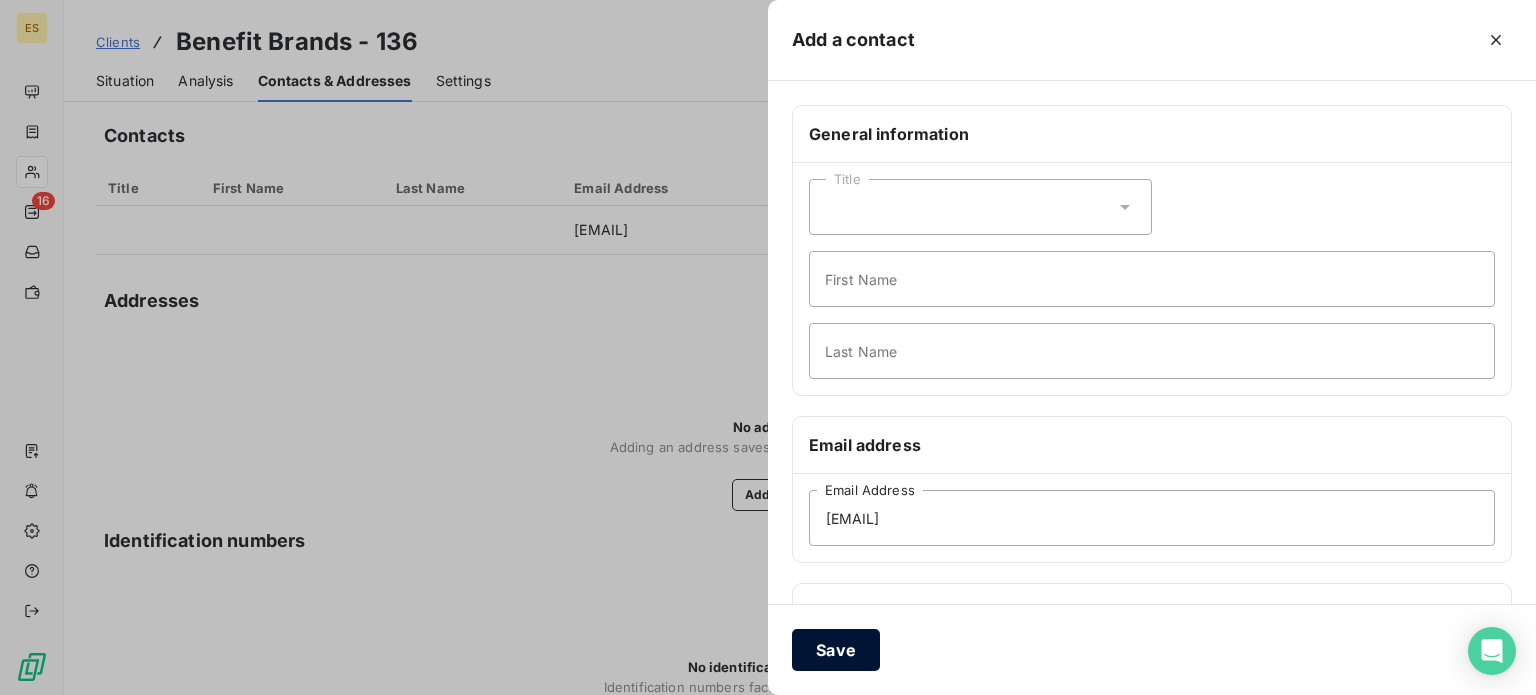click on "Save" at bounding box center [836, 650] 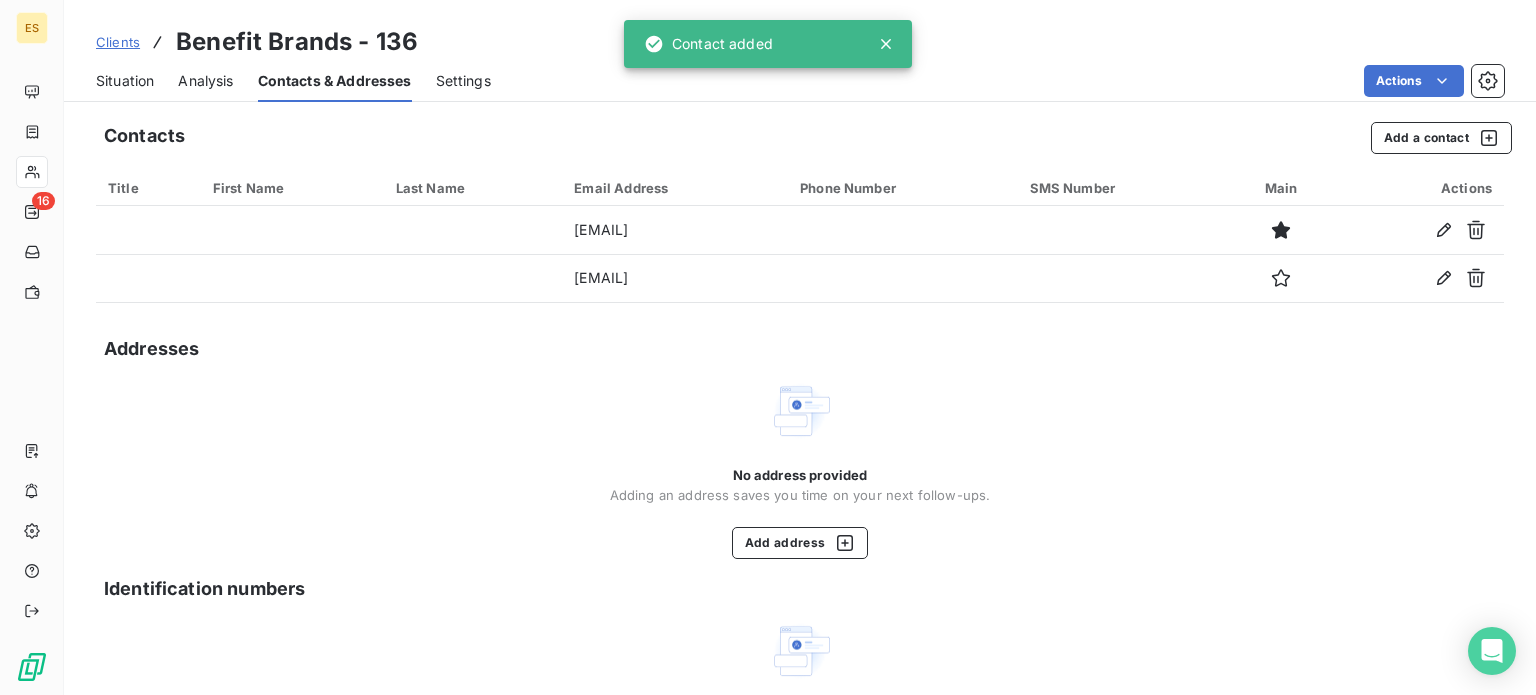 type 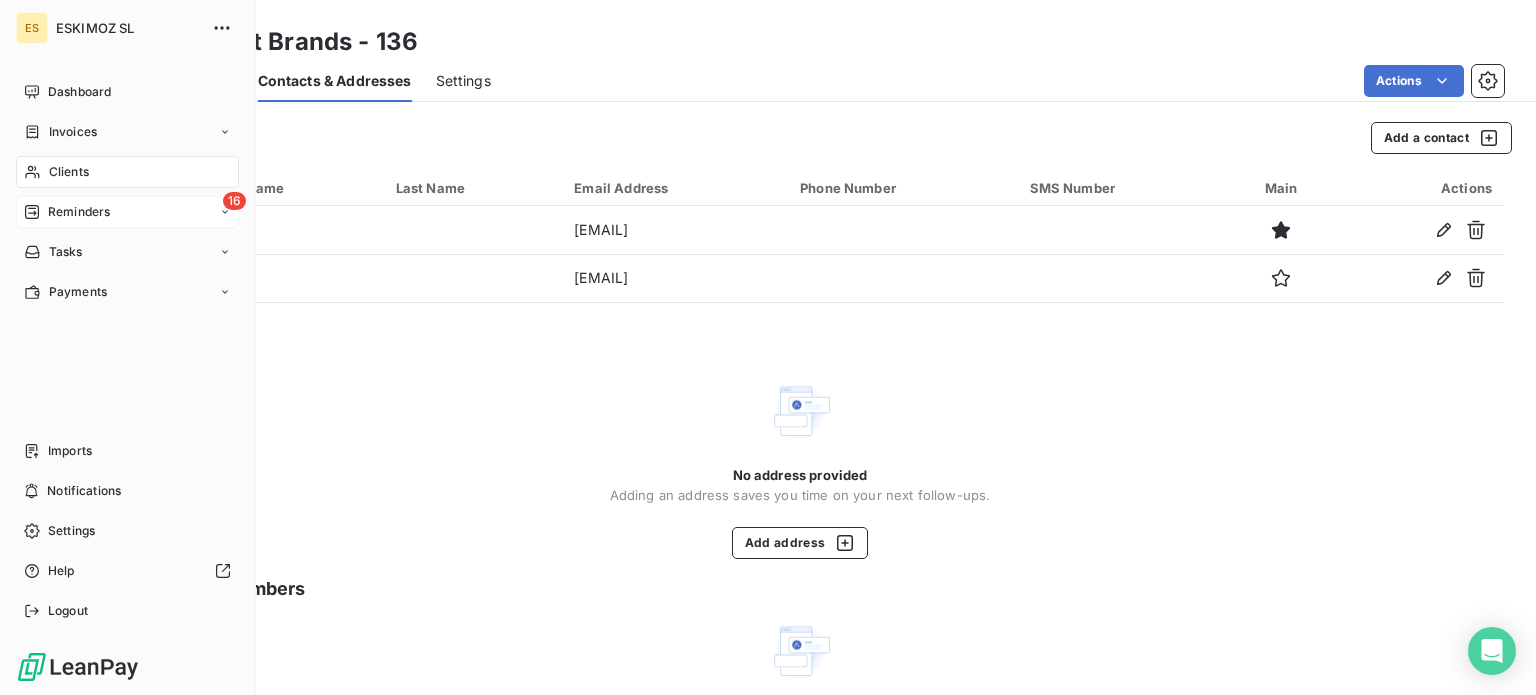 click on "Reminders" at bounding box center [79, 212] 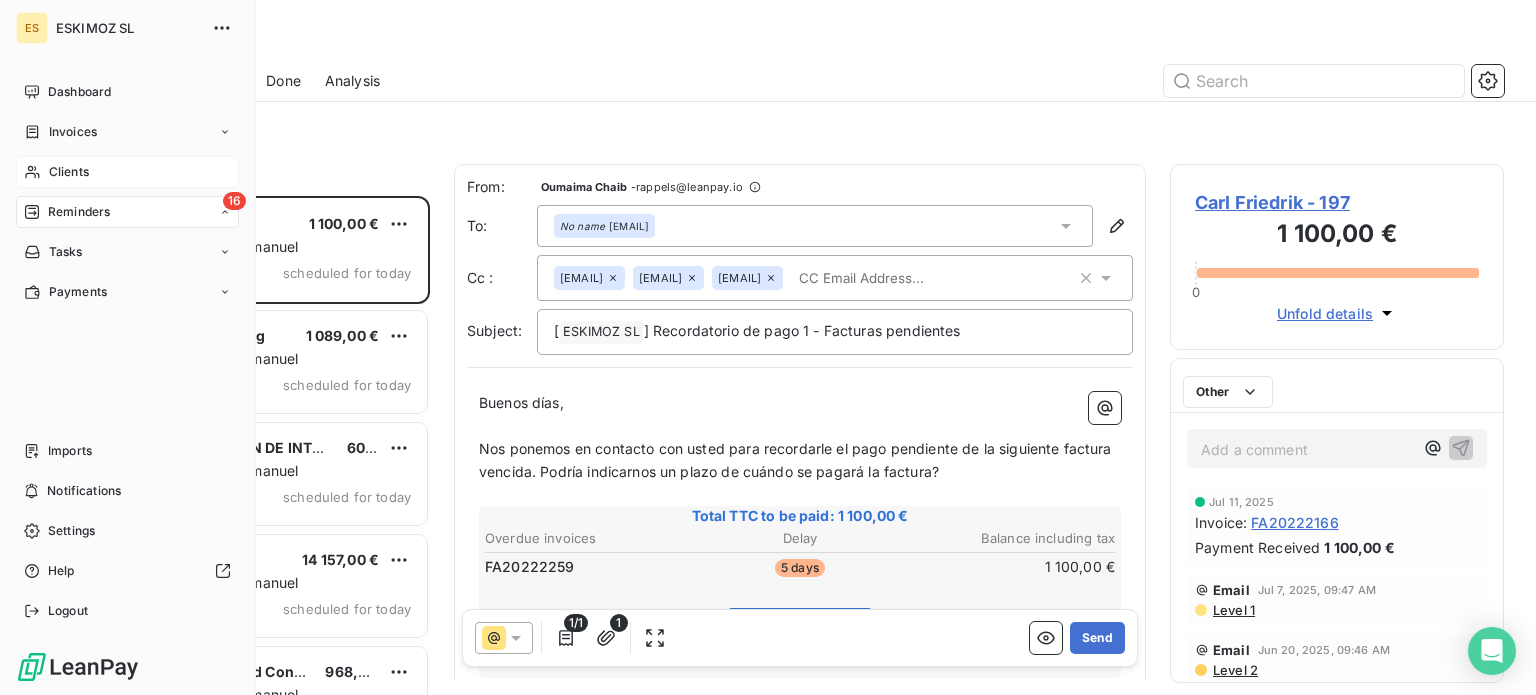 scroll, scrollTop: 16, scrollLeft: 16, axis: both 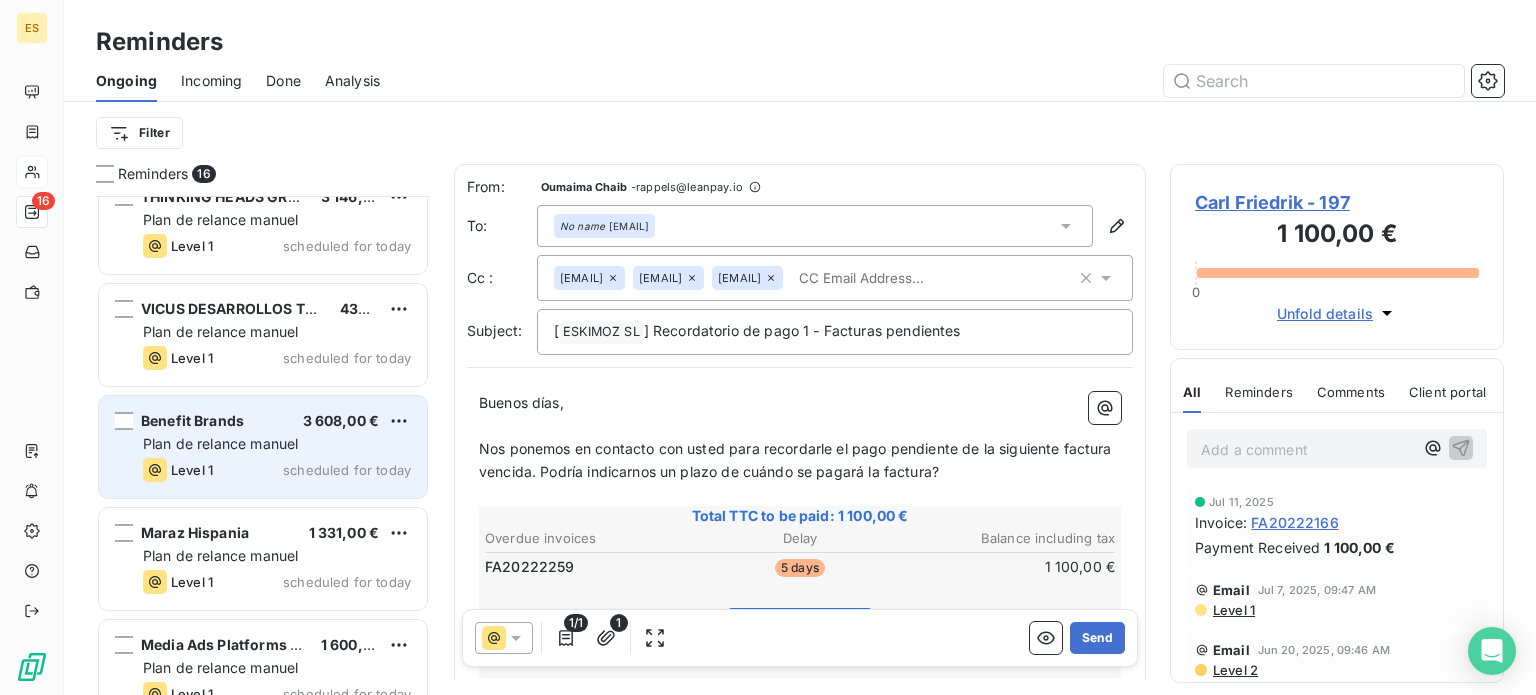 click on "Level 1 scheduled for today" at bounding box center (277, 470) 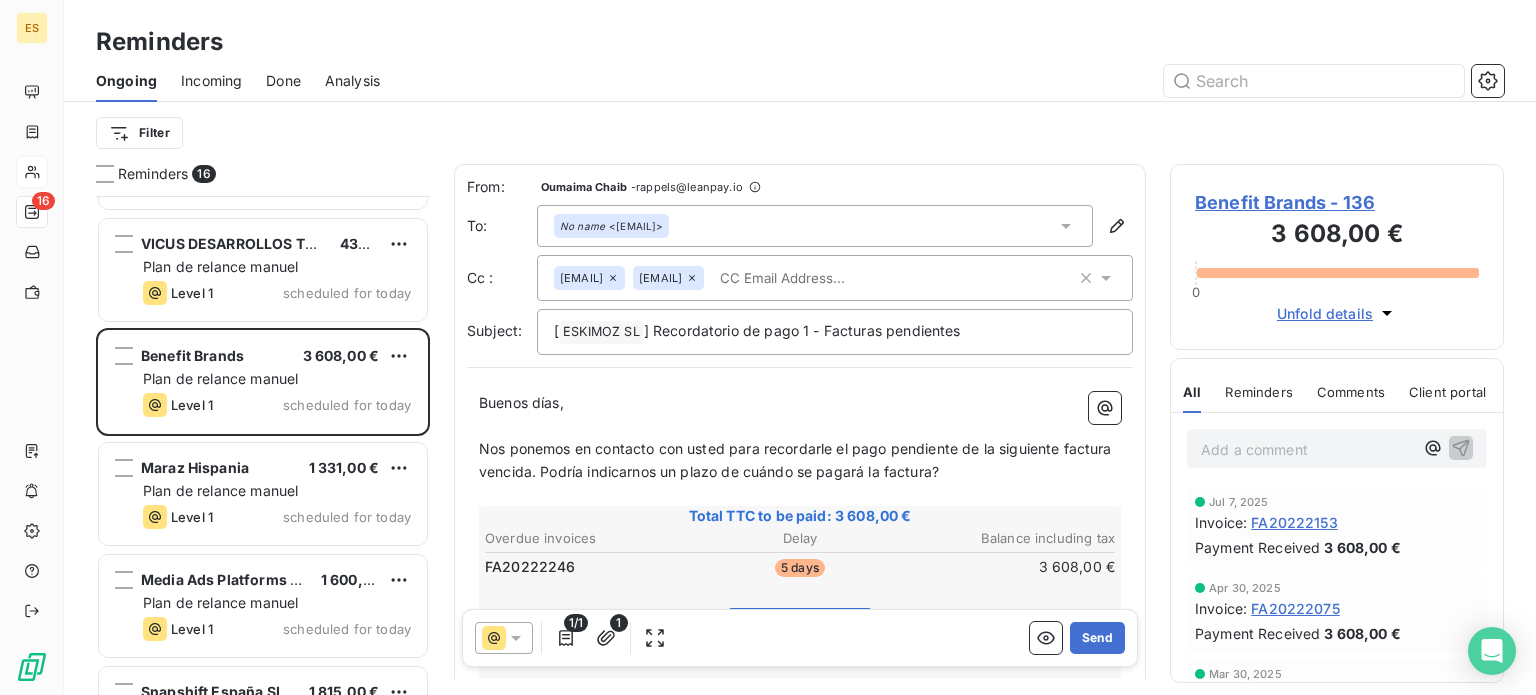 scroll, scrollTop: 800, scrollLeft: 0, axis: vertical 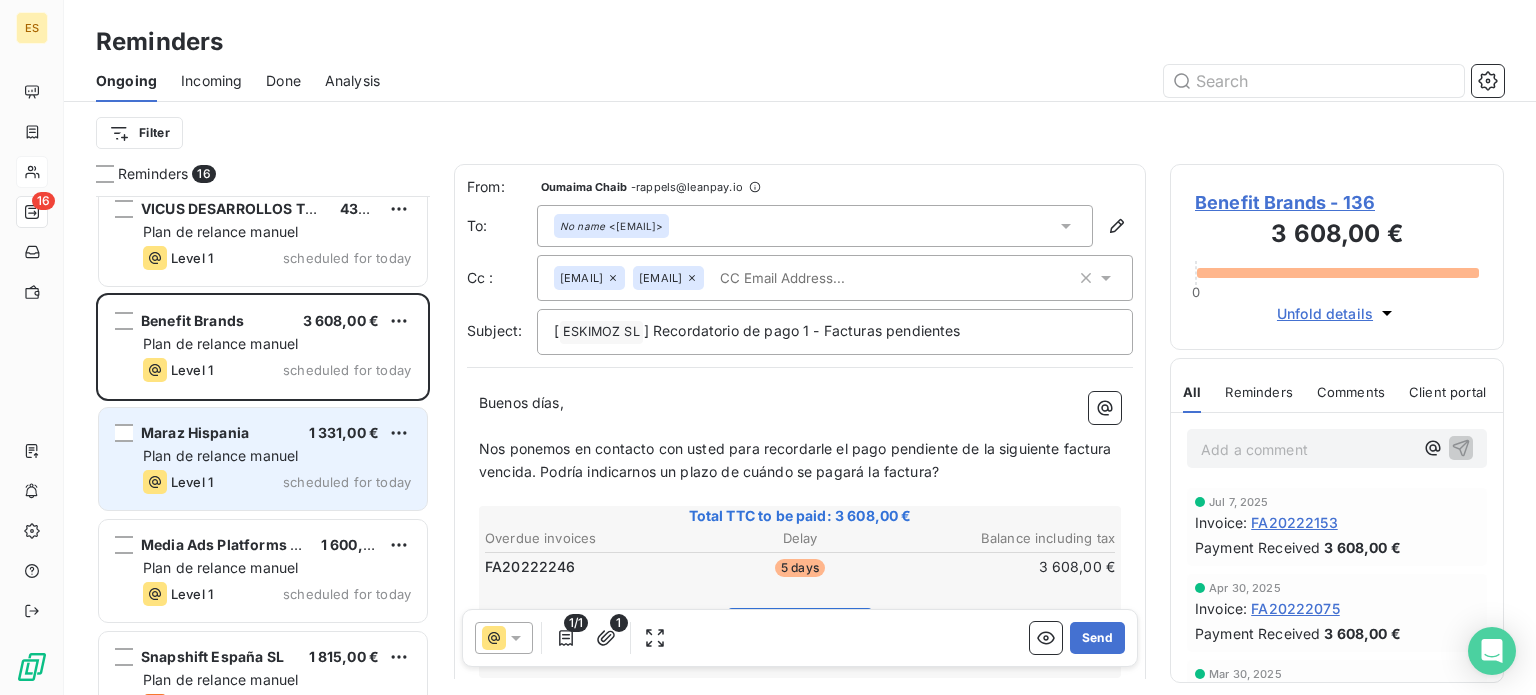 click on "Plan de relance manuel" at bounding box center (220, 455) 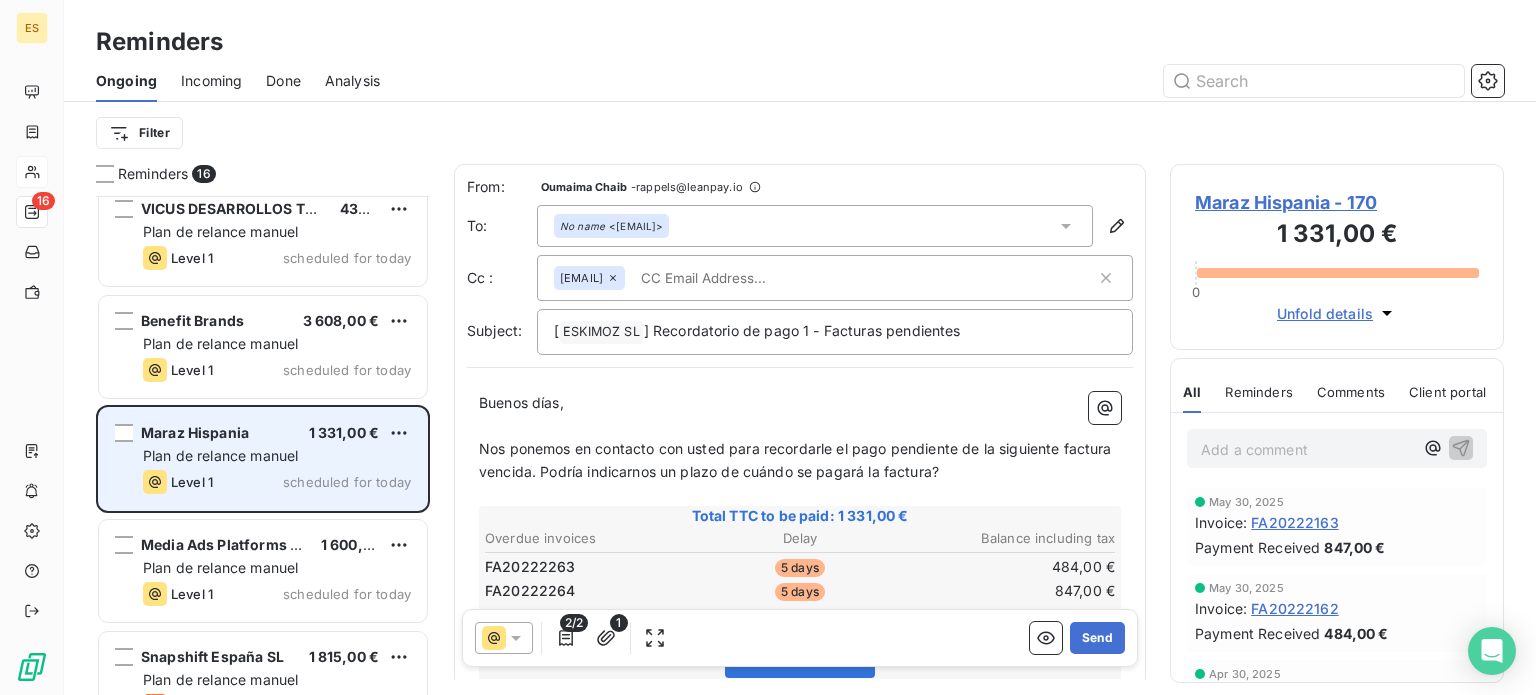 scroll, scrollTop: 1000, scrollLeft: 0, axis: vertical 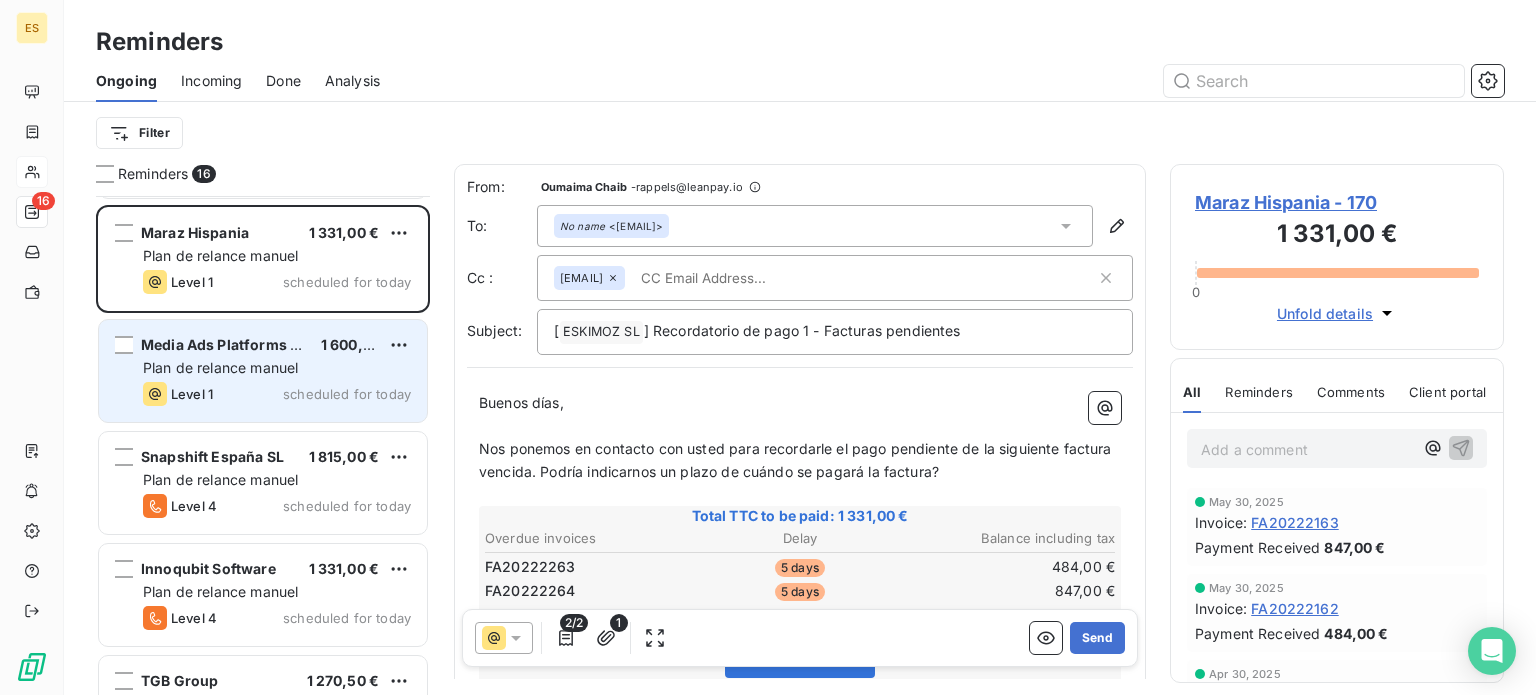 click on "Media Ads Platforms LIMITED 1 600,00 € Plan de relance manuel Level 1 scheduled for today" at bounding box center (263, 371) 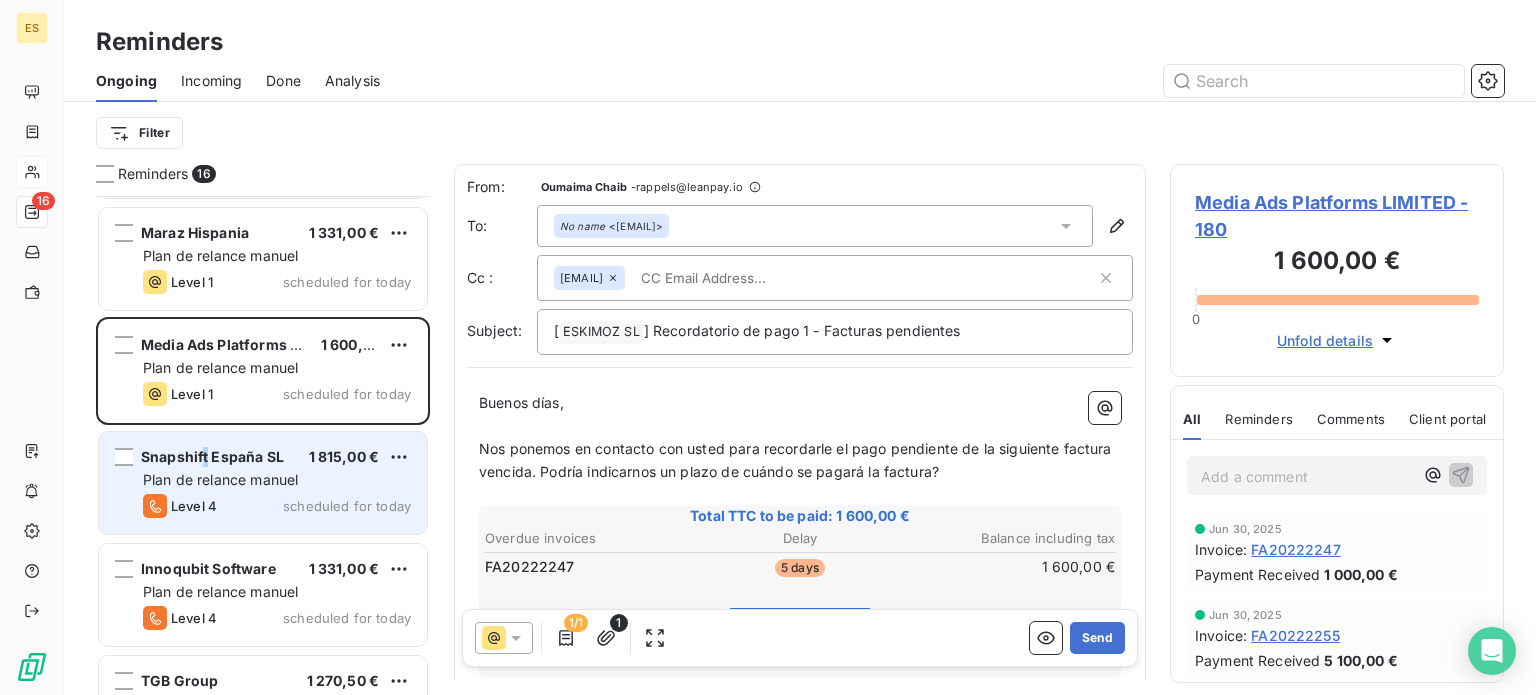 click on "Snapshift España SL" at bounding box center [212, 456] 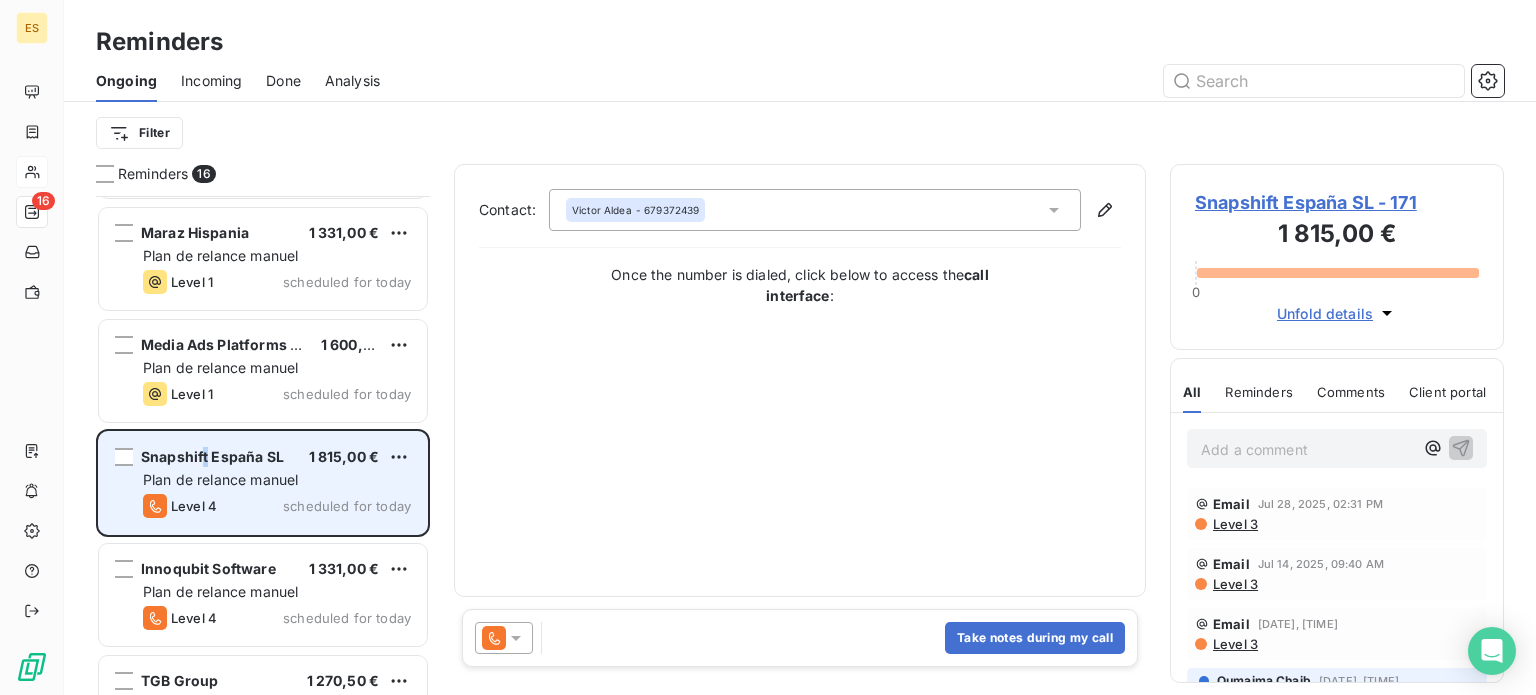 scroll, scrollTop: 1100, scrollLeft: 0, axis: vertical 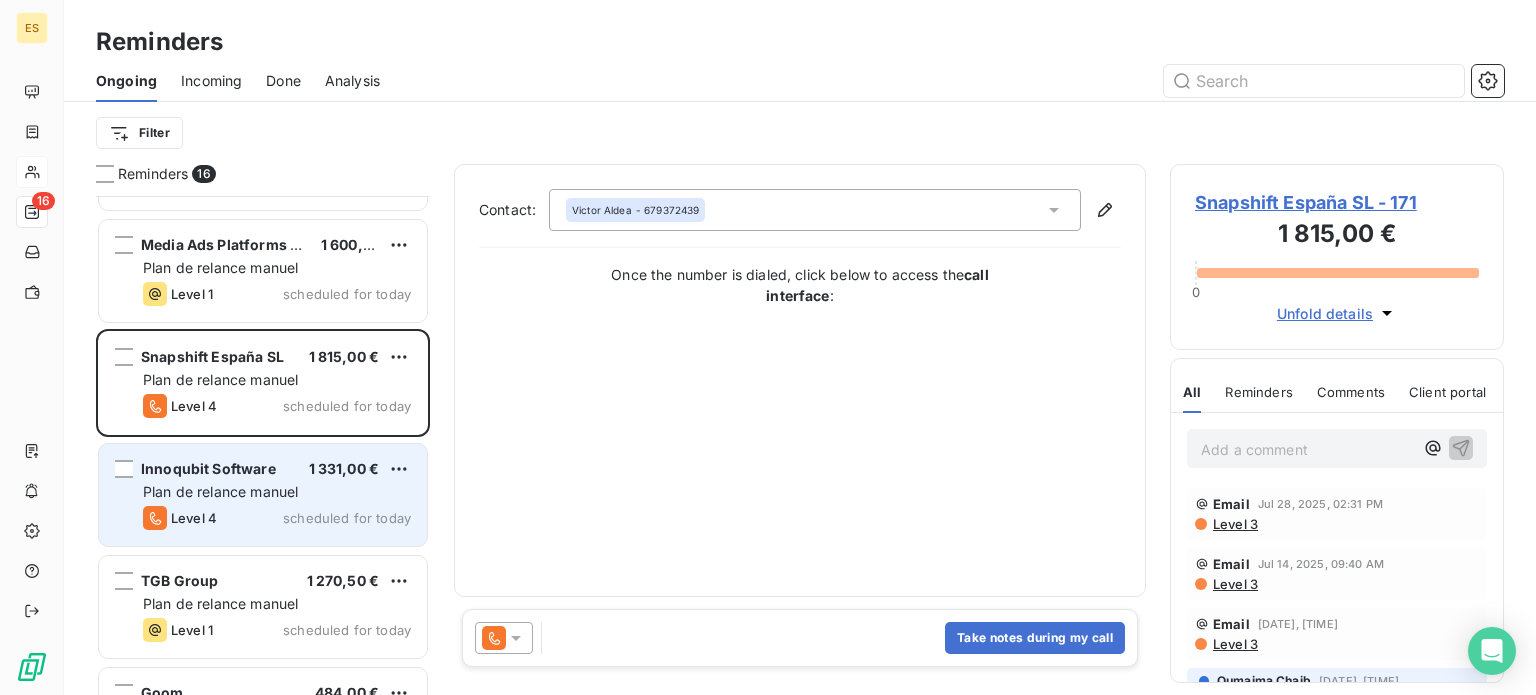 click on "Innoqubit Software" at bounding box center [208, 469] 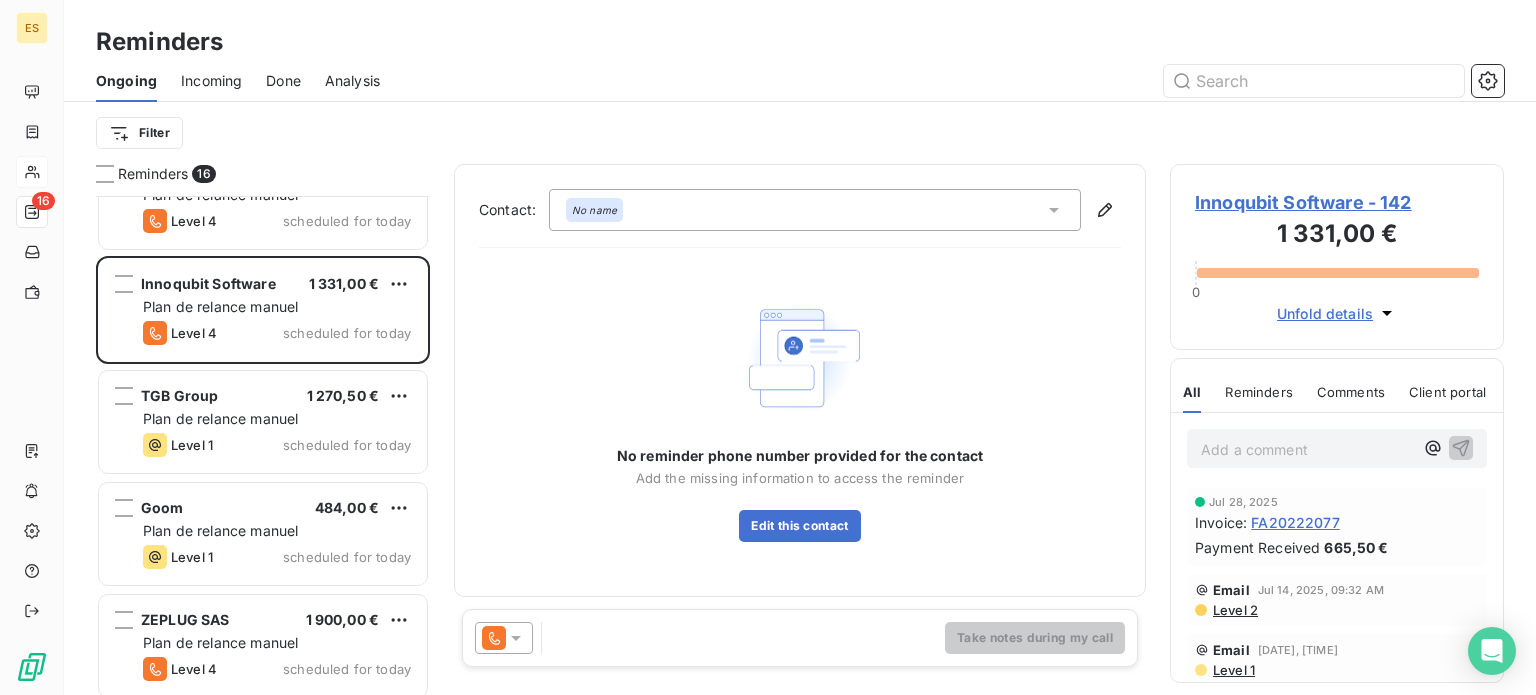 scroll, scrollTop: 1293, scrollLeft: 0, axis: vertical 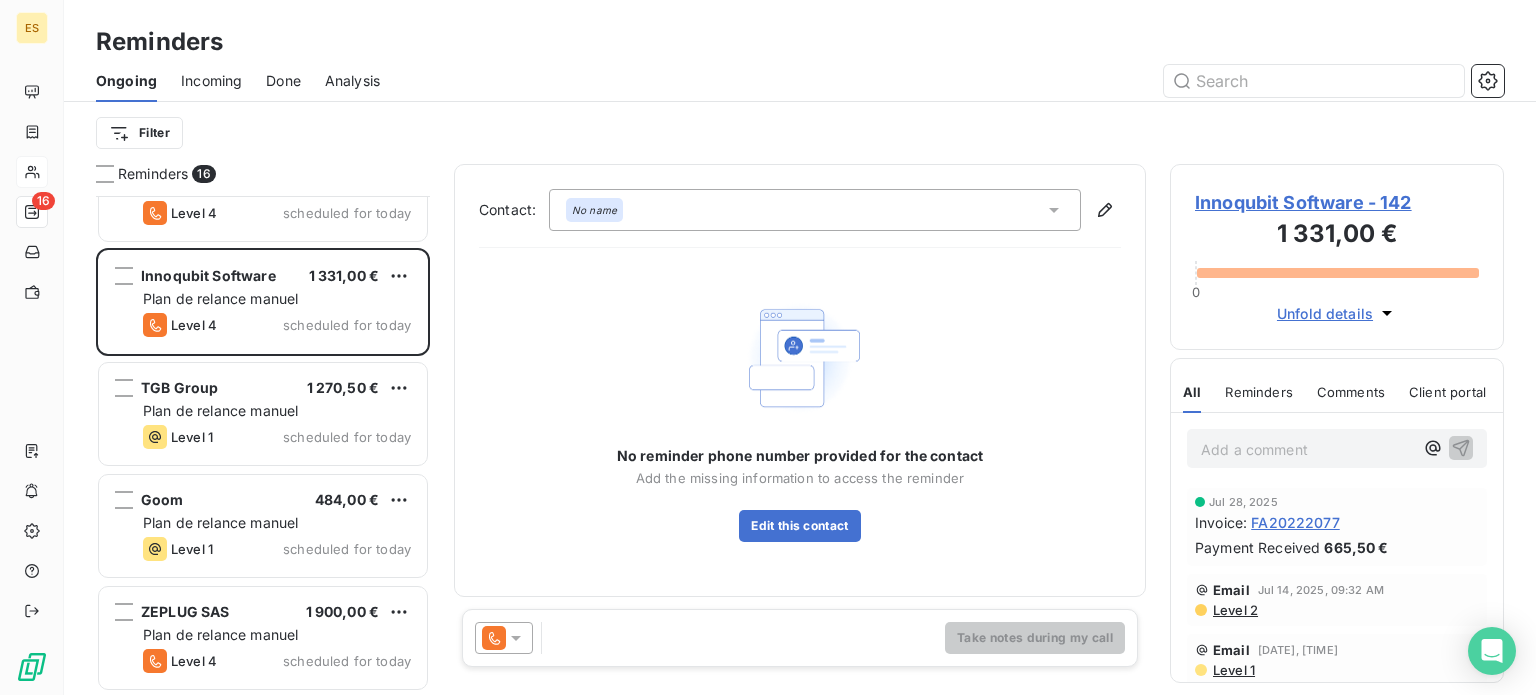 click at bounding box center [504, 638] 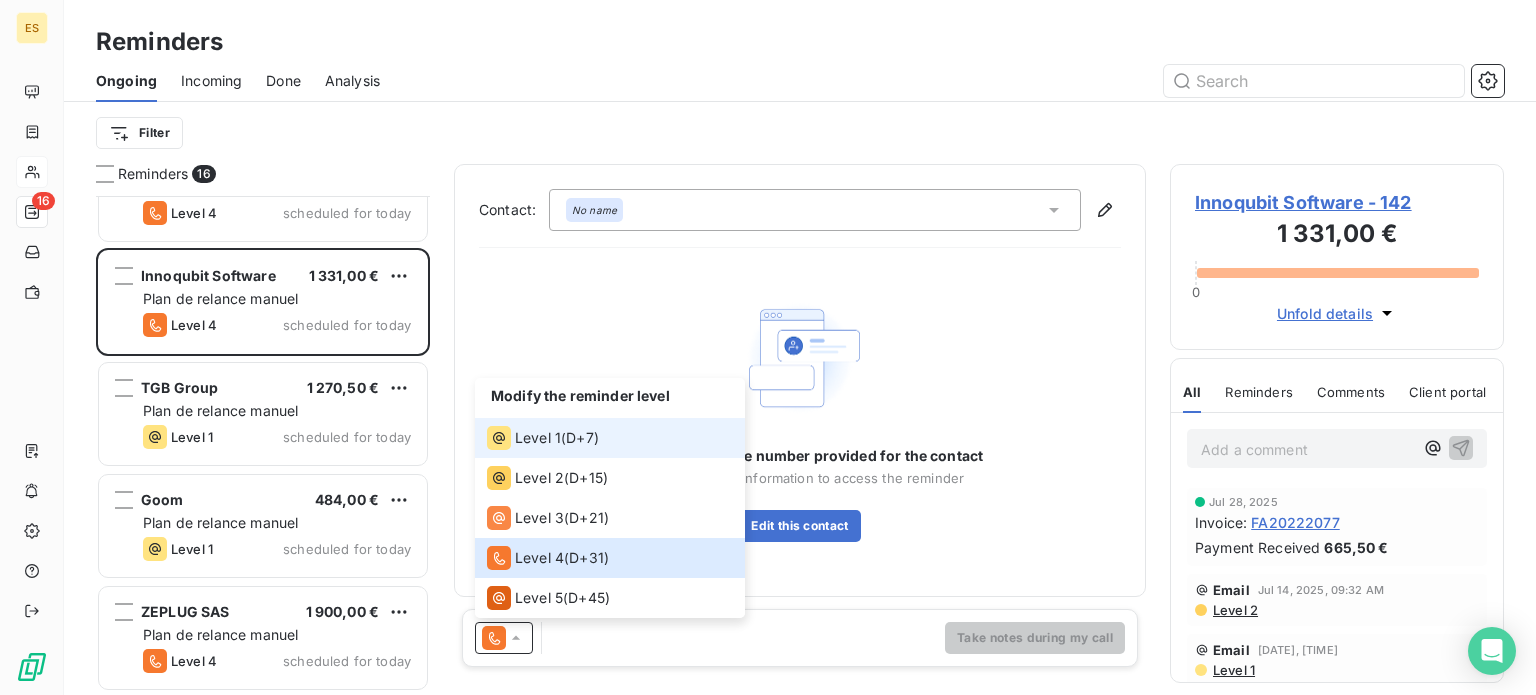 click 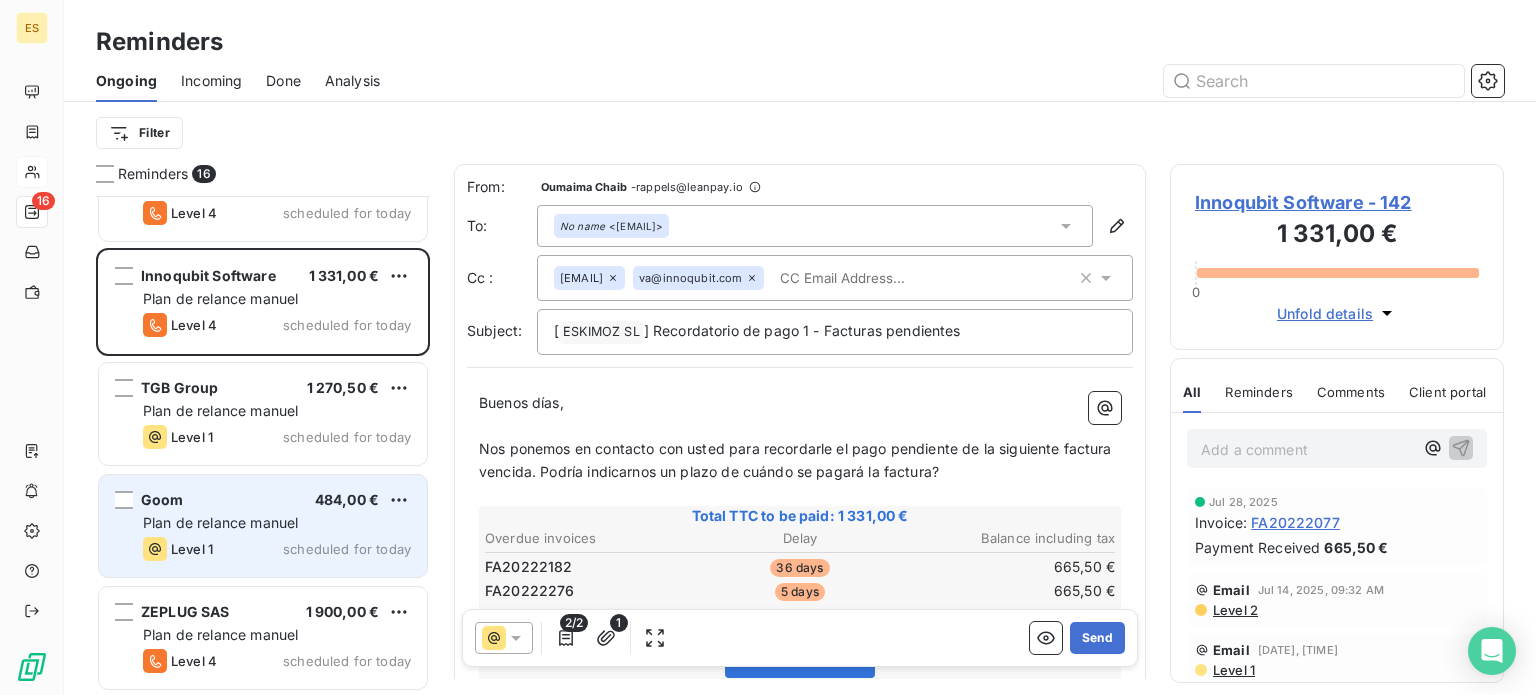 click on "[COMPANY_NAME] 484,00 € Plan de relance manuel Level 1 scheduled for today" at bounding box center [263, 526] 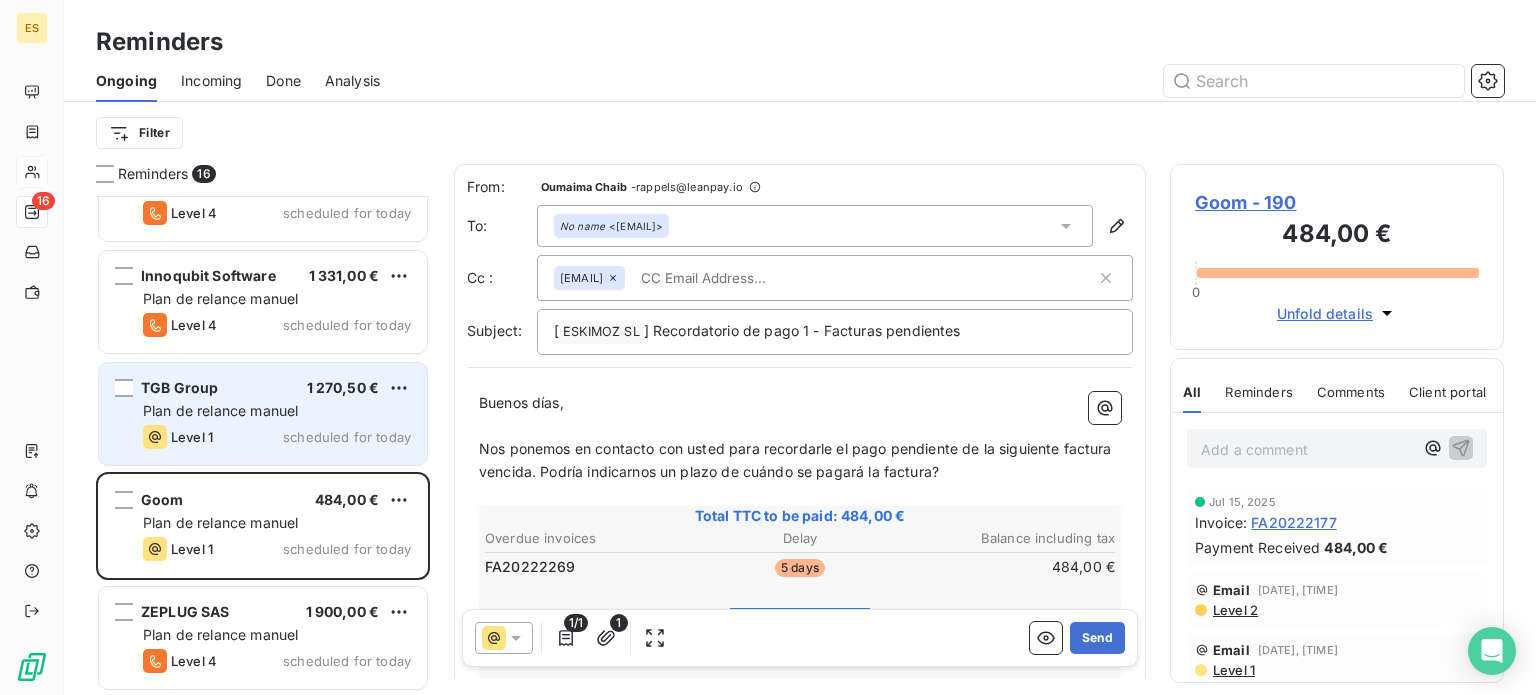 click on "Level 1 scheduled for today" at bounding box center [277, 437] 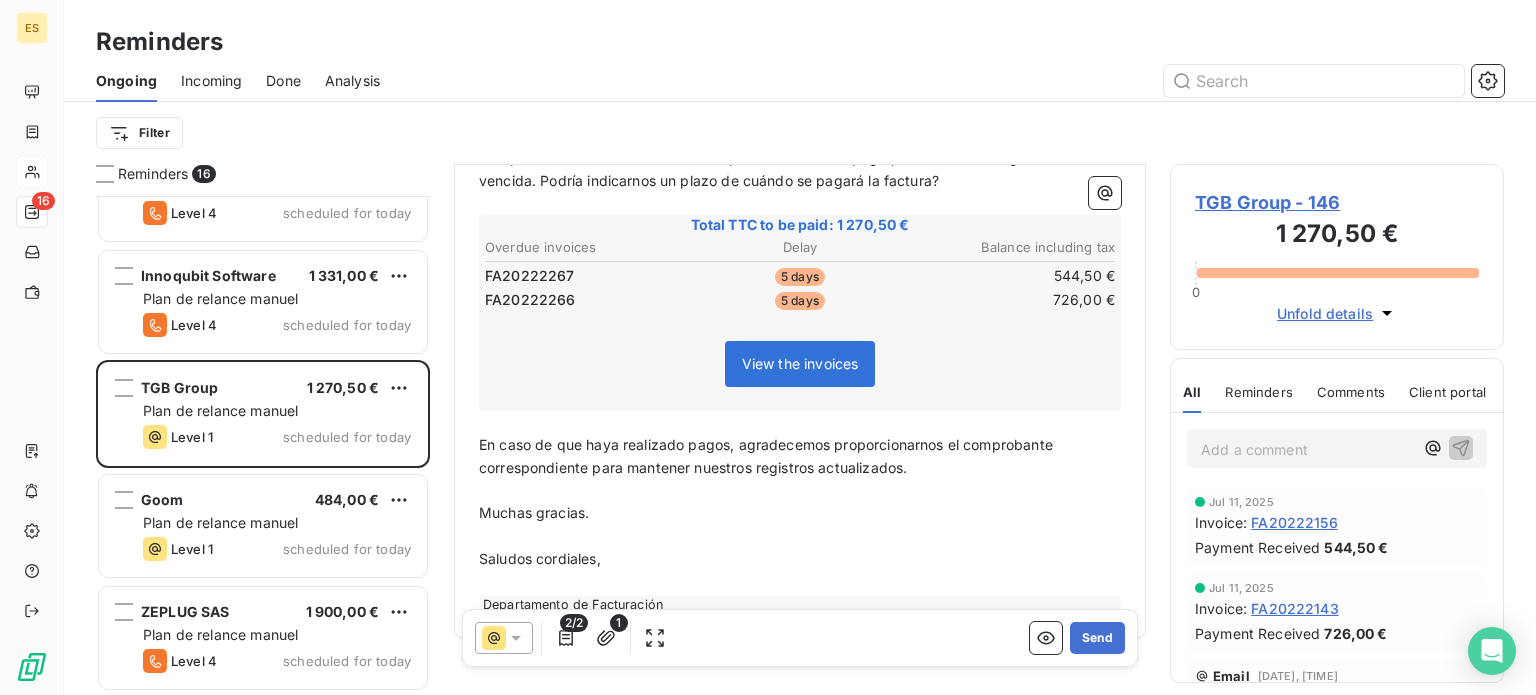 scroll, scrollTop: 300, scrollLeft: 0, axis: vertical 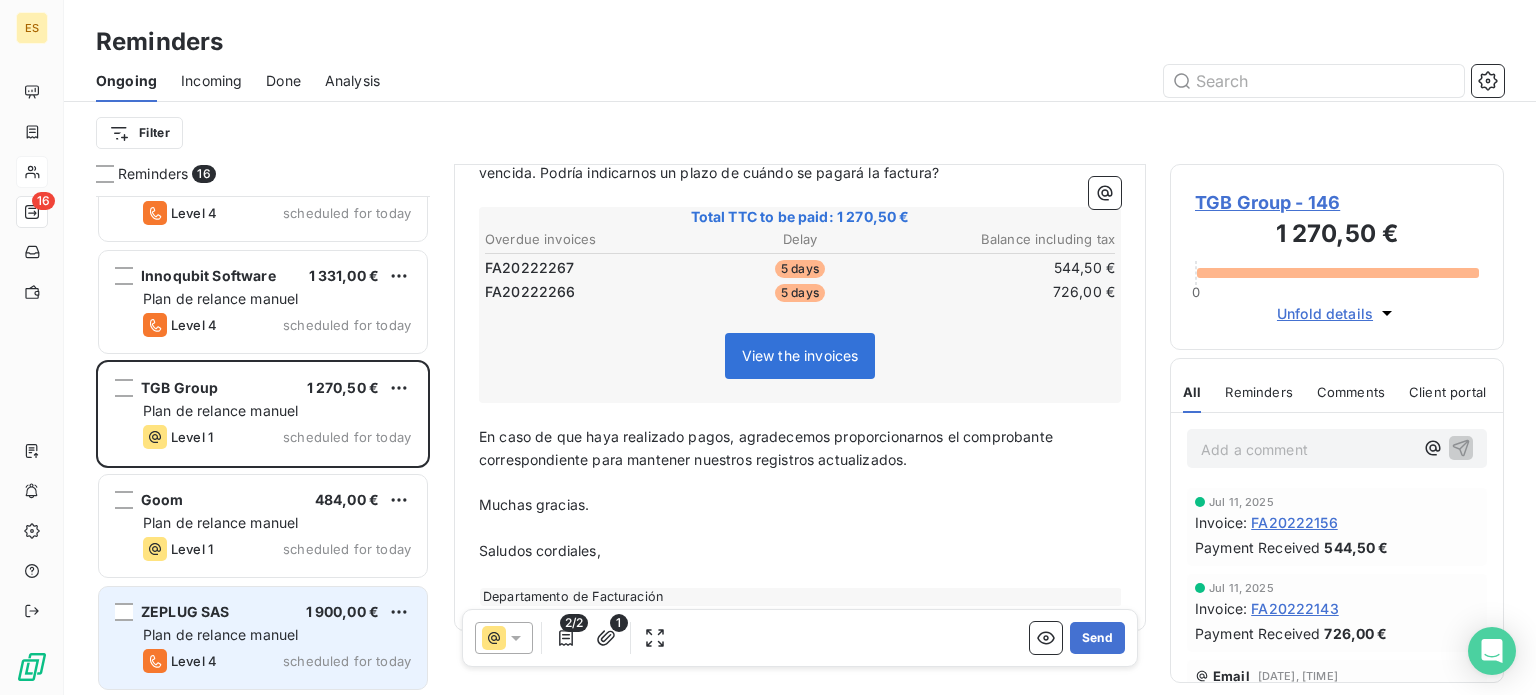 click on "Plan de relance manuel" at bounding box center (220, 634) 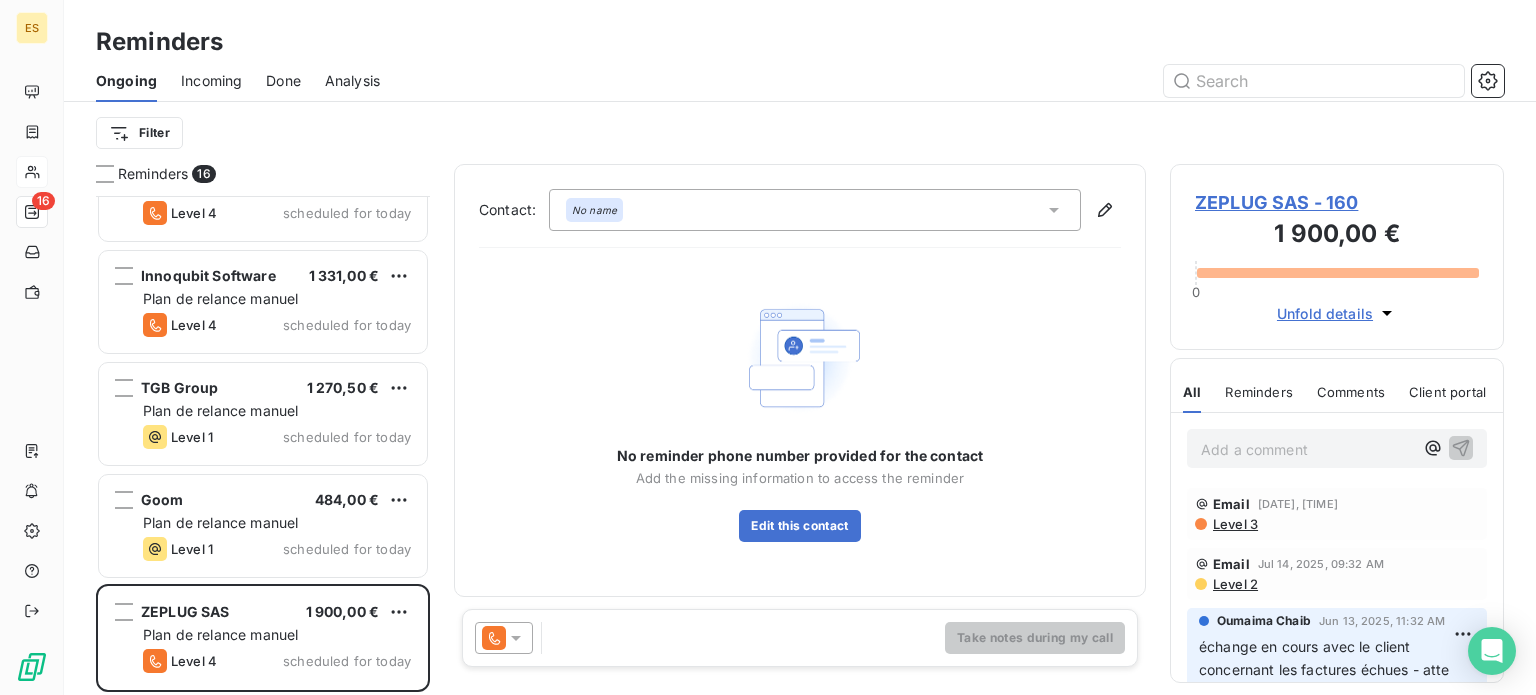 click at bounding box center [504, 638] 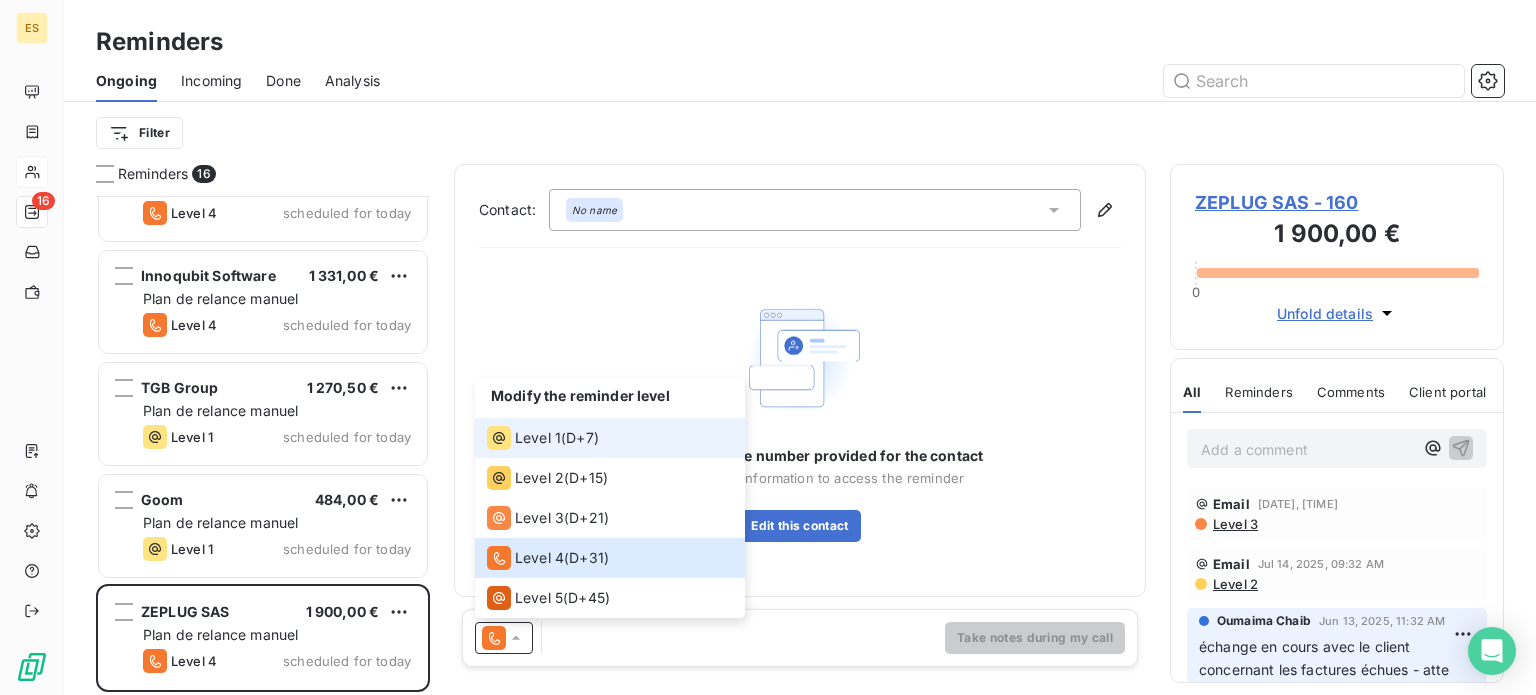 click on "Level 1" at bounding box center (538, 438) 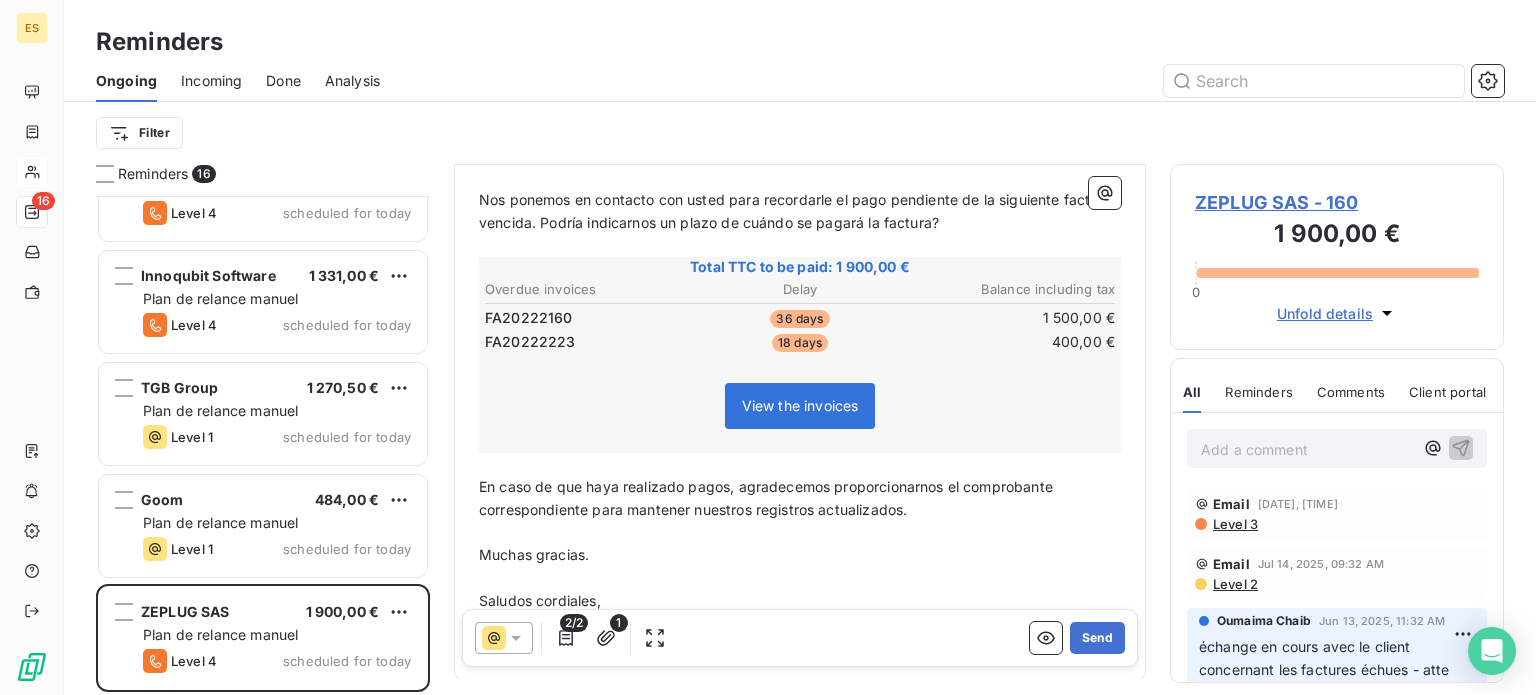 scroll, scrollTop: 300, scrollLeft: 0, axis: vertical 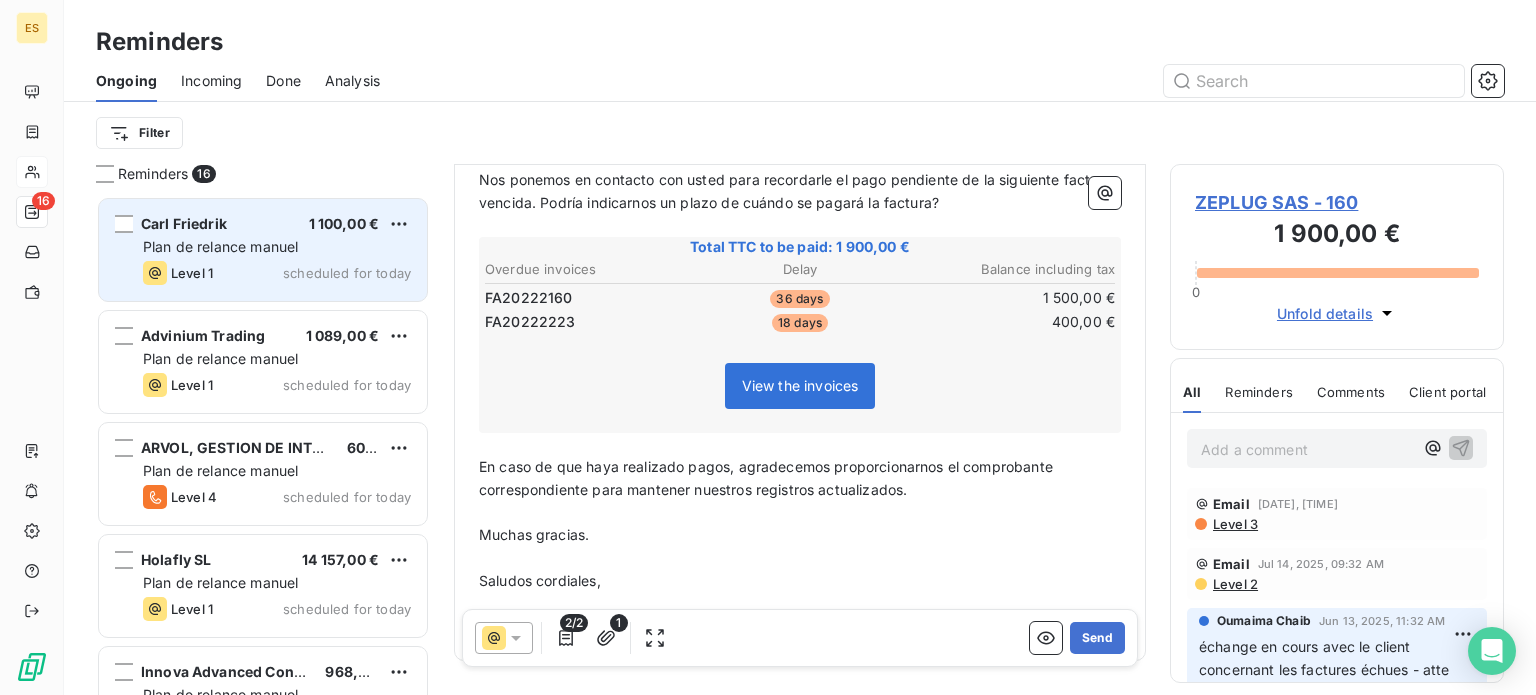 click on "Plan de relance manuel" at bounding box center (220, 246) 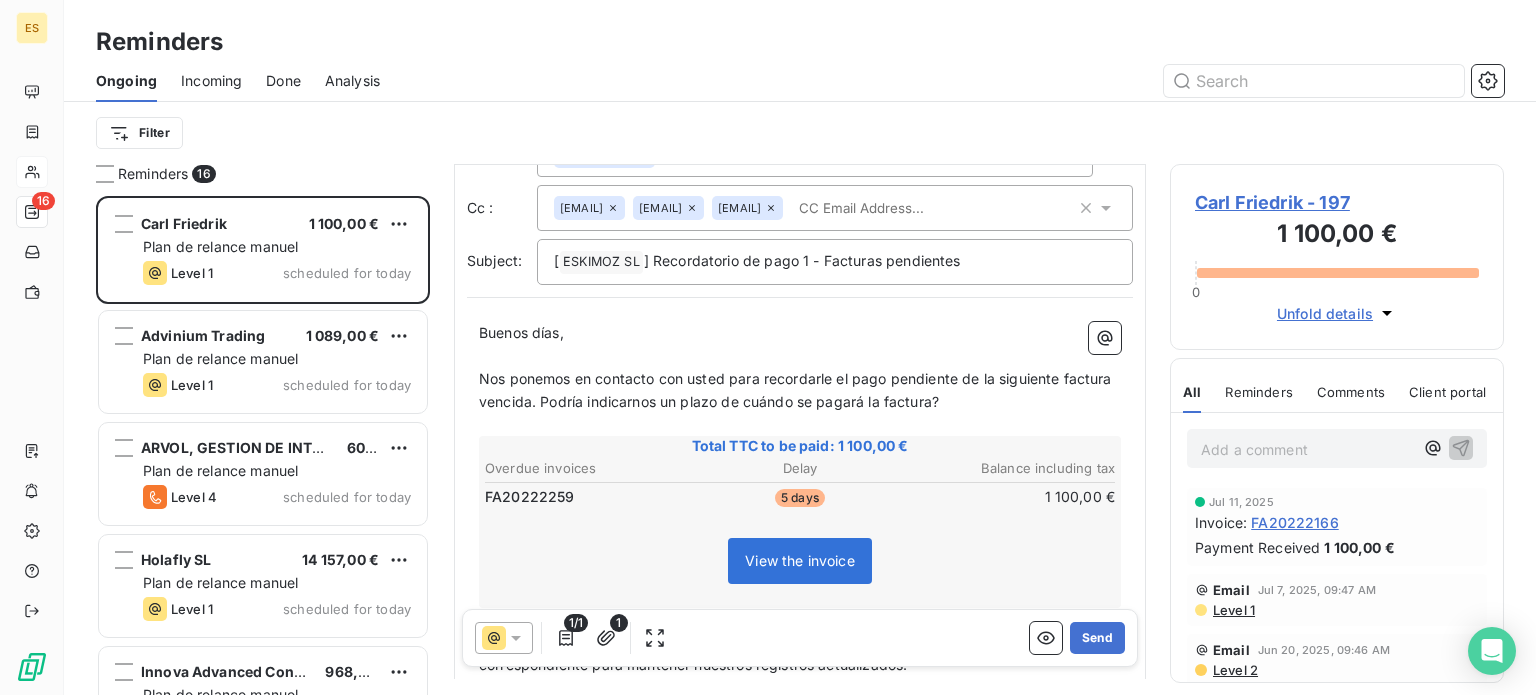 scroll, scrollTop: 0, scrollLeft: 0, axis: both 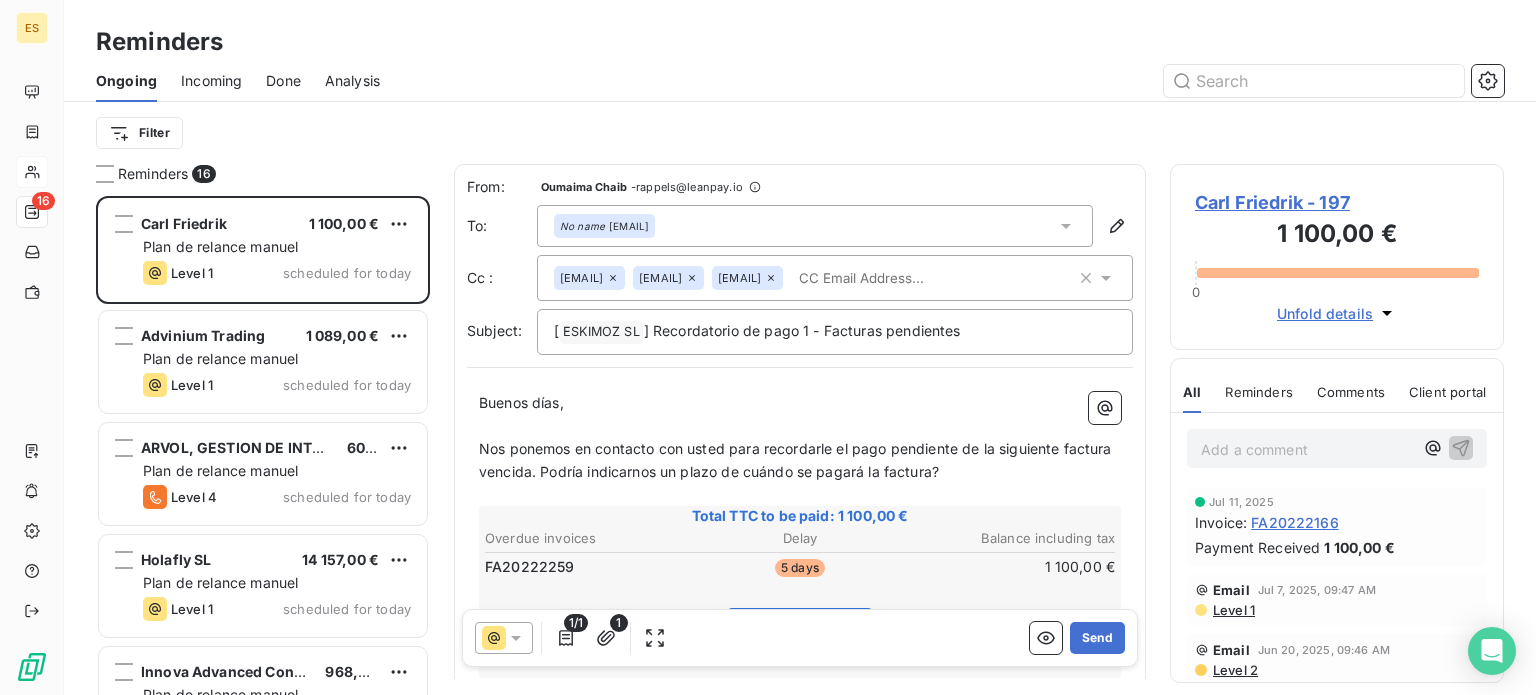 click at bounding box center (906, 278) 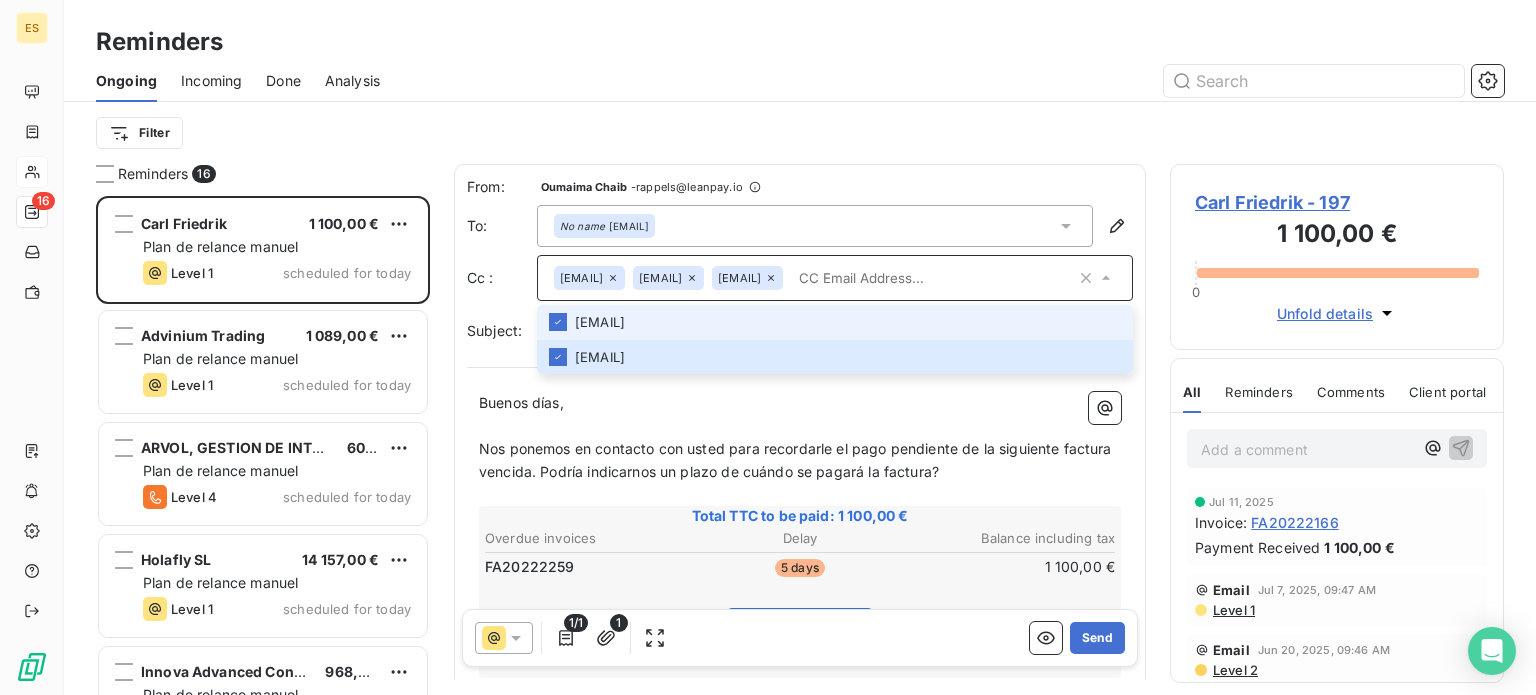 click at bounding box center (933, 278) 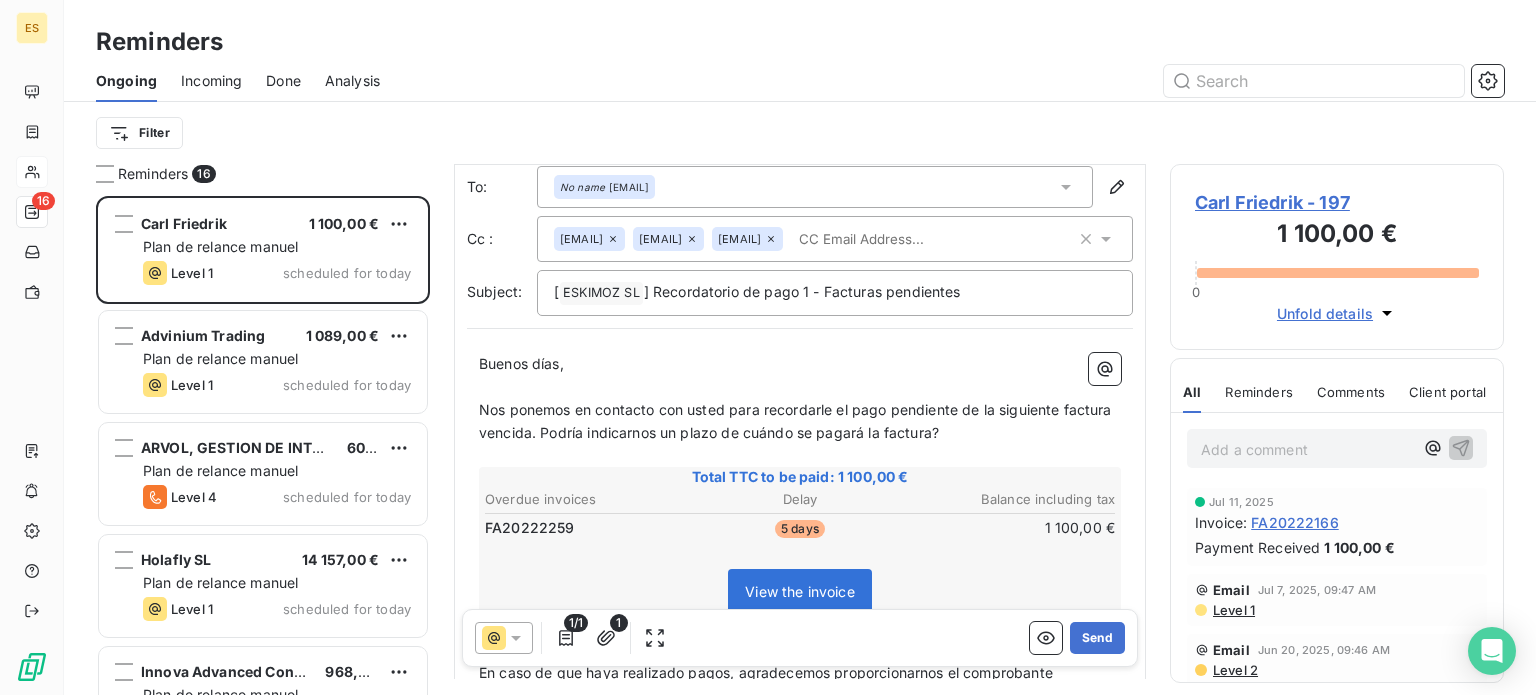 scroll, scrollTop: 102, scrollLeft: 0, axis: vertical 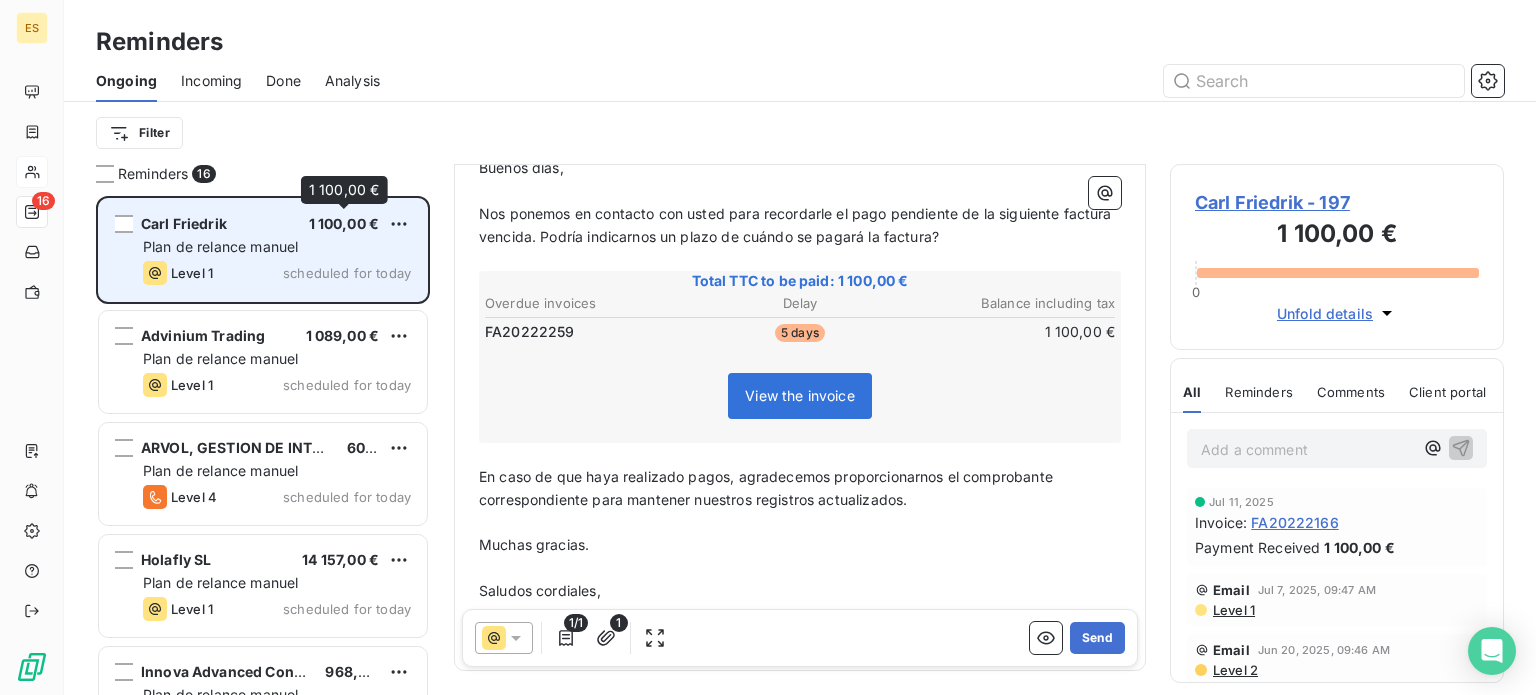 click on "[NAME] 1 100,00 € Plan de relance manuel Level 1 scheduled for today" at bounding box center [263, 250] 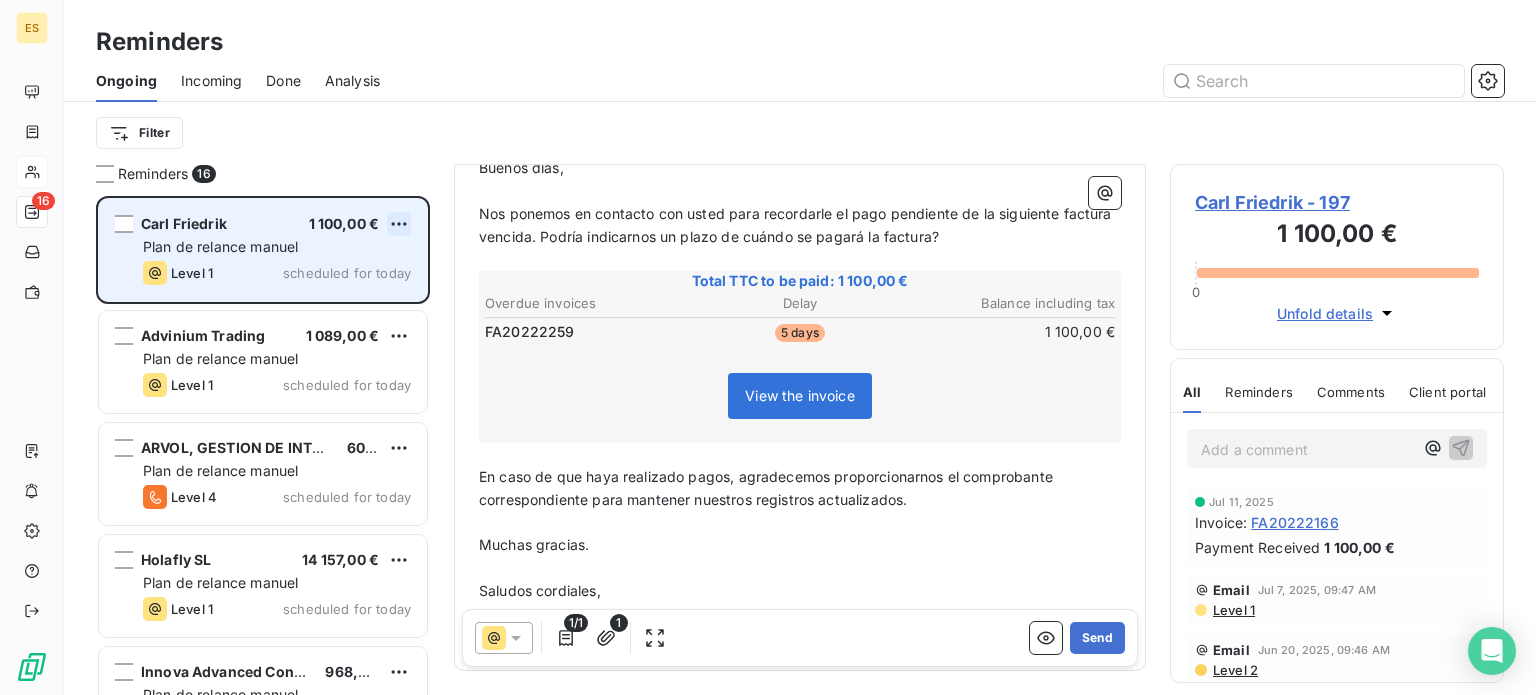 click on "ES 16 Reminders Ongoing Incoming Done Analysis Filter Reminders 16 Carl Friedrik [AMOUNT] Plan de relance manuel Level 1 scheduled for today Advinium Trading [AMOUNT] Plan de relance manuel Level 1 scheduled for today ARVOL, GESTION DE INTERIORES Y EXTERIORES, S.L.U [AMOUNT] Plan de relance manuel Level 4 scheduled for today Holafly SL [AMOUNT] Plan de relance manuel Level 1 scheduled for today Innova Advanced Consulting [AMOUNT] Plan de relance manuel Level 4 scheduled for today Abbott Laboratories, S.A [AMOUNT] Plan de relance manuel Level 2 scheduled for today From: [NAME] -  rappels@leanpay.io To: No name   <[EMAIL]> Cc : billing@eskimoz.fr giovanni@carlfriedrik.com jordan@carlfriedrik.com Subject: [ ESKIMOZ SL ﻿ ] Recordatorio de pago 1 - Facturas pendientes Buenos días, ﻿ ﻿ Total TTC to be paid:   [AMOUNT] Overdue invoices Delay Balance including tax FA20222259 5 days   [AMOUNT] View   the invoice ﻿ ﻿ ﻿ ﻿ 1" at bounding box center (768, 347) 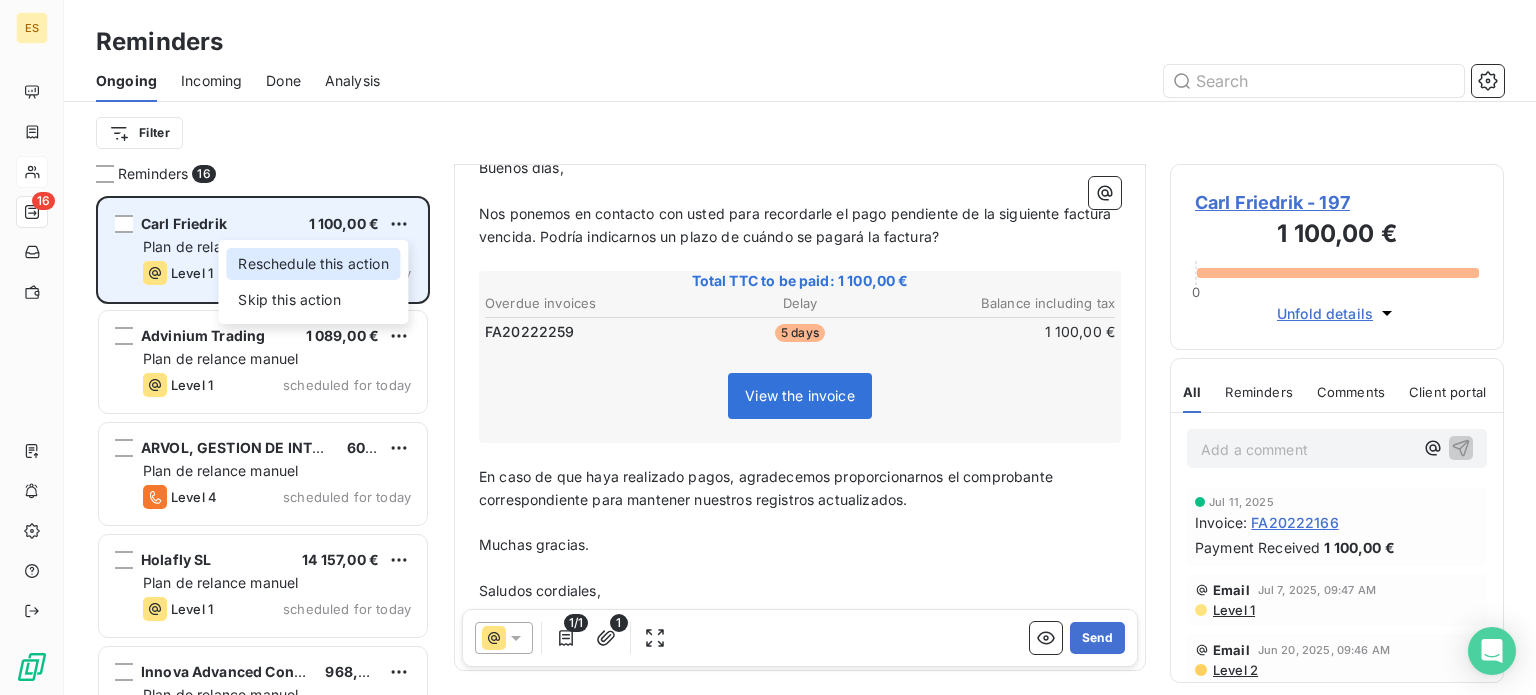 click on "Reschedule this action" at bounding box center [313, 264] 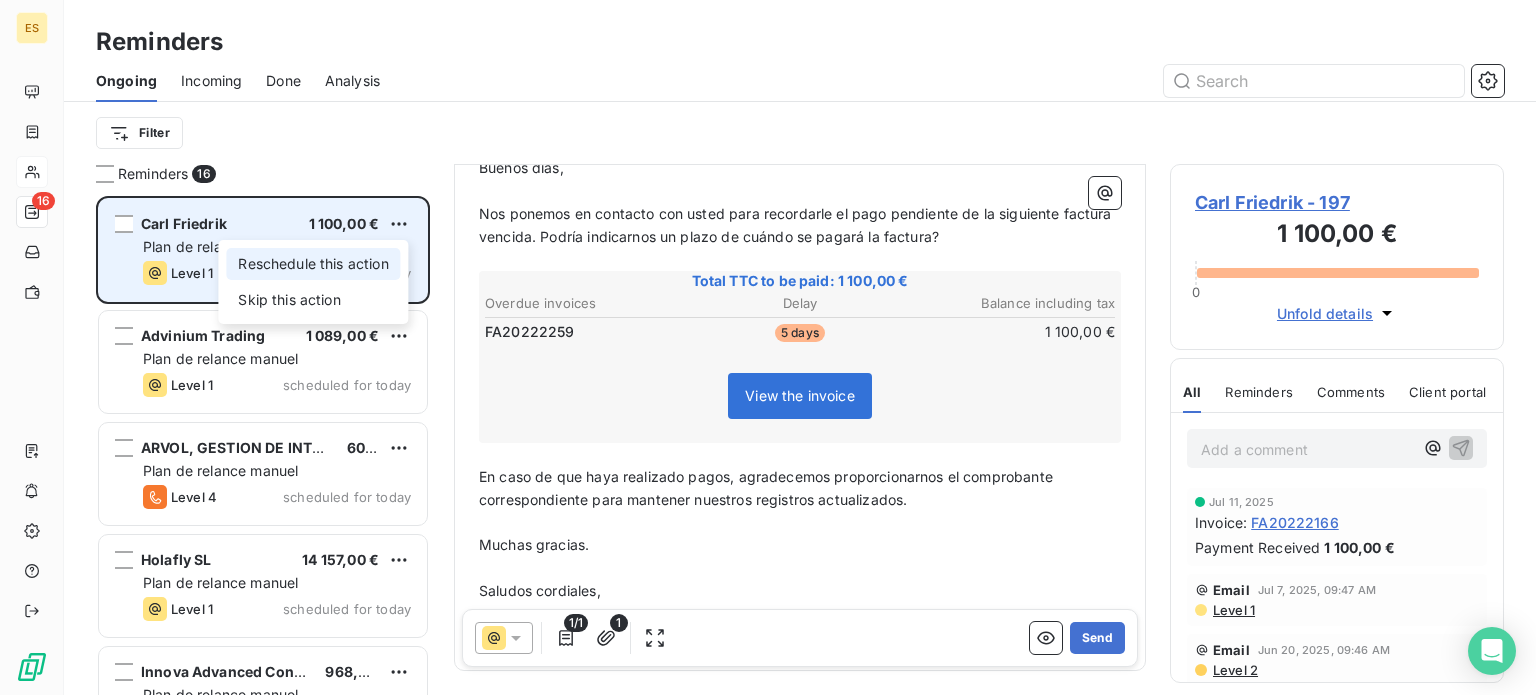 select on "7" 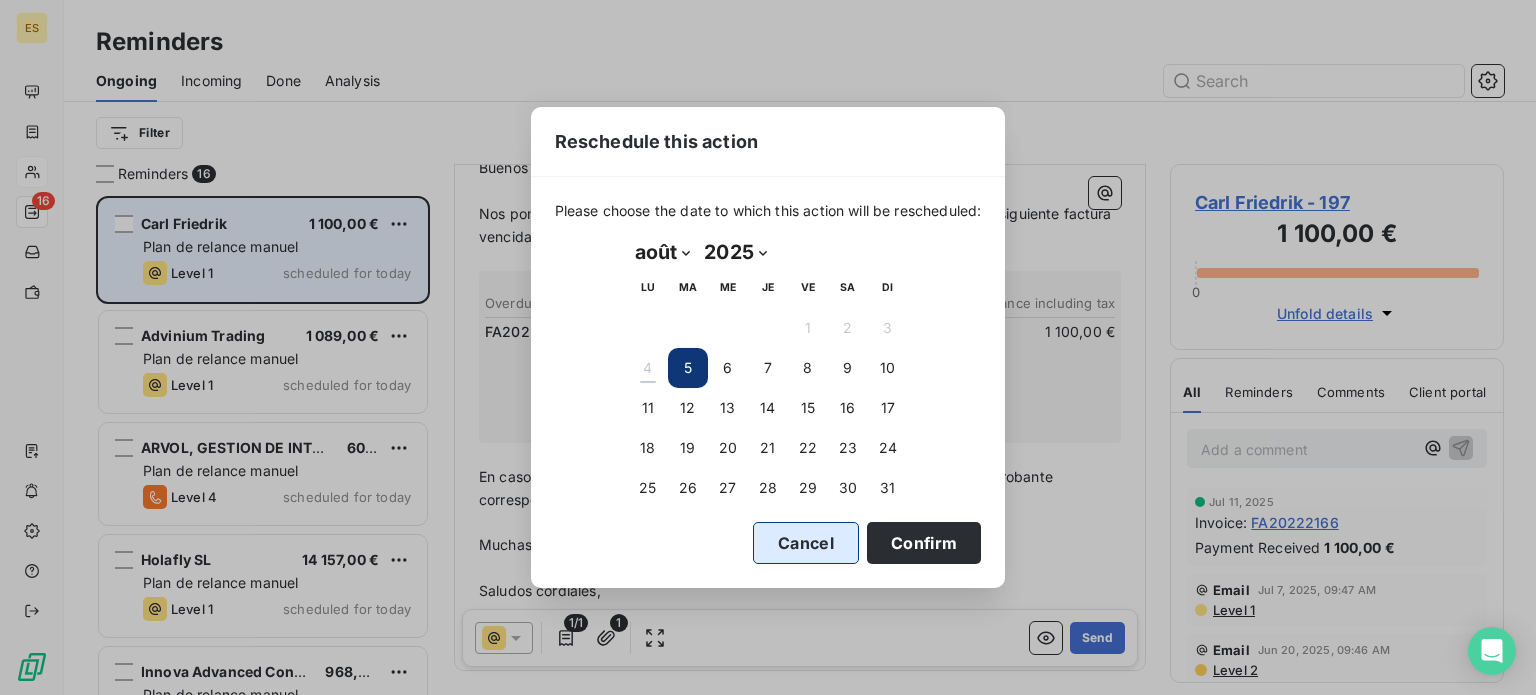 click on "Cancel" at bounding box center (806, 543) 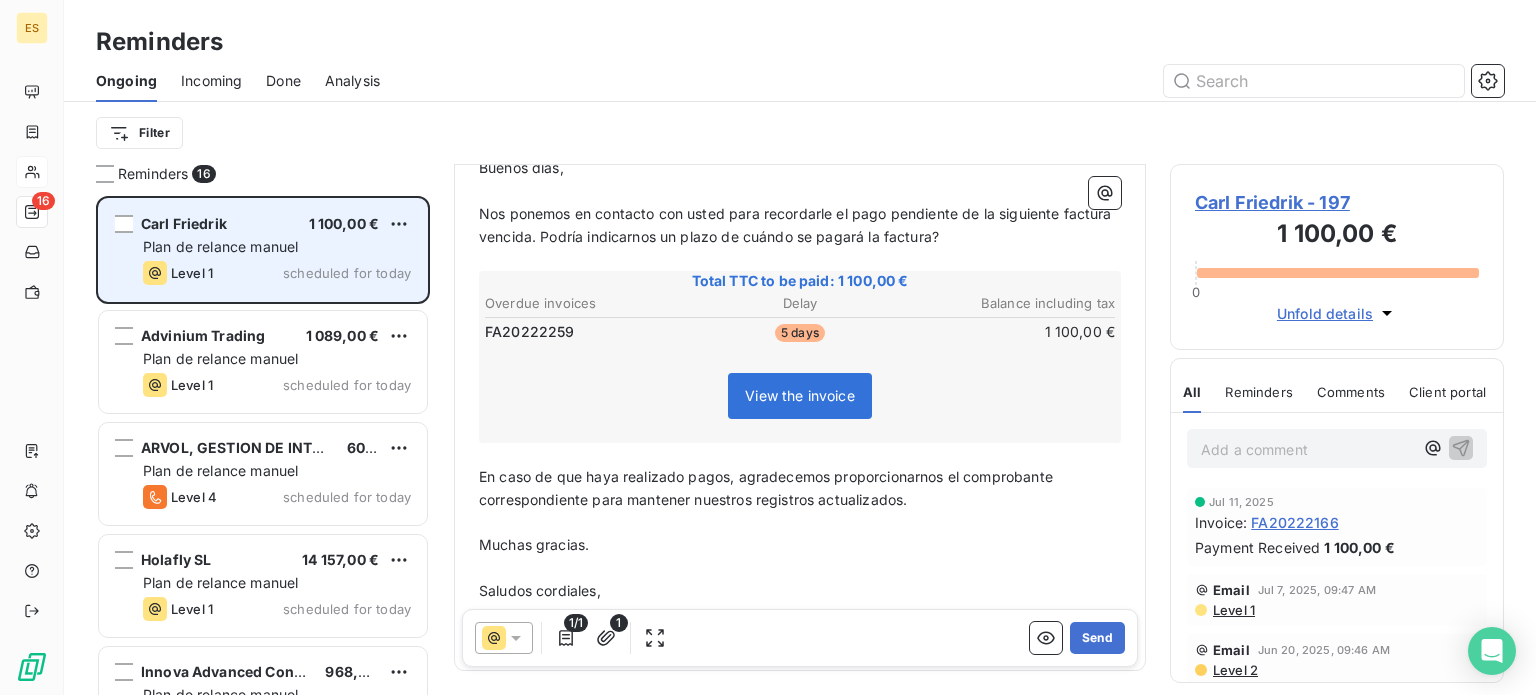 click on "Carl Friedrik [AMOUNT]" at bounding box center [277, 224] 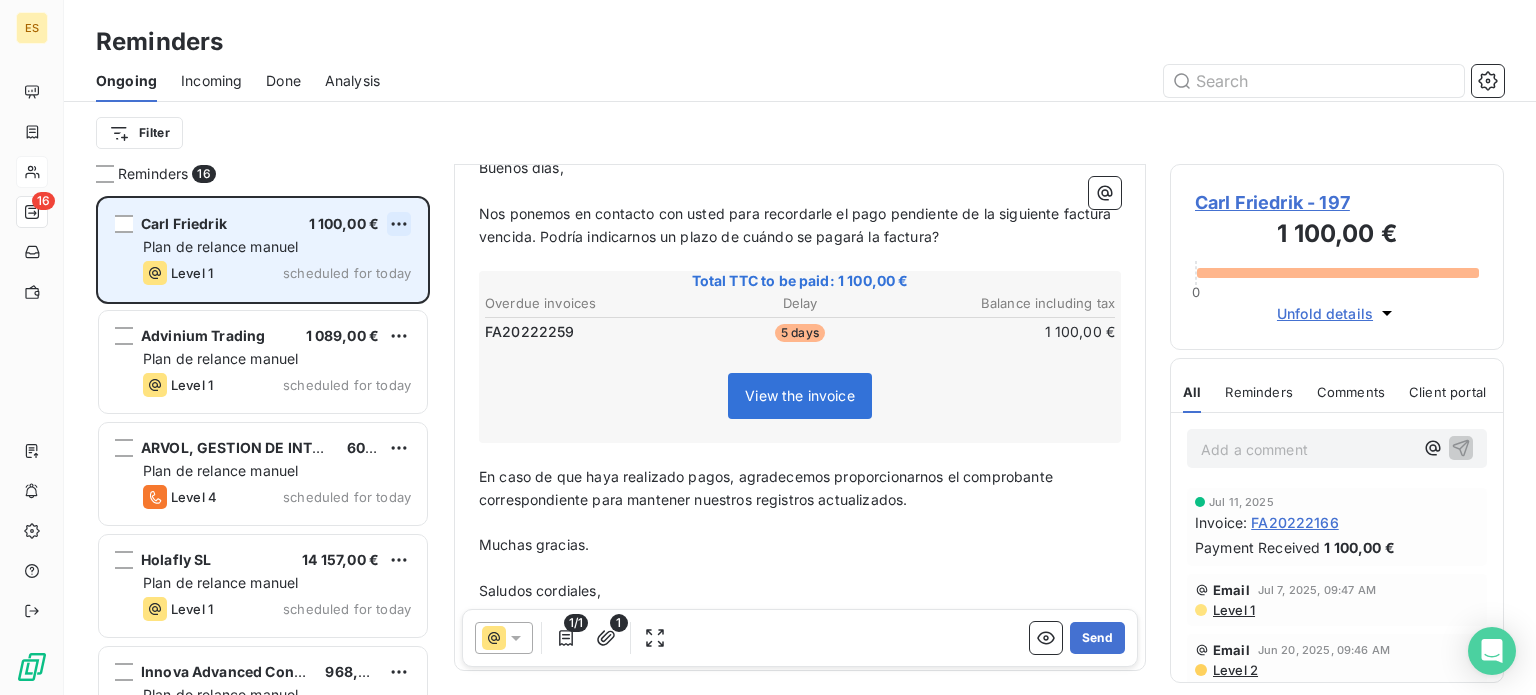 click on "ES 16 Reminders Ongoing Incoming Done Analysis Filter Reminders 16 Carl Friedrik [AMOUNT] Plan de relance manuel Level 1 scheduled for today Advinium Trading [AMOUNT] Plan de relance manuel Level 1 scheduled for today ARVOL, GESTION DE INTERIORES Y EXTERIORES, S.L.U [AMOUNT] Plan de relance manuel Level 4 scheduled for today Holafly SL [AMOUNT] Plan de relance manuel Level 1 scheduled for today Innova Advanced Consulting [AMOUNT] Plan de relance manuel Level 4 scheduled for today Abbott Laboratories, S.A [AMOUNT] Plan de relance manuel Level 2 scheduled for today From: [NAME] -  rappels@leanpay.io To: No name   <[EMAIL]> Cc : billing@eskimoz.fr giovanni@carlfriedrik.com jordan@carlfriedrik.com Subject: [ ESKIMOZ SL ﻿ ] Recordatorio de pago 1 - Facturas pendientes Buenos días, ﻿ ﻿ Total TTC to be paid:   [AMOUNT] Overdue invoices Delay Balance including tax FA20222259 5 days   [AMOUNT] View   the invoice ﻿ ﻿ ﻿ ﻿ 1" at bounding box center [768, 347] 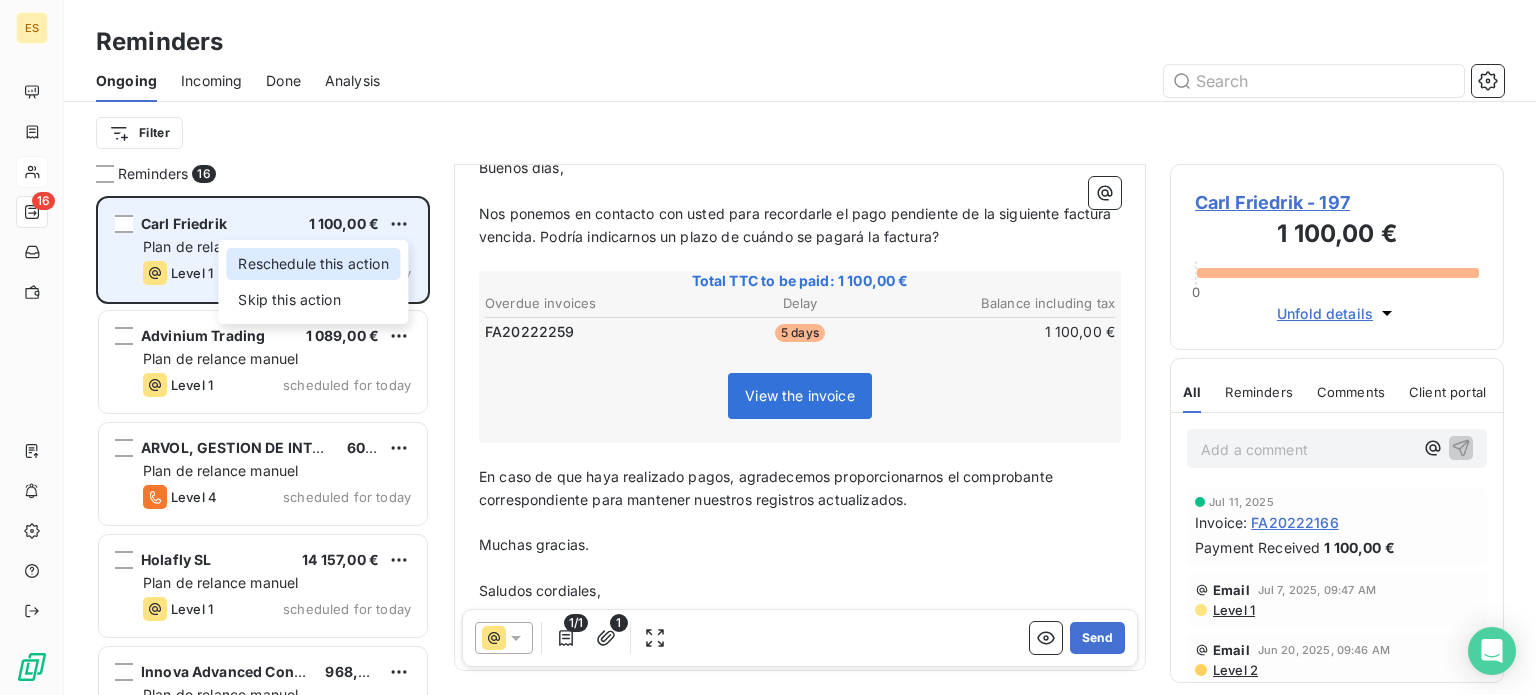click on "Reschedule this action" at bounding box center [313, 264] 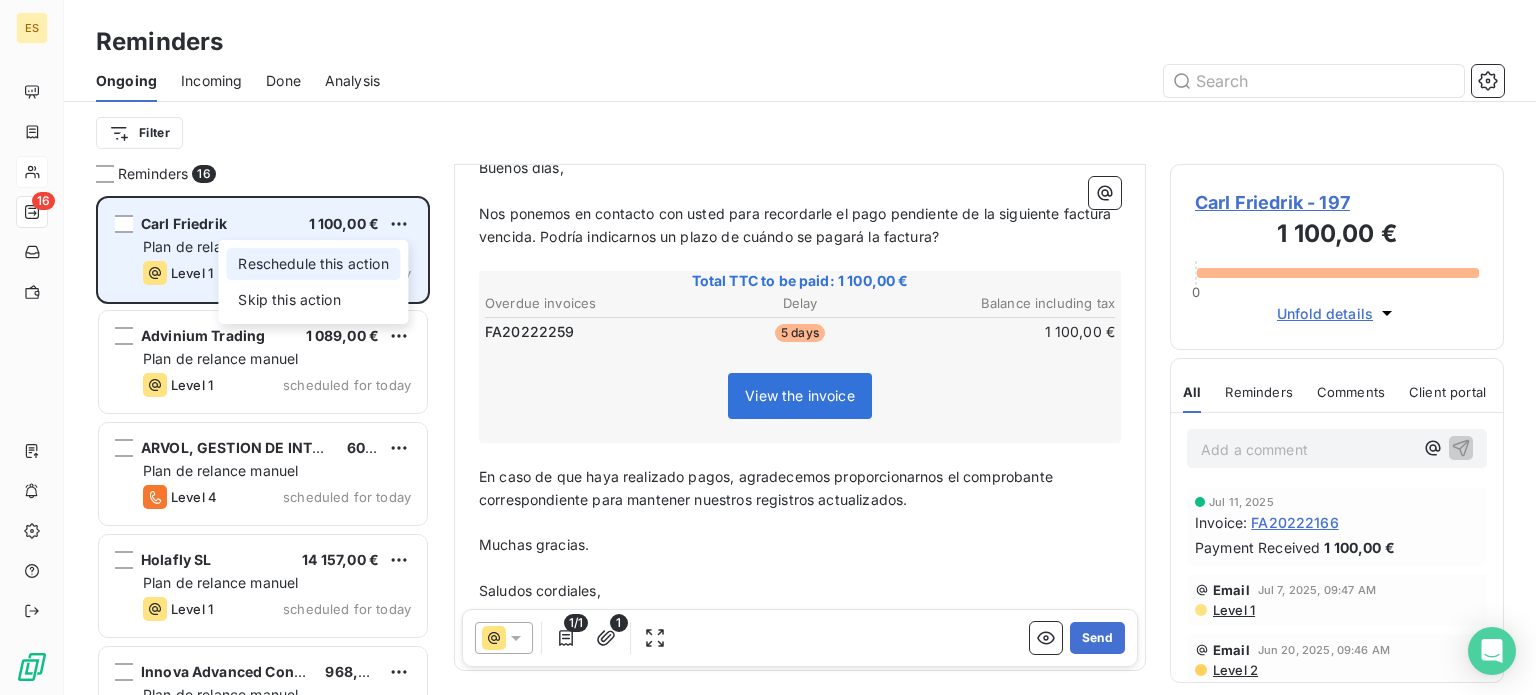select on "7" 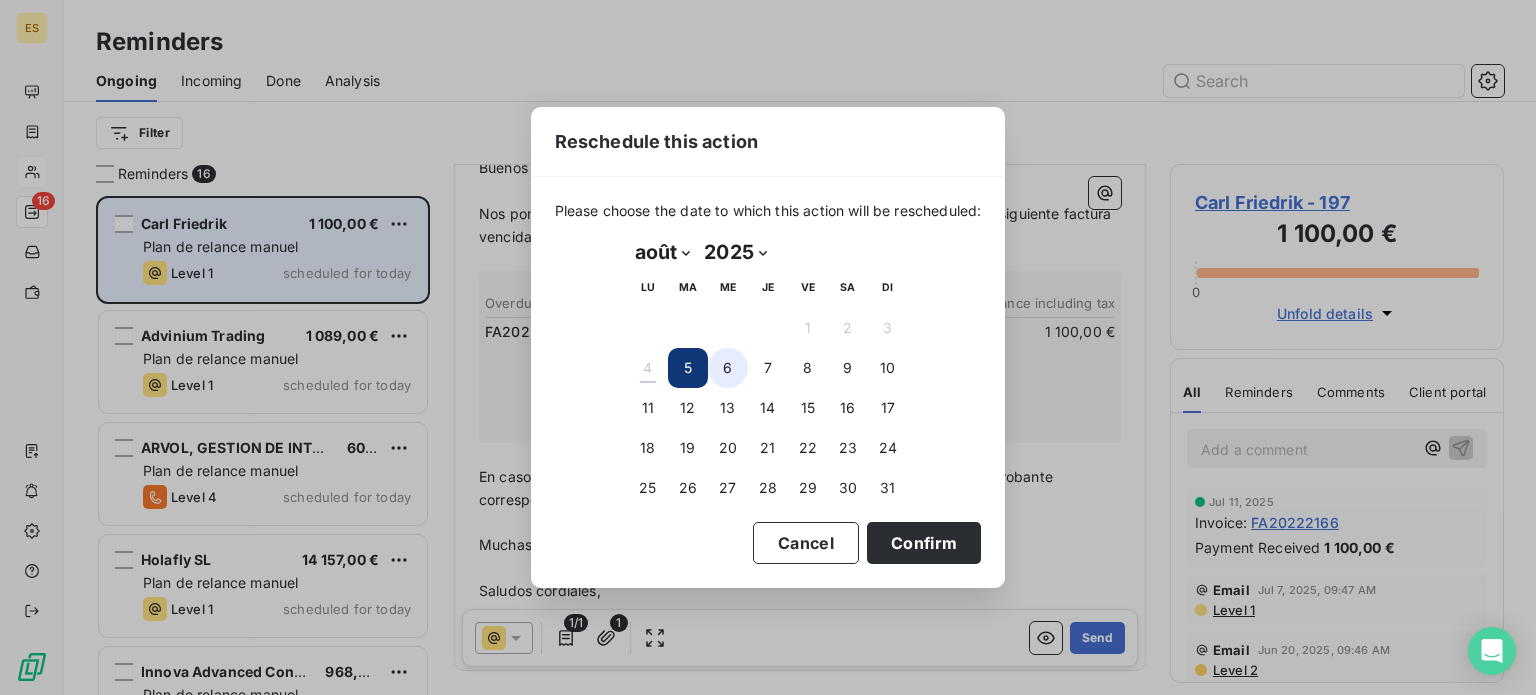click on "6" at bounding box center [728, 368] 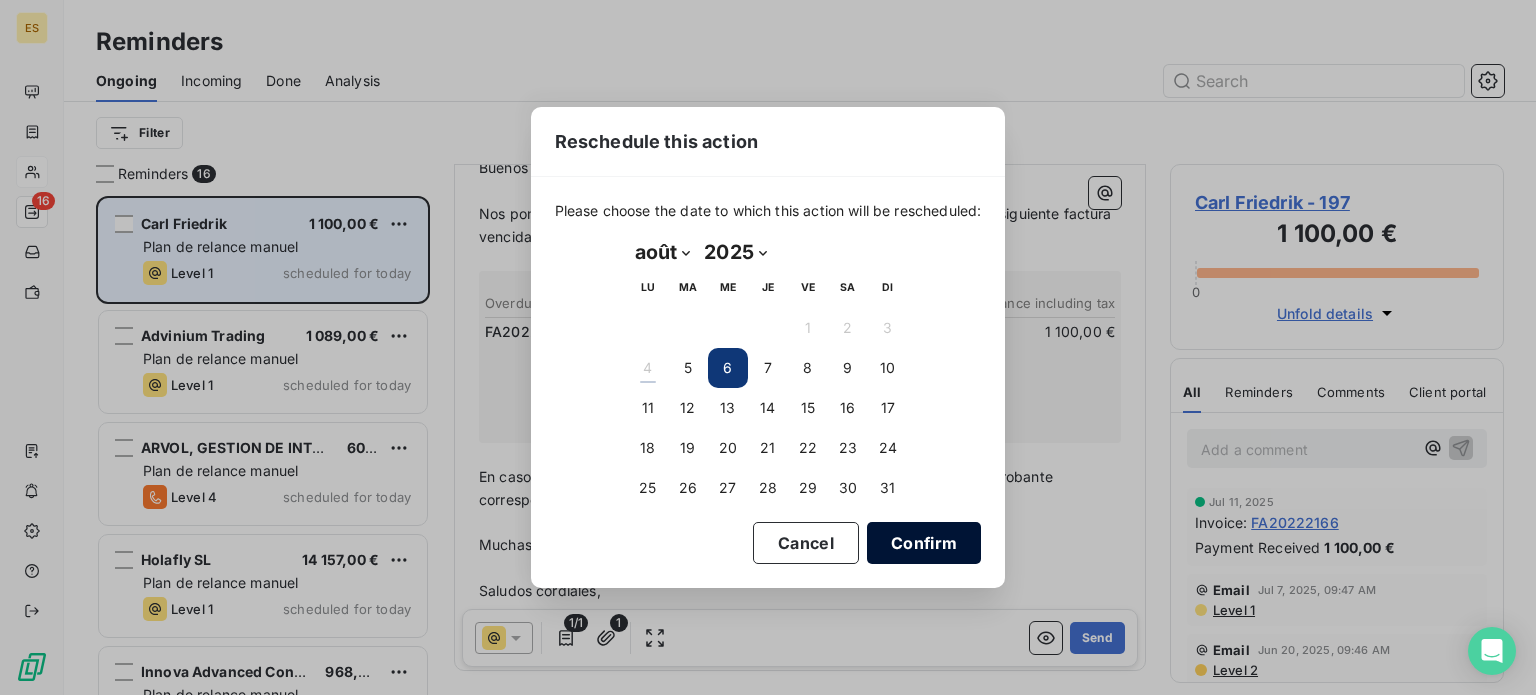 click on "Confirm" at bounding box center (924, 543) 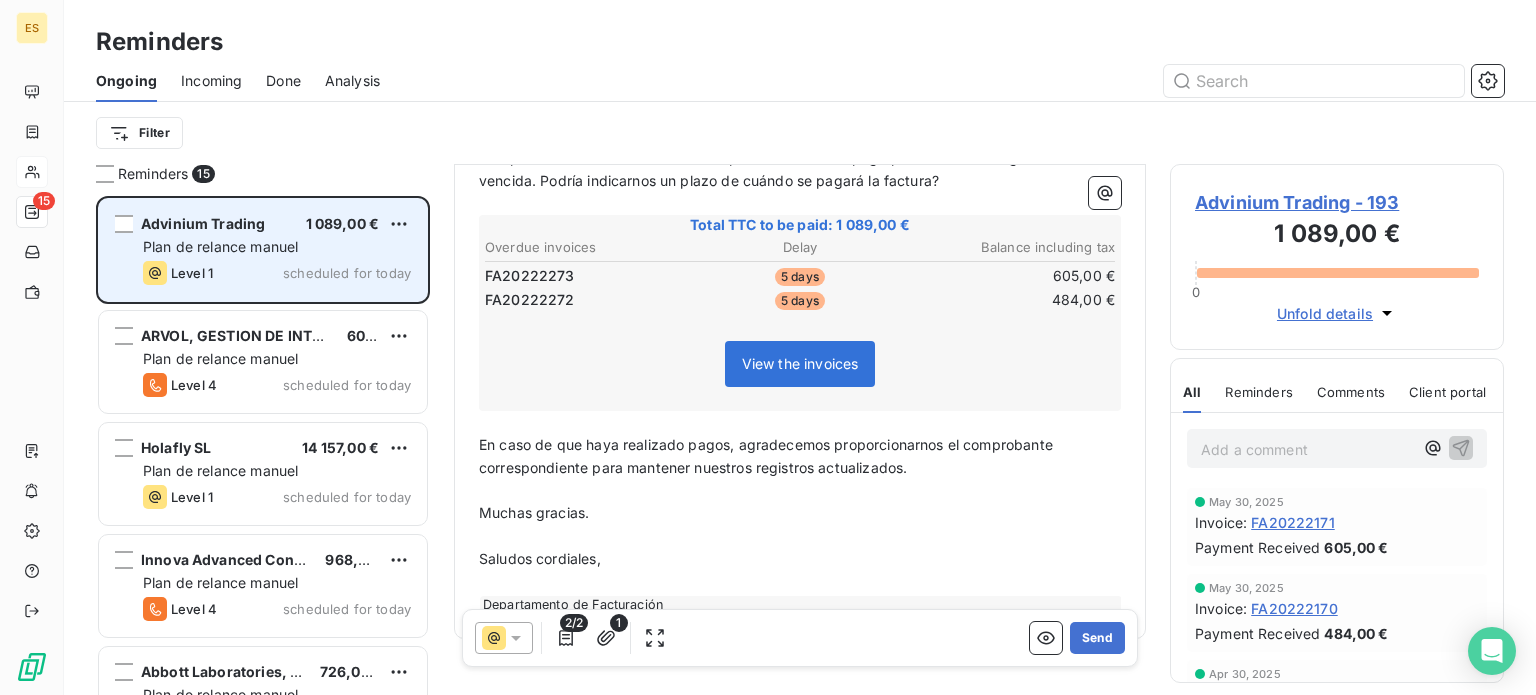 scroll, scrollTop: 300, scrollLeft: 0, axis: vertical 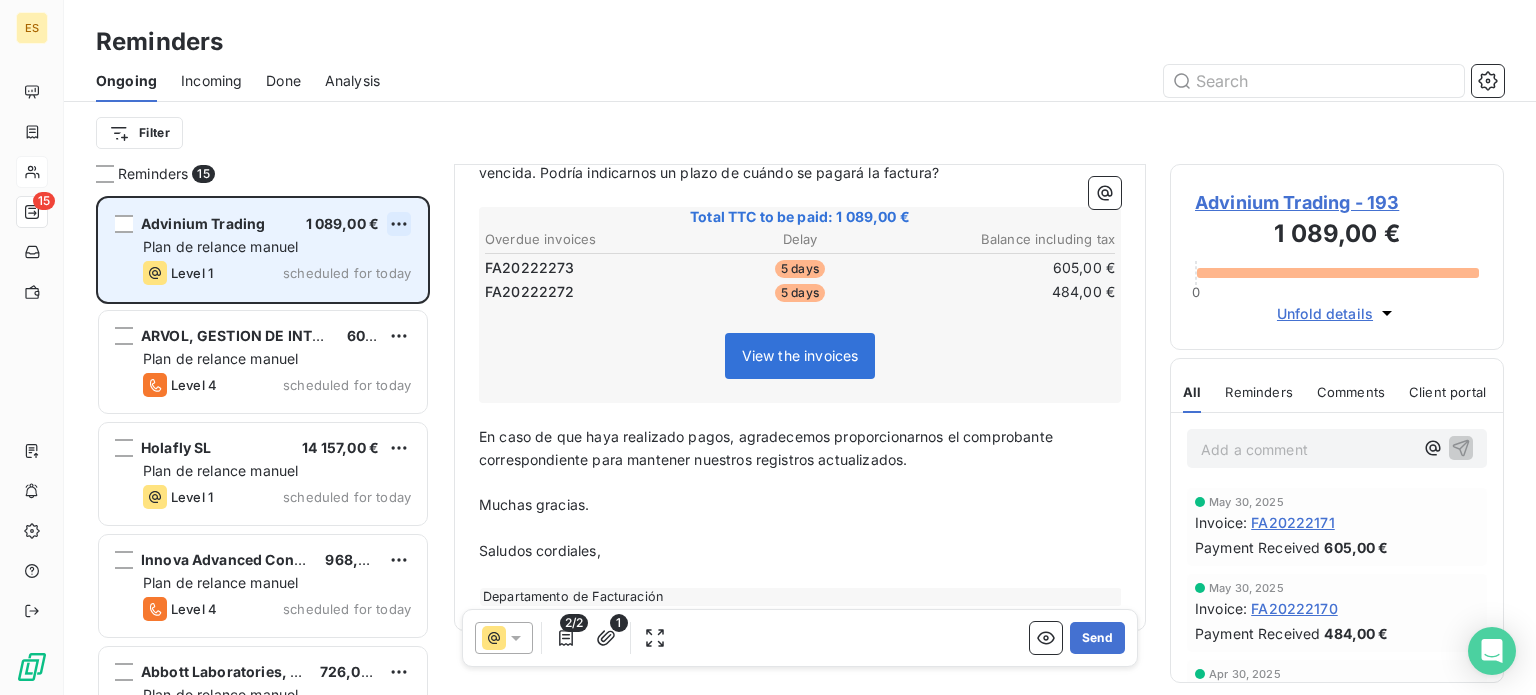 click on "ES 15 Reminders Ongoing Incoming Done Analysis Filter Reminders 15 Advinium Trading [AMOUNT] Plan de relance manuel Level 1 scheduled for today ARVOL, GESTION DE INTERIORES Y EXTERIORES, S.L.U [AMOUNT] Plan de relance manuel Level 4 scheduled for today Holafly SL [AMOUNT] Plan de relance manuel Level 1 scheduled for today Innova Advanced Consulting [AMOUNT] Plan de relance manuel Level 4 scheduled for today Abbott Laboratories, S.A [AMOUNT] Plan de relance manuel Level 2 scheduled for today THINKING HEADS GRUPO, S.L [AMOUNT] Plan de relance manuel Level 1 scheduled for today From: [NAME] -  rappels@leanpay.io To: No name   <[EMAIL]> Cc : billing@eskimoz.fr josecarlos@sanchez-muliterno.es Subject: [ ESKIMOZ SL ﻿ ] Recordatorio de pago 1 - Facturas pendientes Buenos días, ﻿ Nos ponemos en contacto con usted para recordarle el pago pendiente de la siguiente factura vencida. Podría indicarnos un plazo de cuándo se pagará la factura?" at bounding box center (768, 347) 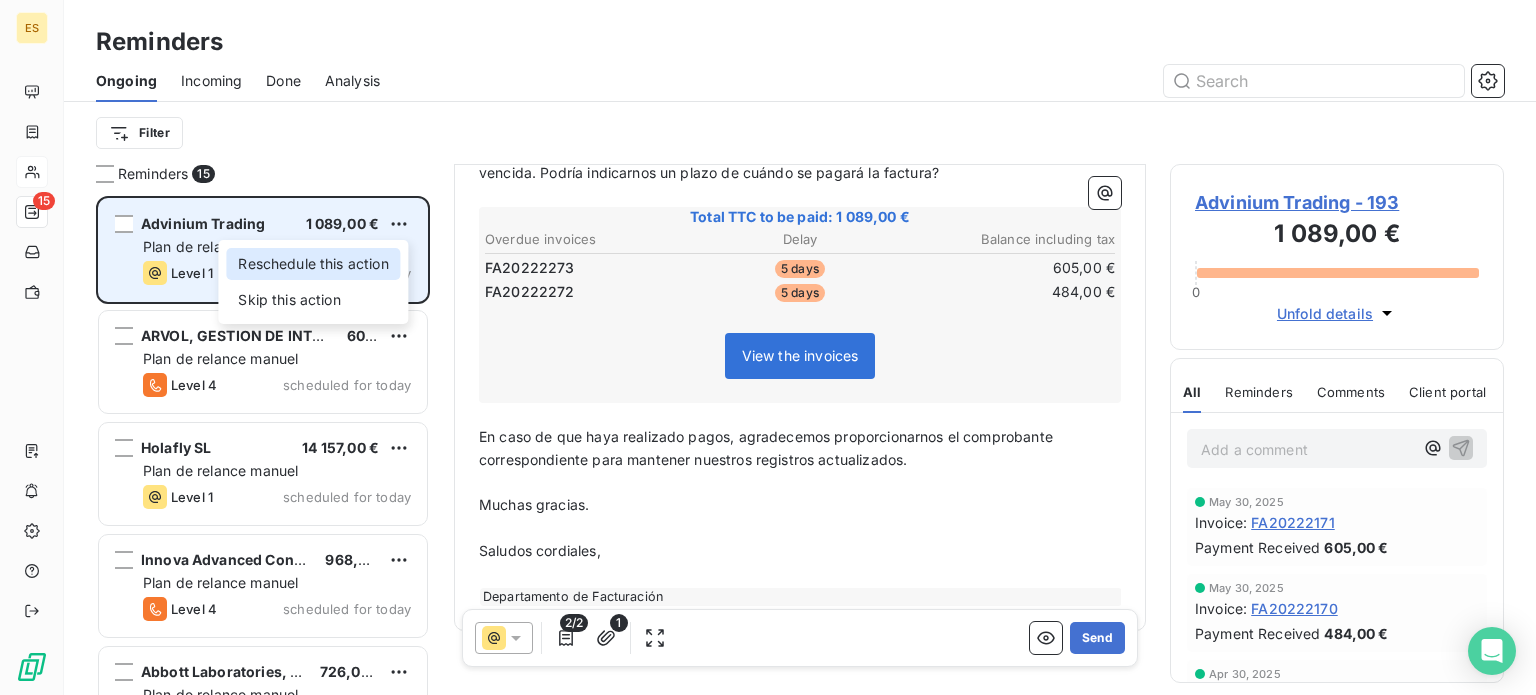 click on "Reschedule this action" at bounding box center [313, 264] 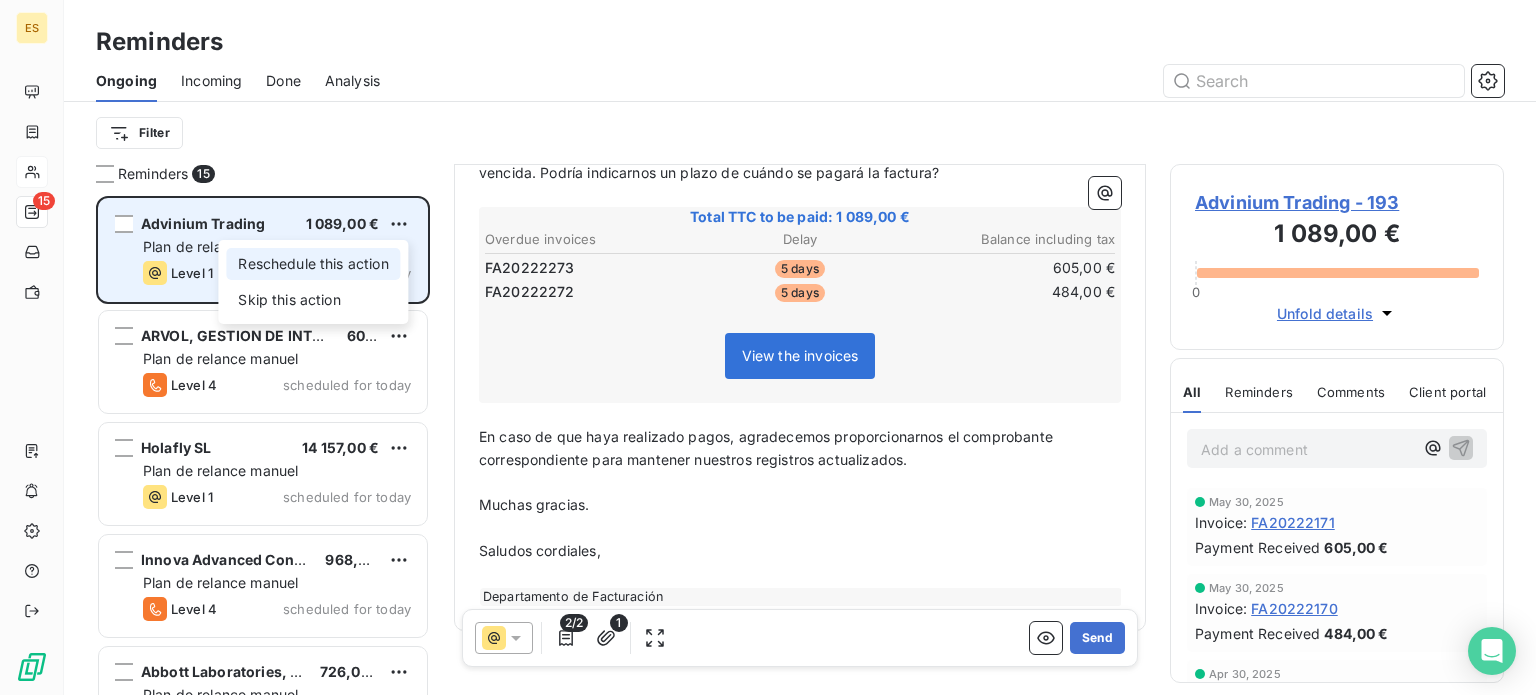 select on "7" 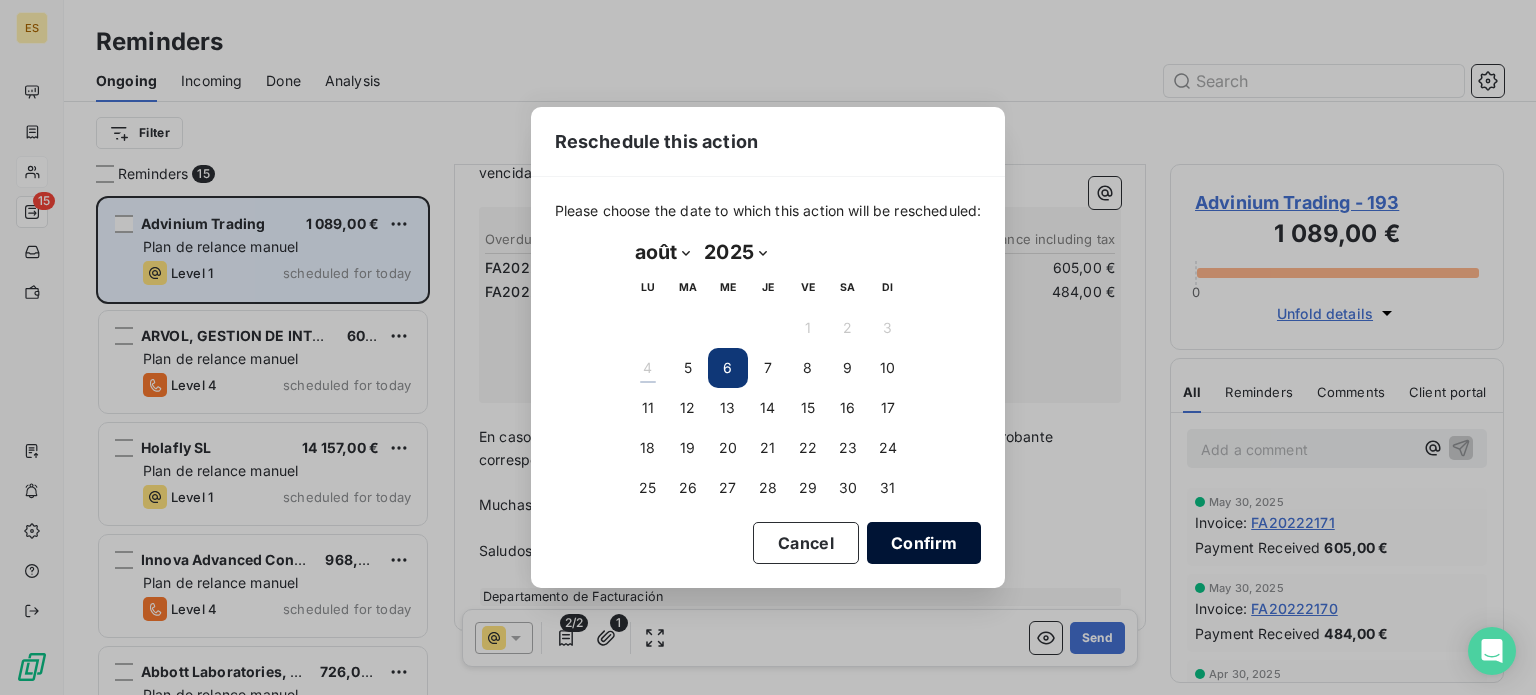 click on "Confirm" at bounding box center (924, 543) 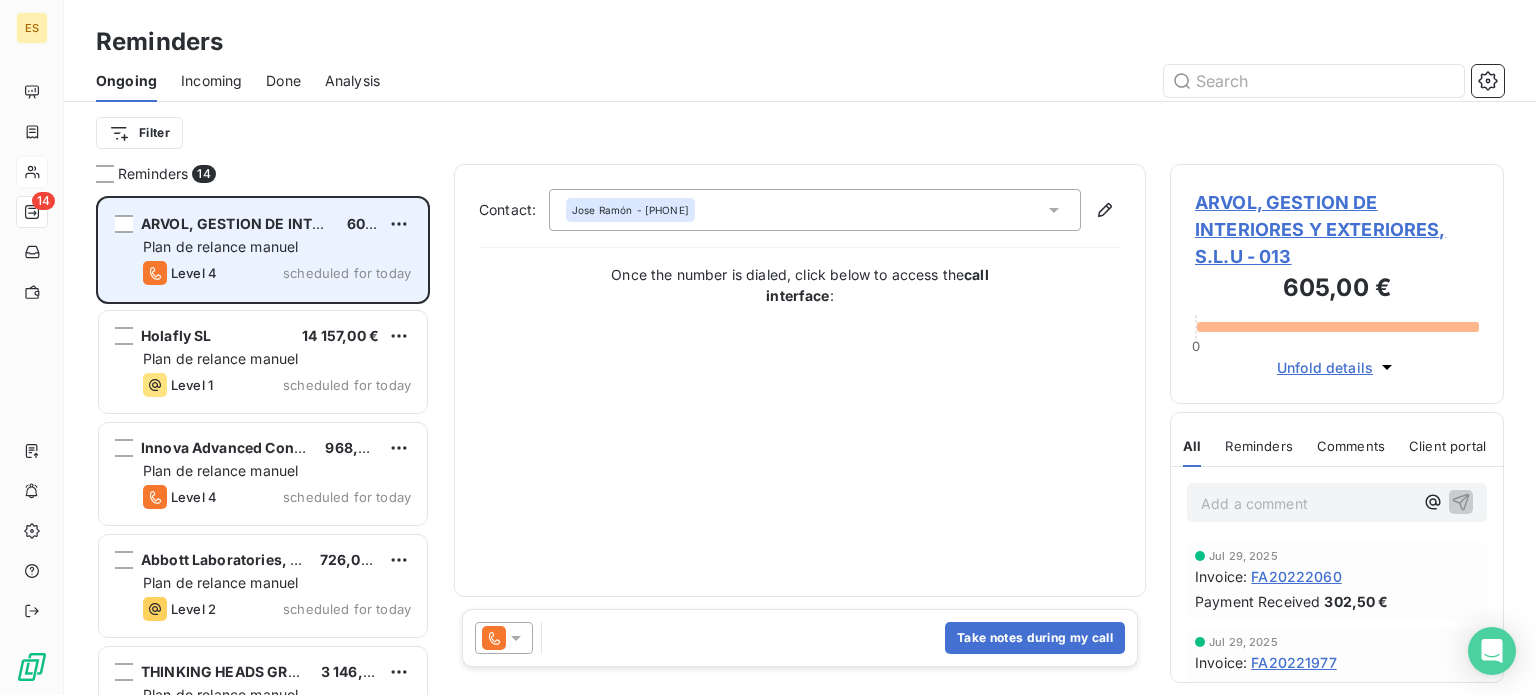 click at bounding box center (504, 638) 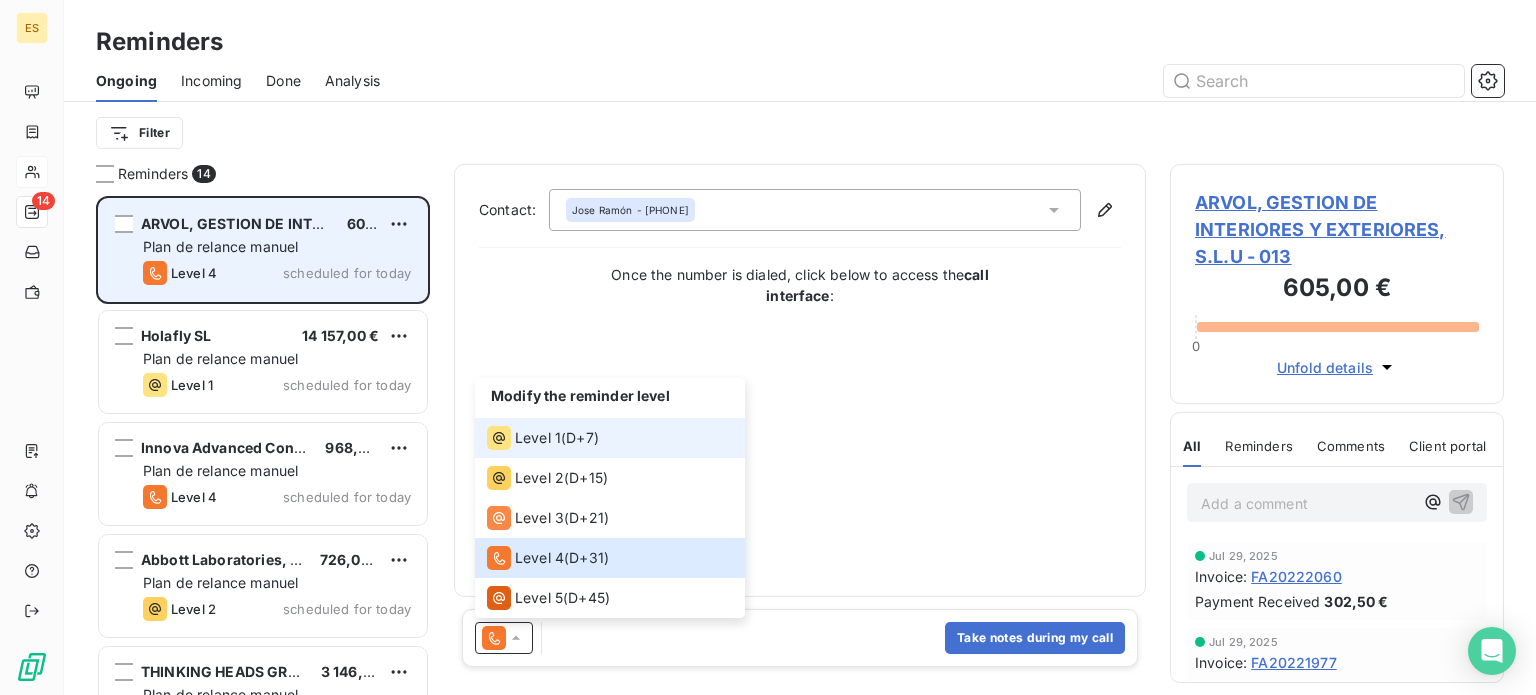 click on "Level 1" at bounding box center [538, 438] 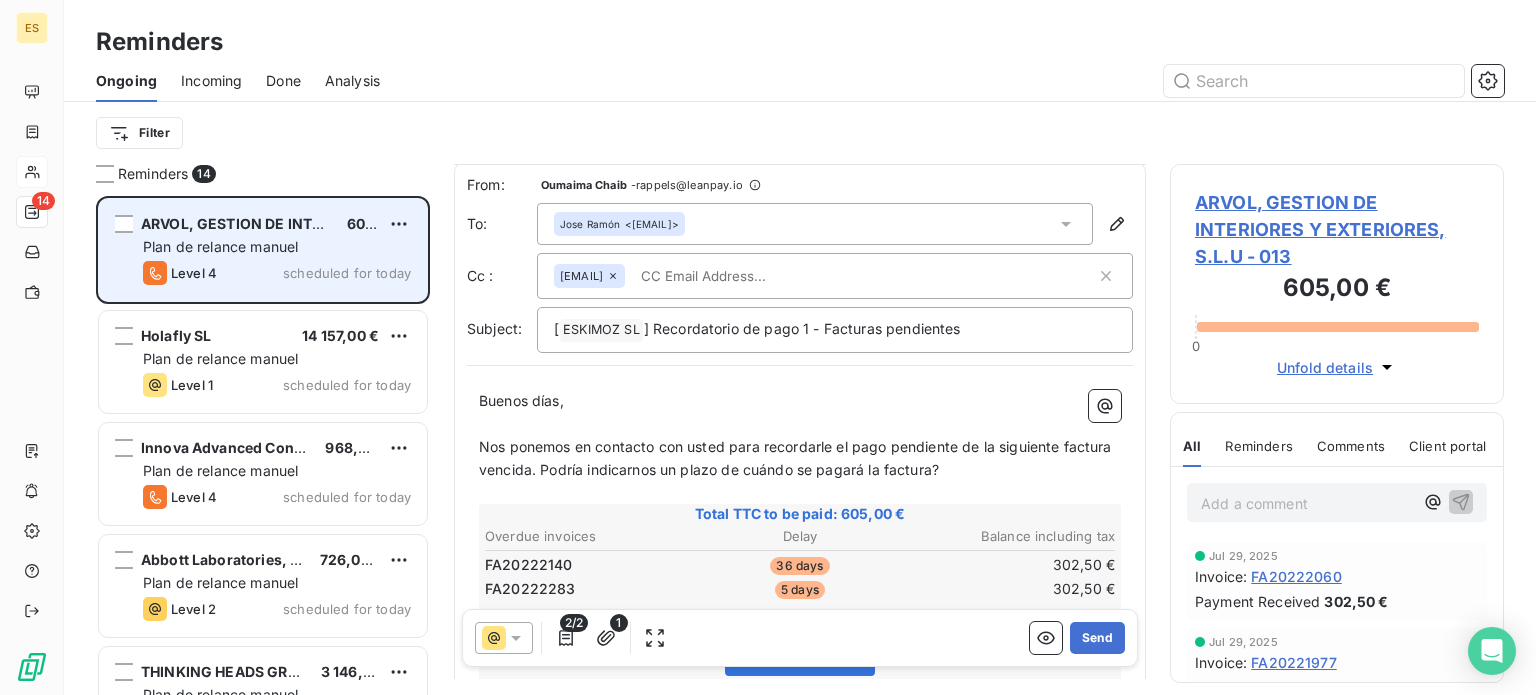 scroll, scrollTop: 0, scrollLeft: 0, axis: both 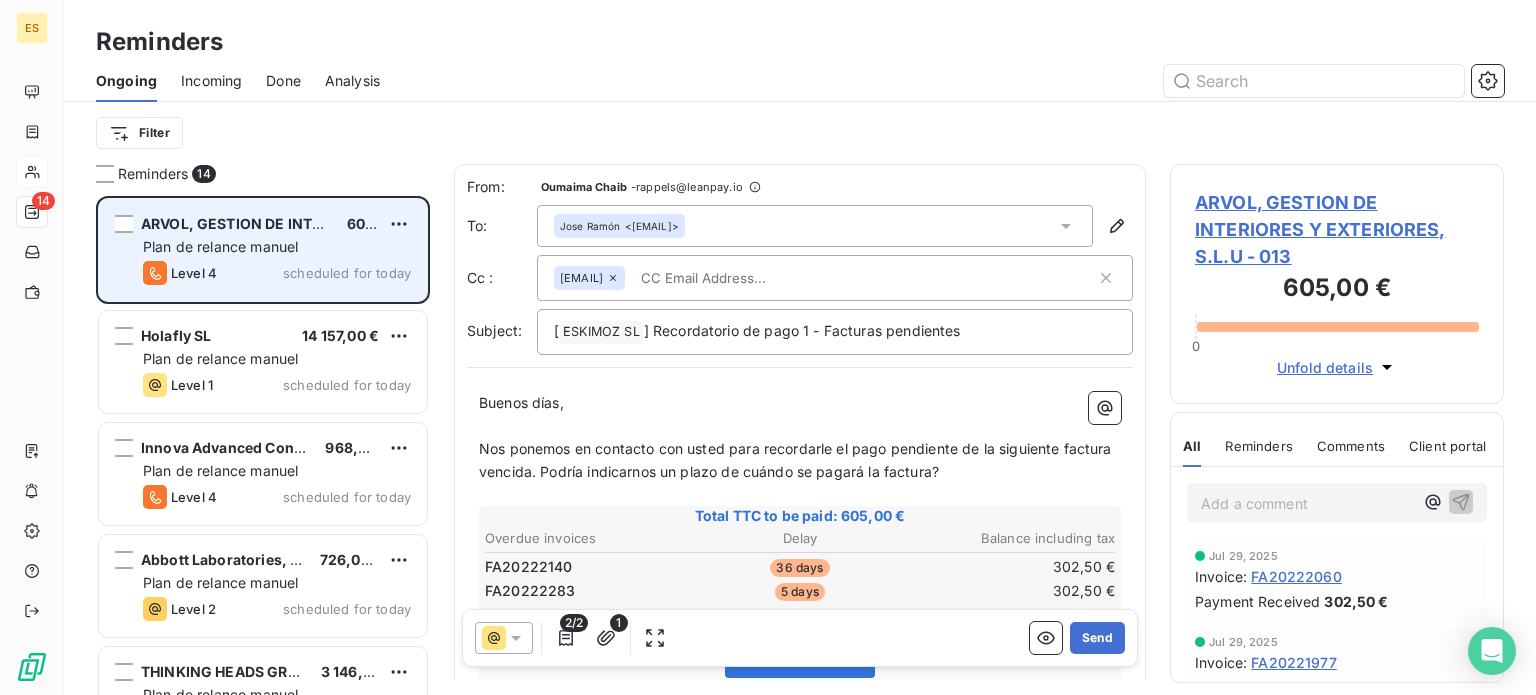 click at bounding box center [748, 278] 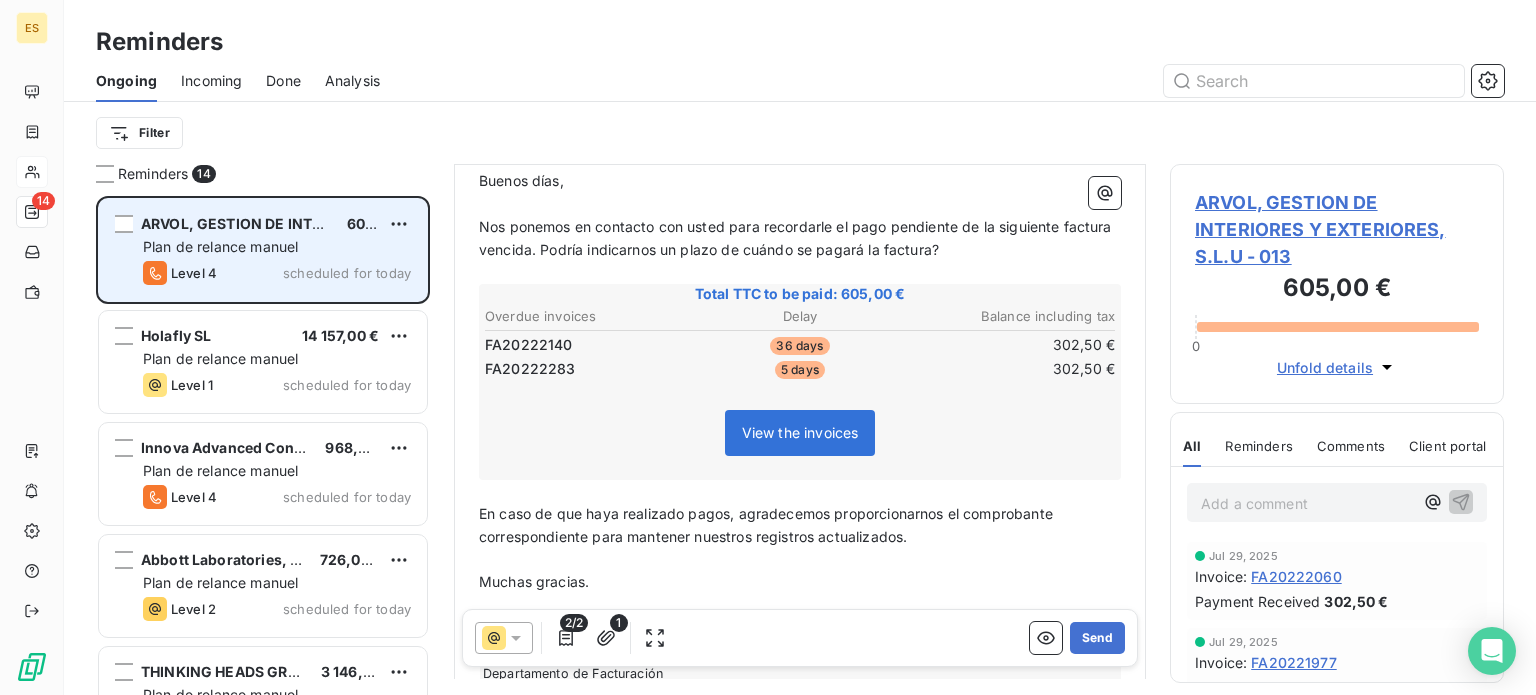 scroll, scrollTop: 231, scrollLeft: 0, axis: vertical 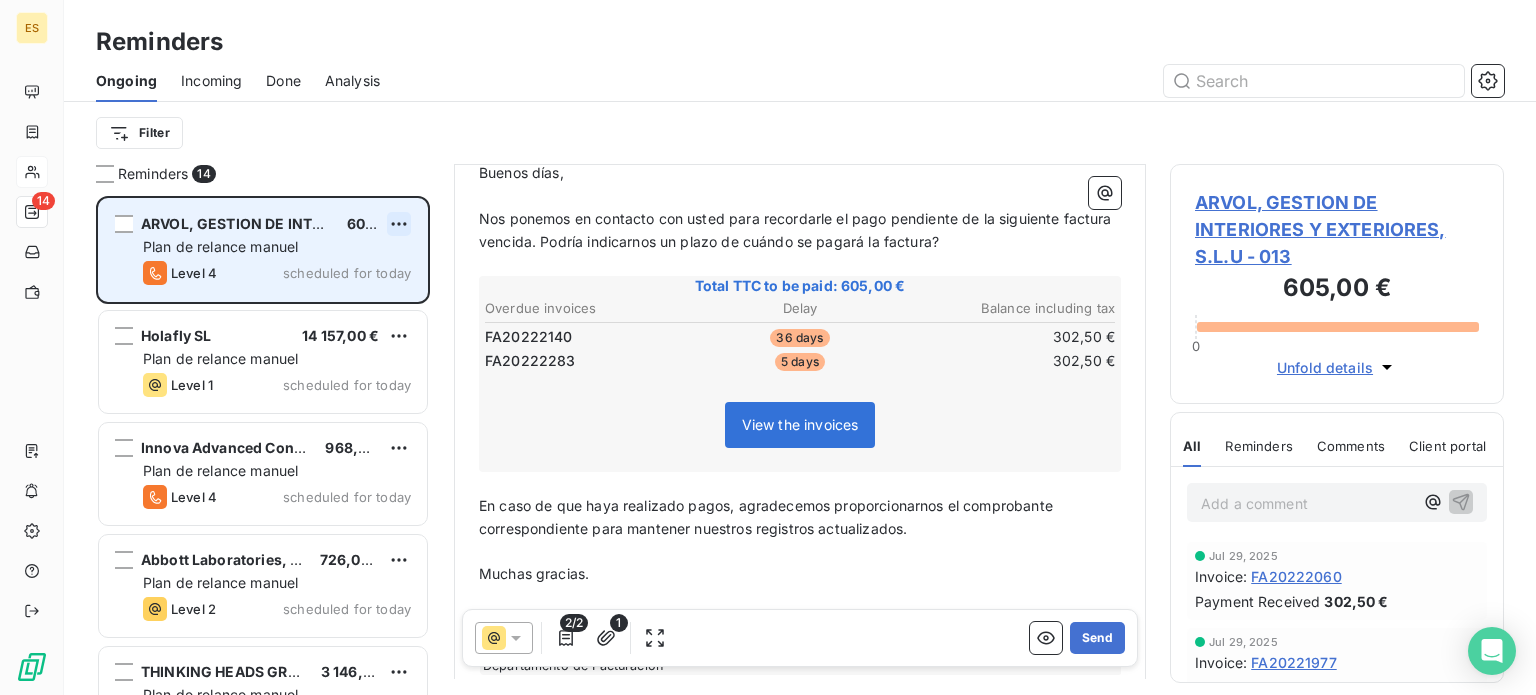 click on "ES 14 Reminders Ongoing Incoming Done Analysis Filter Reminders 14 ARVOL, GESTION DE INTERIORES Y EXTERIORES, S.L.U [AMOUNT] Plan de relance manuel Level 4 scheduled for today Holafly SL [AMOUNT] Plan de relance manuel Level 1 scheduled for today Innova Advanced Consulting [AMOUNT] Plan de relance manuel Level 4 scheduled for today Abbott Laboratories, S.A [AMOUNT] Plan de relance manuel Level 2 scheduled for today THINKING HEADS GRUPO, S.L [AMOUNT] Plan de relance manuel Level 1 scheduled for today VICUS DESARROLLOS TECNOLÓGICOS, S.L [AMOUNT] Plan de relance manuel Level 1 scheduled for today From: [NAME] -  rappels@leanpay.io To: [NAME]    <[EMAIL]> Cc : billing@eskimoz.fr Subject: [ ESKIMOZ SL ﻿ ] Recordatorio de pago 1 - Facturas pendientes Buenos días, ﻿ Nos ponemos en contacto con usted para recordarle el pago pendiente de la siguiente factura vencida. Podría indicarnos un plazo de cuándo se pagará la factura? ﻿   [AMOUNT]" at bounding box center (768, 347) 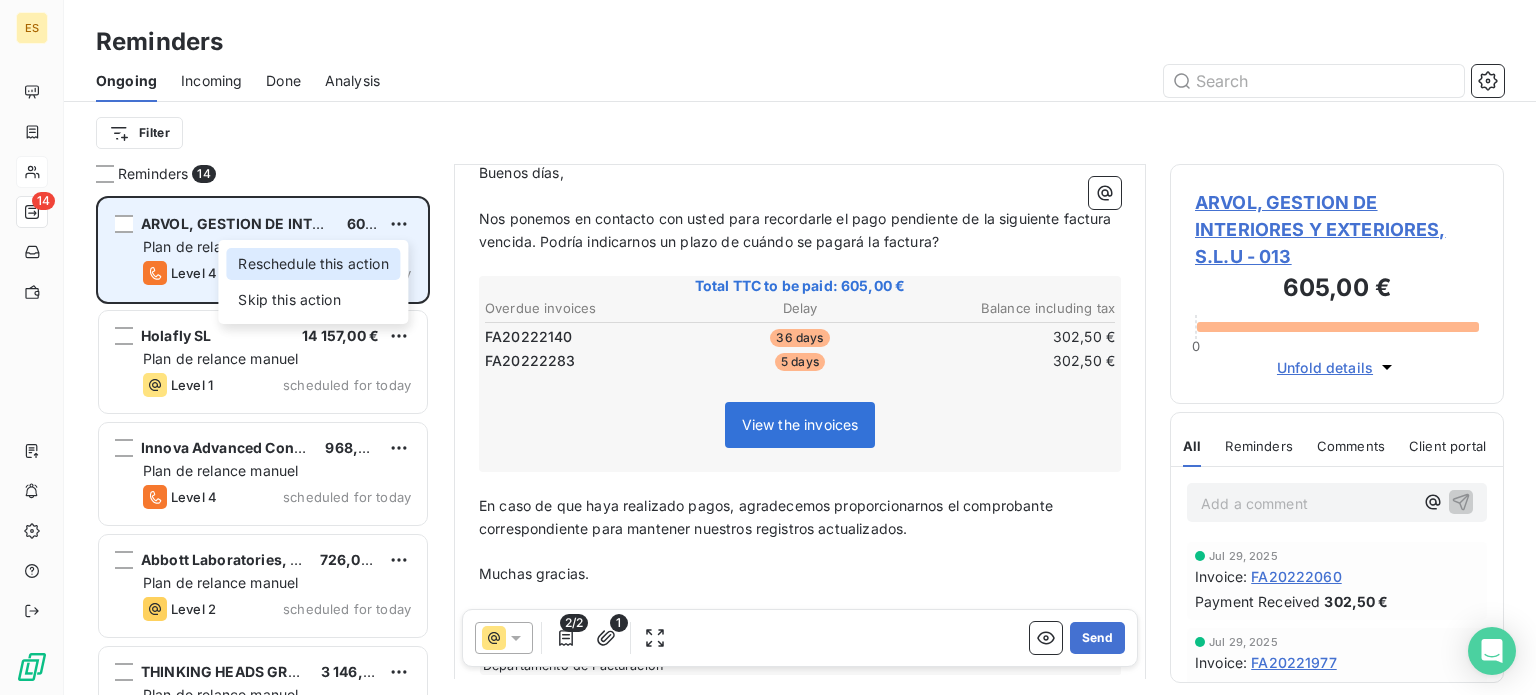 click on "Reschedule this action" at bounding box center [313, 264] 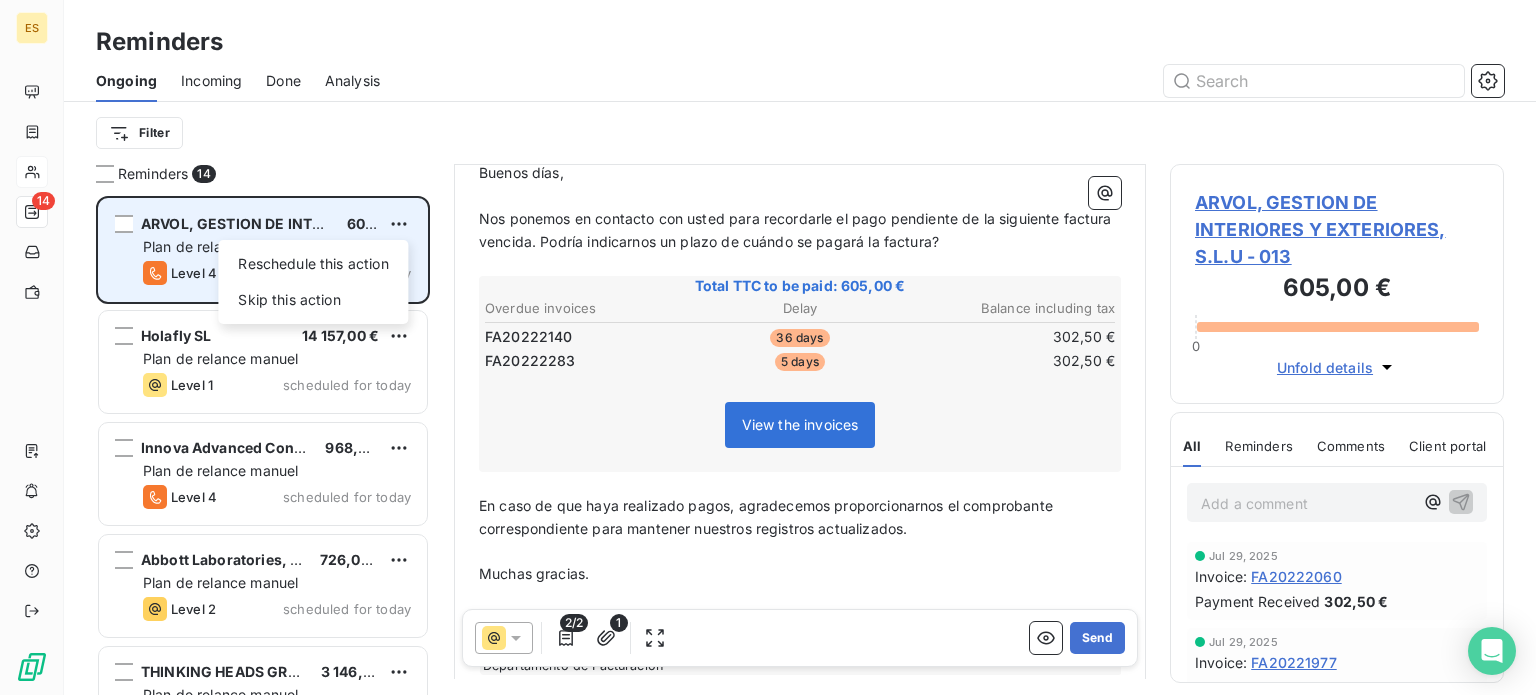 select on "7" 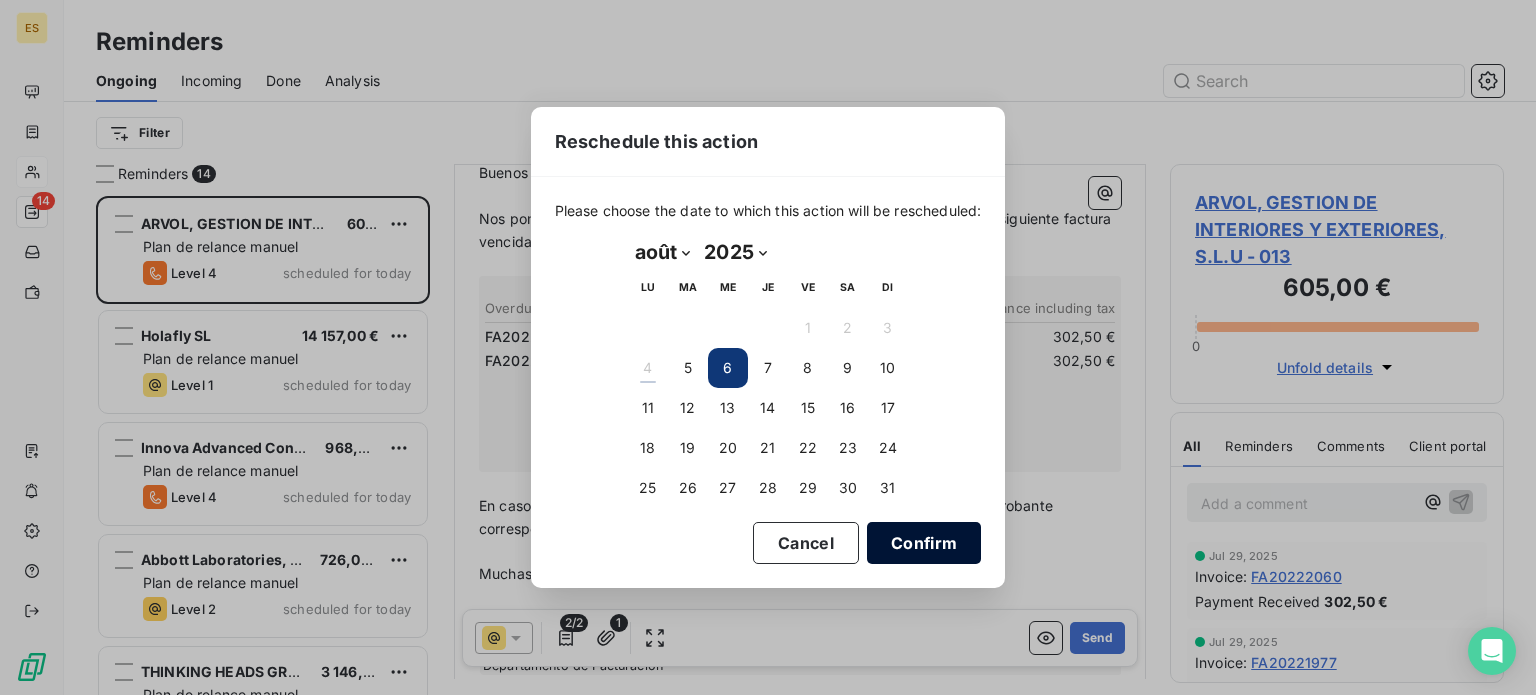 click on "Confirm" at bounding box center (924, 543) 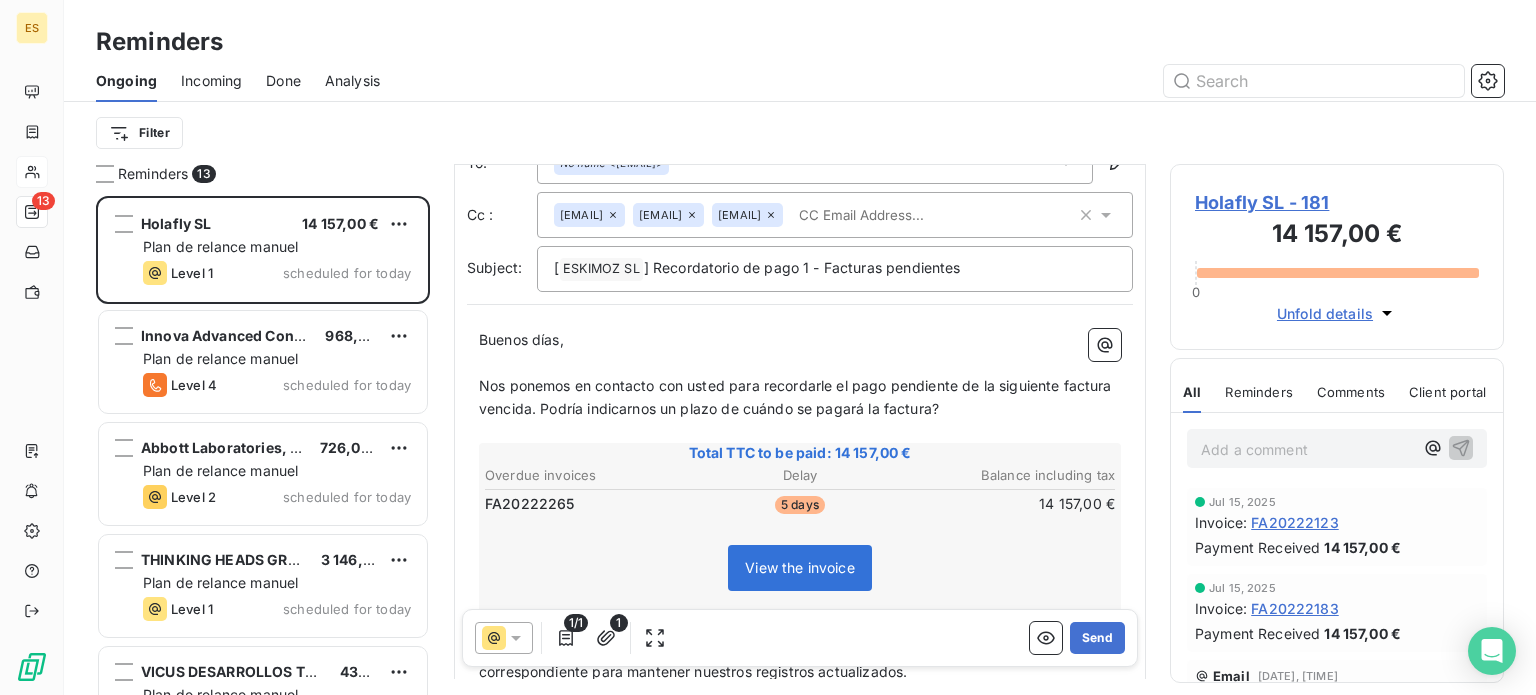 scroll, scrollTop: 200, scrollLeft: 0, axis: vertical 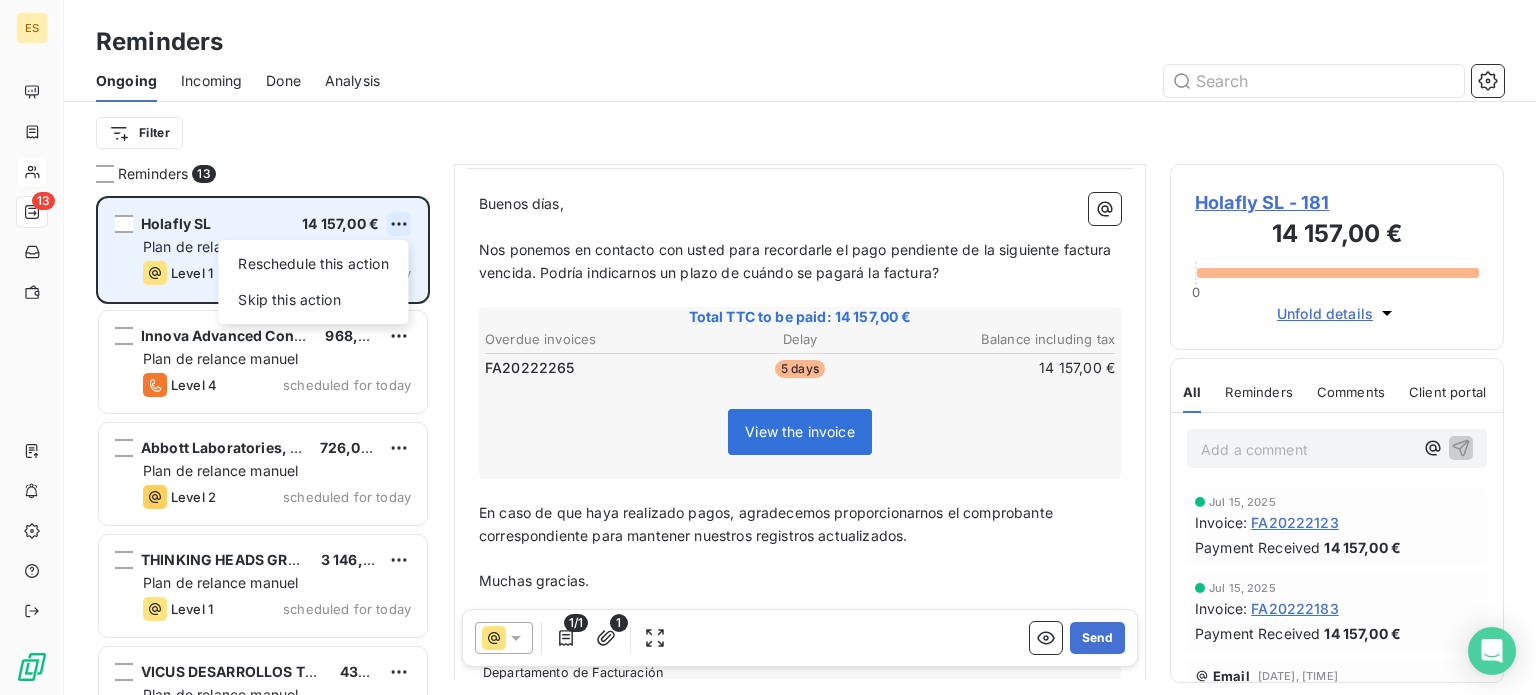 click on "From: Oumaima Chaib - rappels@leanpay.io To: No name <[EMAIL]> Cc : billing@eskimoz.fr janeth.velandia@holafly.com pedro@holafly.com Subject: [ ESKIMOZ SL ﻿ ] Recordatorio de pago 1 - Facturas pendientes Buenos días, ﻿ ﻿ Total TTC to be paid:   14 157,00 € Overdue invoices Delay Balance including tax FA20222265 5 days   14 157,00 €" at bounding box center (768, 347) 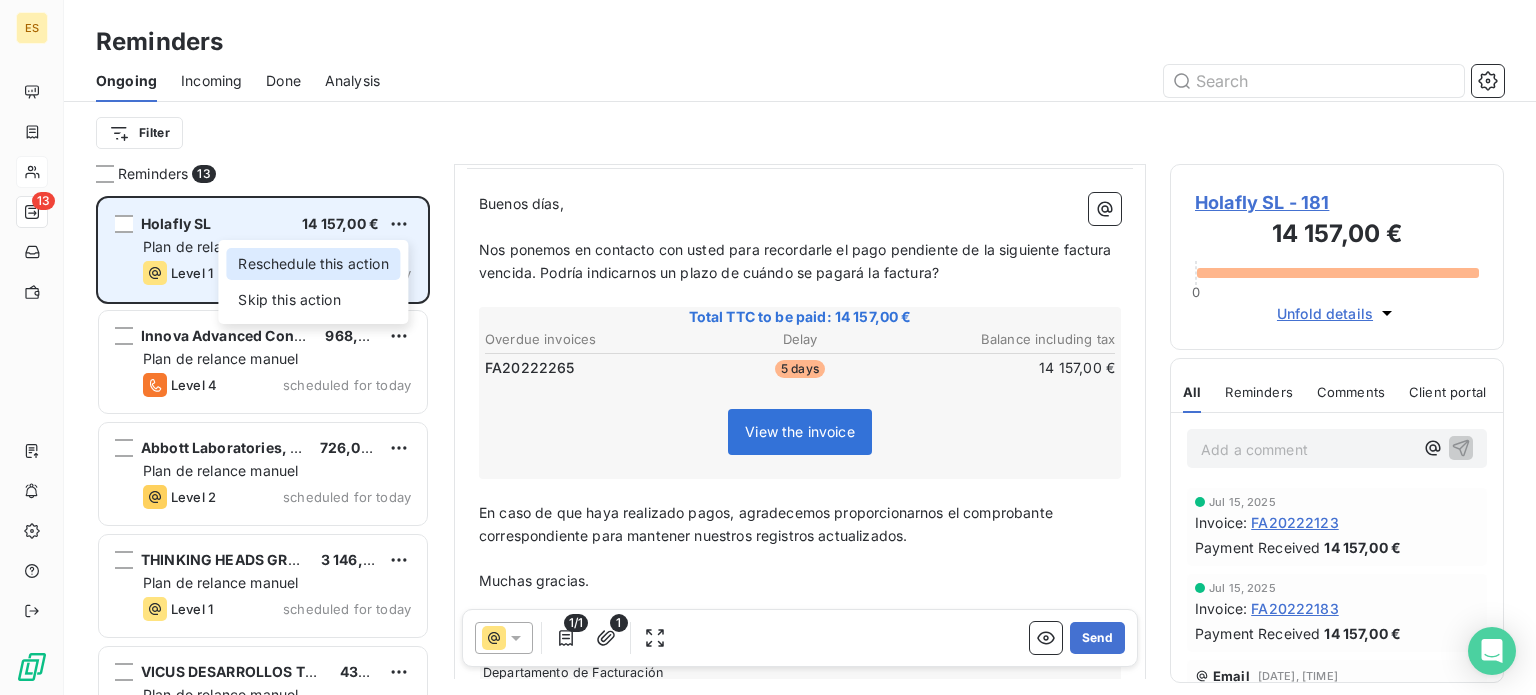 click on "Reschedule this action" at bounding box center (313, 264) 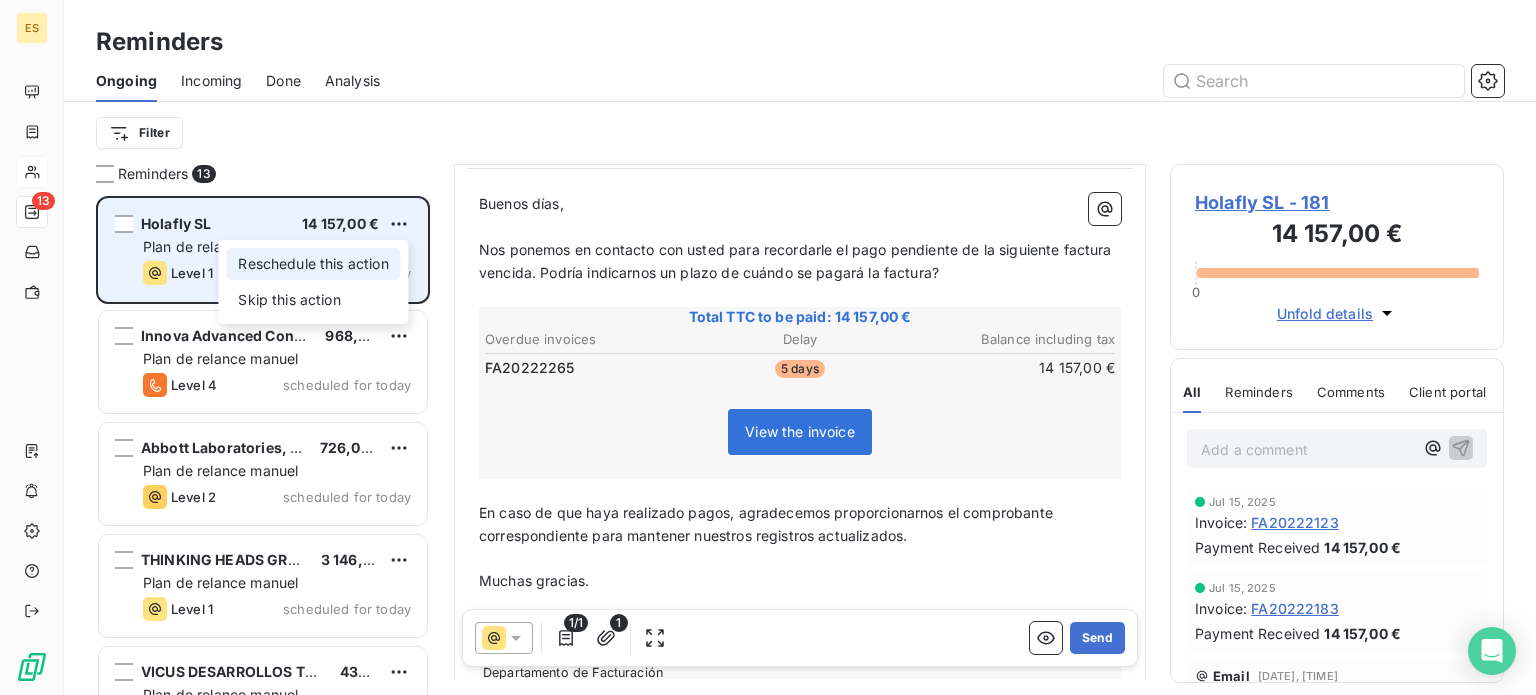 select on "7" 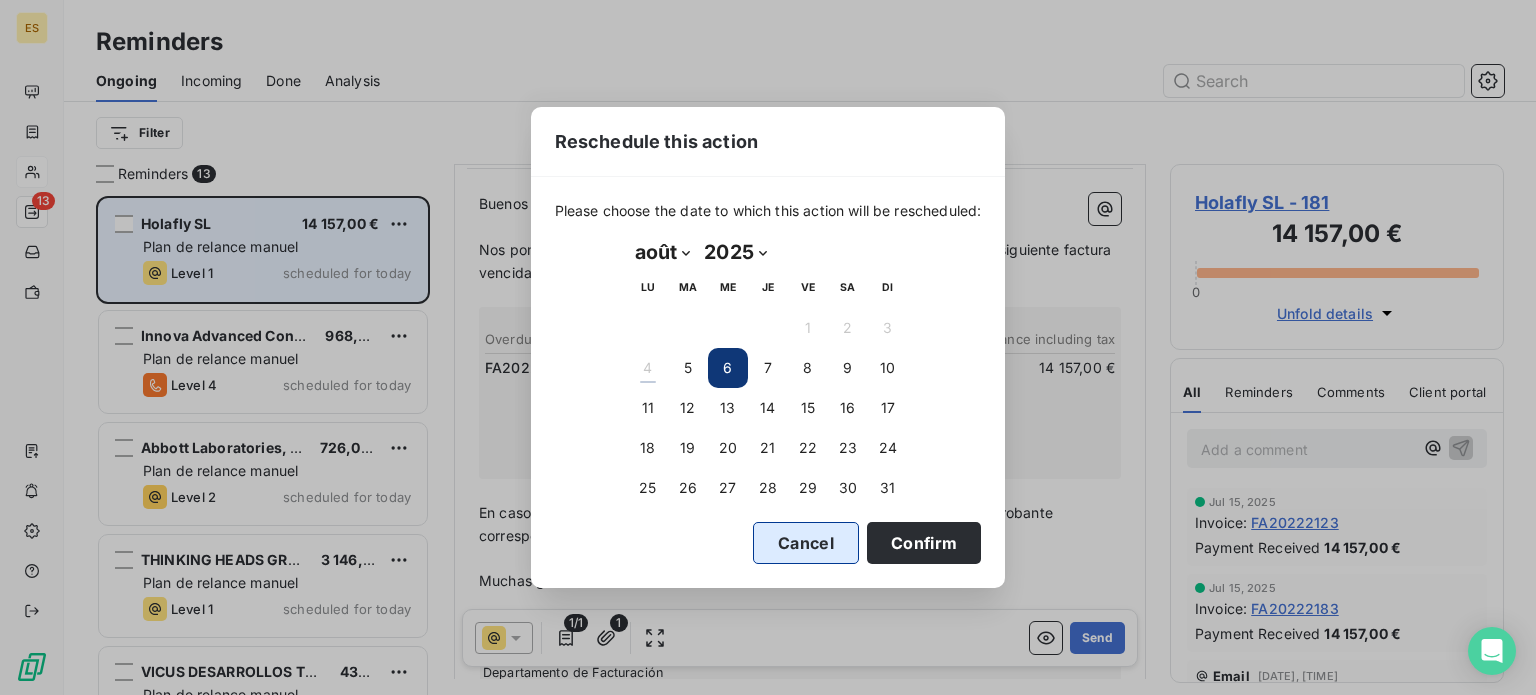 drag, startPoint x: 905, startPoint y: 555, endPoint x: 780, endPoint y: 519, distance: 130.08075 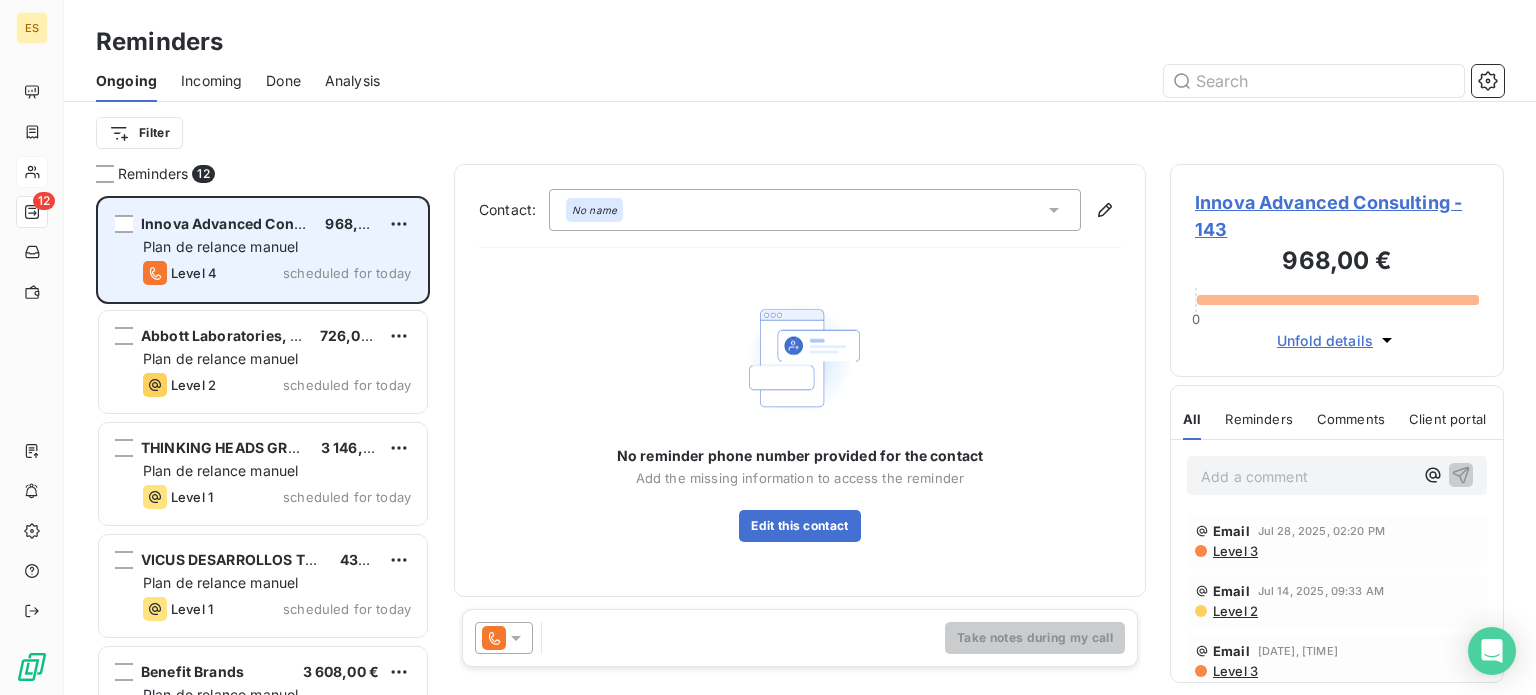 click 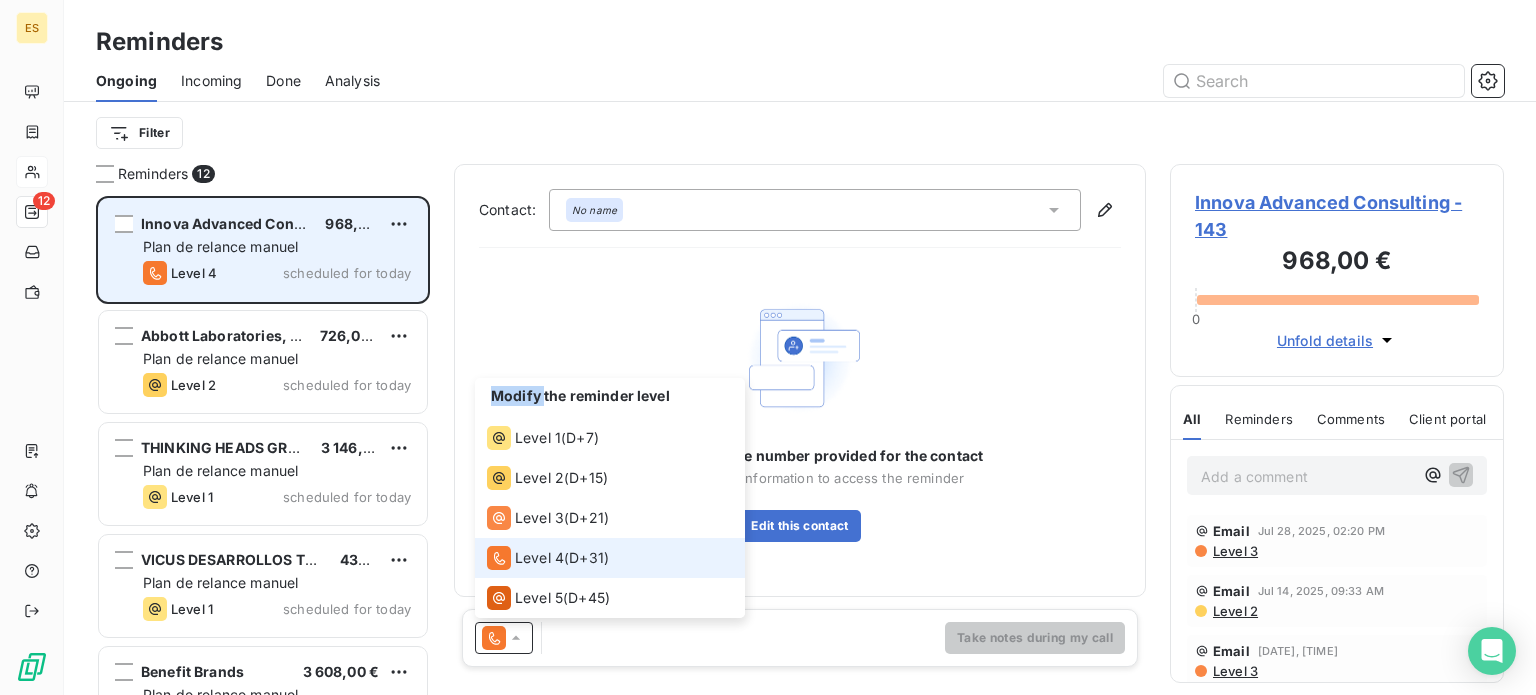 click 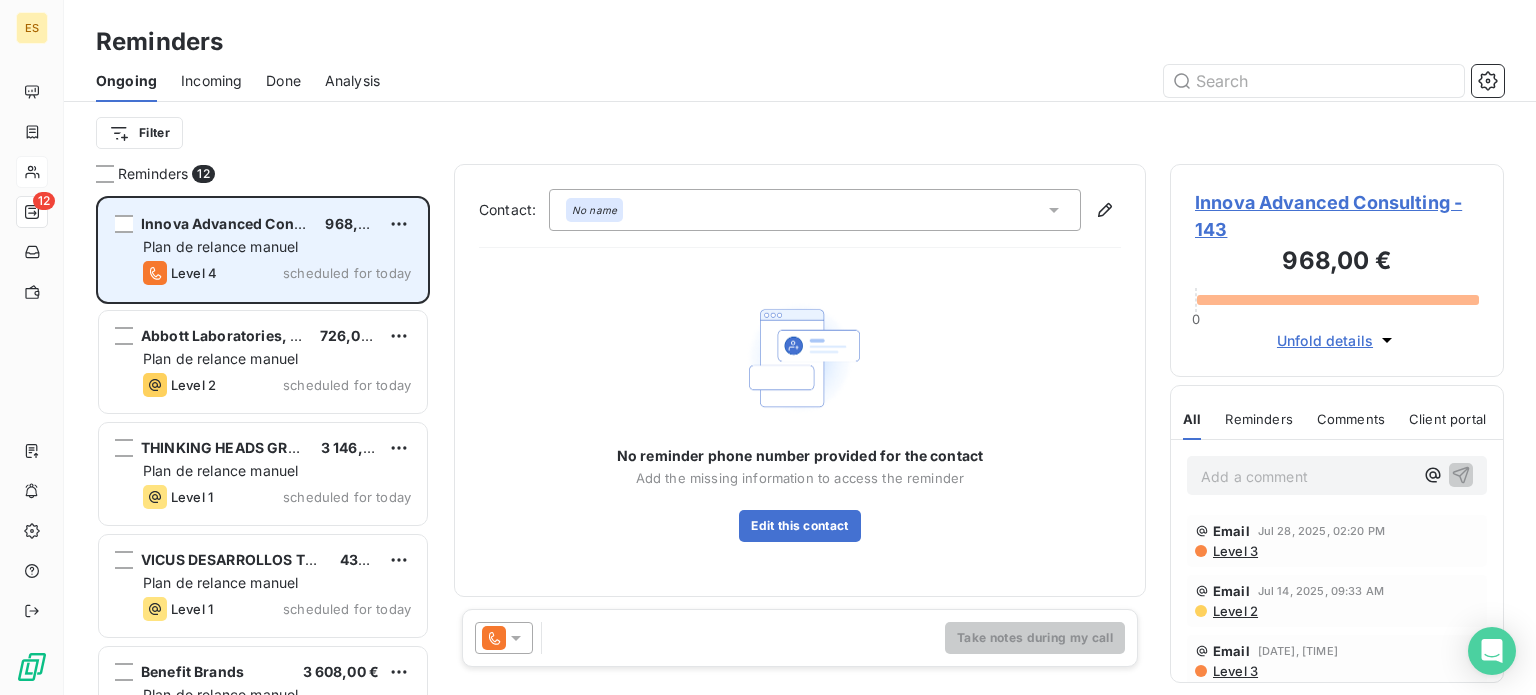 click 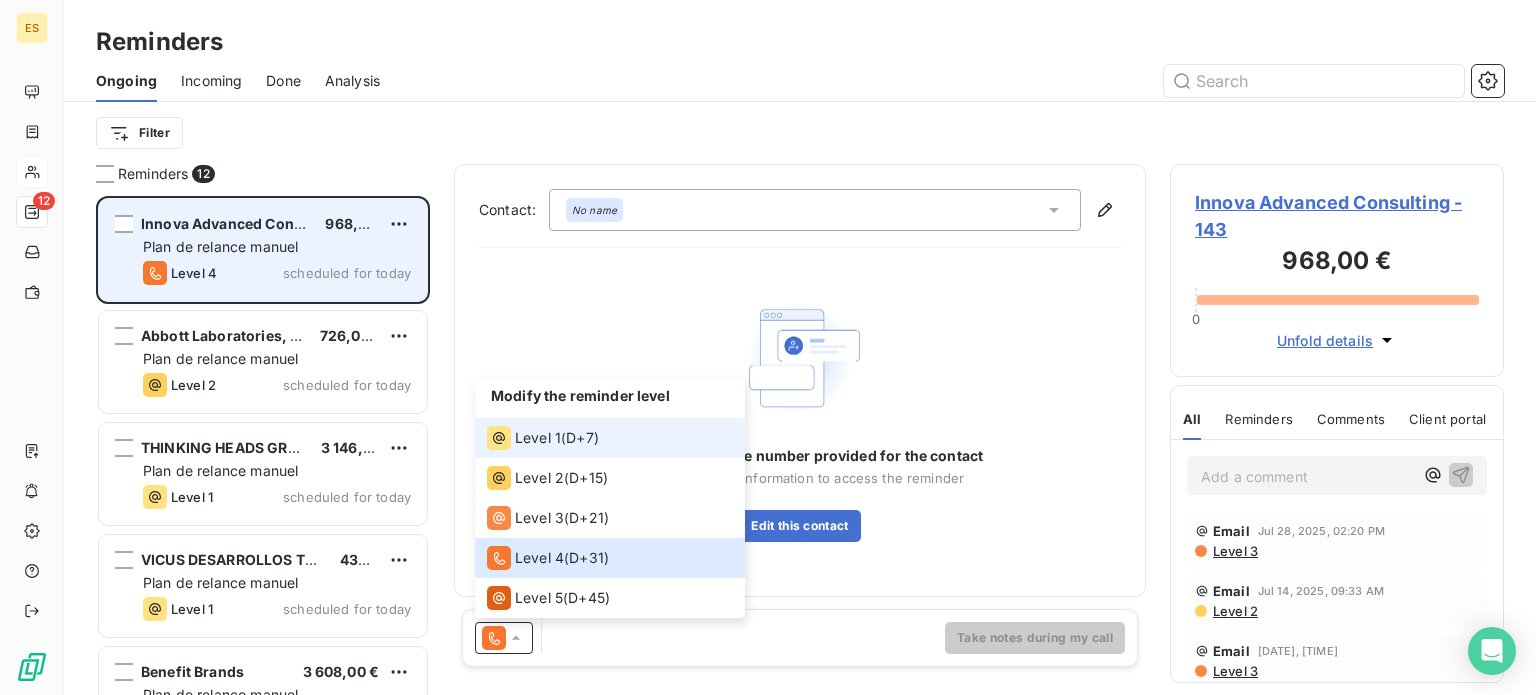 click on "Level 1  ( D+7 )" at bounding box center [610, 438] 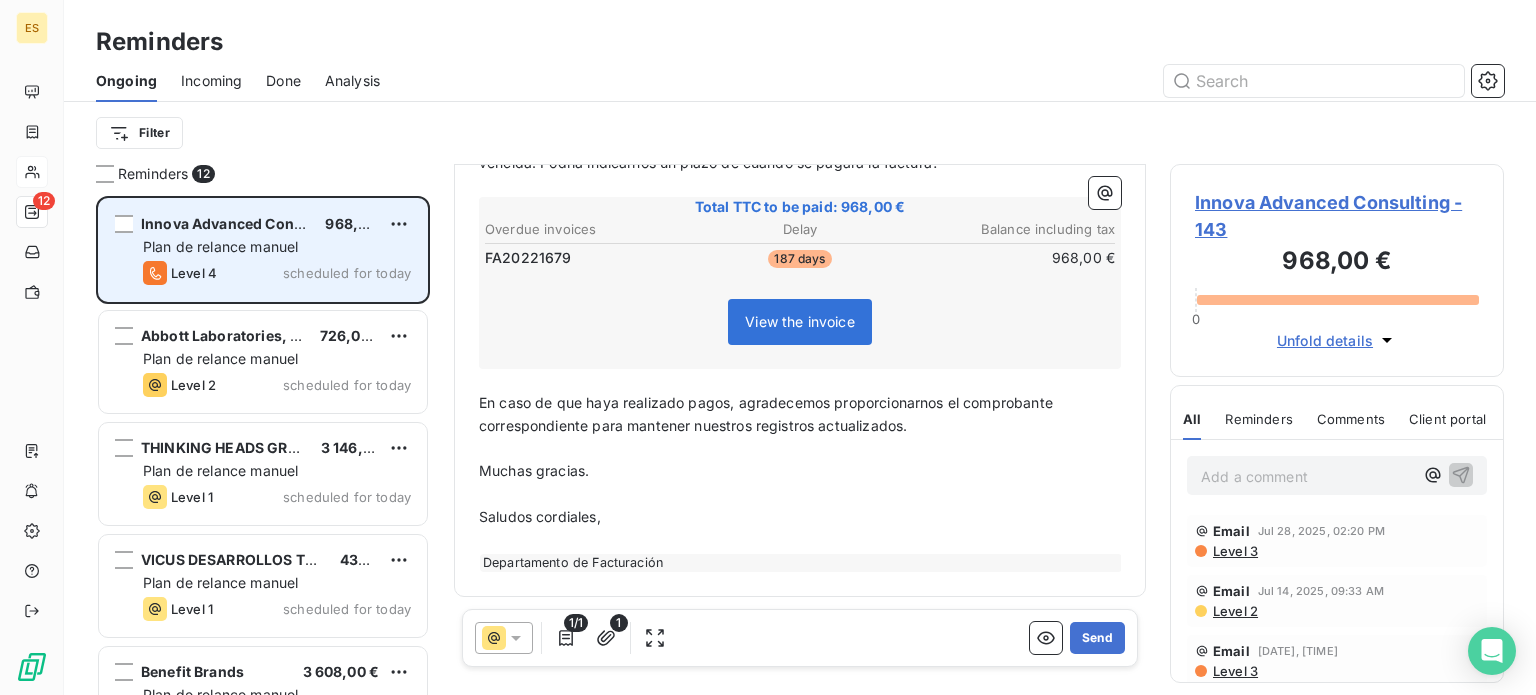 scroll, scrollTop: 336, scrollLeft: 0, axis: vertical 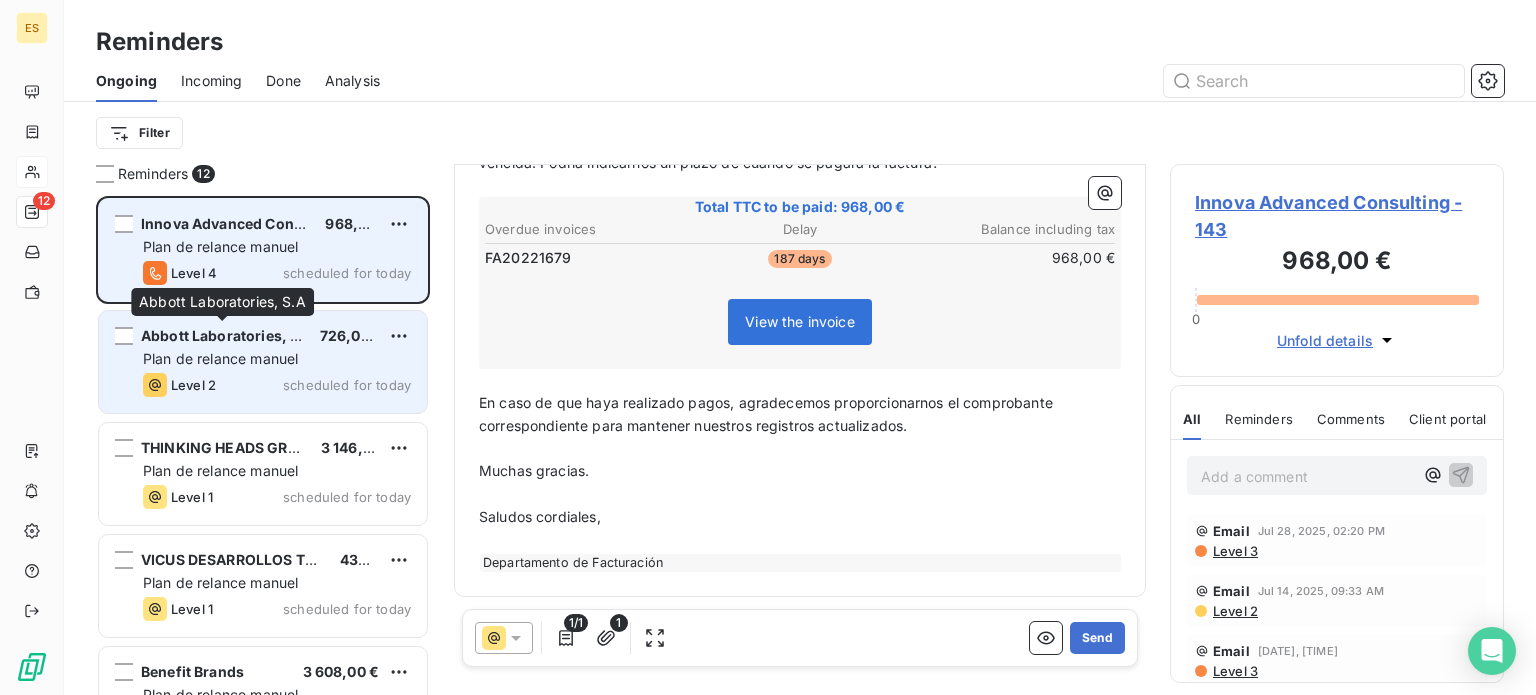 click on "Abbott Laboratories, S.A" at bounding box center [228, 335] 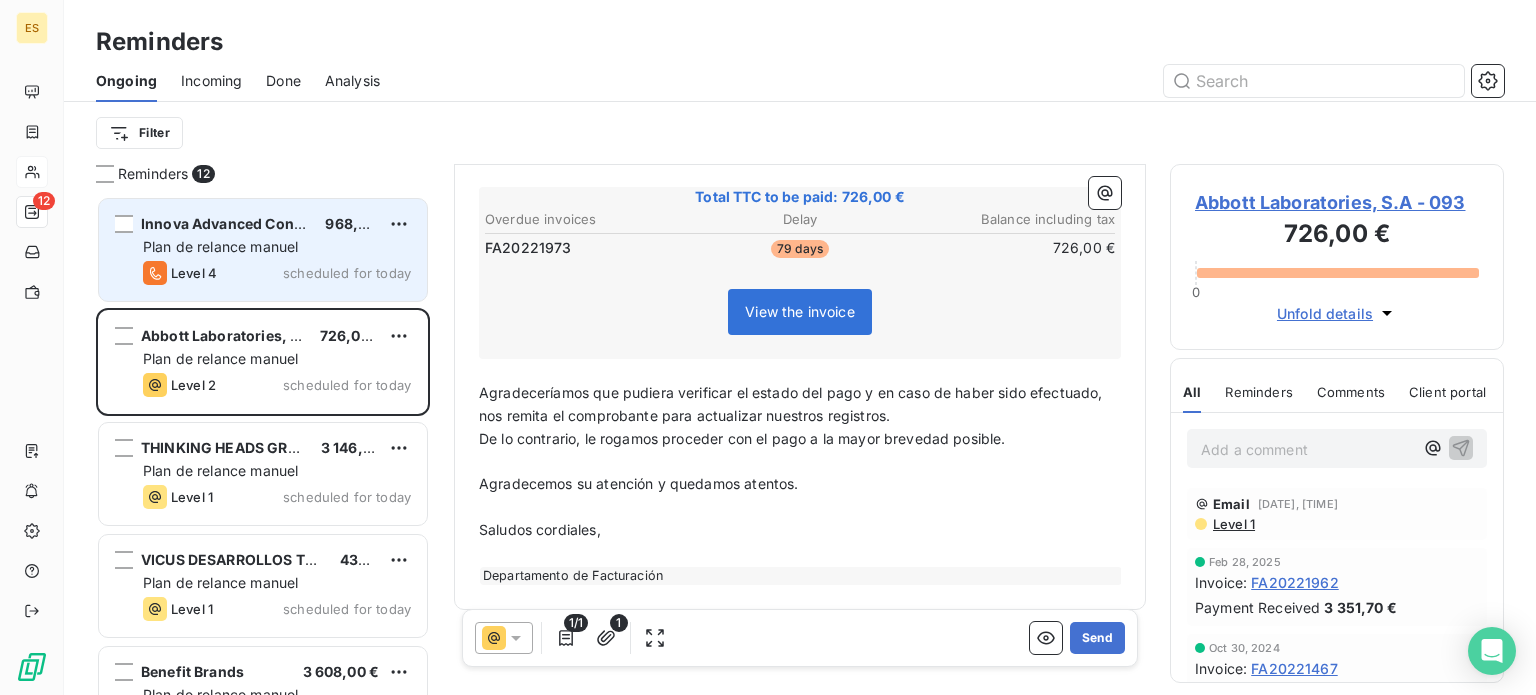 scroll, scrollTop: 329, scrollLeft: 0, axis: vertical 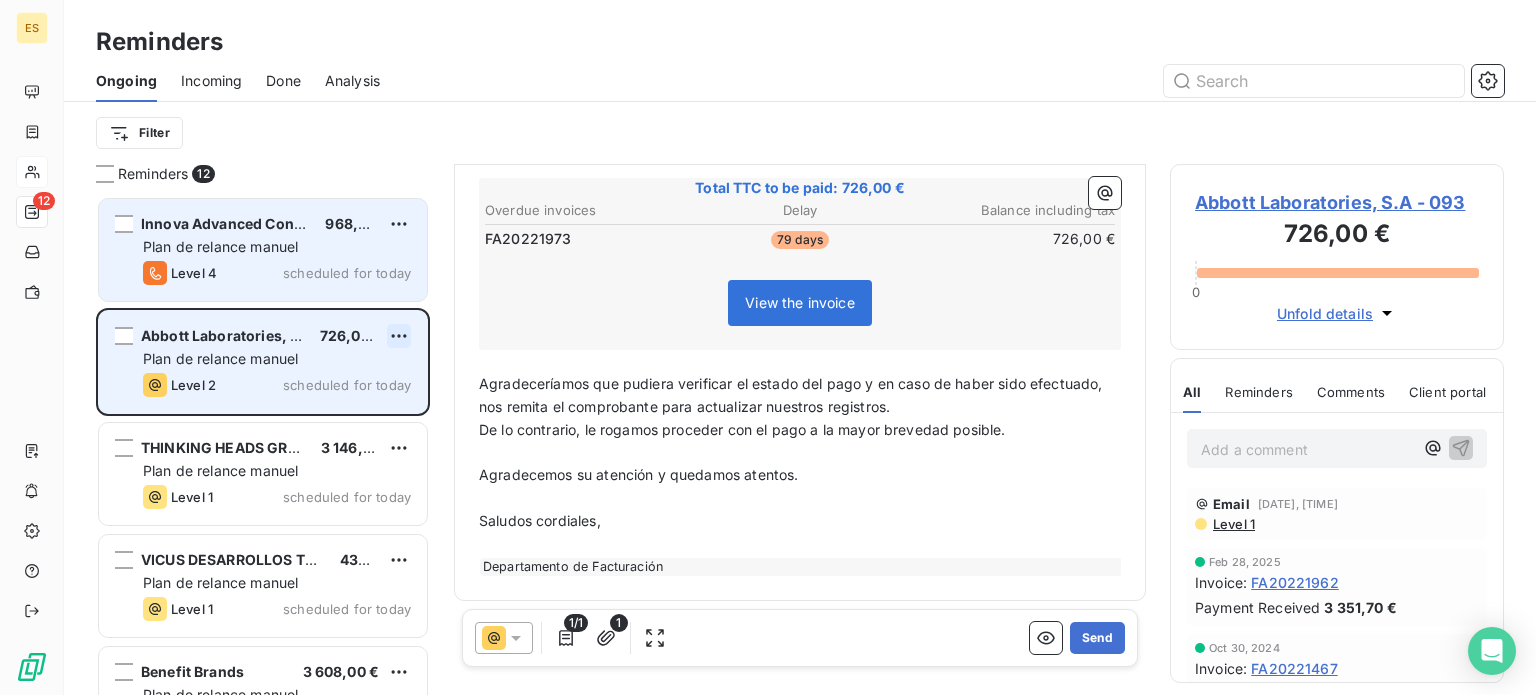 click on "ES 12 Reminders Ongoing Incoming Done Analysis Filter Reminders 12 Innova Advanced Consulting [AMOUNT] Plan de relance manuel Level 4 scheduled for today Abbott Laboratories, S.A [AMOUNT] Plan de relance manuel Level 2 scheduled for today THINKING HEADS GRUPO, S.L [AMOUNT] Plan de relance manuel Level 1 scheduled for today VICUS DESARROLLOS TECNOLÓGICOS, S.L [AMOUNT] Plan de relance manuel Level 1 scheduled for today Benefit Brands [AMOUNT] Plan de relance manuel Level 1 scheduled for today Maraz Hispania [AMOUNT] Plan de relance manuel Level 1 scheduled for today From: [NAME] -  rappels@leanpay.io To: No name   <[EMAIL]> Cc : billing@eskimoz.fr Subject: [ ESKIMOZ SL ﻿ ] Segundo recordatorio - Pago pendiente Buenos días, ﻿ Nos ponemos nuevamente en contacto con usted porque salvo error de nuestra parte seguimos pendientes de recibir el abono correspondiente. ﻿ Total TTC to be paid:   [AMOUNT] Overdue invoices Delay FA20221973   View" at bounding box center (768, 347) 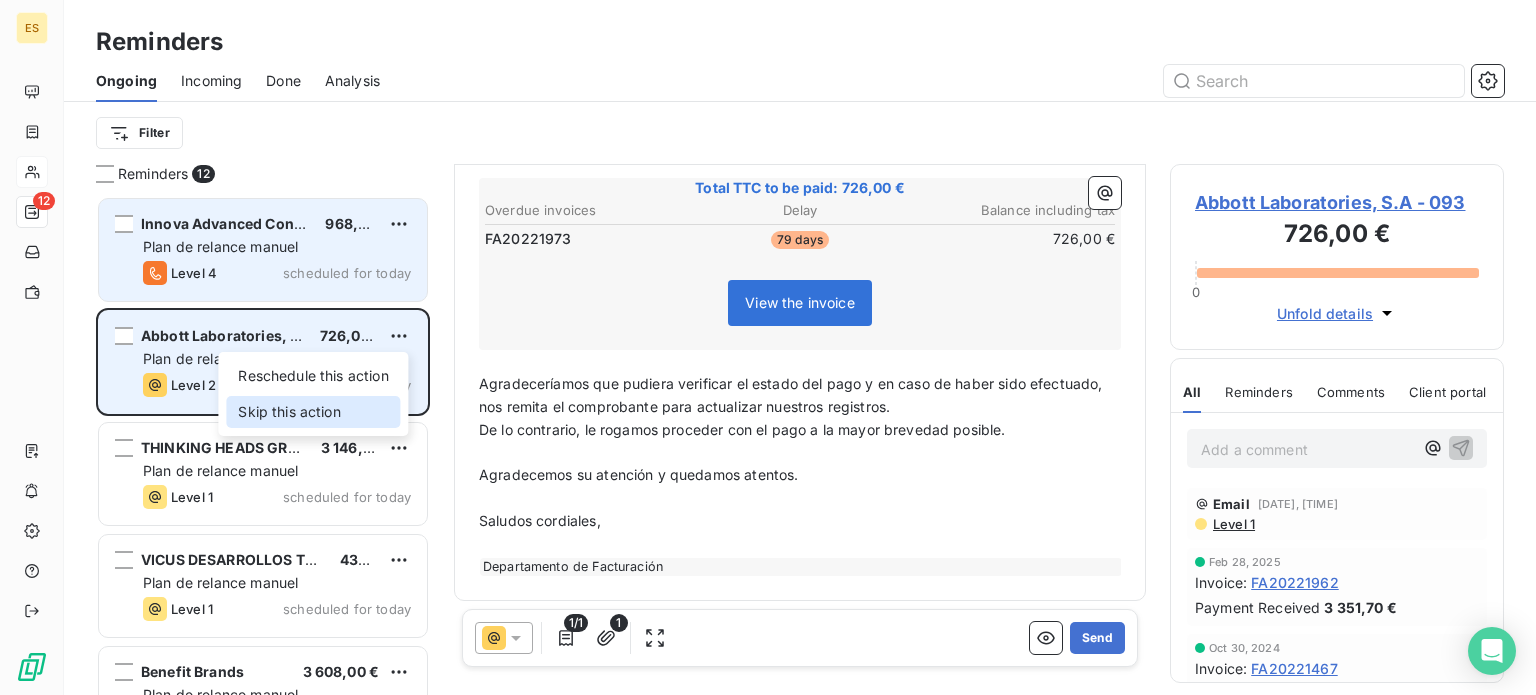 click on "Skip this action" at bounding box center [313, 412] 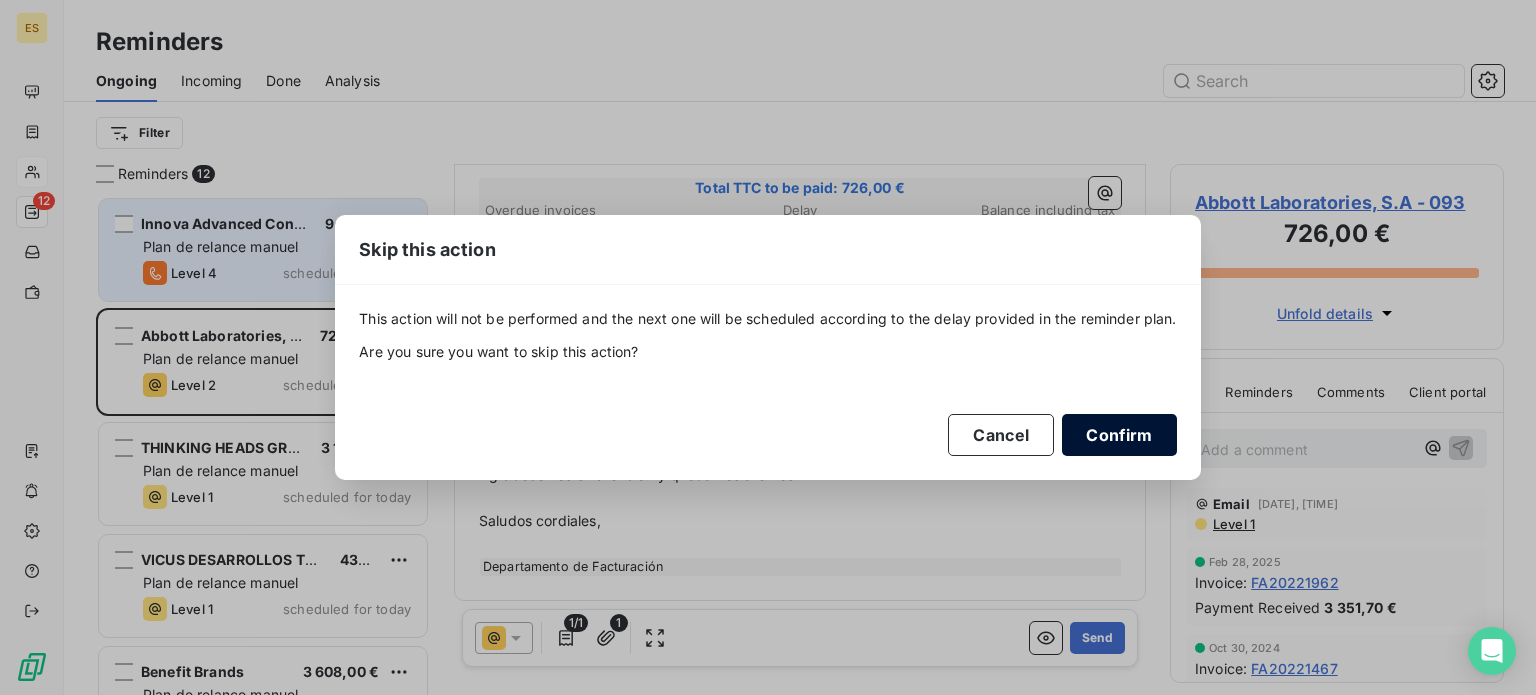 click on "Confirm" at bounding box center (1119, 435) 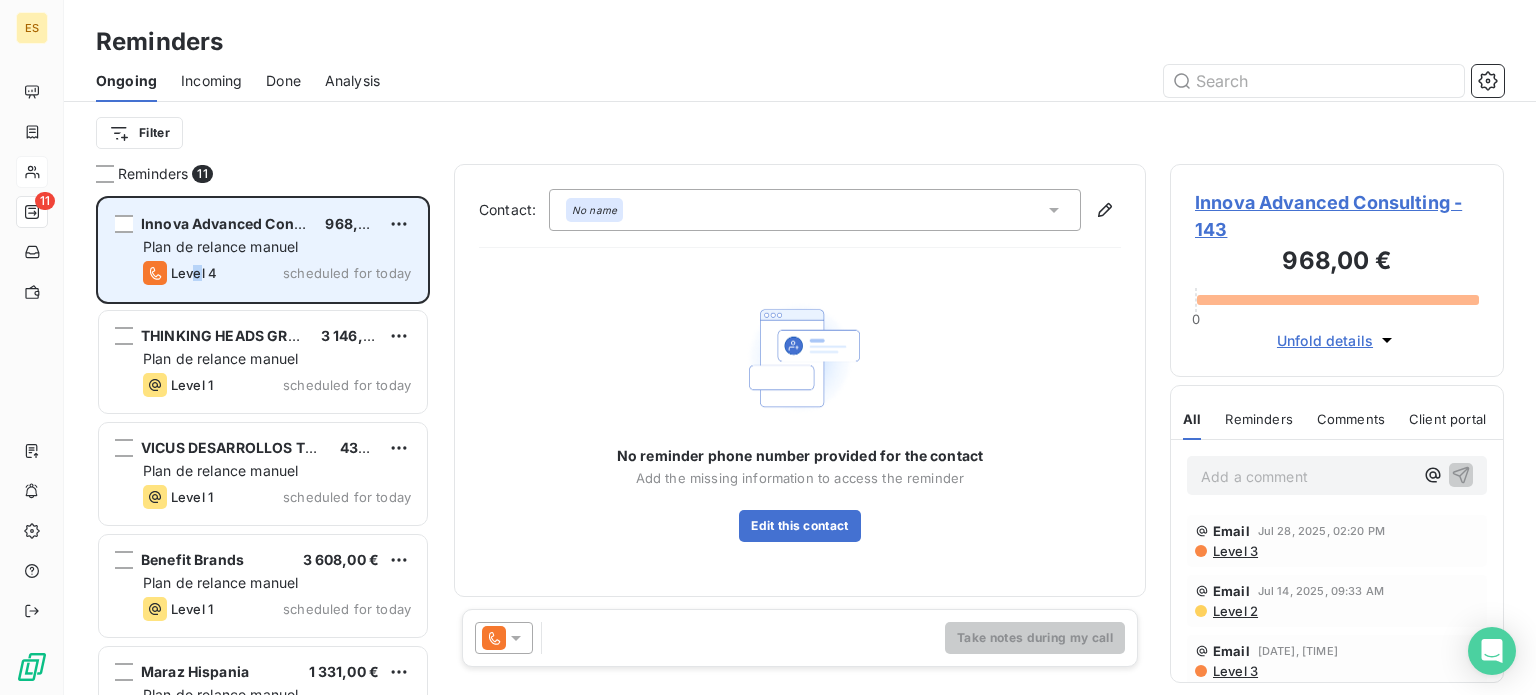 click on "Innova Advanced Consulting [AMOUNT] Plan de relance manuel Level 4 scheduled for today" at bounding box center [263, 252] 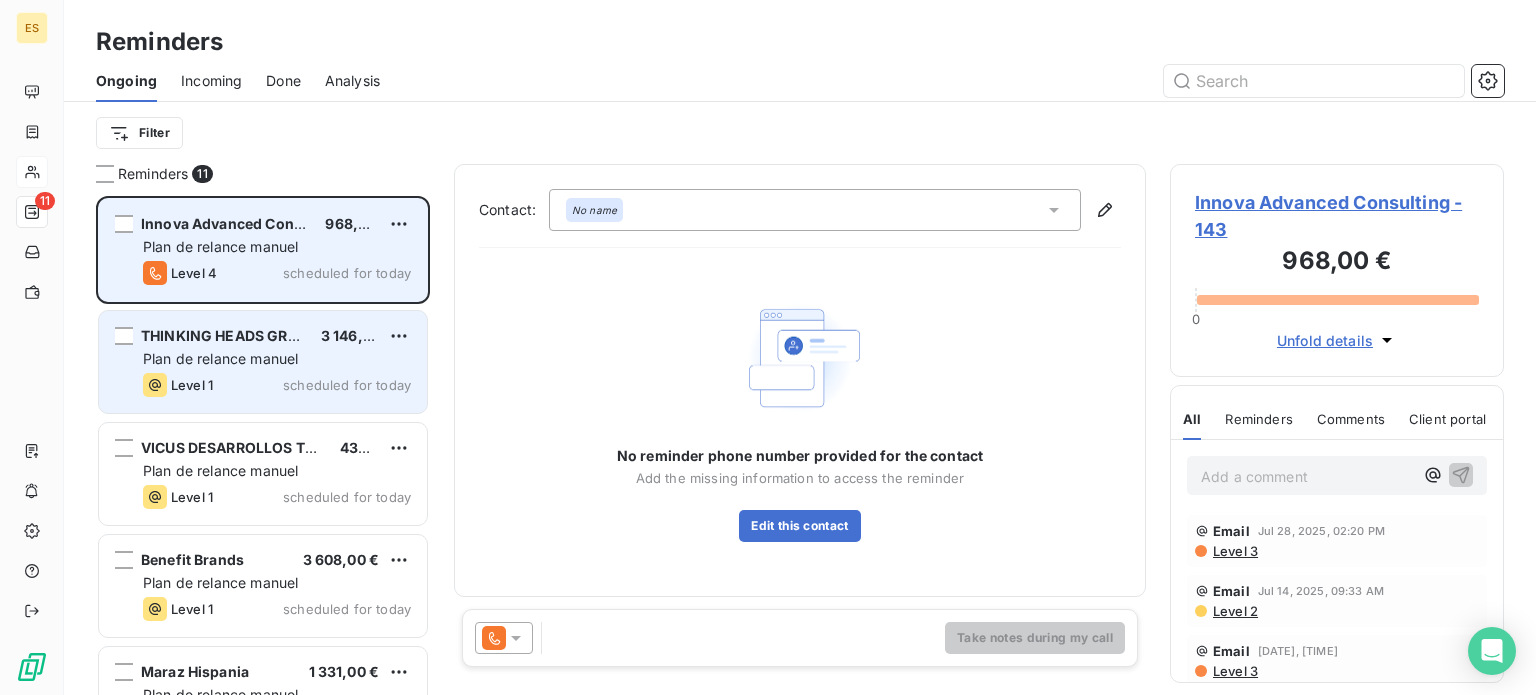 click on "THINKING HEADS GRUPO, S.L" at bounding box center [244, 335] 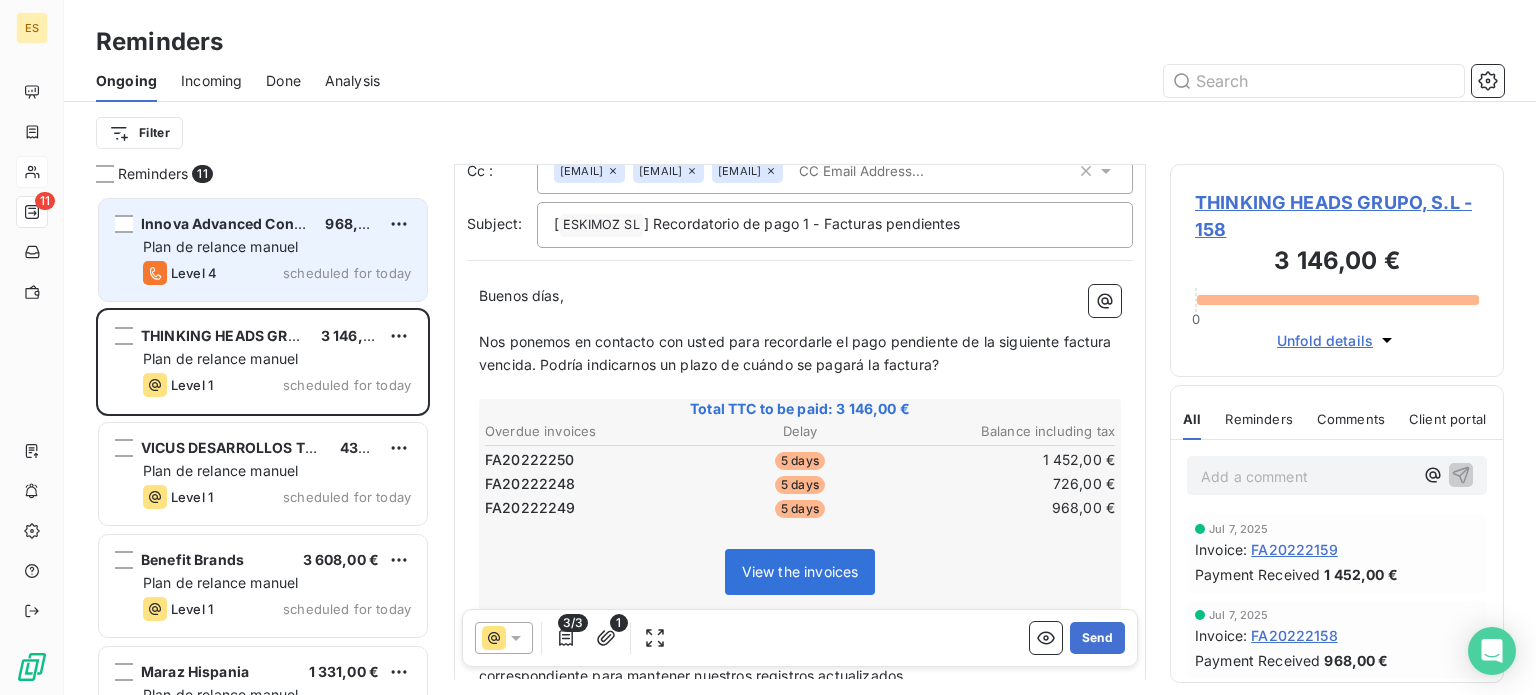 scroll, scrollTop: 200, scrollLeft: 0, axis: vertical 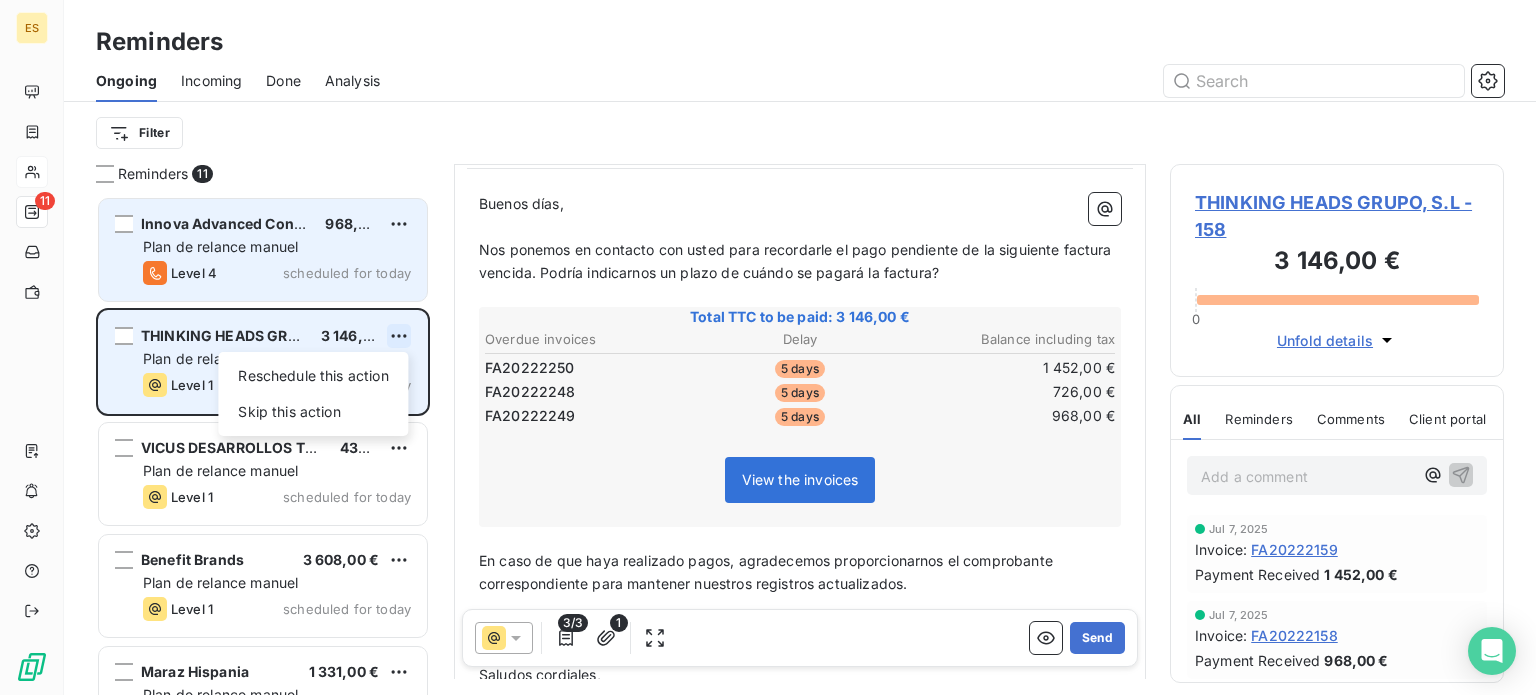 click on "From: Oumaima Chaib - rappels@leanpay.io To: No name <[EMAIL]> Cc : billing@eskimoz.fr rah@thinkingheads.com admon@thinkingheads.com Subject: [ ESKIMOZ SL ﻿ ] Recordatorio de pago 1 - Facturas pendientes Buenos días, ﻿ ﻿ Total TTC to be paid:   3 146,00 € Overdue invoices Delay Balance including tax FA20222250 5 days   FA20222248" at bounding box center [768, 347] 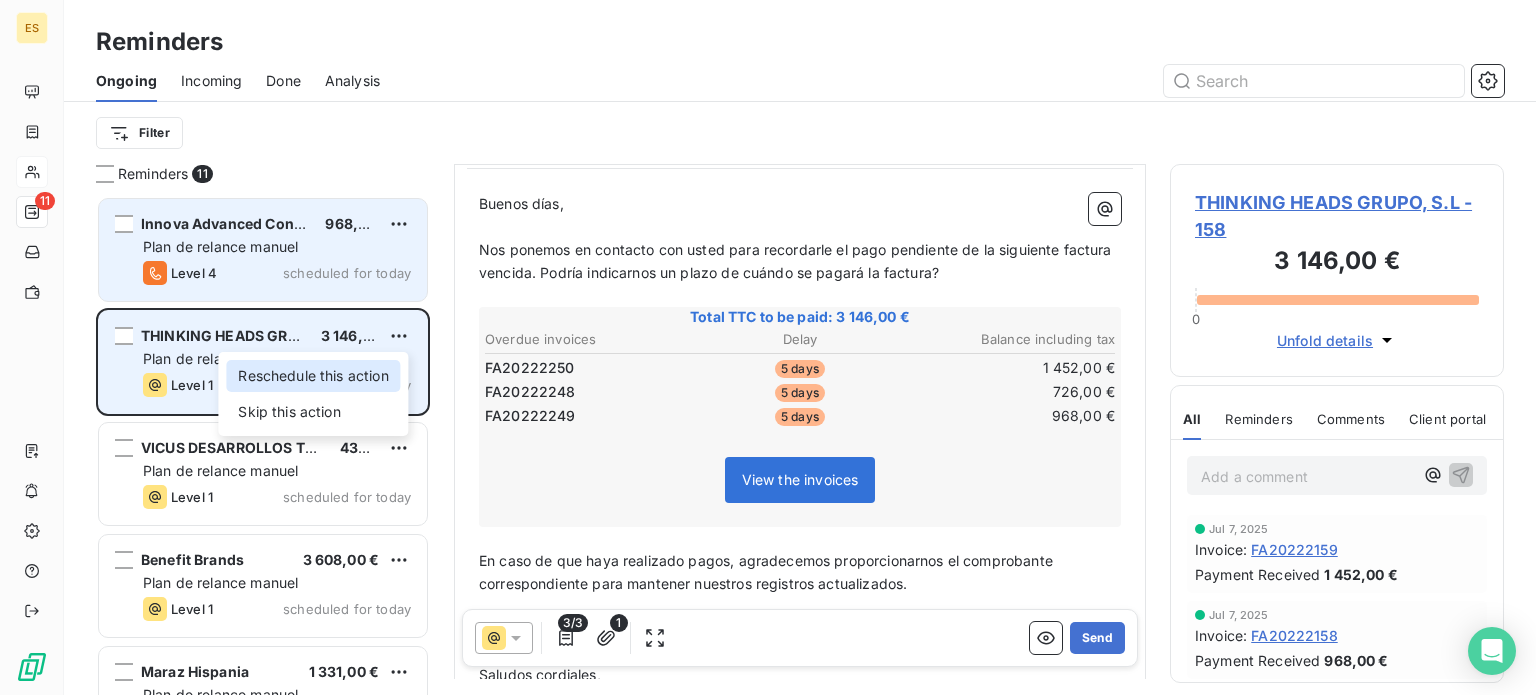 click on "Reschedule this action" at bounding box center (313, 376) 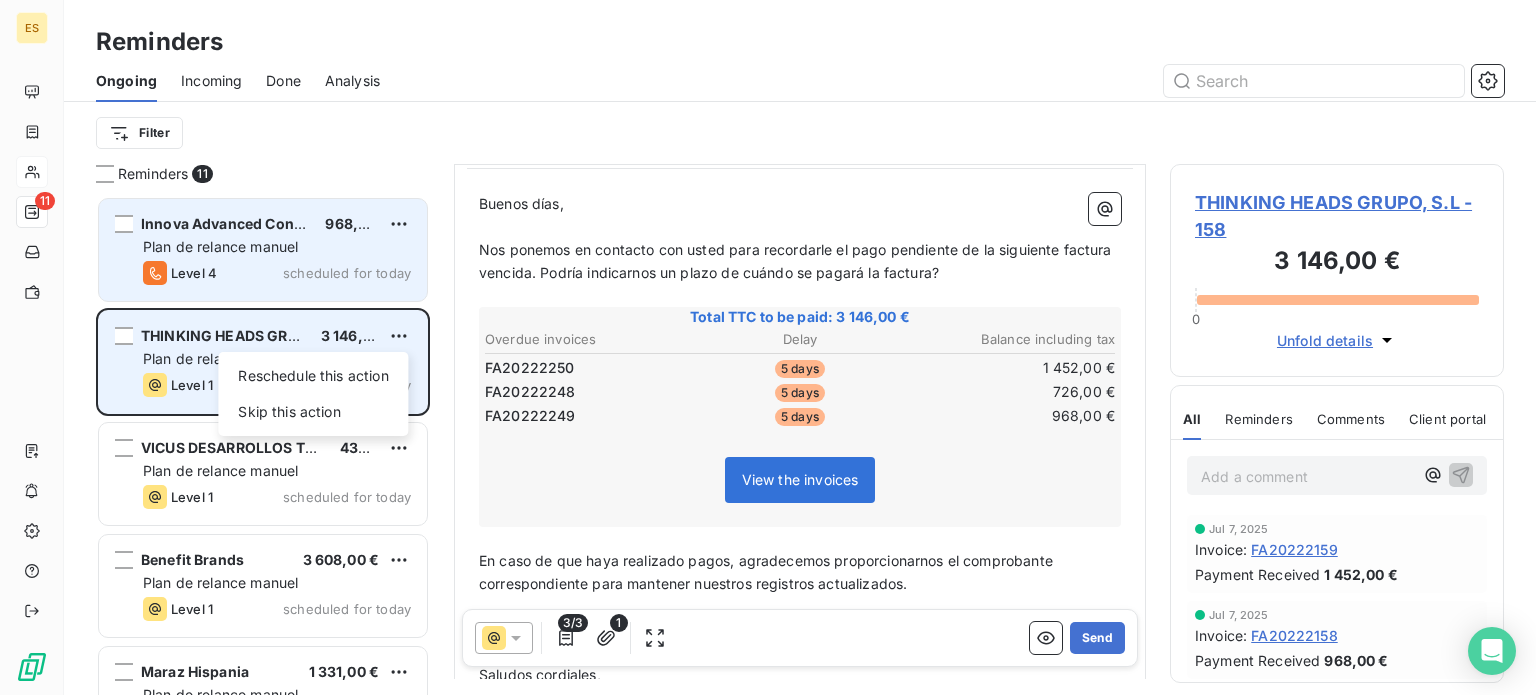 select on "7" 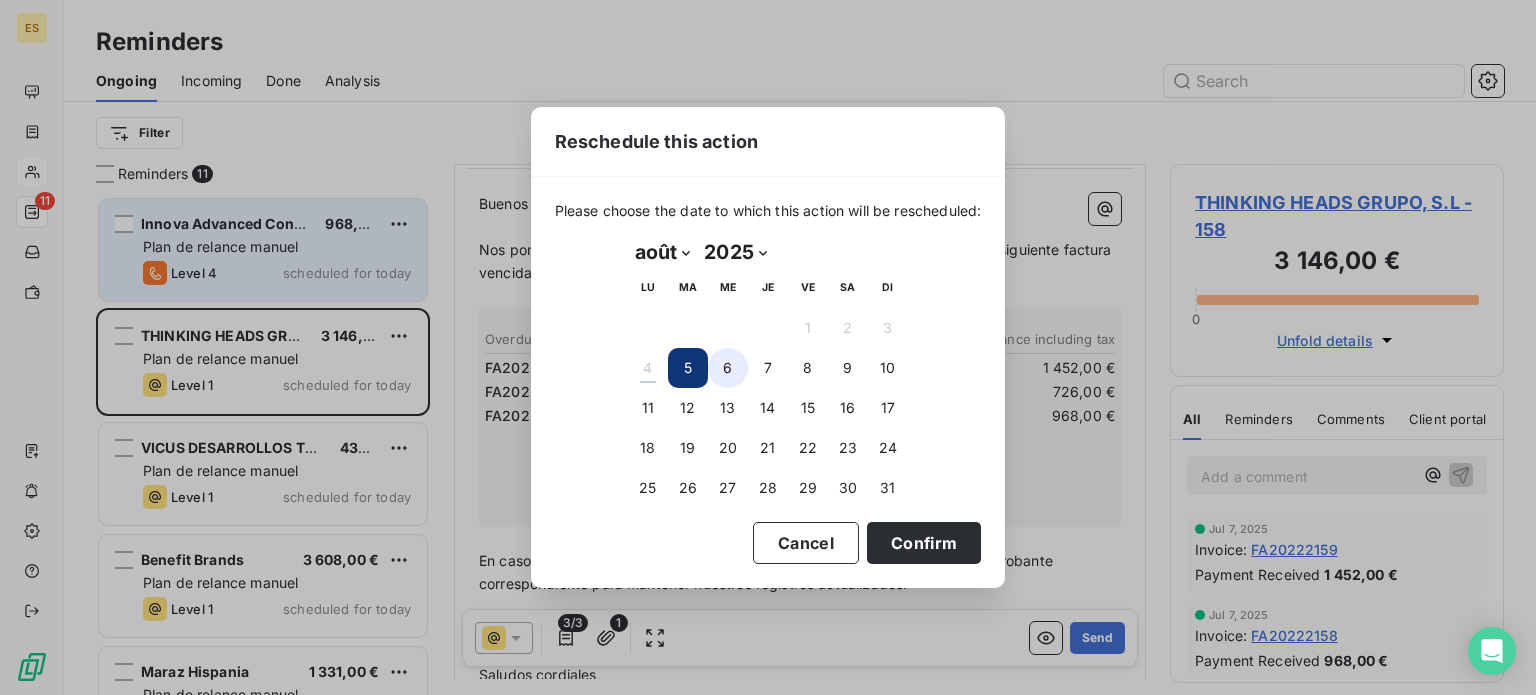 click on "6" at bounding box center [728, 368] 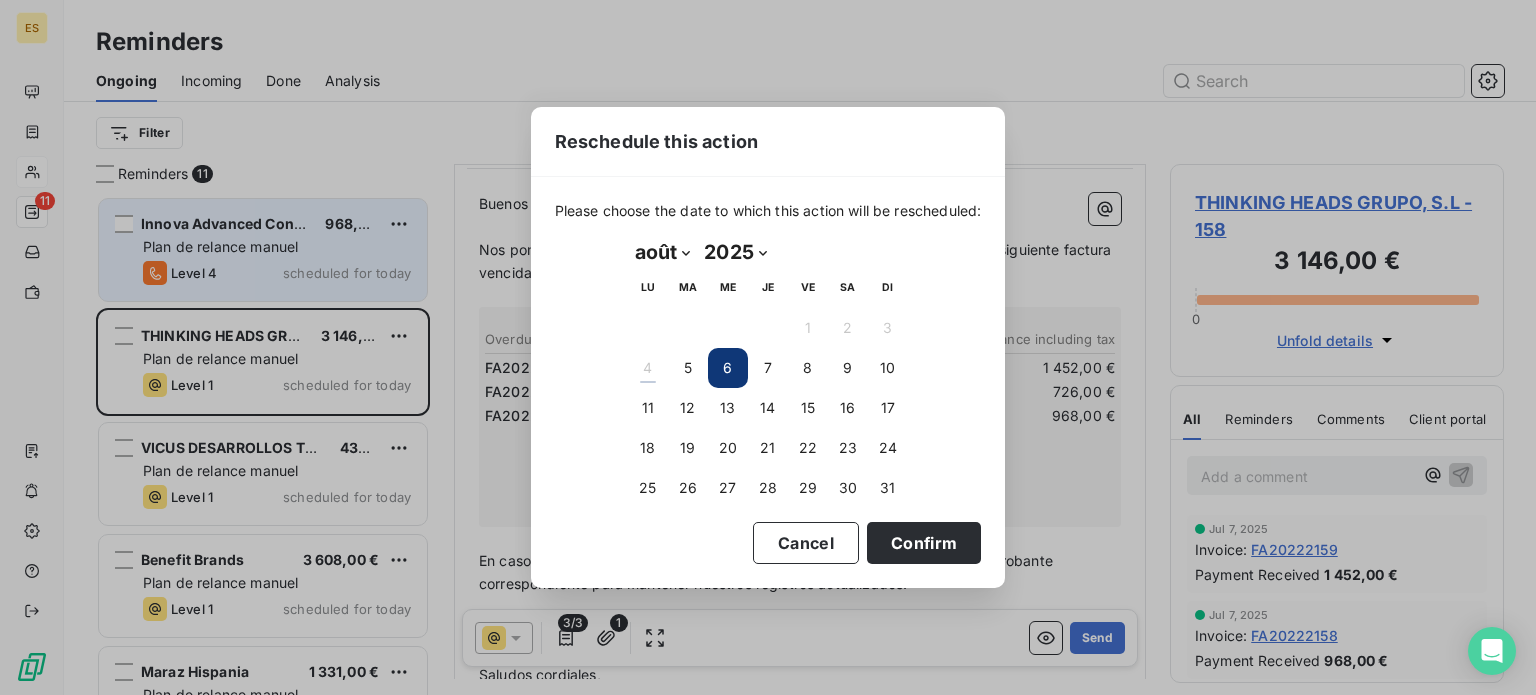 click on "Please choose the date to which this action will be rescheduled: août 2025 Month:  janvier février mars avril mai juin juillet août septembre octobre novembre décembre août Year:  2025 2026 2027 2028 2029 2030 2031 2032 2033 2034 2035 2025 LU MA ME JE VE SA DI 1 2 3 4 5 6 7 8 9 10 11 12 13 14 15 16 17 18 19 20 21 22 23 24 25 26 27 28 29 30 31 Cancel Confirm" at bounding box center [768, 382] 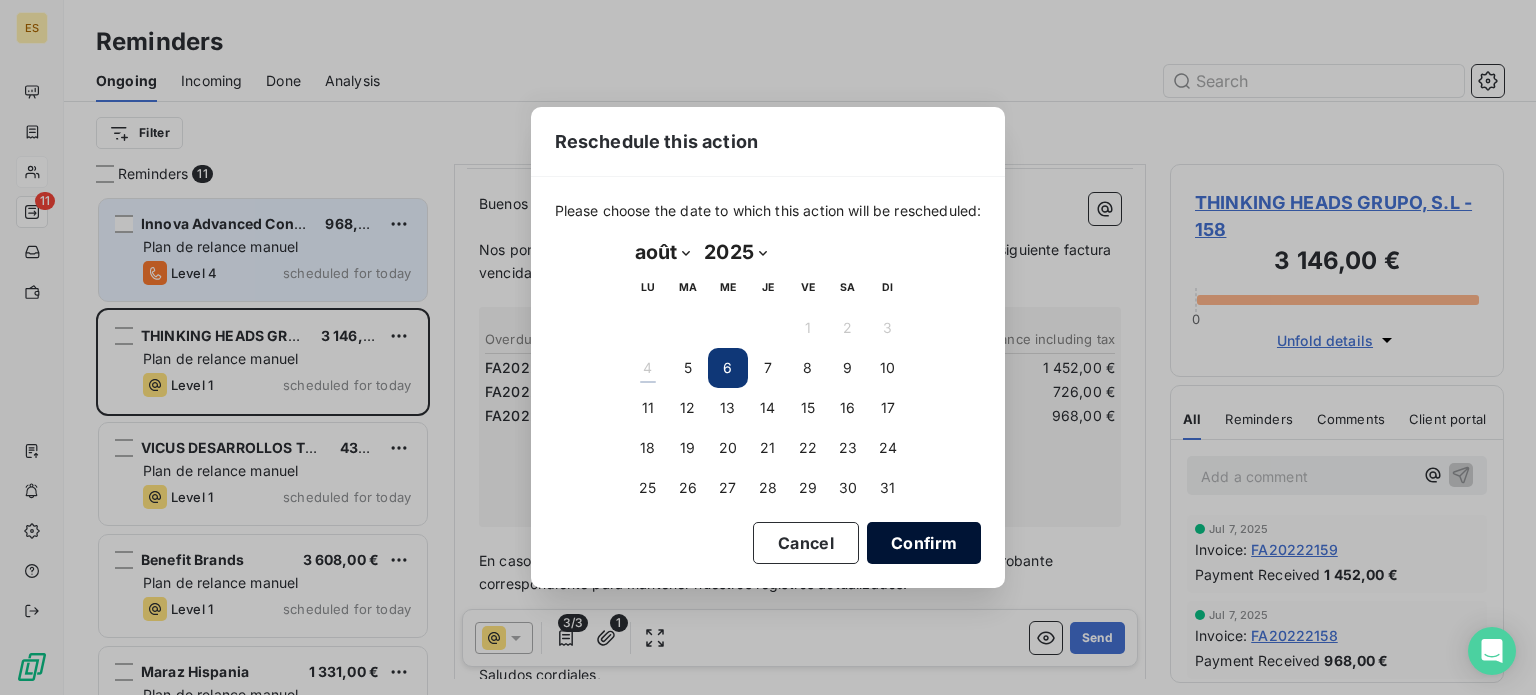 click on "Confirm" at bounding box center [924, 543] 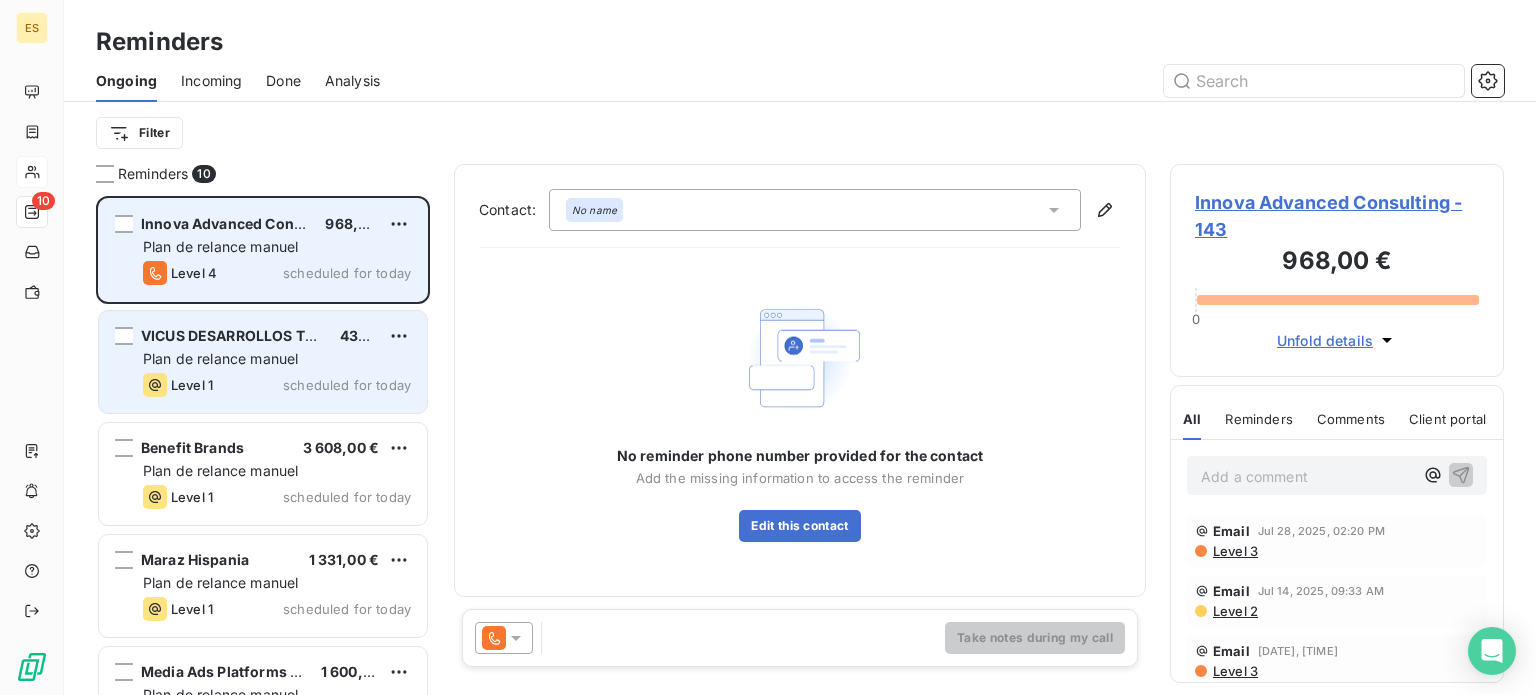click on "Plan de relance manuel" at bounding box center [220, 358] 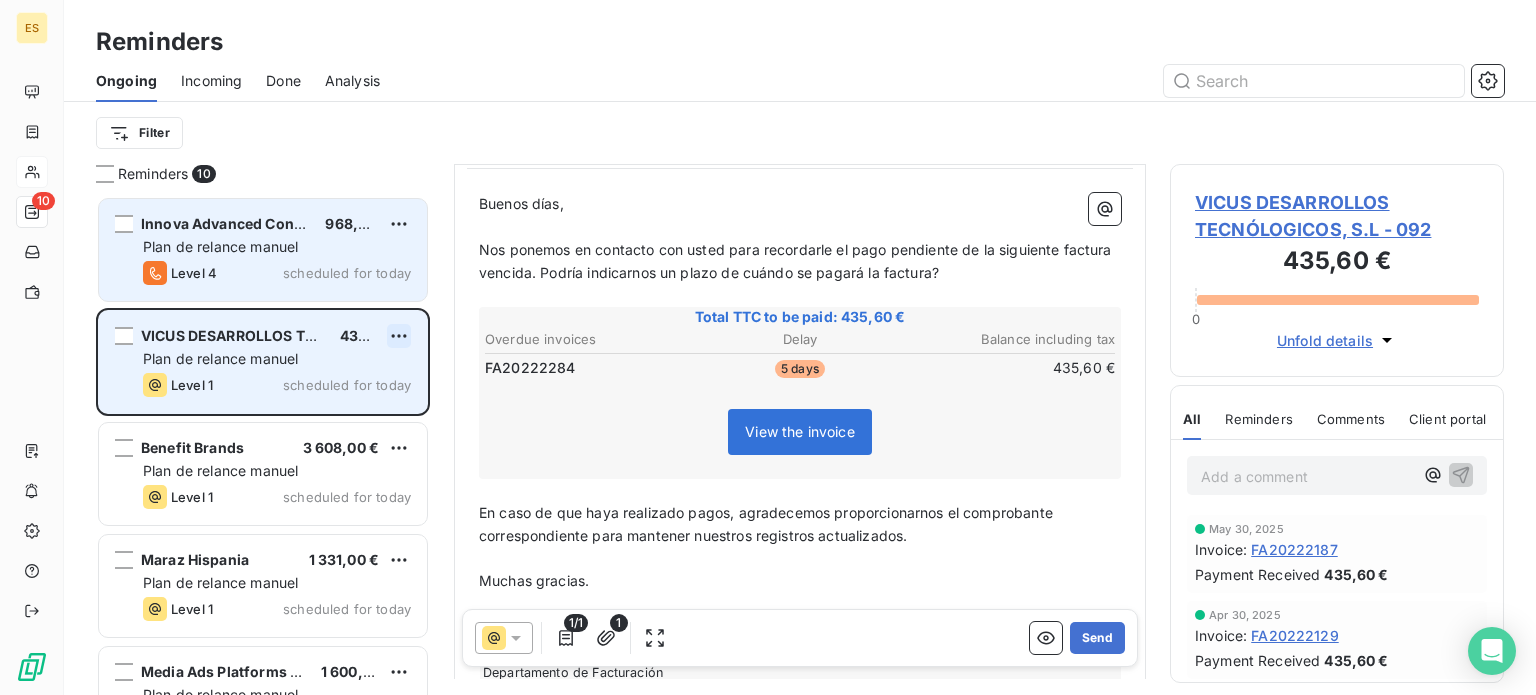 scroll, scrollTop: 200, scrollLeft: 0, axis: vertical 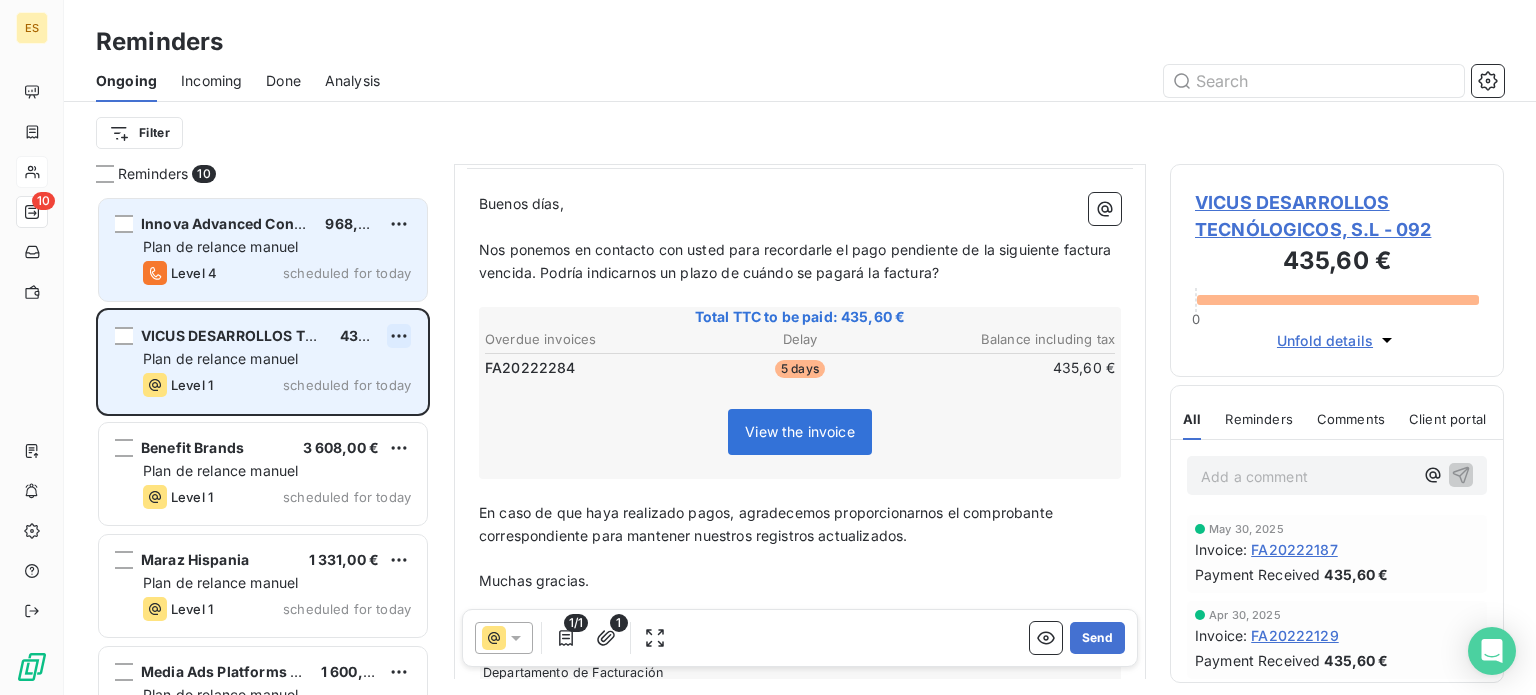 click on "From: Oumaima Chaib - rappels@leanpay.io To: No name <[EMAIL]> Cc : billing@eskimoz.fr Subject: [ ESKIMOZ SL ﻿ ] Recordatorio de pago 1 - Facturas pendientes Buenos días, ﻿ Nos ponemos en contacto con usted para recordarle el pago pendiente de la siguiente factura vencida. Podría indicarnos un plazo de cuándo se pagará la factura? ﻿ Total TTC to be paid:   435,60 € Delay" at bounding box center [768, 347] 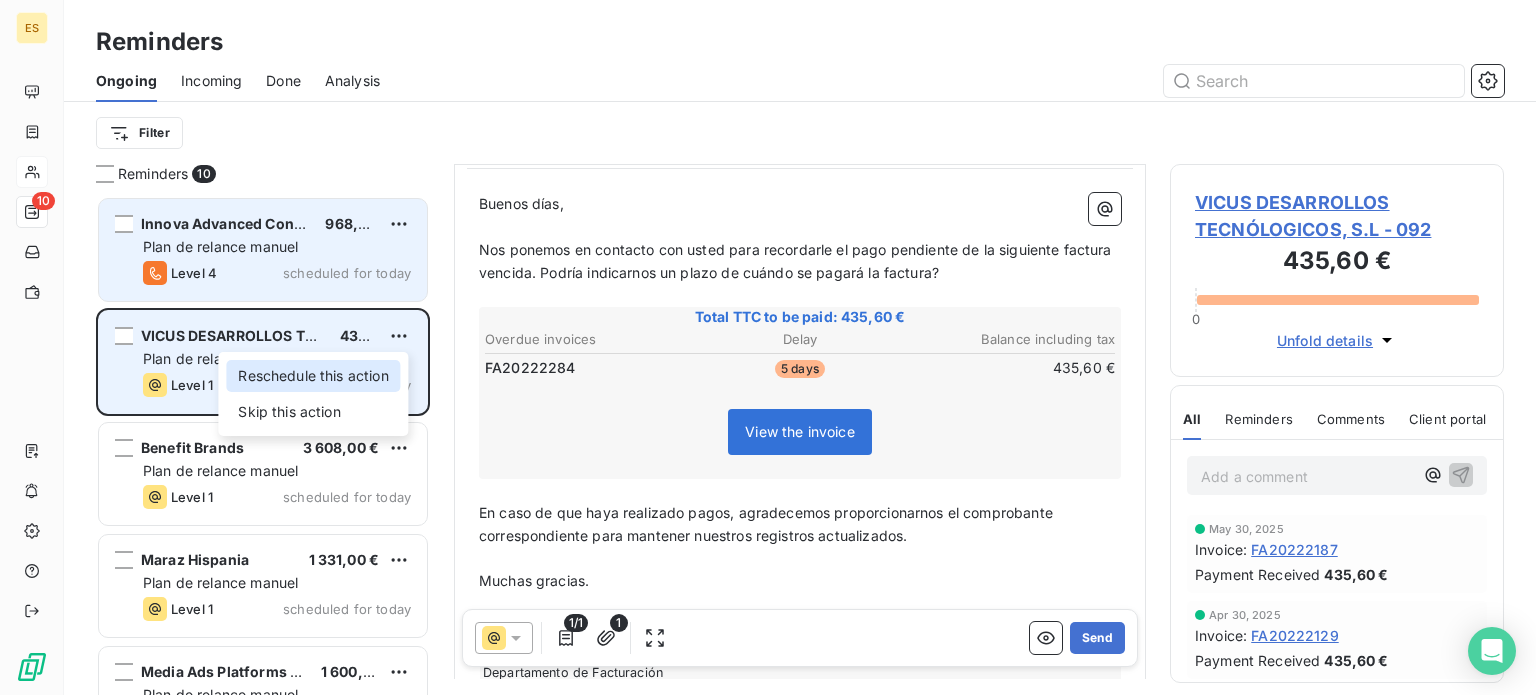 click on "Reschedule this action" at bounding box center (313, 376) 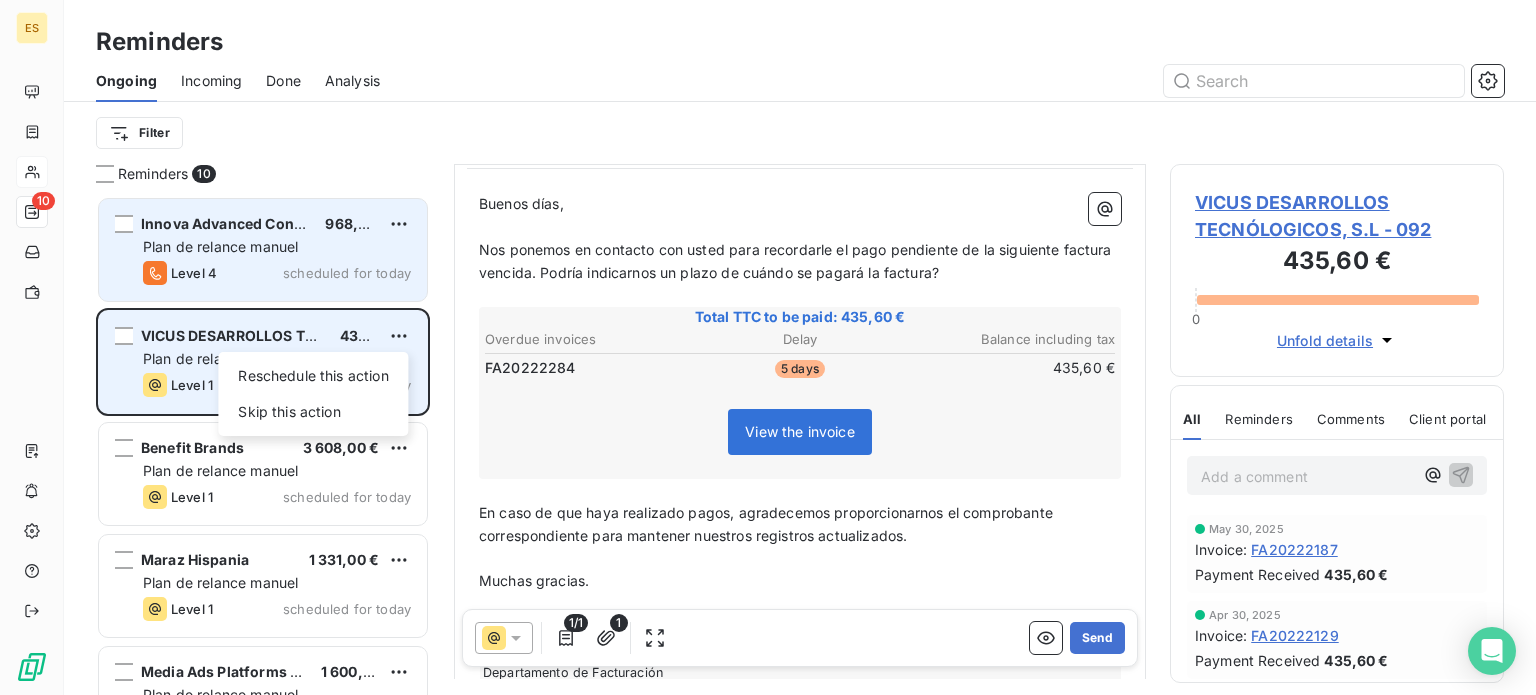 select on "7" 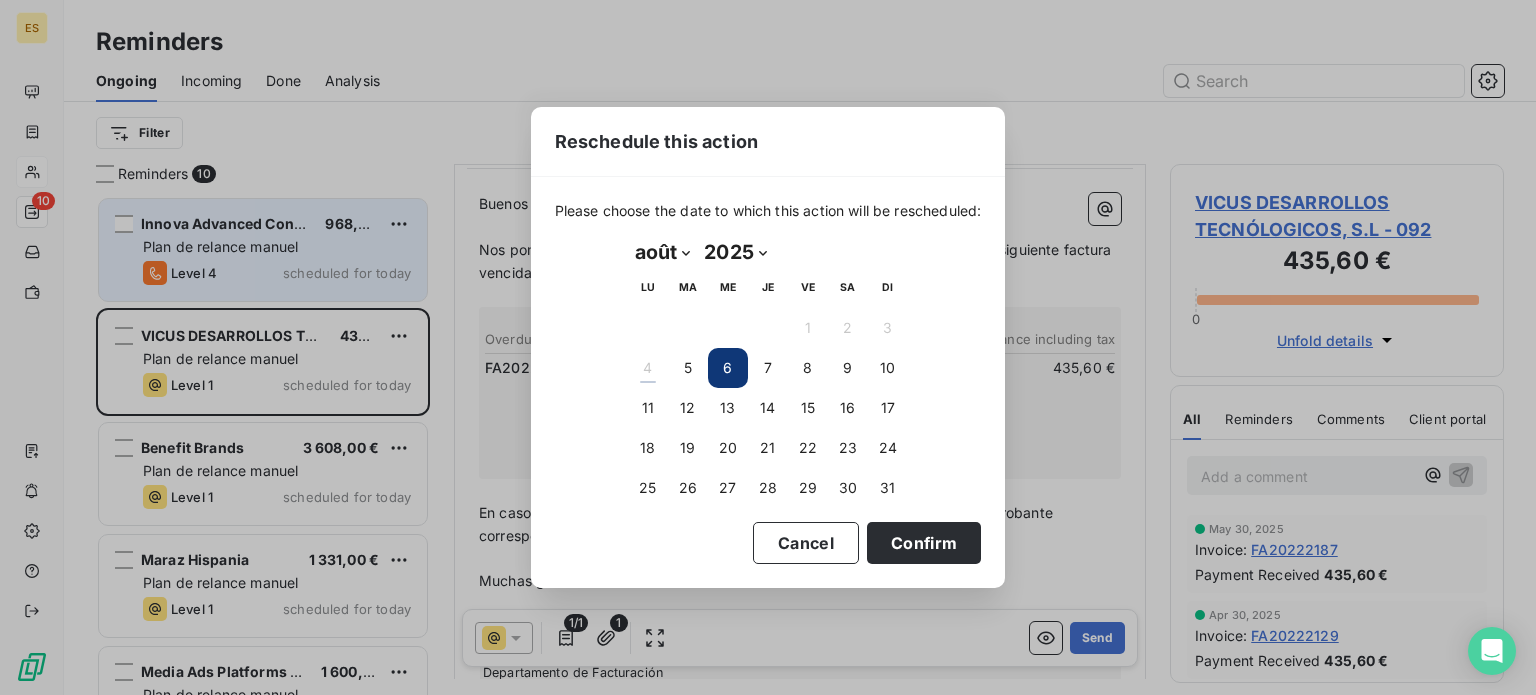 click on "août 2025 Month:  janvier février mars avril mai juin juillet août septembre octobre novembre décembre août Year:  2025 2026 2027 2028 2029 2030 2031 2032 2033 2034 2035 2025 LU MA ME JE VE SA DI 1 2 3 4 5 6 7 8 9 10 11 12 13 14 15 16 17 18 19 20 21 22 23 24 25 26 27 28 29 30 31" at bounding box center [768, 372] 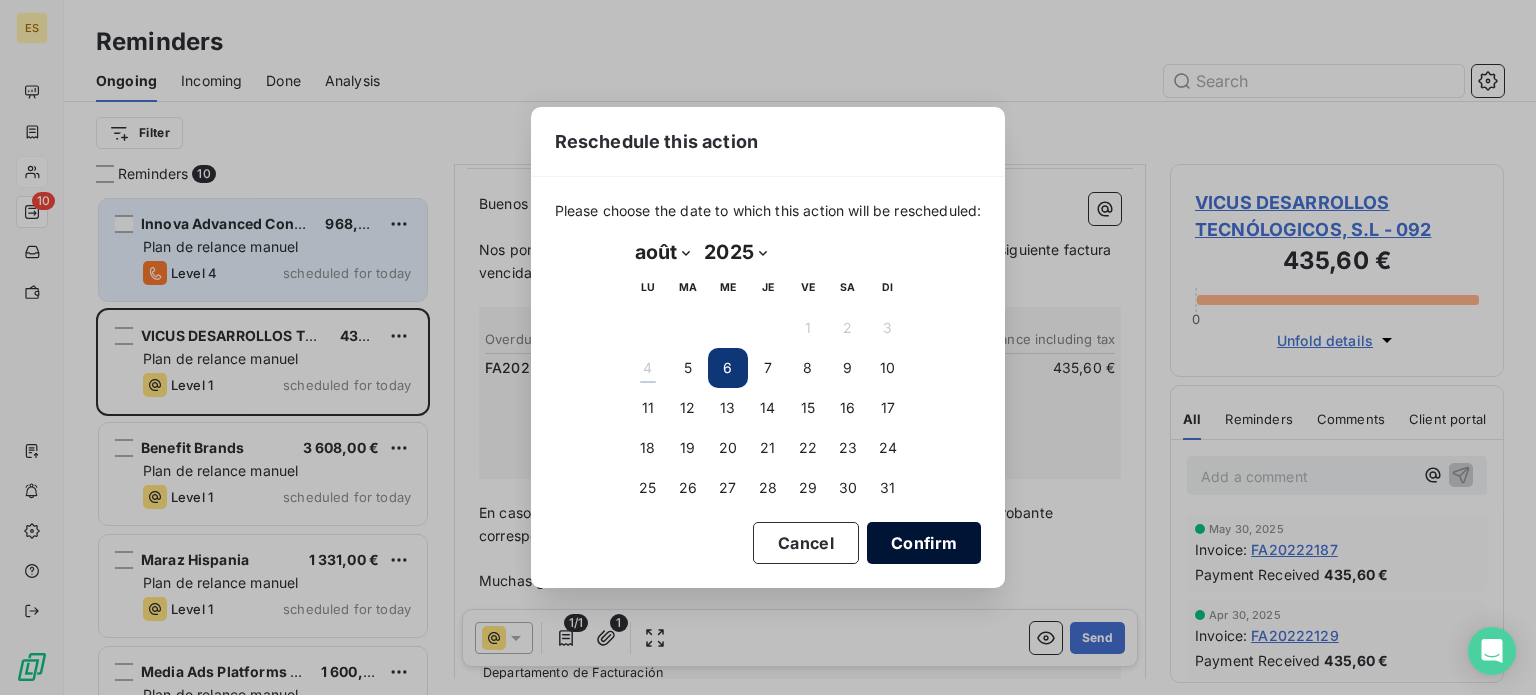 click on "Confirm" at bounding box center (924, 543) 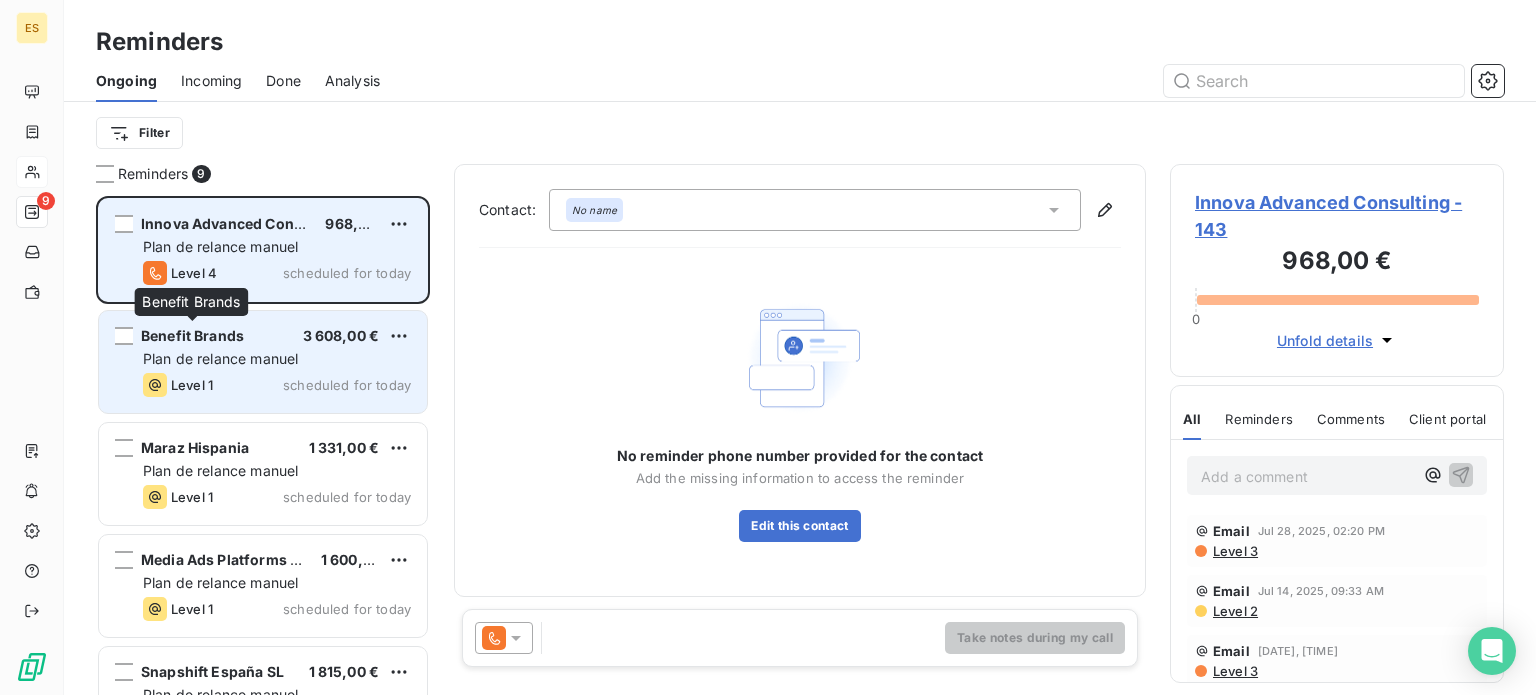 click on "Benefit Brands" at bounding box center [192, 335] 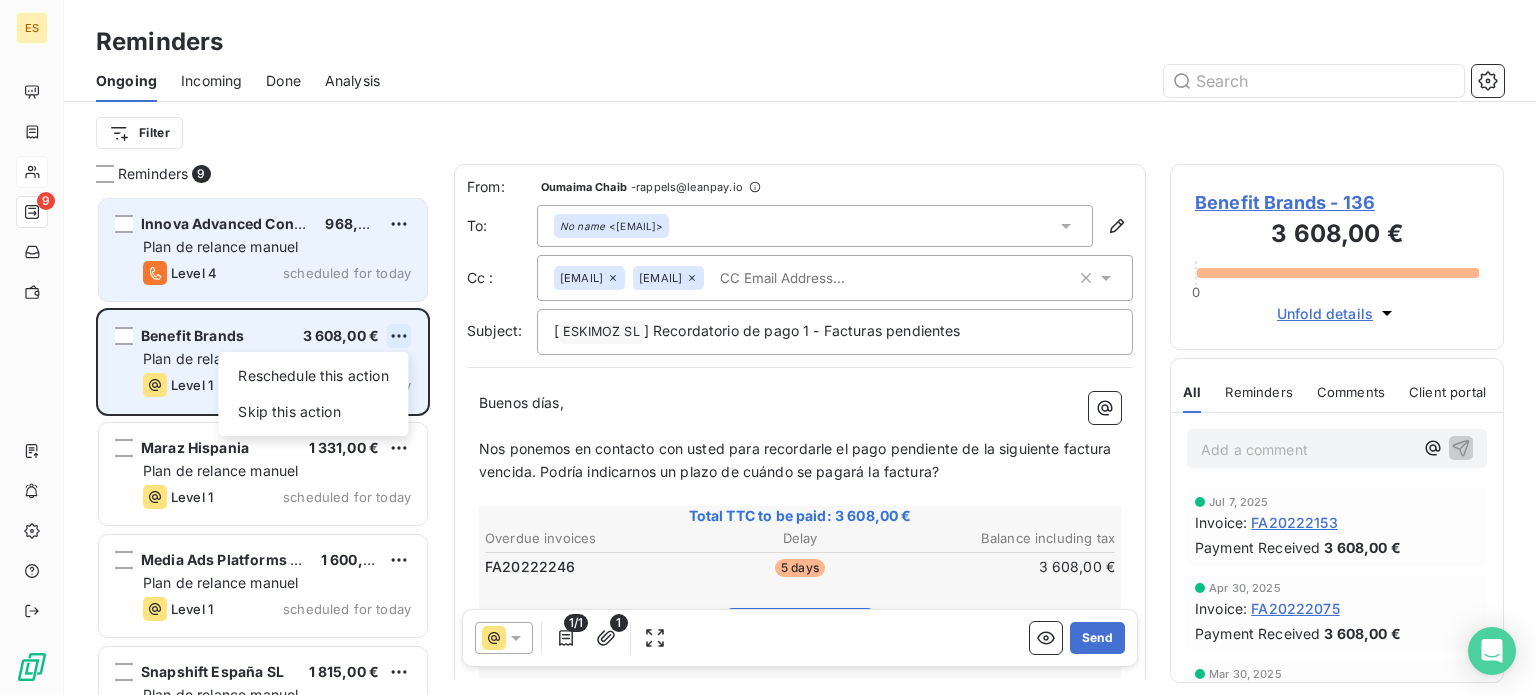 click on "ES 9 Reminders Ongoing Incoming Done Analysis Filter Reminders 9 Innova Advanced Consulting [AMOUNT] Plan de relance manuel Level 4 scheduled for today Benefit Brands [AMOUNT] Reschedule this action Skip this action Plan de relance manuel Level 1 scheduled for today Maraz Hispania [AMOUNT] Plan de relance manuel Level 1 scheduled for today Media Ads Platforms LIMITED [AMOUNT] Plan de relance manuel Level 1 scheduled for today Snapshift España SL [AMOUNT] Plan de relance manuel Level 4 scheduled for today Innoqubit Software [AMOUNT] Plan de relance manuel Level 4 scheduled for today From: [NAME] -  rappels@leanpay.io To: No name   <[EMAIL]> Cc : billing@eskimoz.fr allison@benefitbrands.com Subject: [ ESKIMOZ SL ﻿ ] Recordatorio de pago 1 - Facturas pendientes Buenos días, ﻿ ﻿ Total TTC to be paid:   [AMOUNT] Overdue invoices Delay Balance including tax FA20222246 5 days   [AMOUNT] View   the invoice ﻿ ﻿ ﻿ 1" at bounding box center [768, 347] 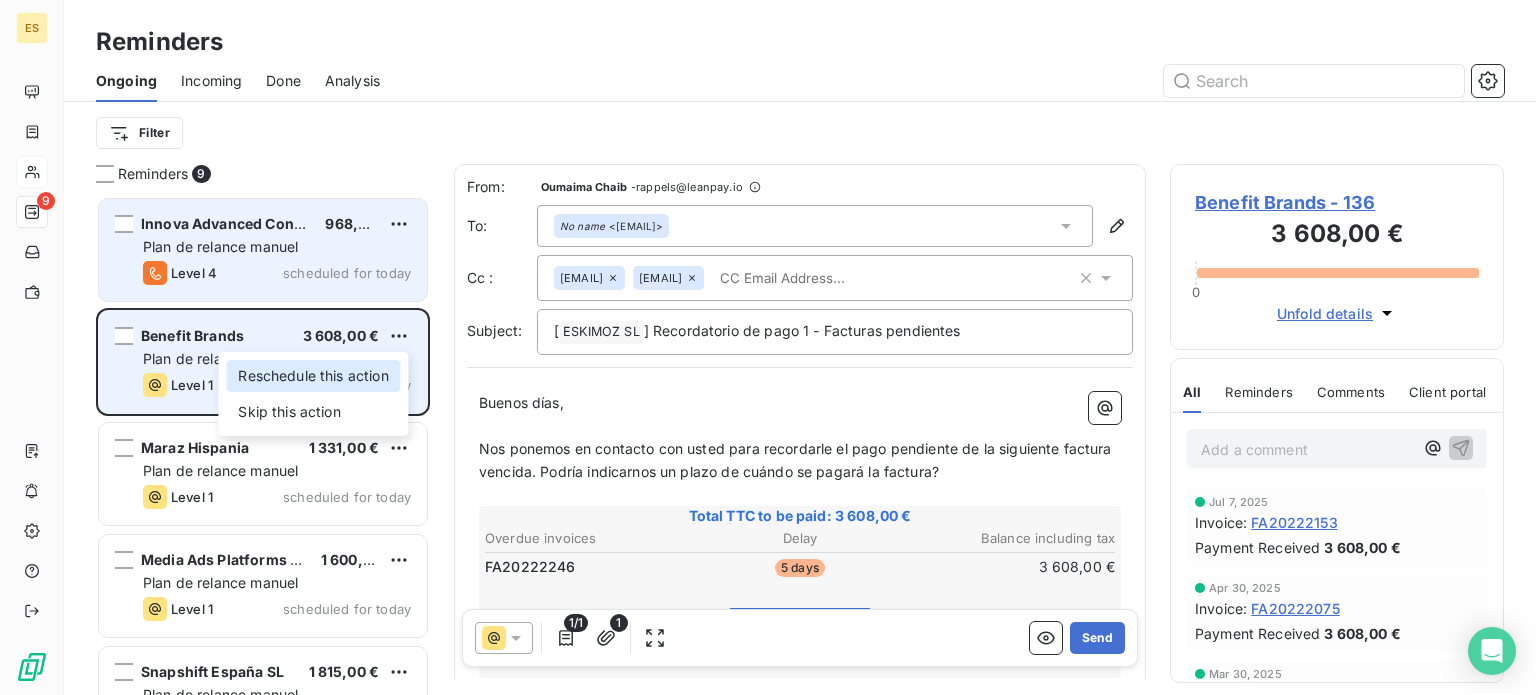 click on "Reschedule this action" at bounding box center (313, 376) 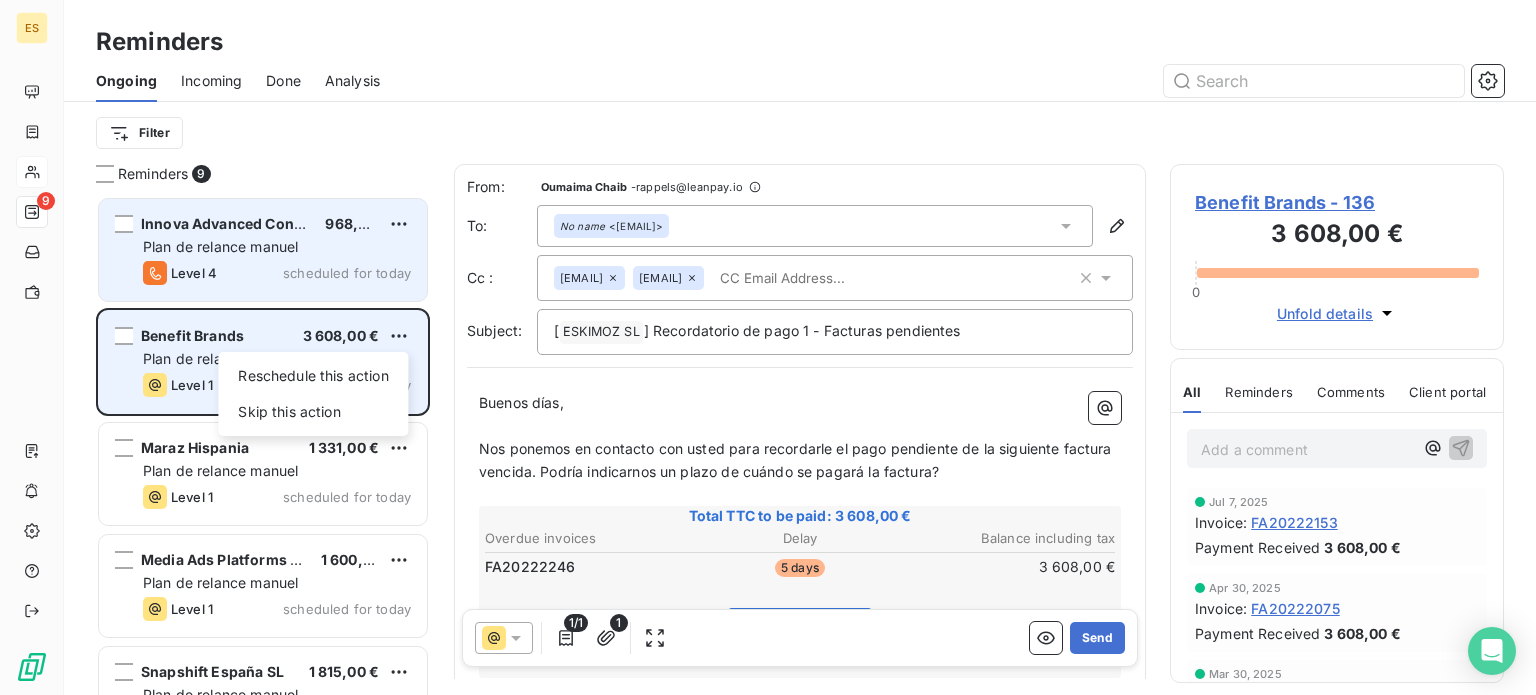 select on "7" 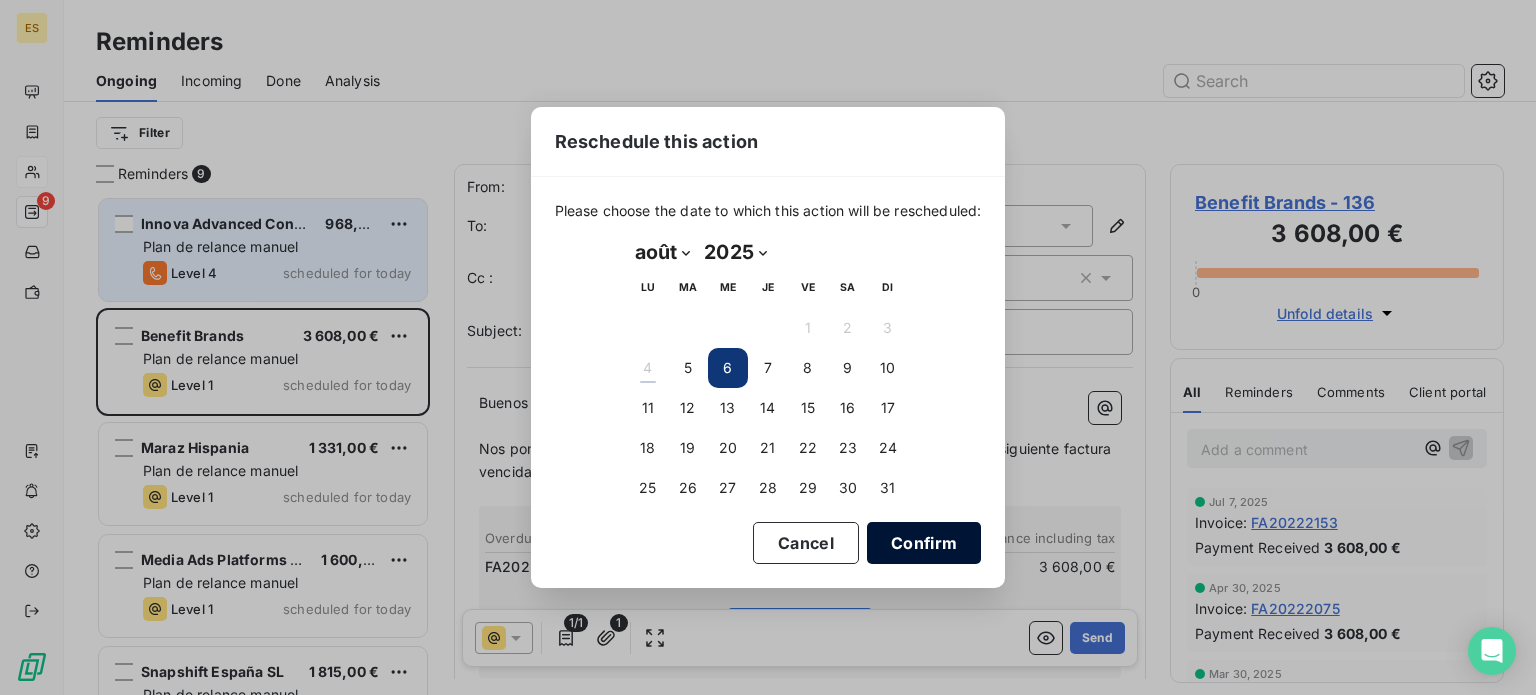 click on "Confirm" at bounding box center (924, 543) 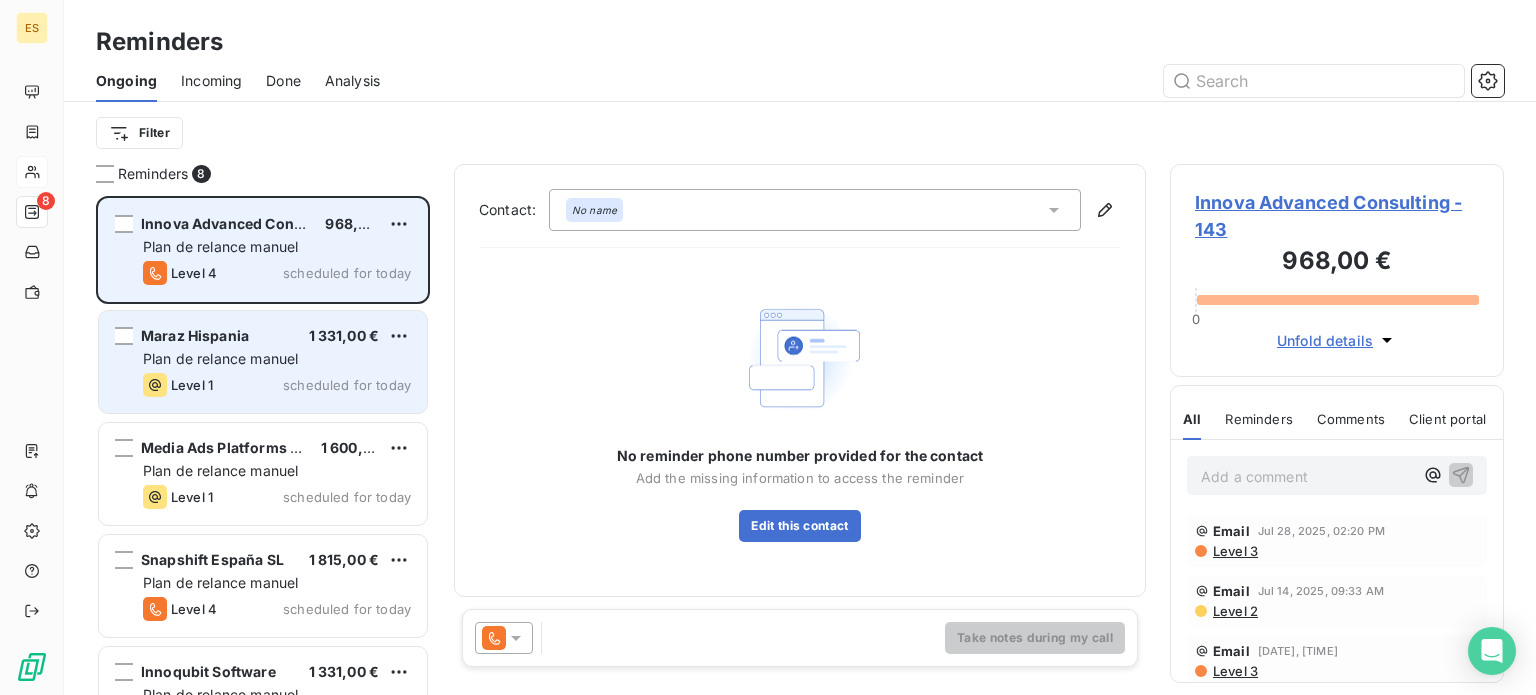 click on "Maraz Hispania [AMOUNT] Plan de relance manuel Level 1 scheduled for today" at bounding box center [263, 362] 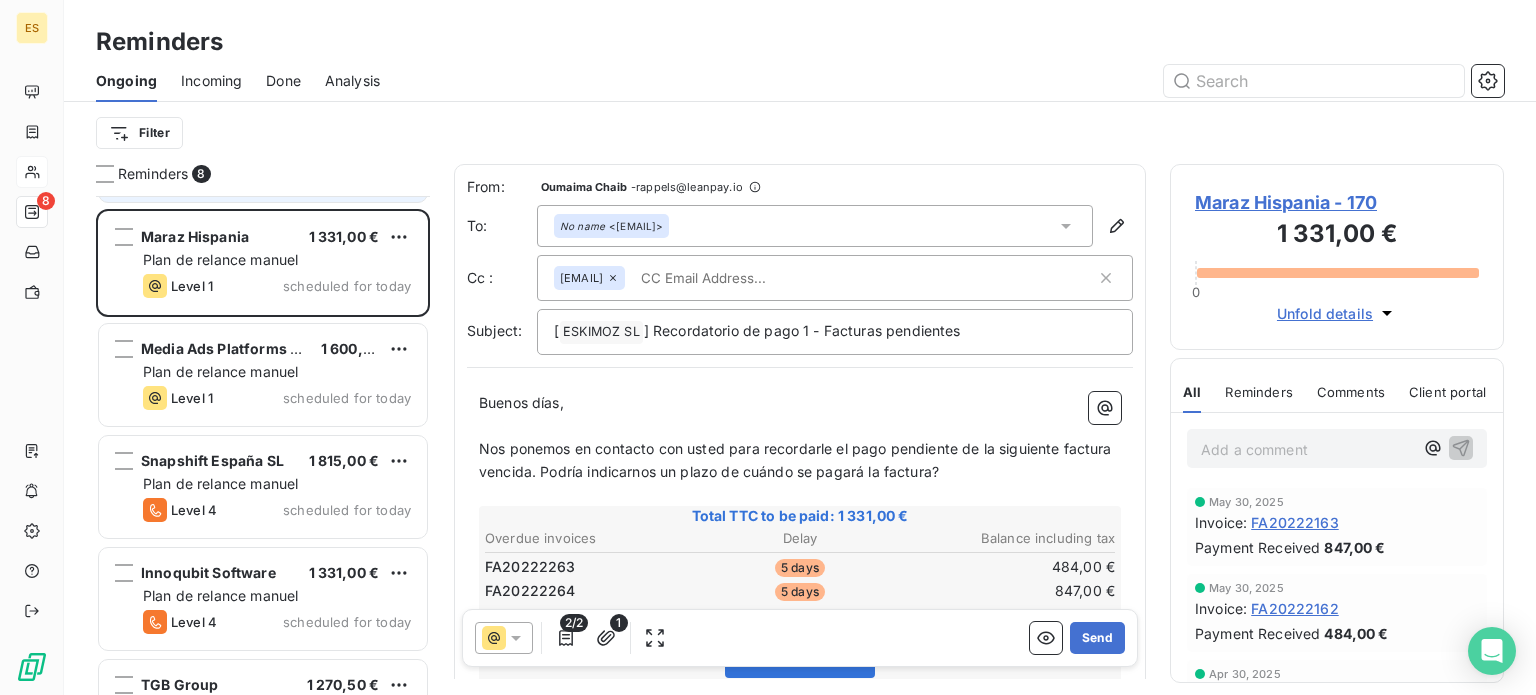 scroll, scrollTop: 100, scrollLeft: 0, axis: vertical 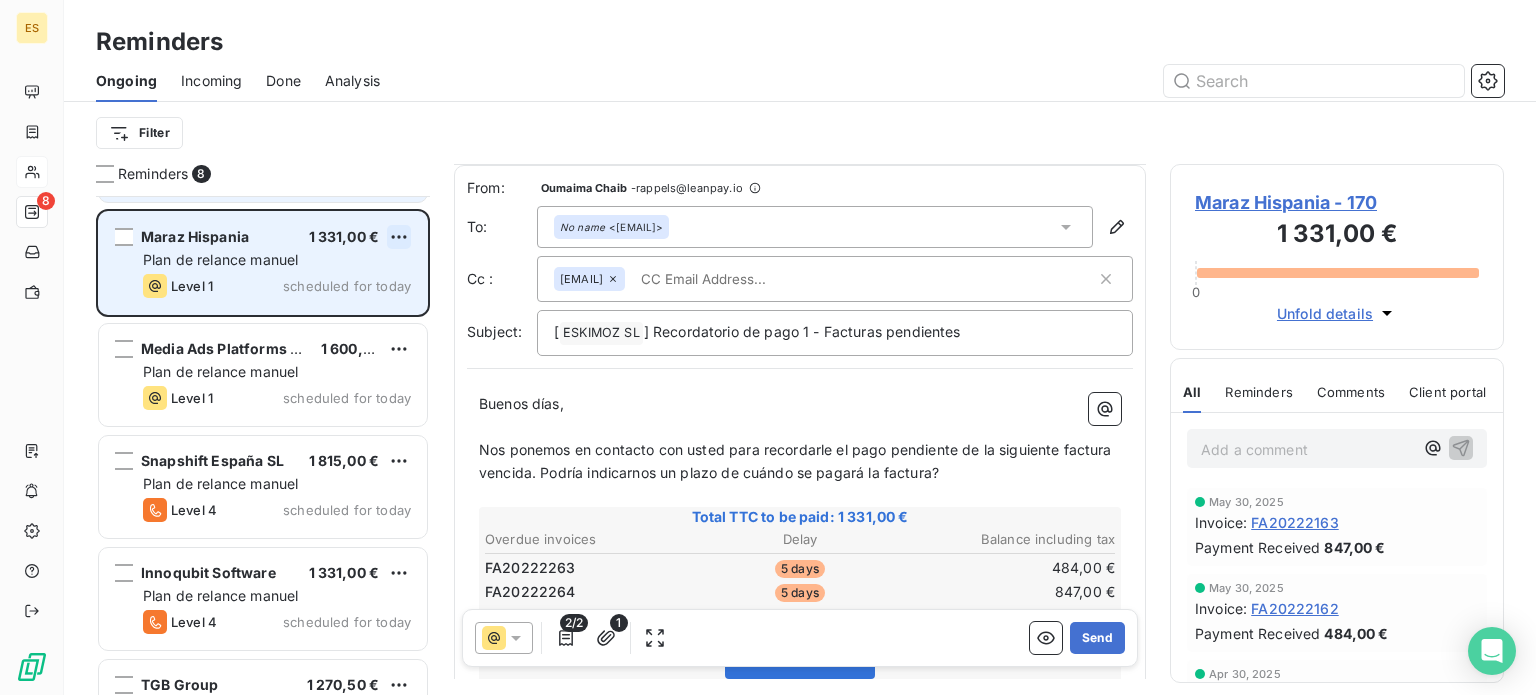 click on "ES 8 Reminders Ongoing Incoming Done Analysis Filter Reminders 8 Innova Advanced Consulting [AMOUNT] Plan de relance manuel Level 4 scheduled for today Maraz Hispania [AMOUNT] Plan de relance manuel Level 1 scheduled for today Media Ads Platforms LIMITED [AMOUNT] Plan de relance manuel Level 1 scheduled for today Snapshift España SL [AMOUNT] Plan de relance manuel Level 4 scheduled for today Innoqubit Software [AMOUNT] Plan de relance manuel Level 4 scheduled for today TGB Group [AMOUNT] Plan de relance manuel Level 1 scheduled for today Goom [AMOUNT] Plan de relance manuel Level 1 scheduled for today ZEPLUG SAS [AMOUNT] Plan de relance manuel Level 4 scheduled for today From: [NAME] -  rappels@leanpay.io To: No name   <[EMAIL]> Cc : billing@eskimoz.fr Subject: [ ESKIMOZ SL ﻿ ] Recordatorio de pago 1 - Facturas pendientes Buenos días, ﻿ ﻿ Total TTC to be paid:   [AMOUNT] Overdue invoices Delay Balance including tax" at bounding box center (768, 347) 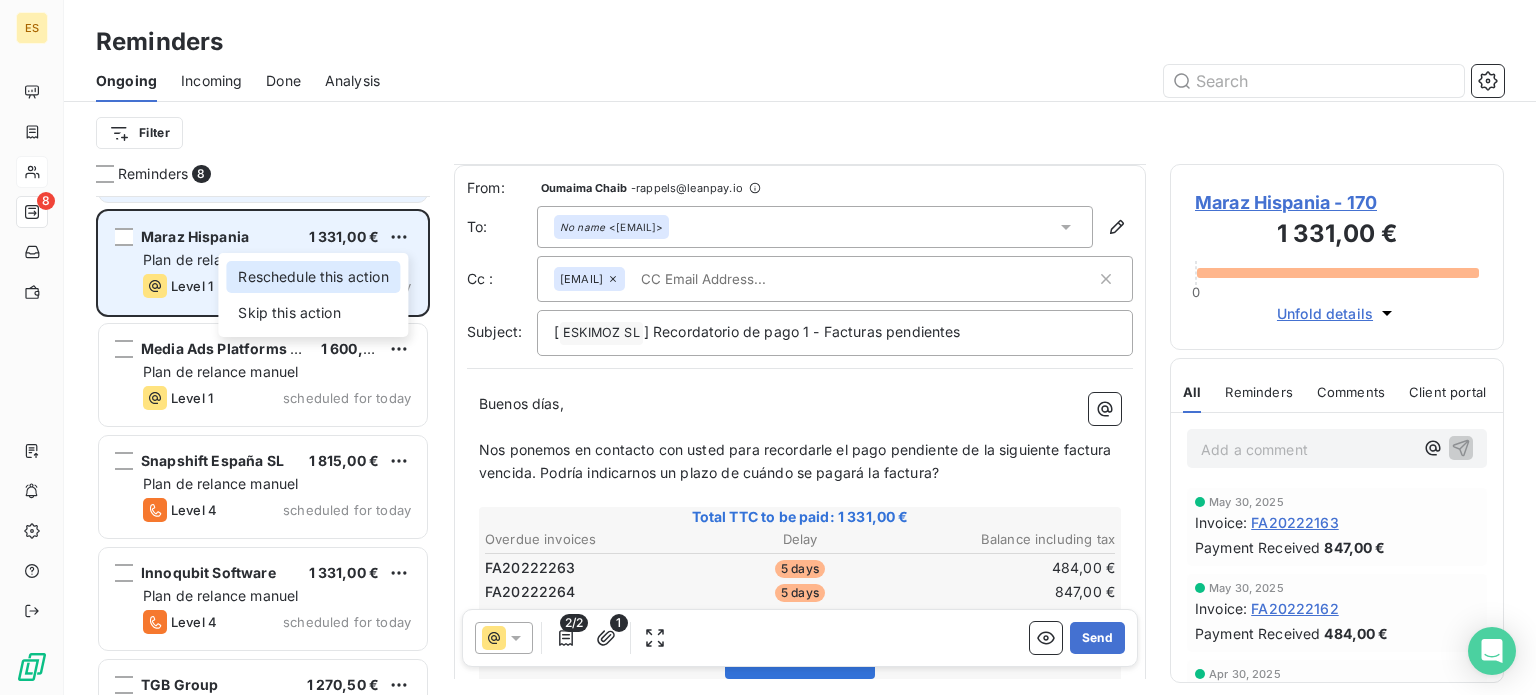 click on "Reschedule this action" at bounding box center [313, 277] 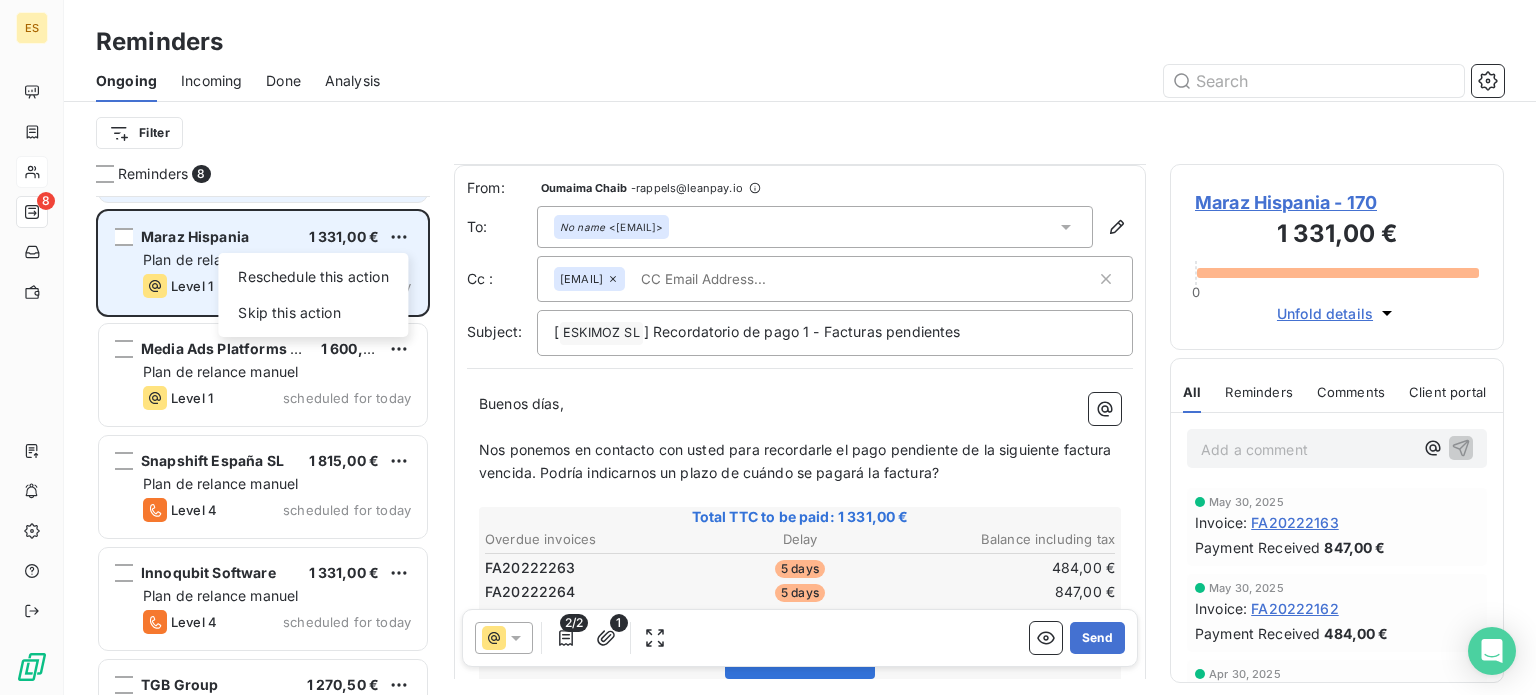select on "7" 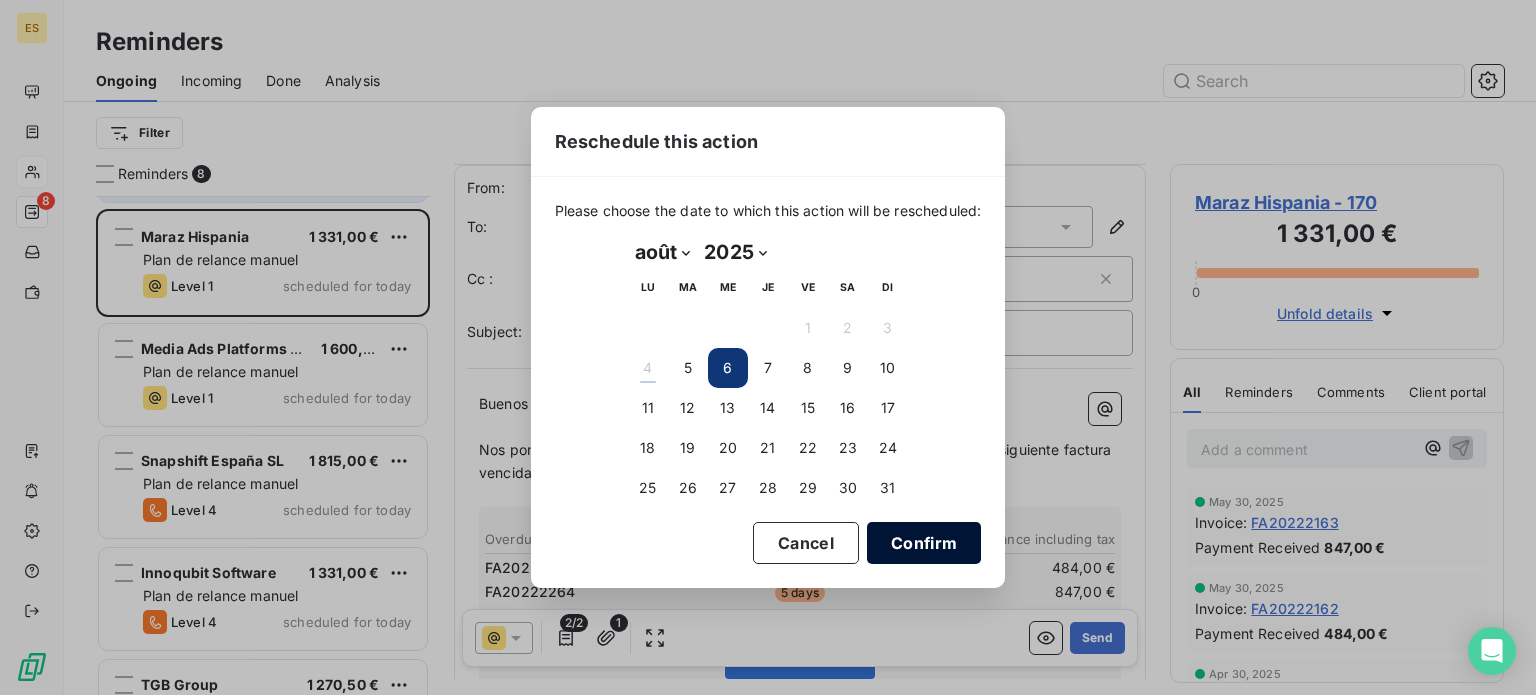 click on "Confirm" at bounding box center [924, 543] 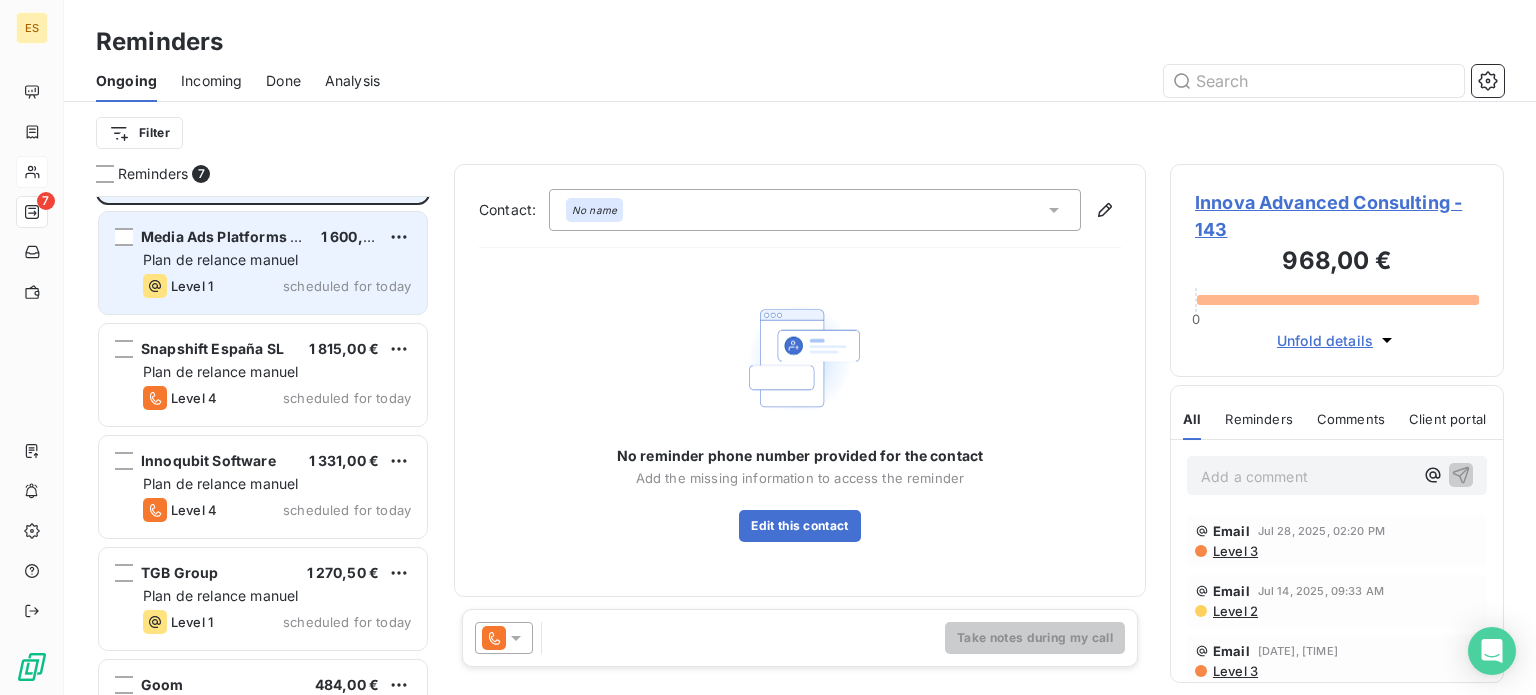 click on "Media Ads Platforms LIMITED 1 600,00 € Plan de relance manuel Level 1 scheduled for today" at bounding box center (263, 263) 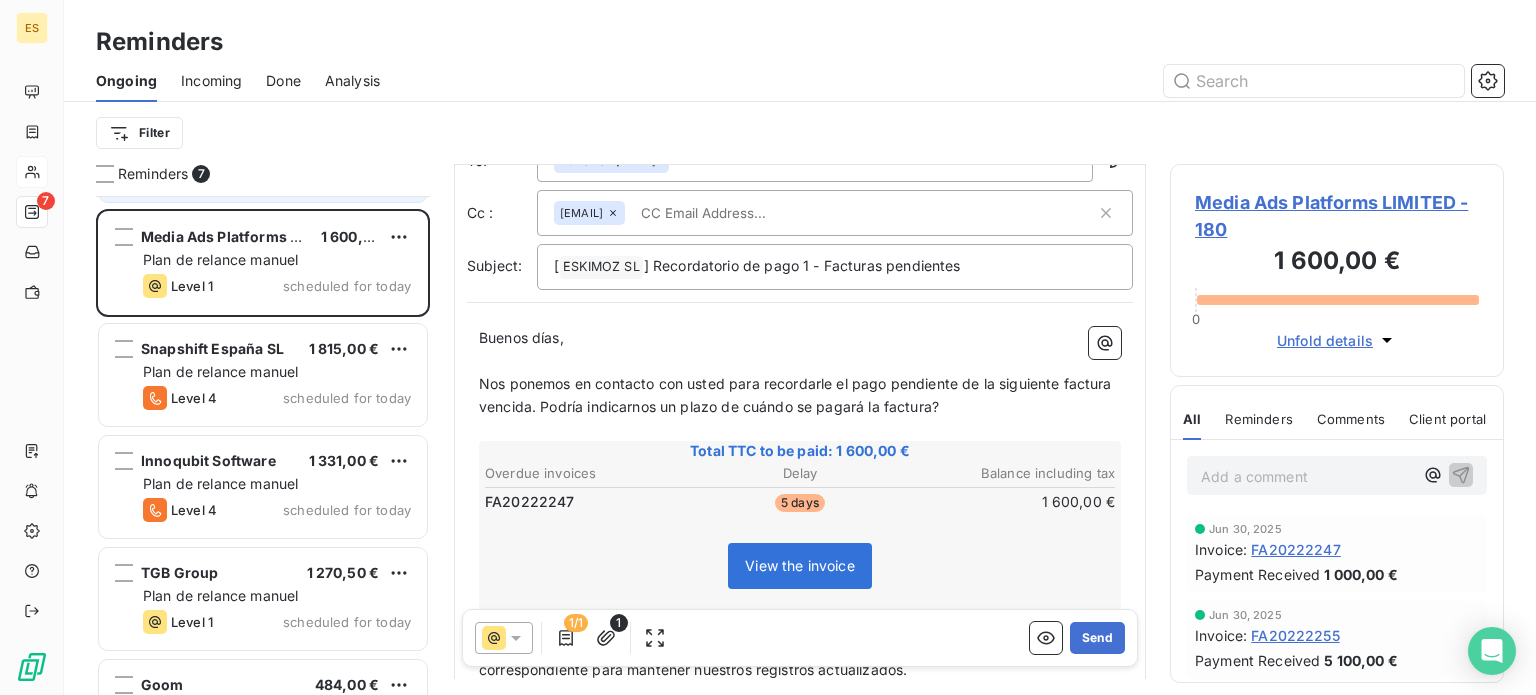scroll, scrollTop: 100, scrollLeft: 0, axis: vertical 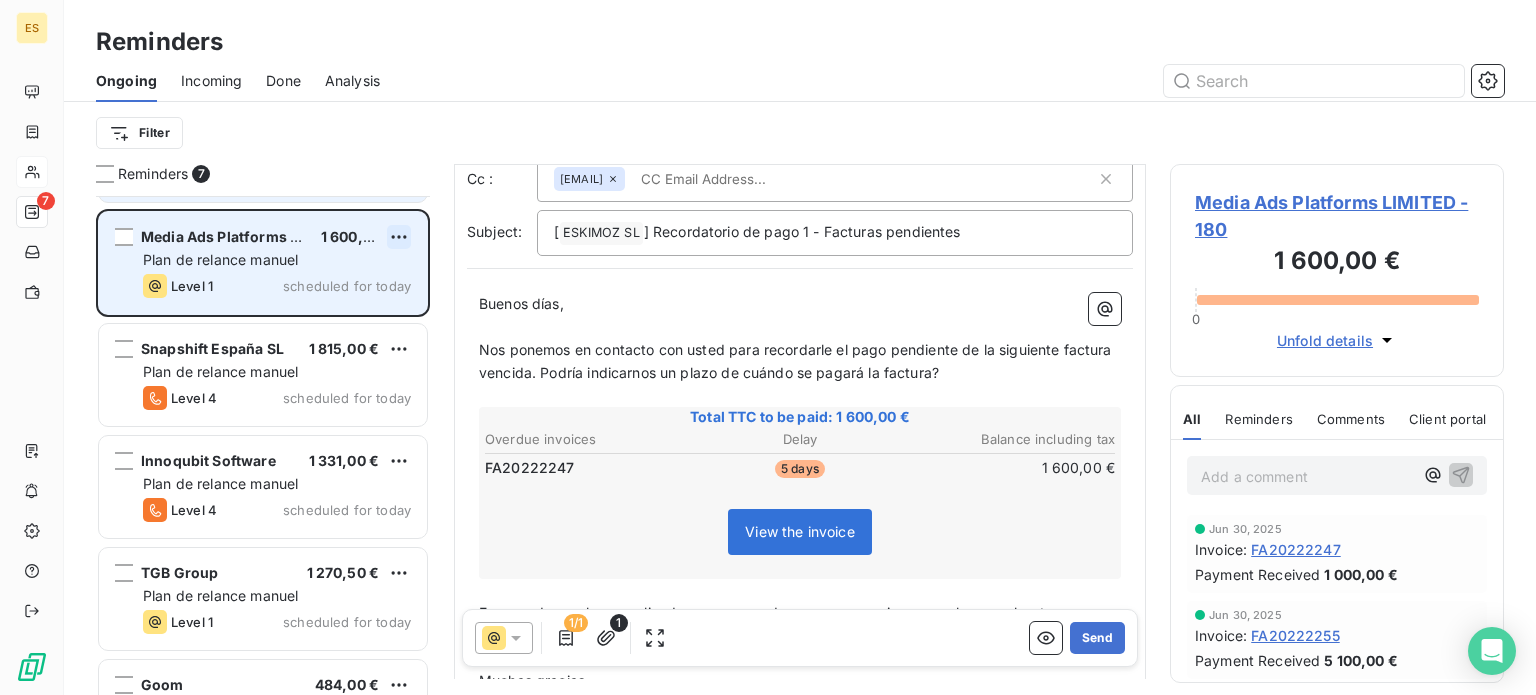click on "ES 7 Reminders Ongoing Incoming Done Analysis Filter Reminders 7 Innova Advanced Consulting [AMOUNT] Plan de relance manuel Level 4 scheduled for today Media Ads Platforms LIMITED [AMOUNT] Plan de relance manuel Level 1 scheduled for today Snapshift España SL [AMOUNT] Plan de relance manuel Level 4 scheduled for today Innoqubit Software [AMOUNT] Plan de relance manuel Level 4 scheduled for today TGB Group [AMOUNT] Plan de relance manuel Level 1 scheduled for today Goom [AMOUNT] Plan de relance manuel Level 1 scheduled for today ZEPLUG SAS [AMOUNT] Plan de relance manuel Level 4 scheduled for today From: [NAME] -  rappels@leanpay.io To: No name   <[EMAIL]> Cc : billing@eskimoz.fr Subject: [ ESKIMOZ SL ﻿ ] Recordatorio de pago 1 - Facturas pendientes Buenos días, ﻿ Nos ponemos en contacto con usted para recordarle el pago pendiente de la siguiente factura vencida. Podría indicarnos un plazo de cuándo se pagará la factura?" at bounding box center [768, 347] 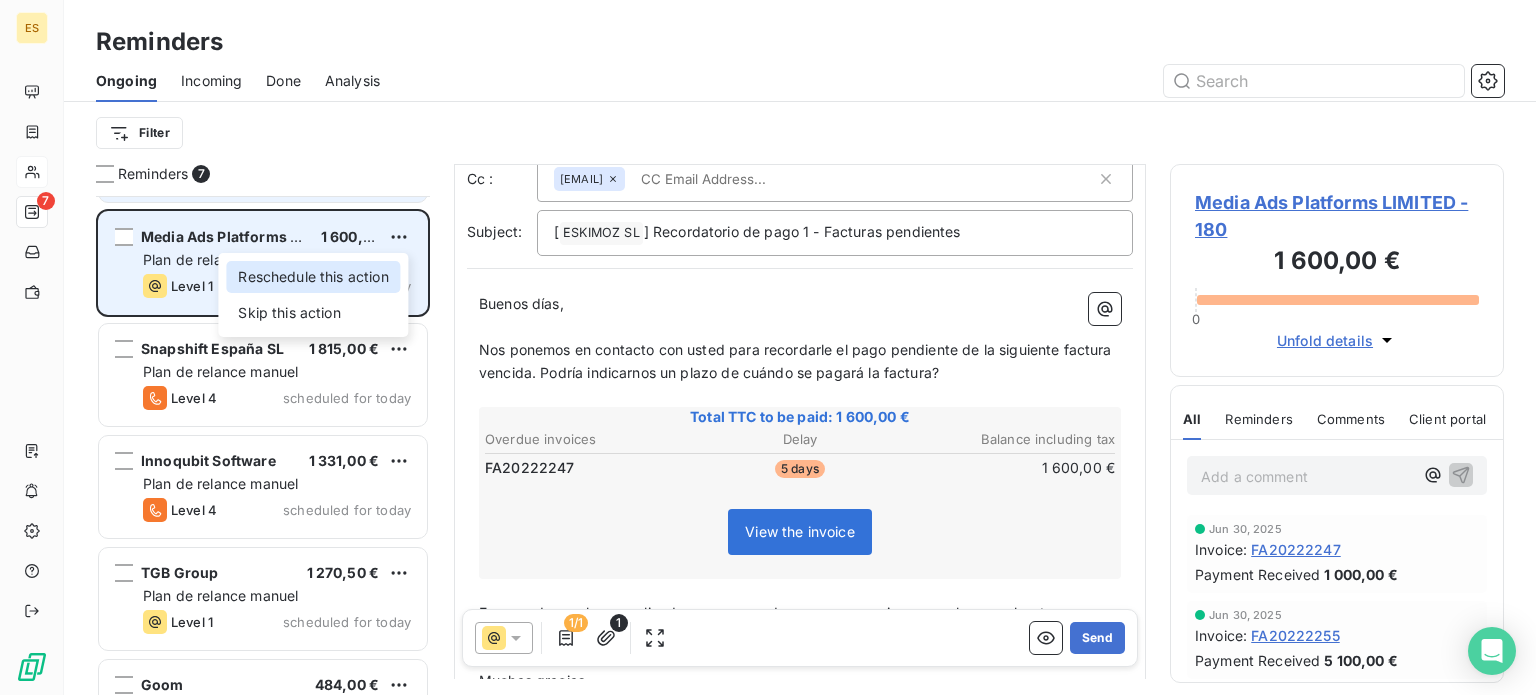 click on "Reschedule this action" at bounding box center [313, 277] 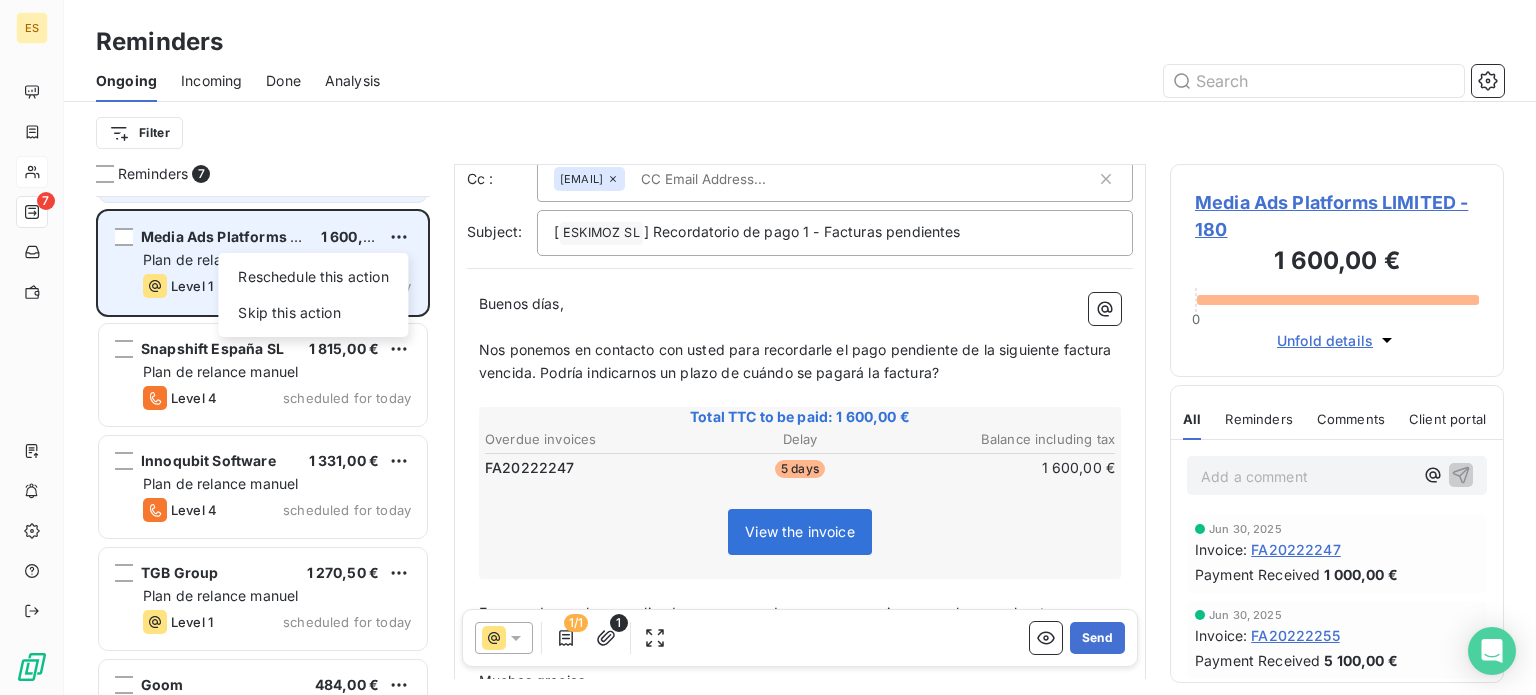 select on "7" 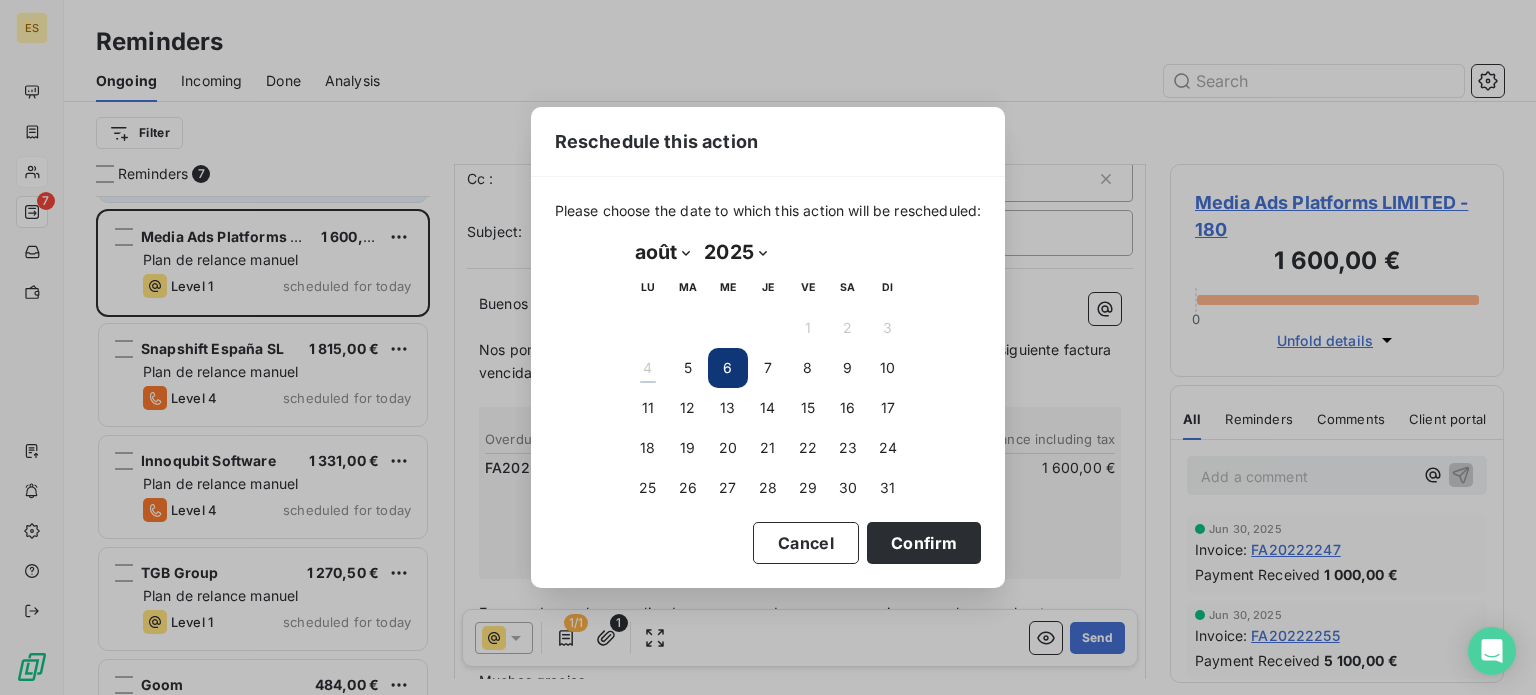 click on "août 2025 Month:  janvier février mars avril mai juin juillet août septembre octobre novembre décembre août Year:  2025 2026 2027 2028 2029 2030 2031 2032 2033 2034 2035 2025 LU MA ME JE VE SA DI 1 2 3 4 5 6 7 8 9 10 11 12 13 14 15 16 17 18 19 20 21 22 23 24 25 26 27 28 29 30 31" at bounding box center (768, 372) 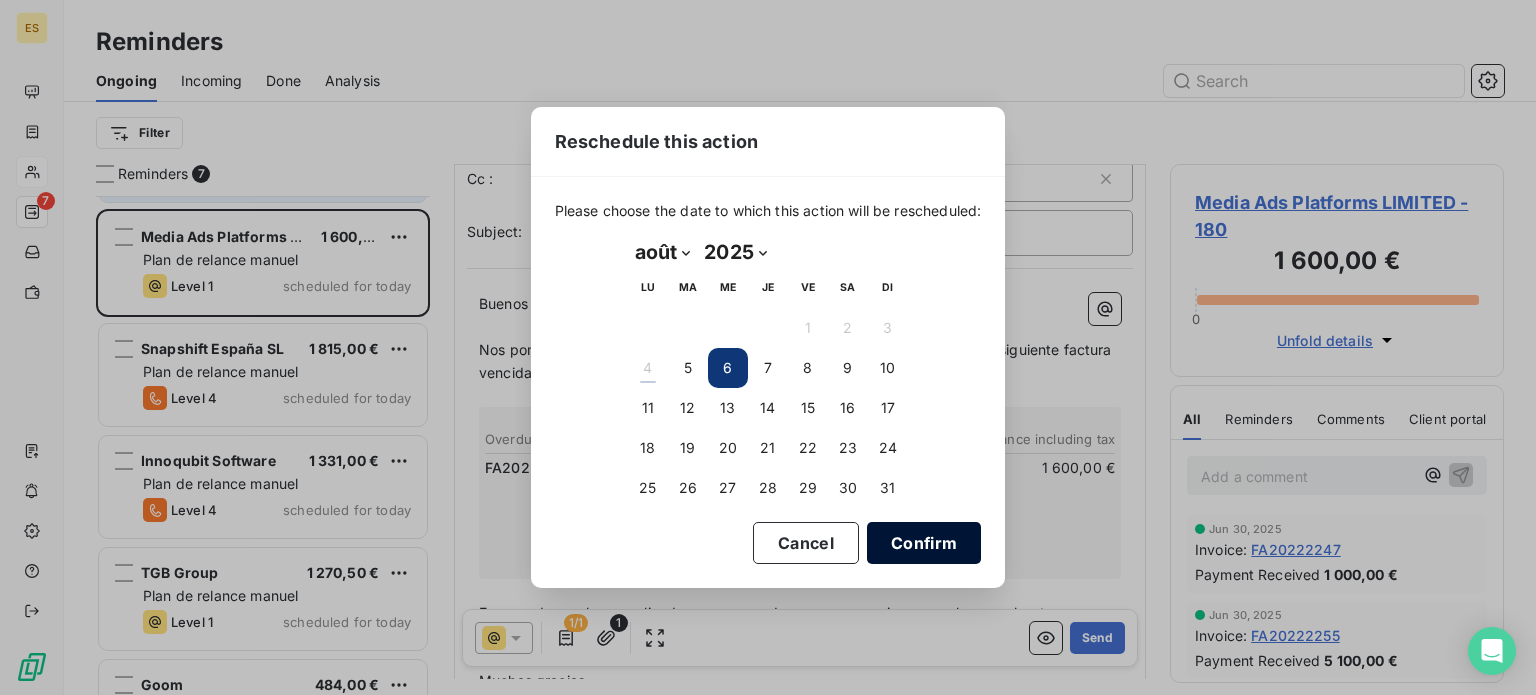 drag, startPoint x: 920, startPoint y: 535, endPoint x: 899, endPoint y: 530, distance: 21.587032 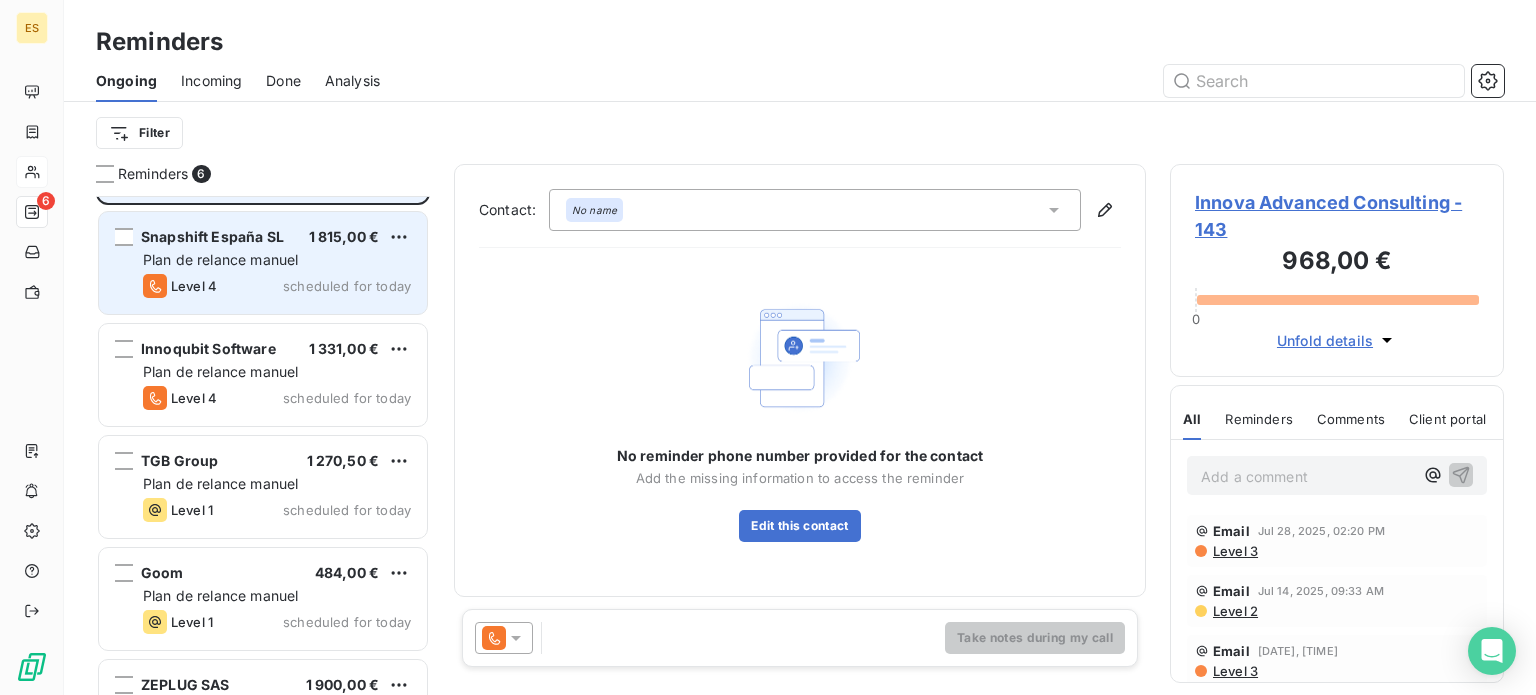 click on "Snapshift España SL" at bounding box center (212, 236) 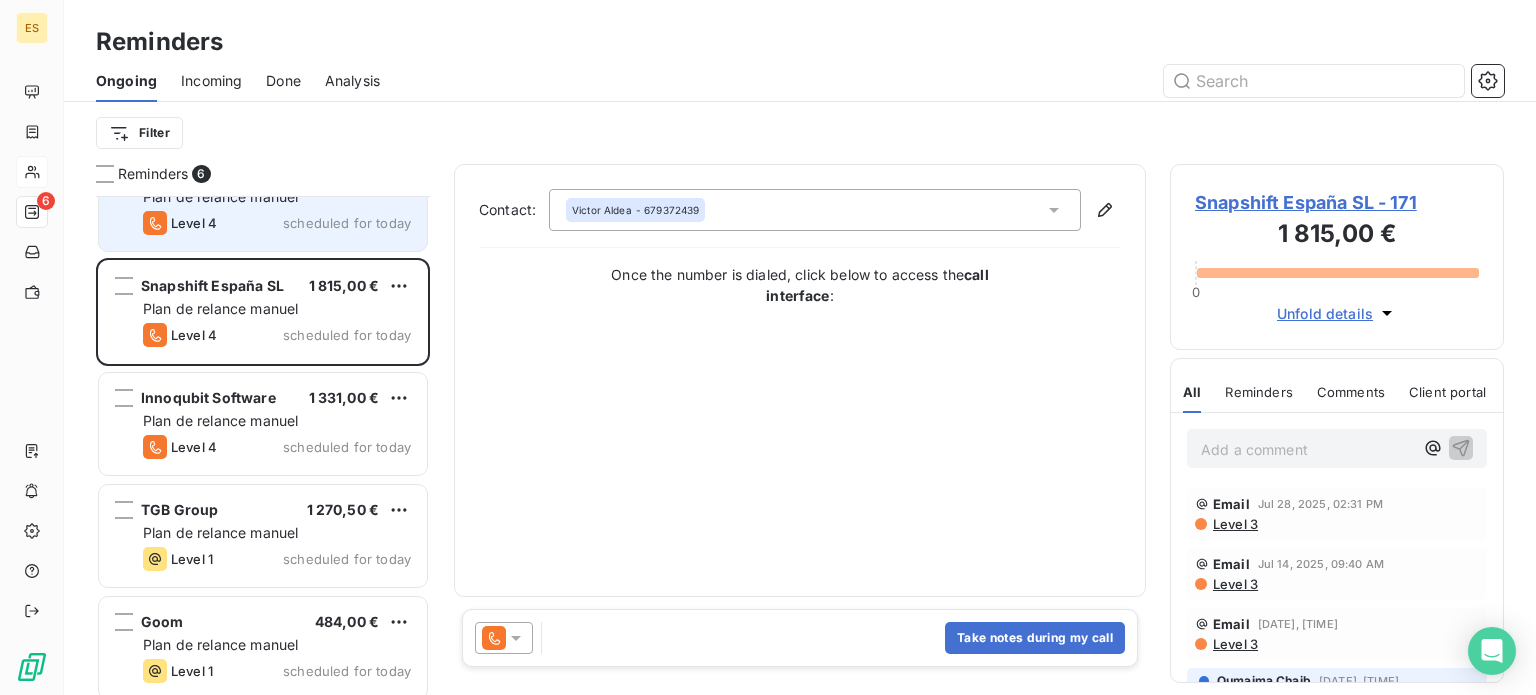 scroll, scrollTop: 173, scrollLeft: 0, axis: vertical 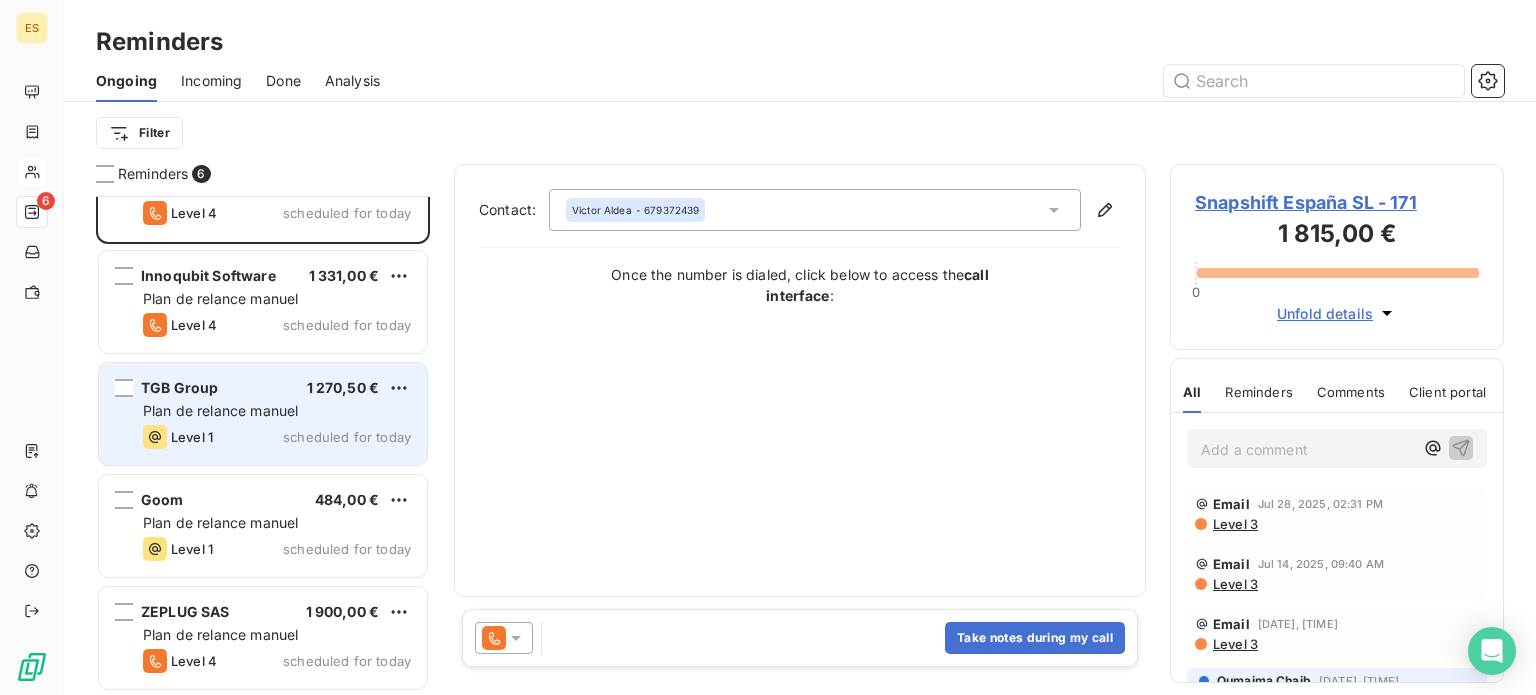 click on "Plan de relance manuel" at bounding box center (220, 410) 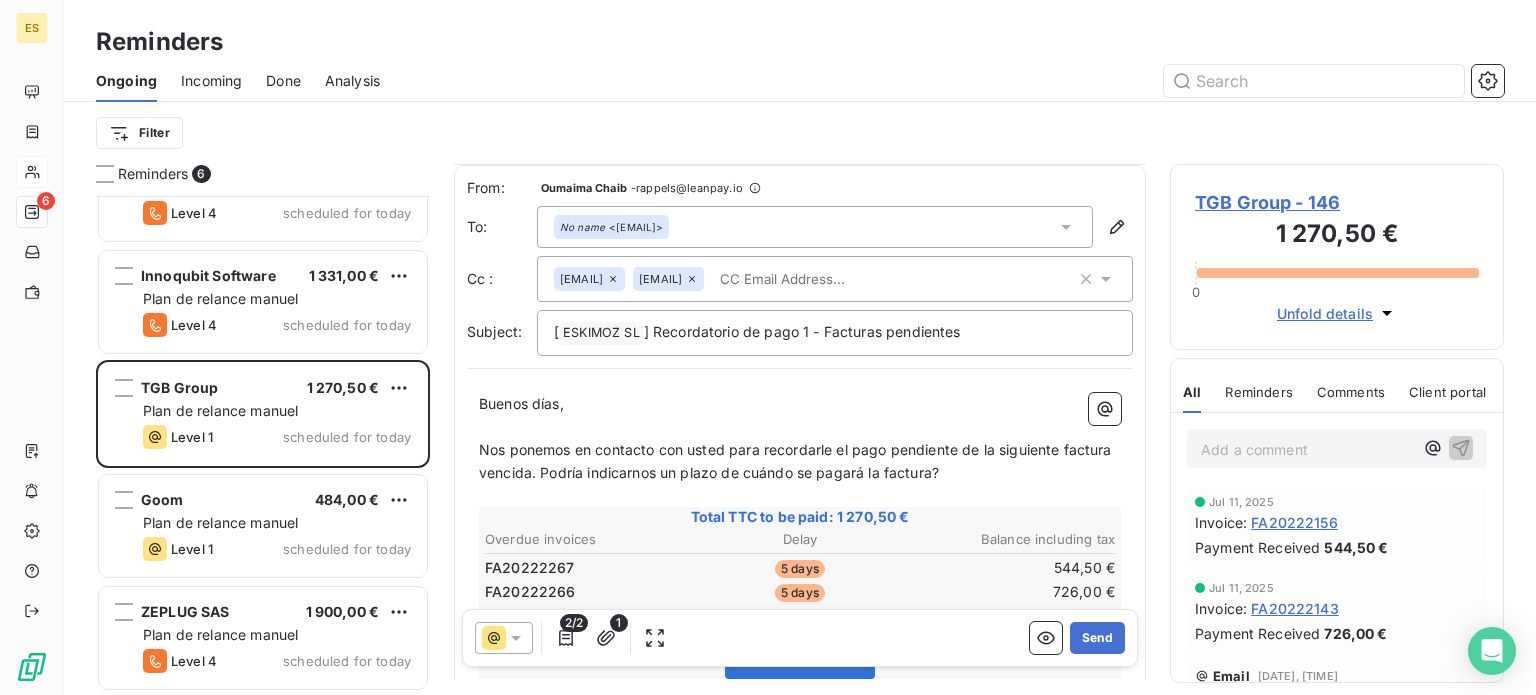 scroll, scrollTop: 100, scrollLeft: 0, axis: vertical 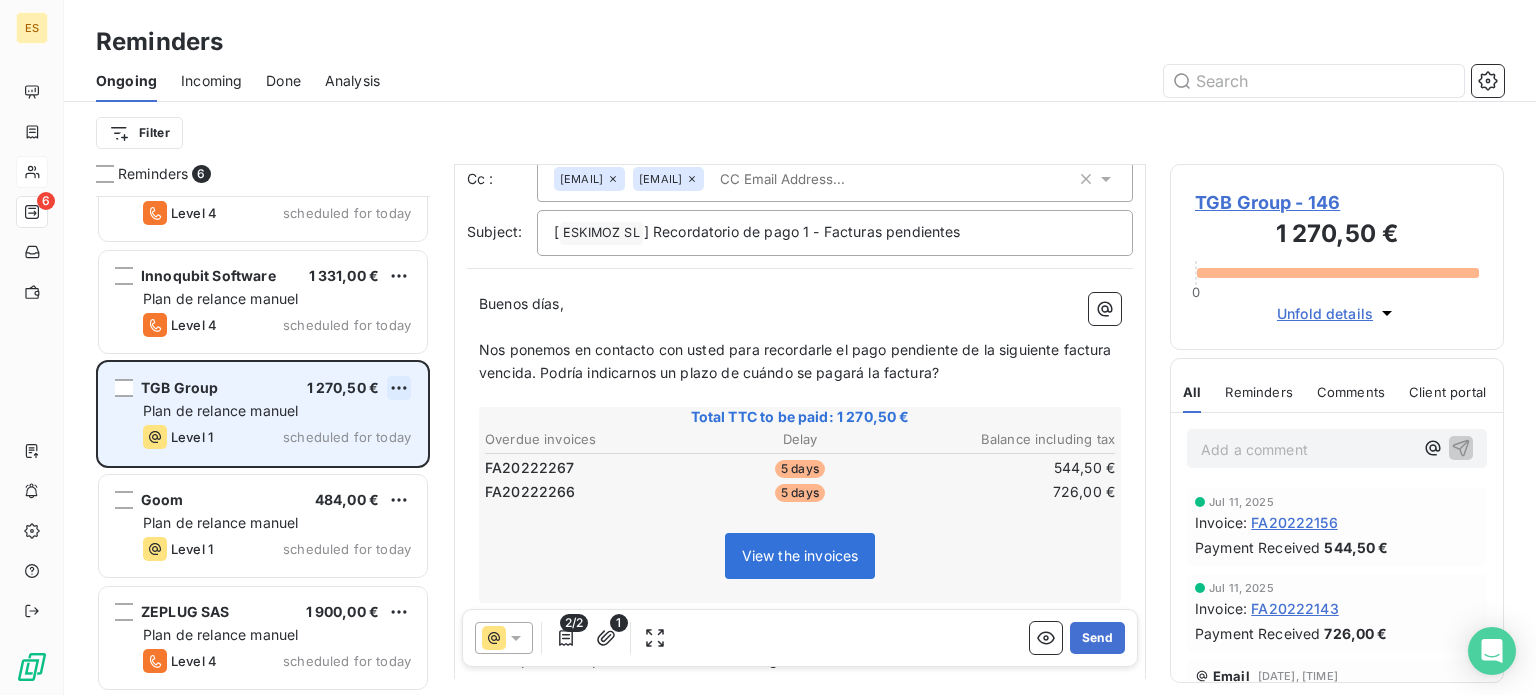 click on "From: Oumaima Chaib - rappels@leanpay.io To: No name <[EMAIL]> Cc : billing@eskimoz.fr assumpta@tgbgroup.es Subject: [ ESKIMOZ SL ﻿ ] Recordatorio de pago 1 - Facturas pendientes Buenos días, ﻿ Nos ponemos en contacto con usted para recordarle el pago pendiente de la siguiente factura vencida. Podría indicarnos un plazo de cuándo se pagará la factura? ﻿ Total TTC to be paid:   1 270,50 € Overdue invoices Delay 5 days" at bounding box center [768, 347] 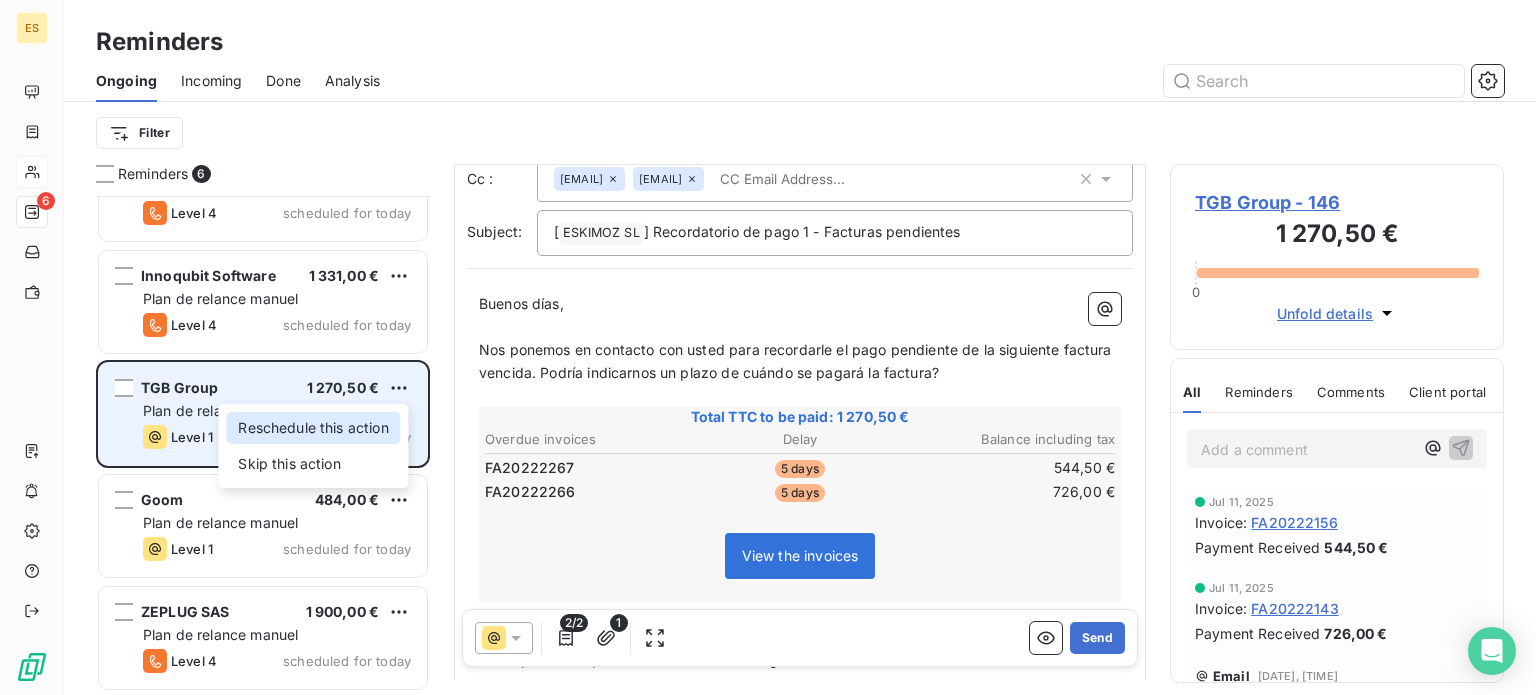 click on "Reschedule this action" at bounding box center [313, 428] 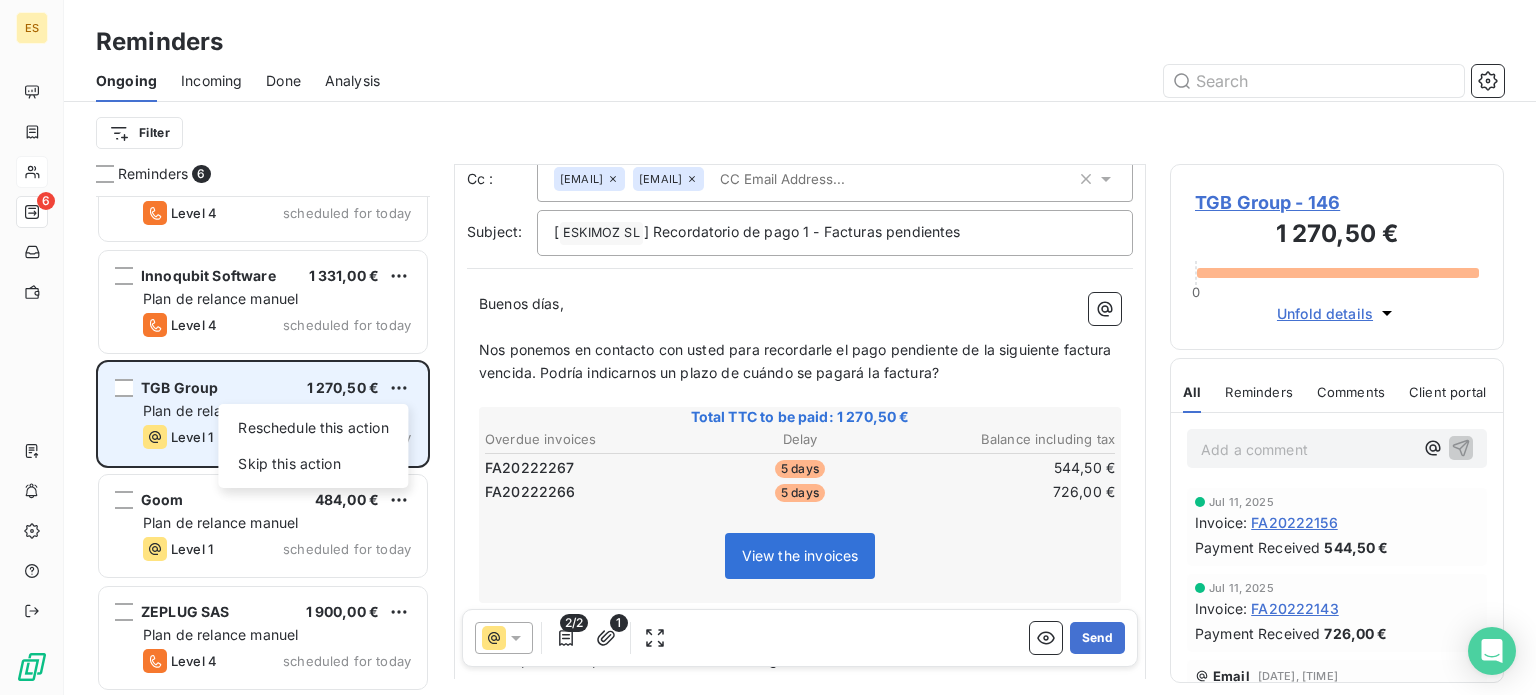 select on "7" 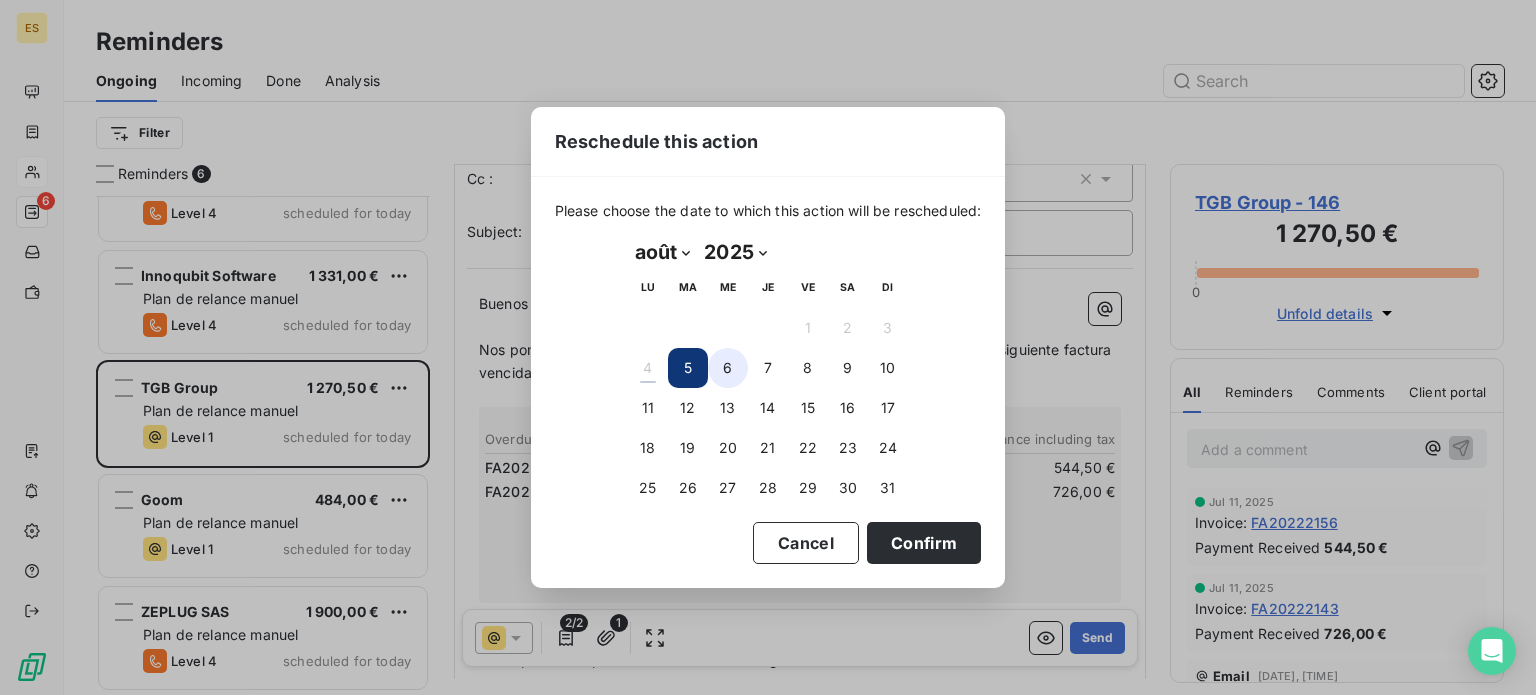 click on "6" at bounding box center [728, 368] 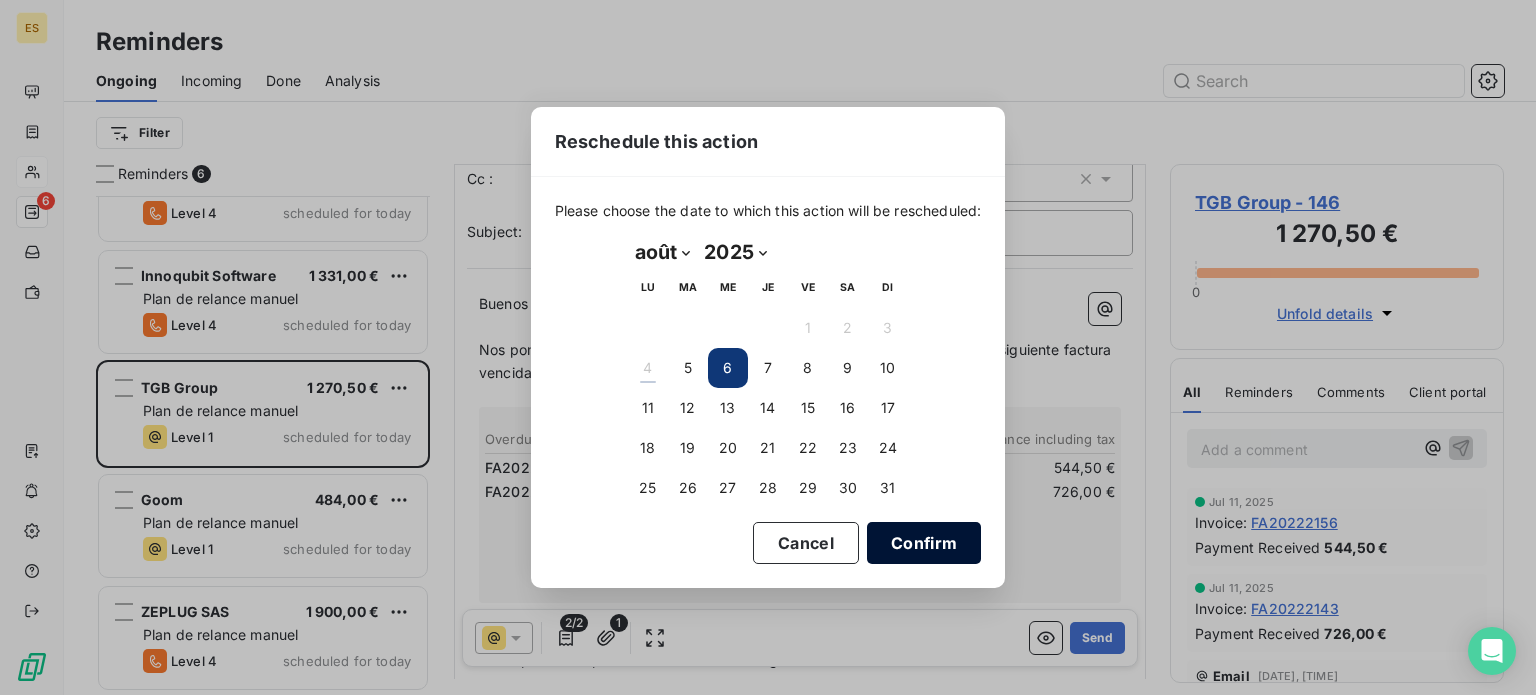 click on "Confirm" at bounding box center [924, 543] 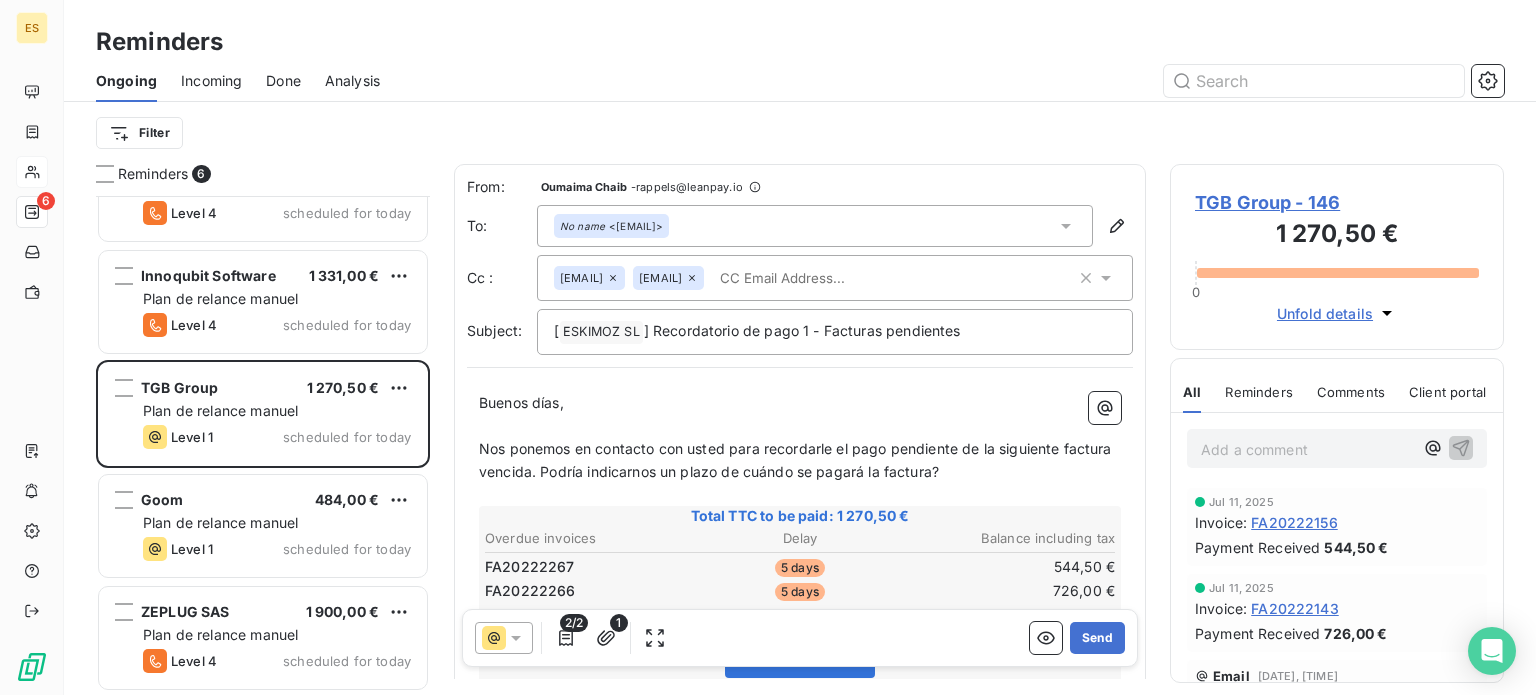 scroll, scrollTop: 60, scrollLeft: 0, axis: vertical 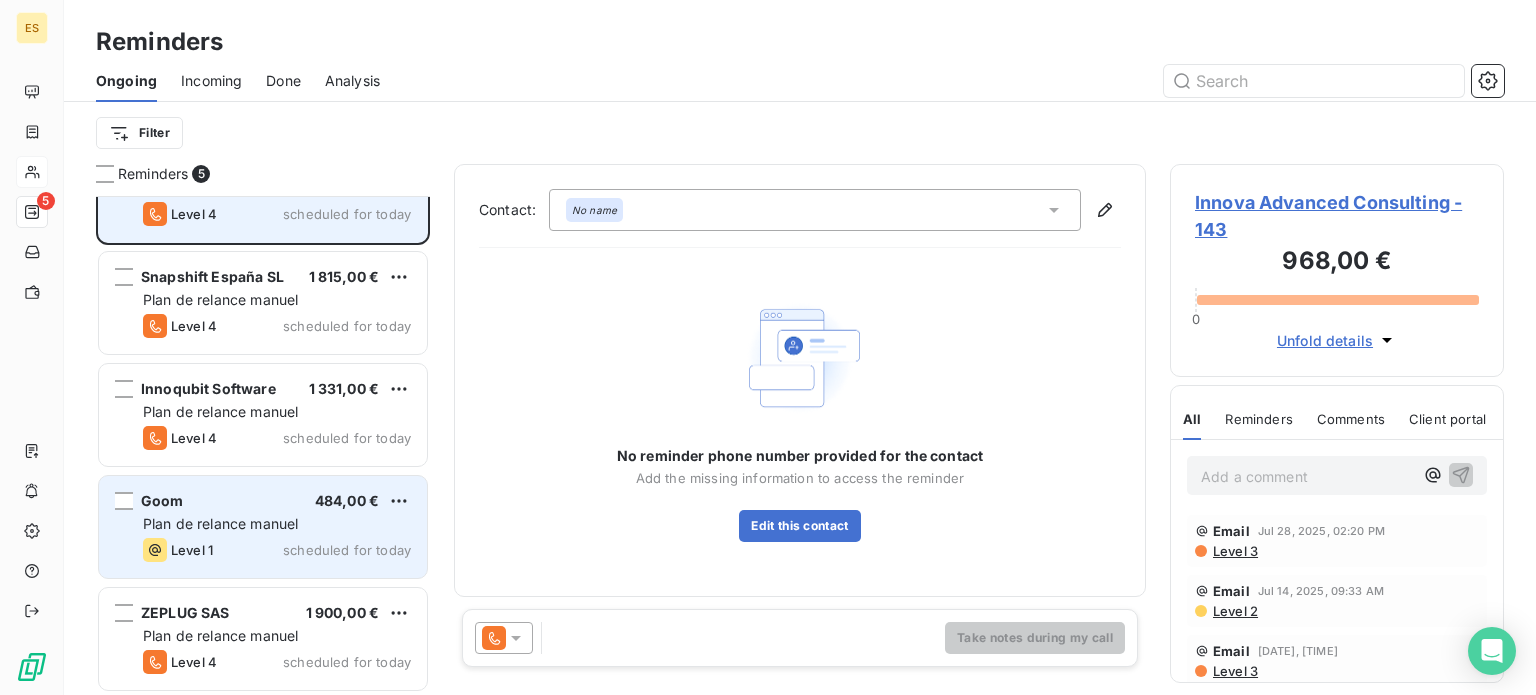 click on "Goom 484,00 €" at bounding box center [277, 501] 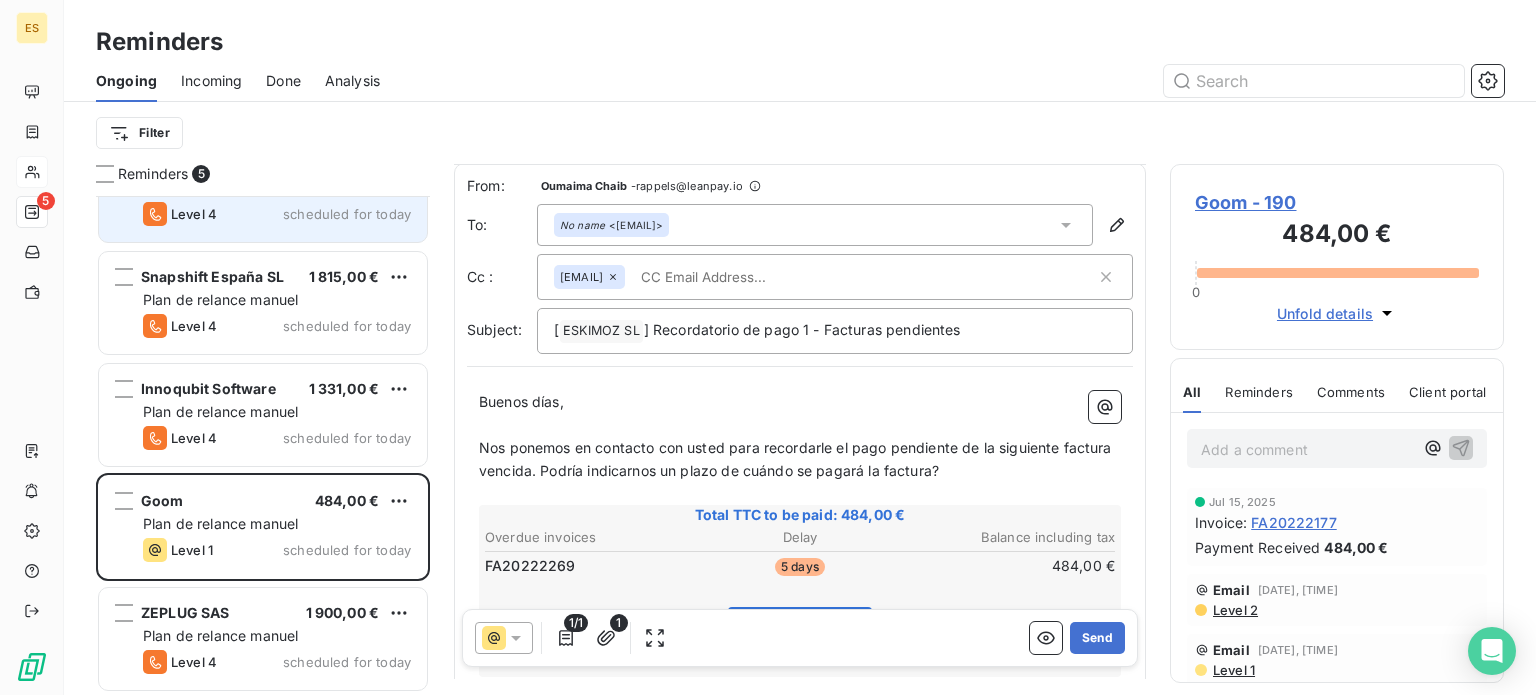scroll, scrollTop: 0, scrollLeft: 0, axis: both 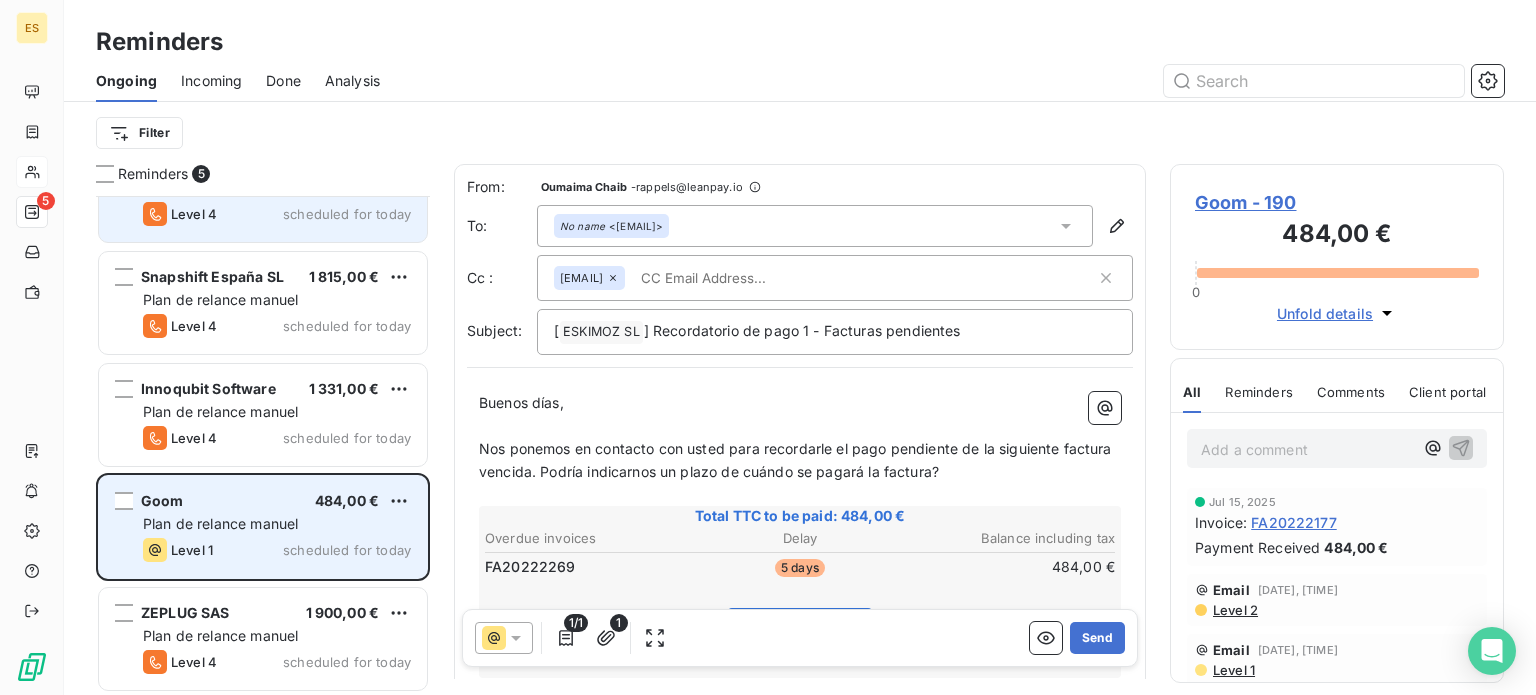 click on "[COMPANY_NAME] 484,00 € Plan de relance manuel Level 1 scheduled for today" at bounding box center [263, 527] 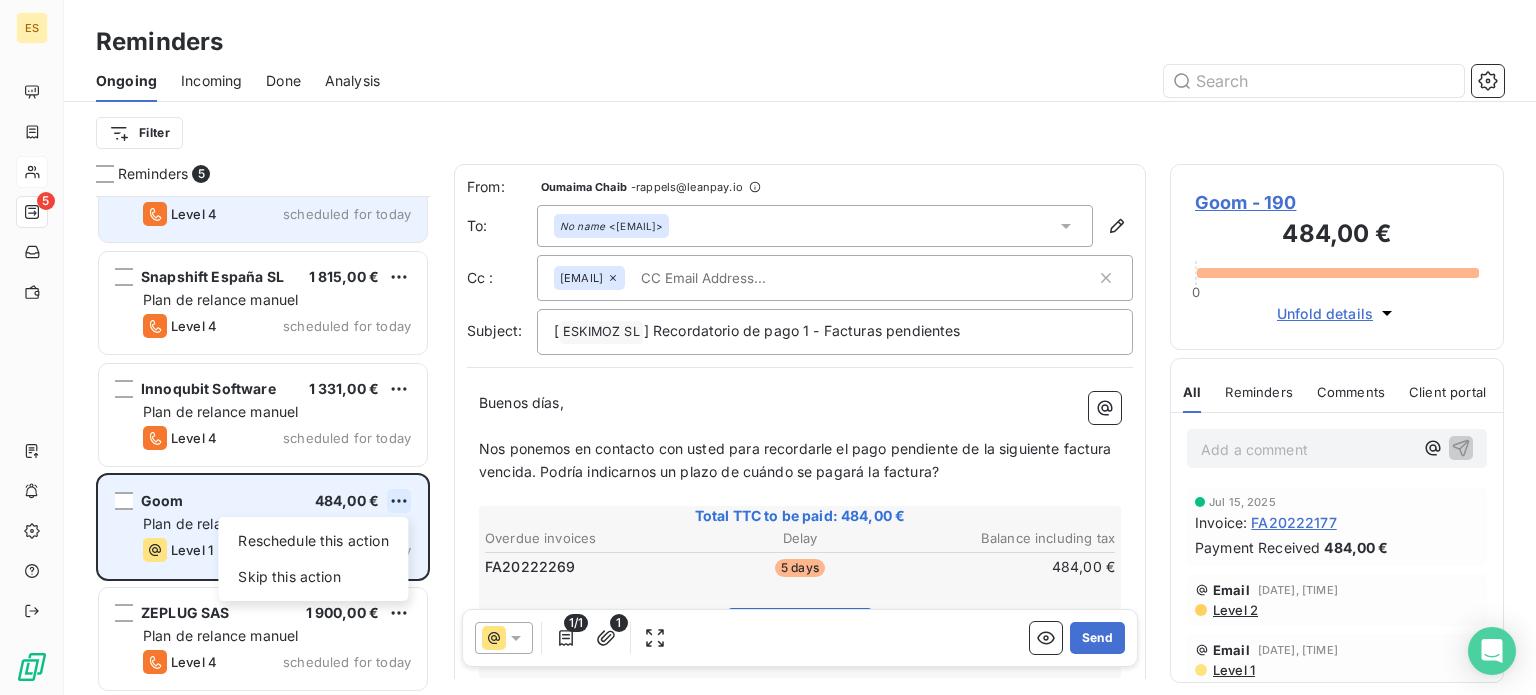 click on "From: Oumaima Chaib - rappels@leanpay.io To: No name <[EMAIL]> Cc : billing@eskimoz.fr Subject: [ ESKIMOZ SL ﻿ ] Recordatorio de pago 1 - Facturas pendientes Buenos días, ﻿ Nos ponemos en contacto con usted para recordarle el pago pendiente de la siguiente factura vencida. Podría indicarnos un plazo de cuándo se pagará la factura? ﻿ Total TTC to be paid:   484,00 € Overdue invoices Delay Balance including tax FA20222269 5 days   484,00 € View   ﻿ ﻿" at bounding box center [768, 347] 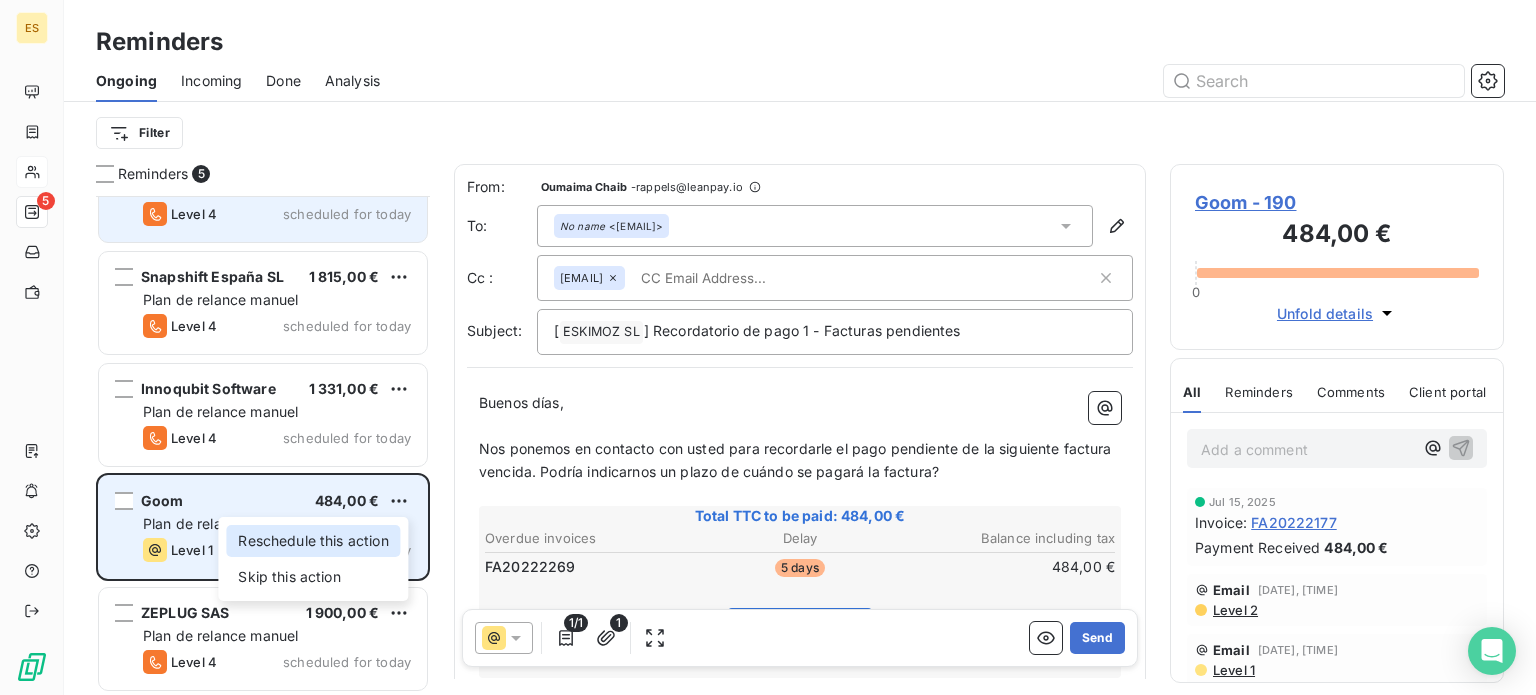 click on "Reschedule this action" at bounding box center (313, 541) 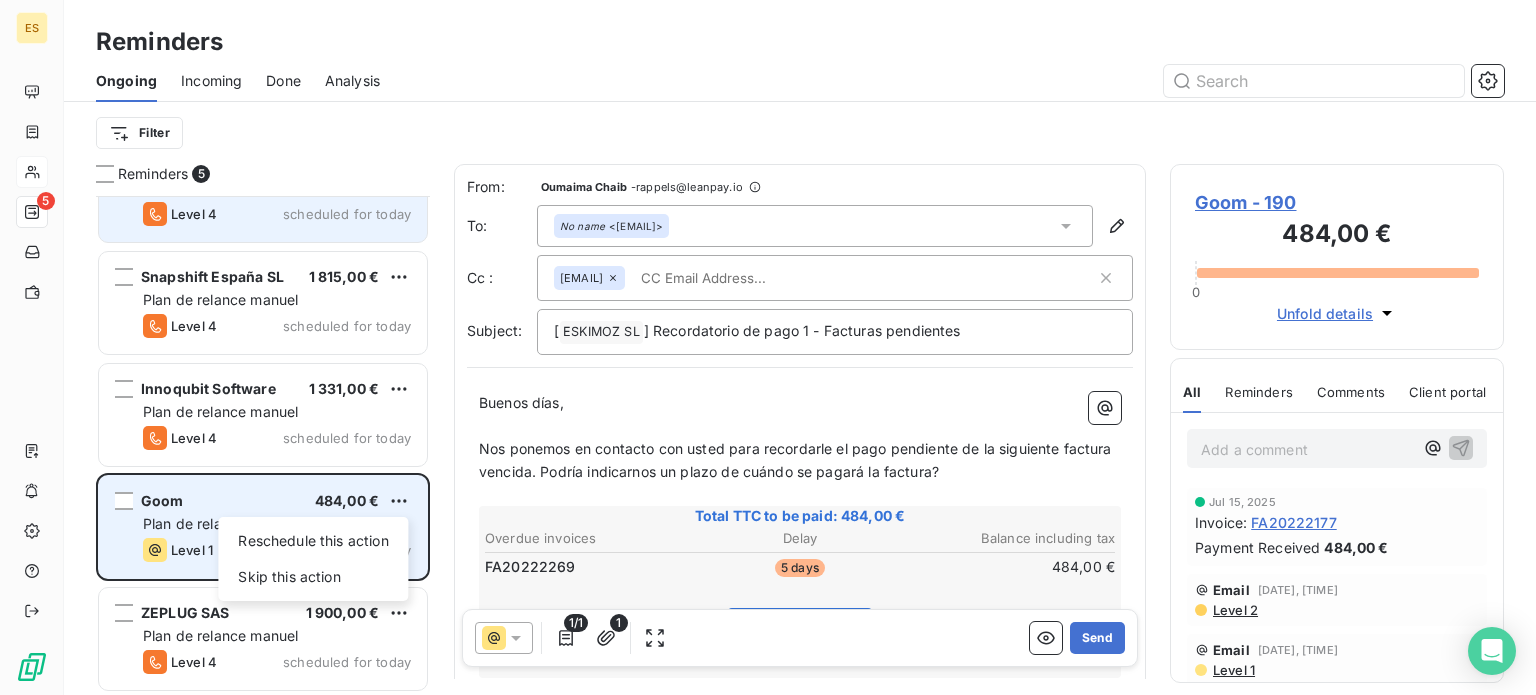 select on "7" 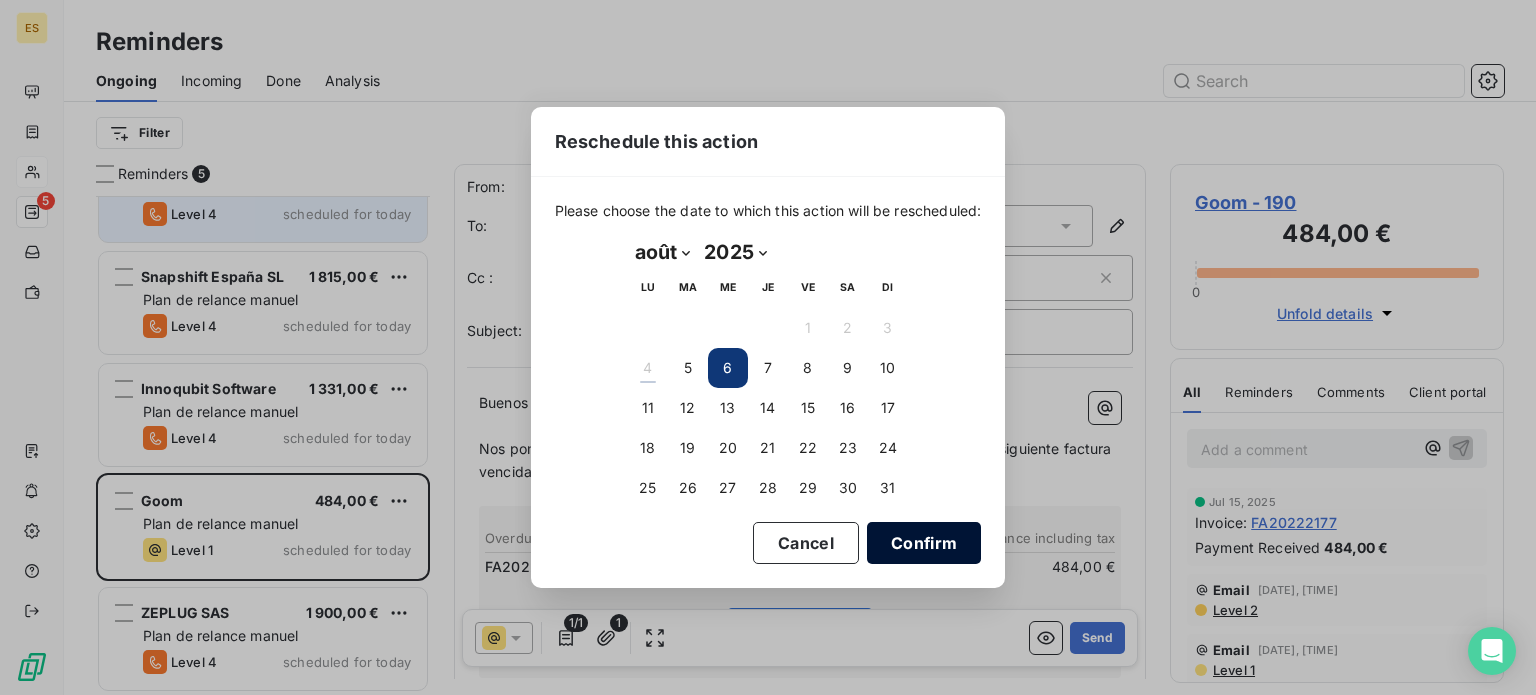 click on "Confirm" at bounding box center [924, 543] 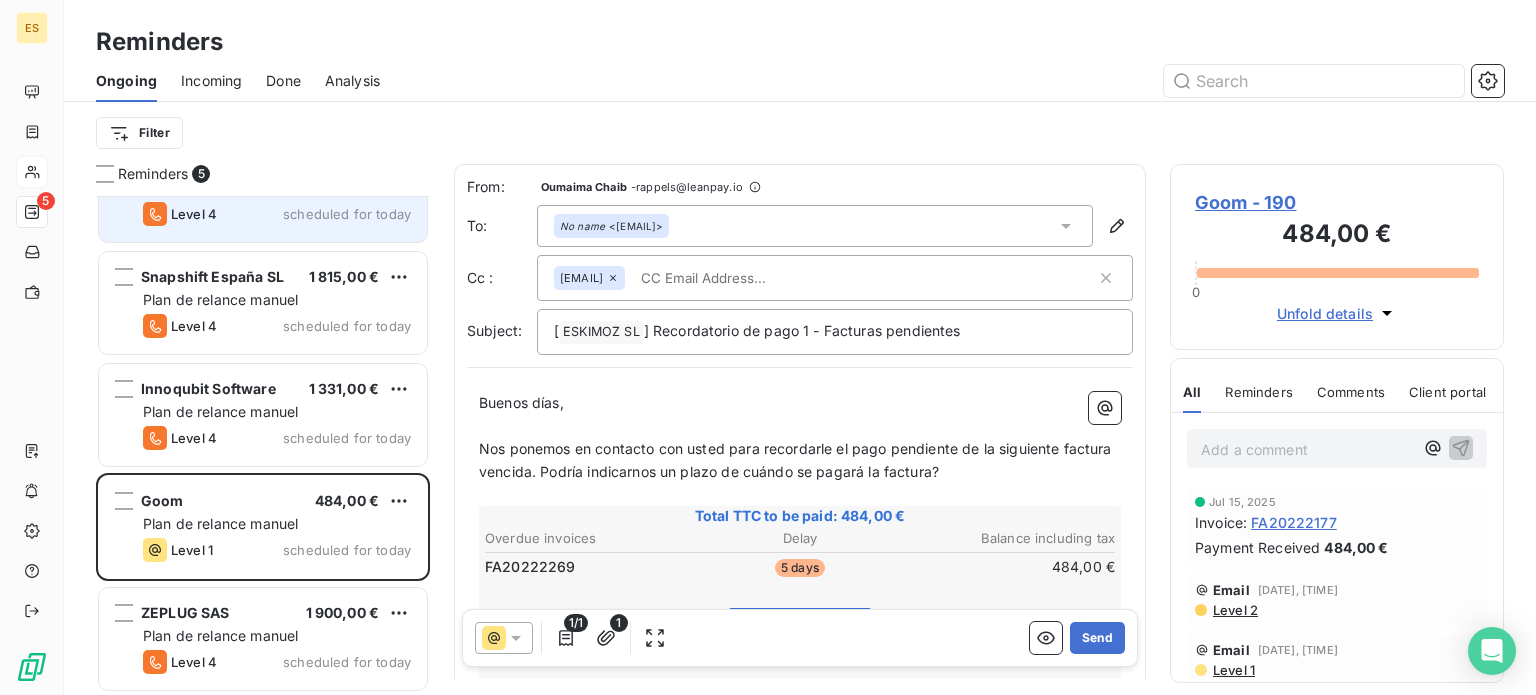 scroll, scrollTop: 0, scrollLeft: 0, axis: both 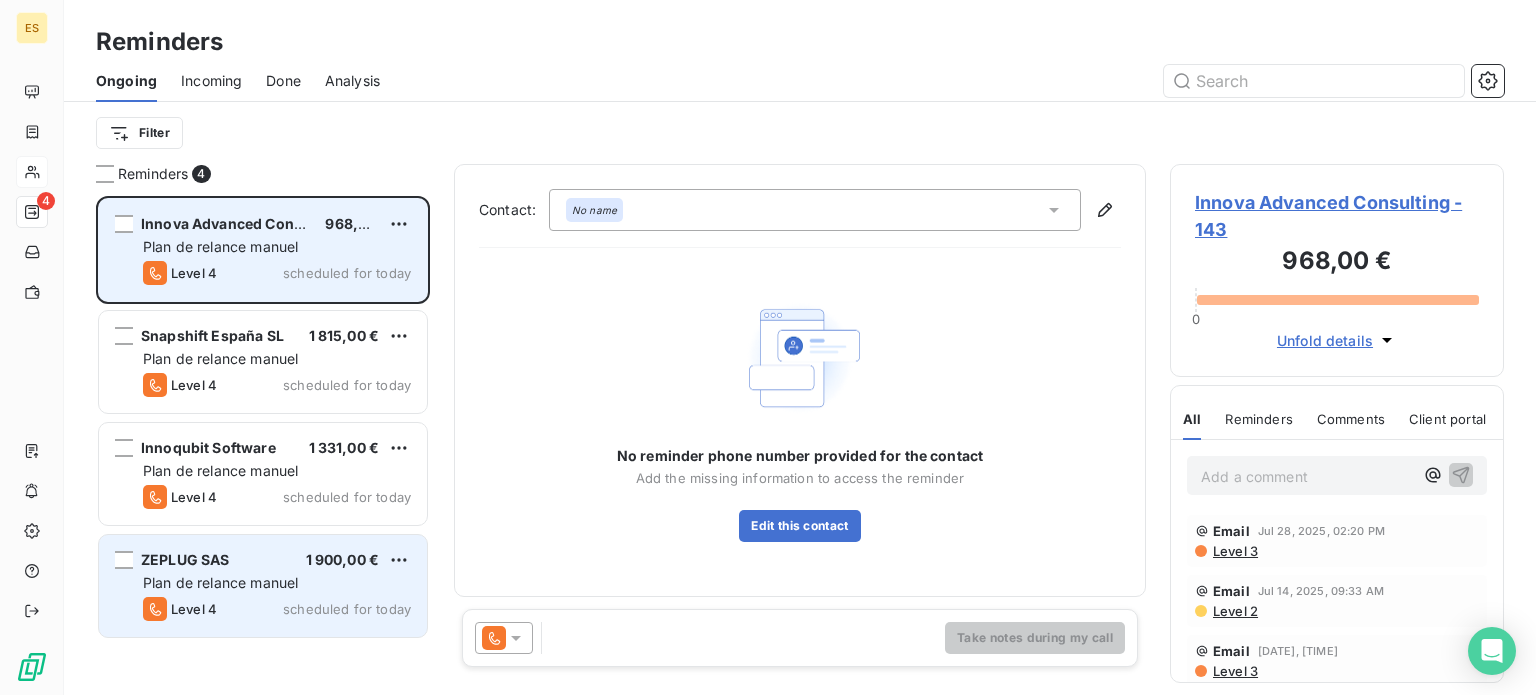 click on "Plan de relance manuel" at bounding box center [277, 583] 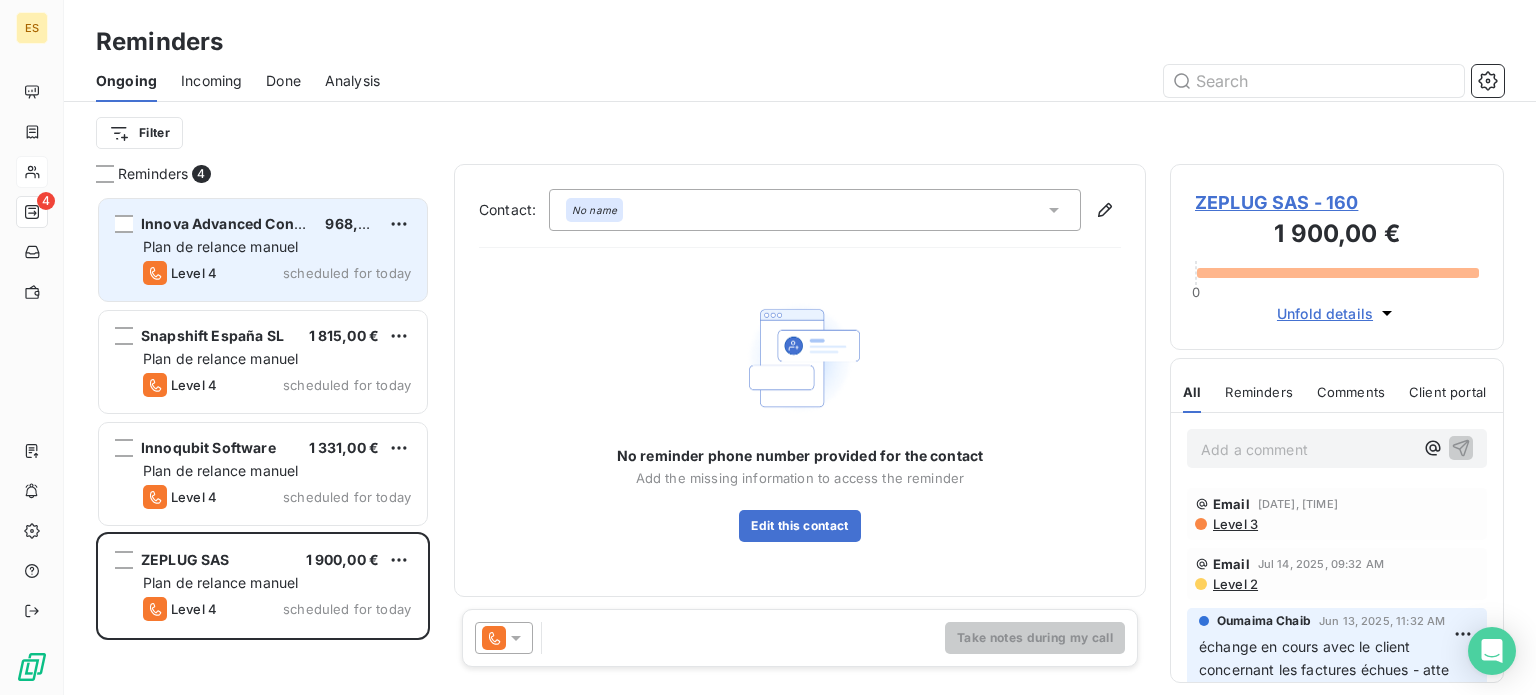 click 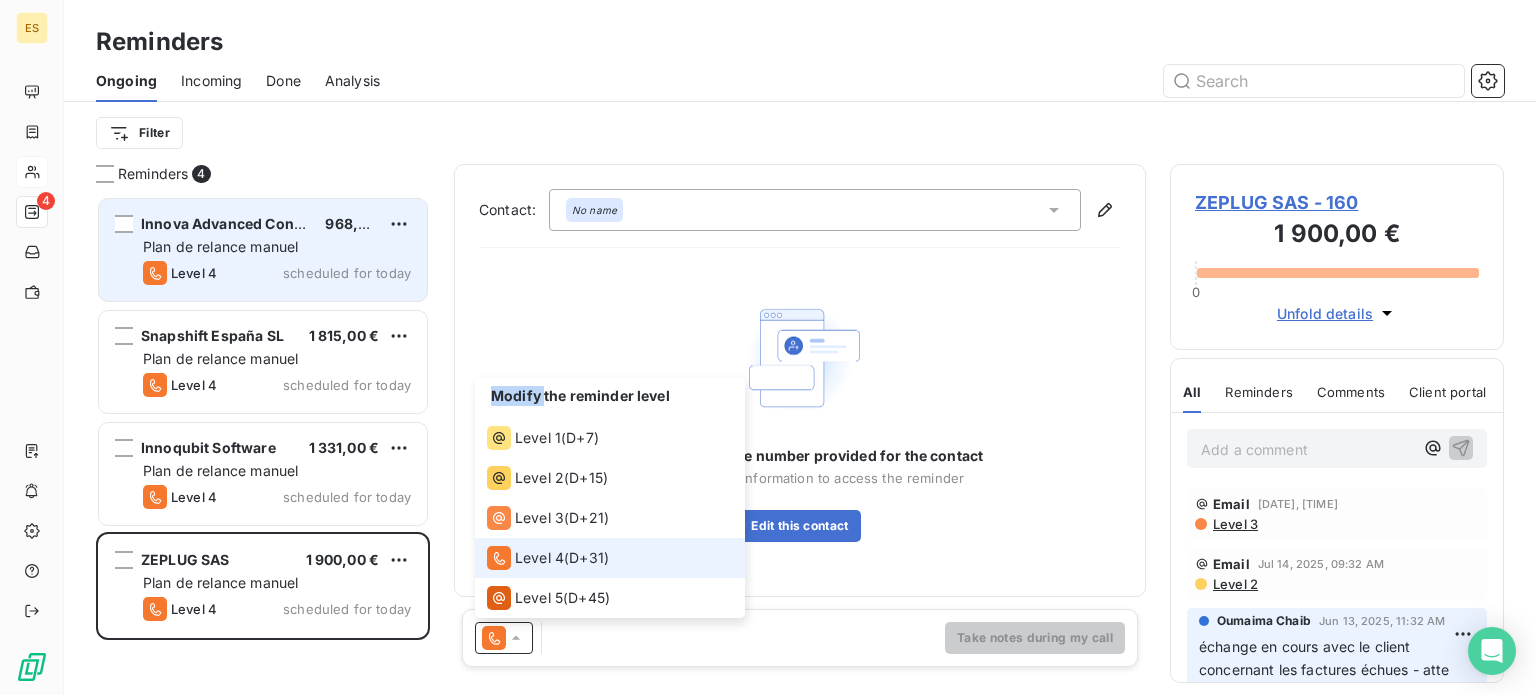click 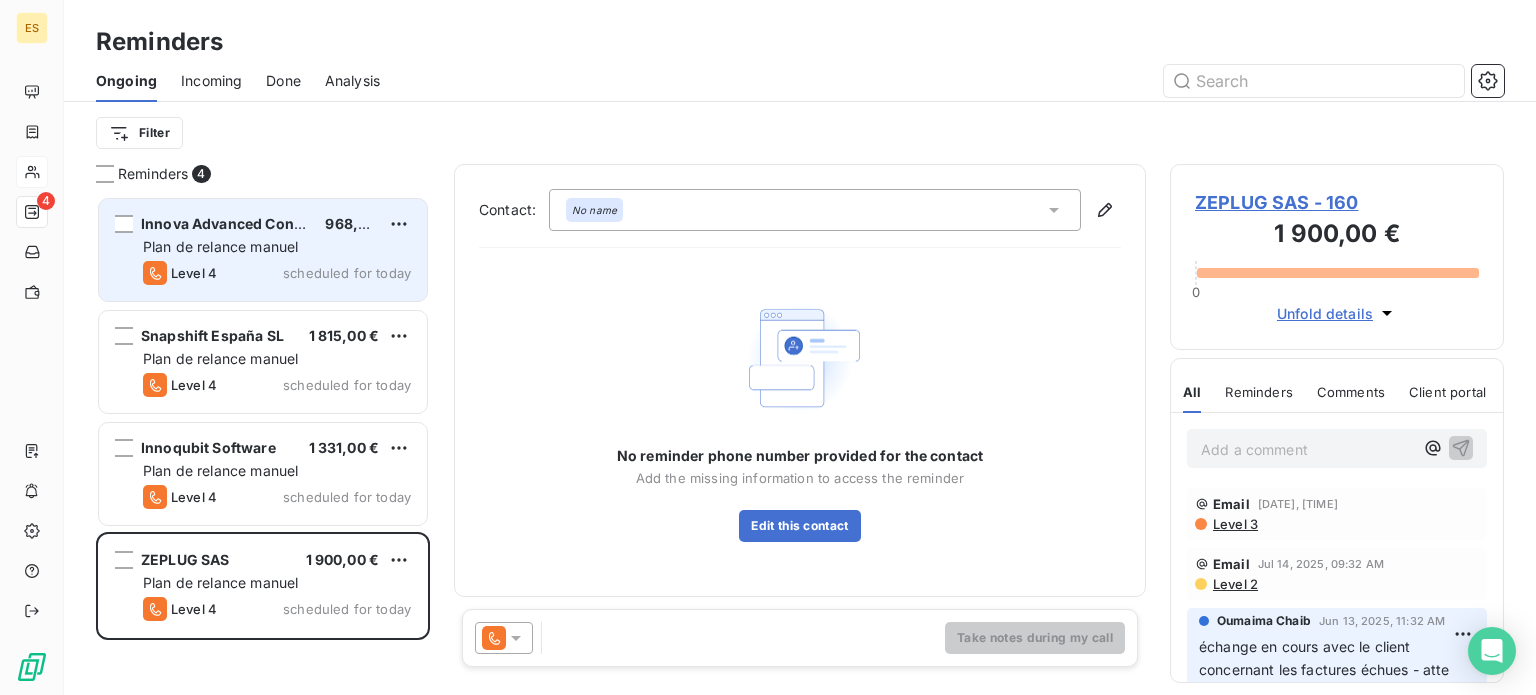 click 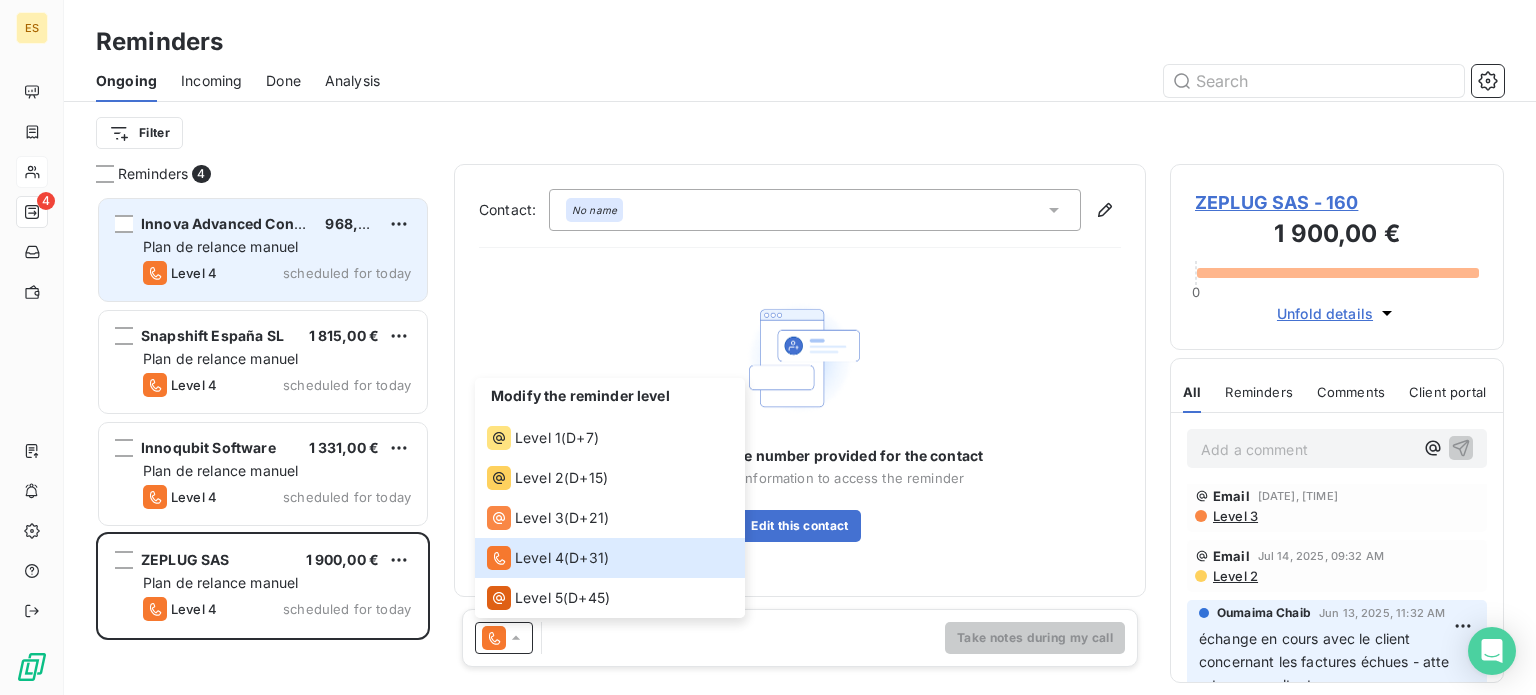 scroll, scrollTop: 0, scrollLeft: 0, axis: both 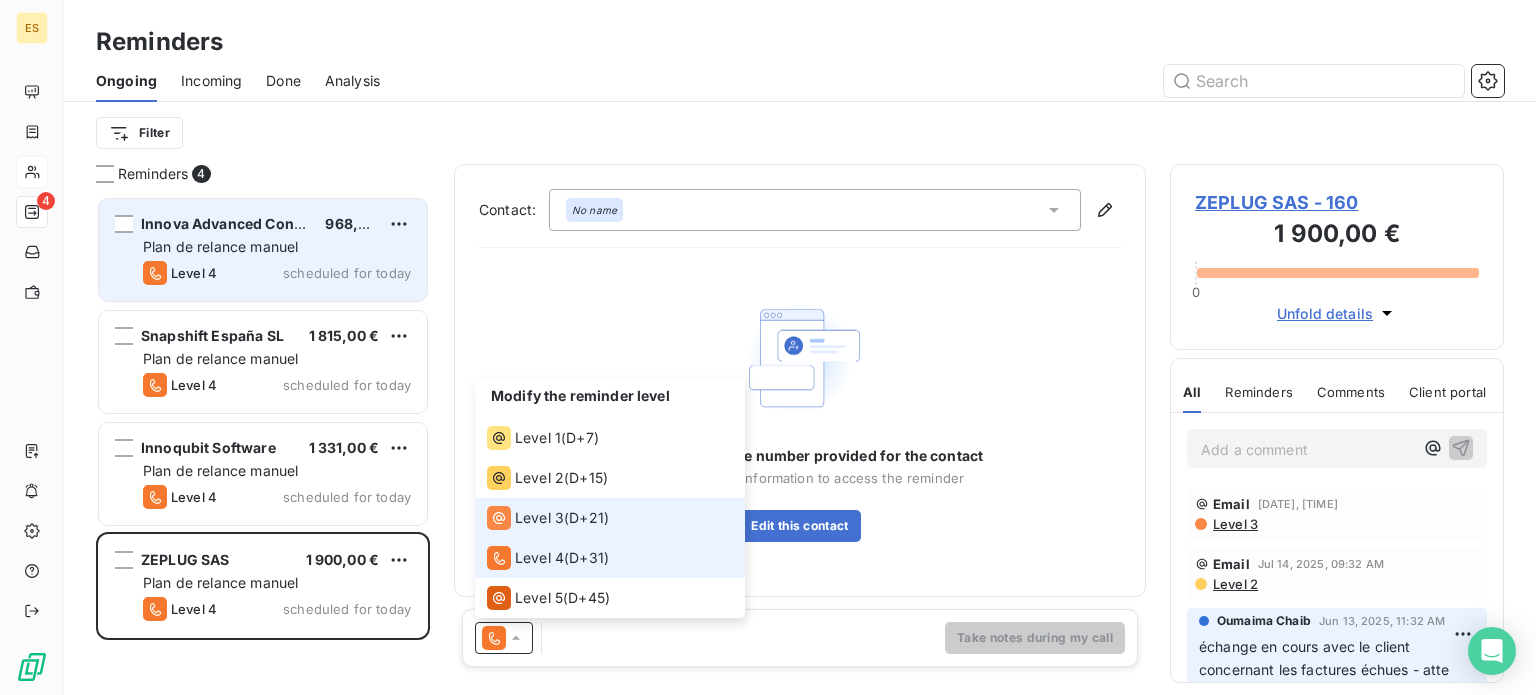 click on "Level 3  ( D+21 )" at bounding box center (548, 518) 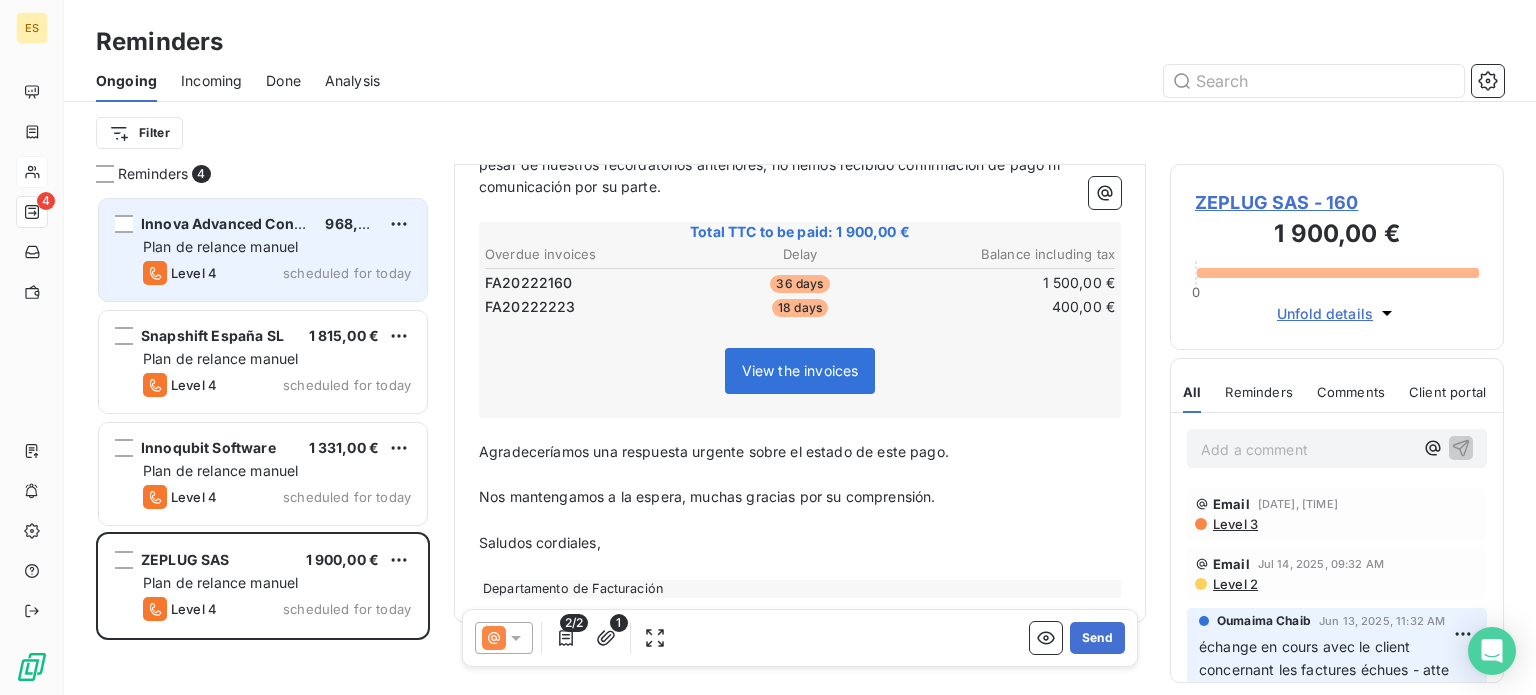 scroll, scrollTop: 331, scrollLeft: 0, axis: vertical 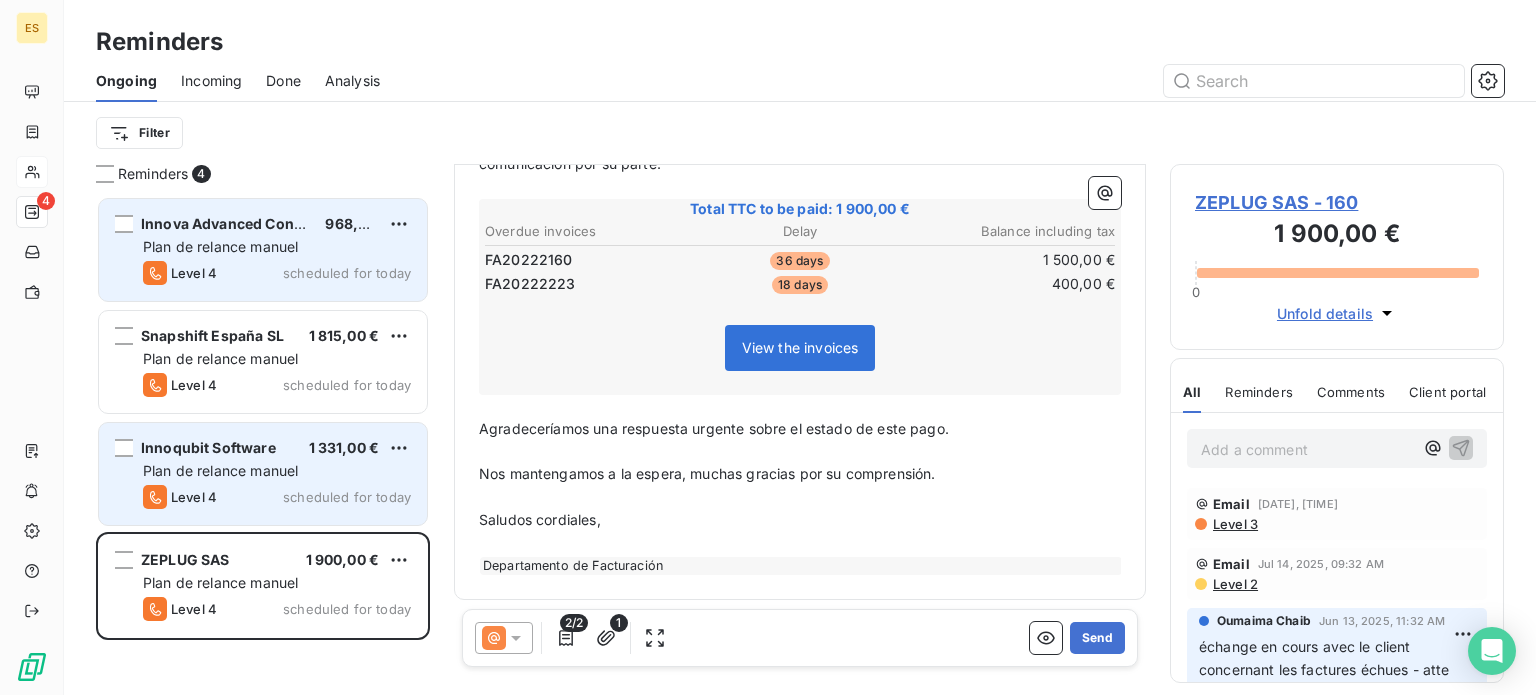 click on "Innoqubit Software 1 331,00 € Plan de relance manuel Level 4 scheduled for today" at bounding box center [263, 474] 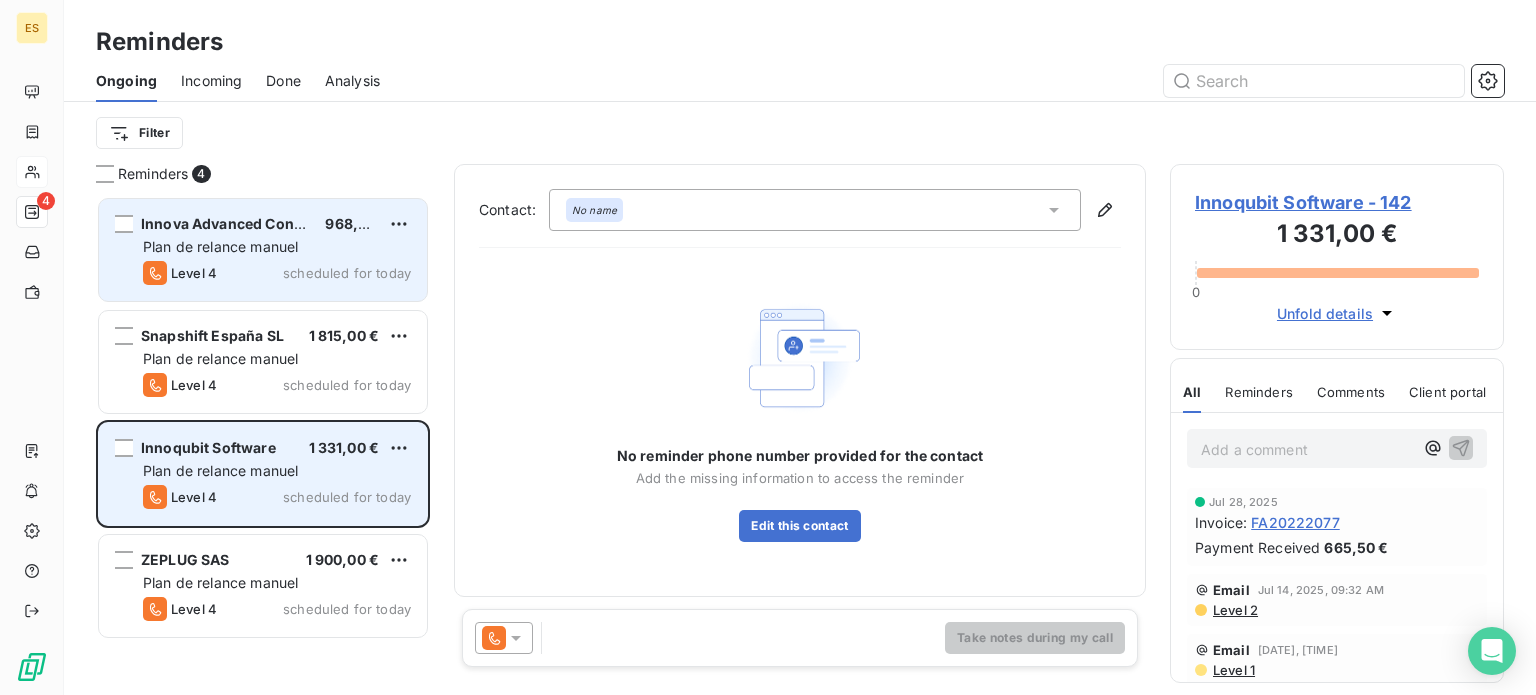 scroll, scrollTop: 0, scrollLeft: 0, axis: both 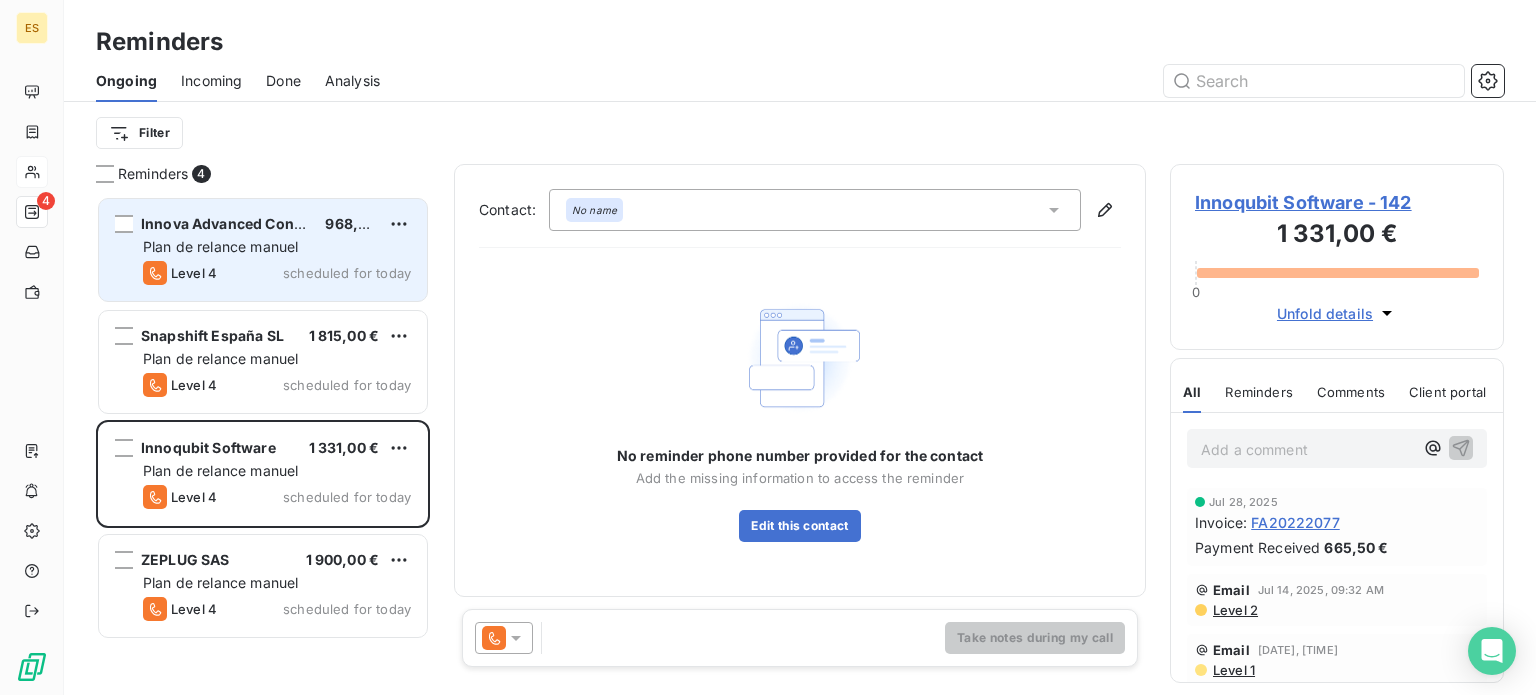 click at bounding box center [504, 638] 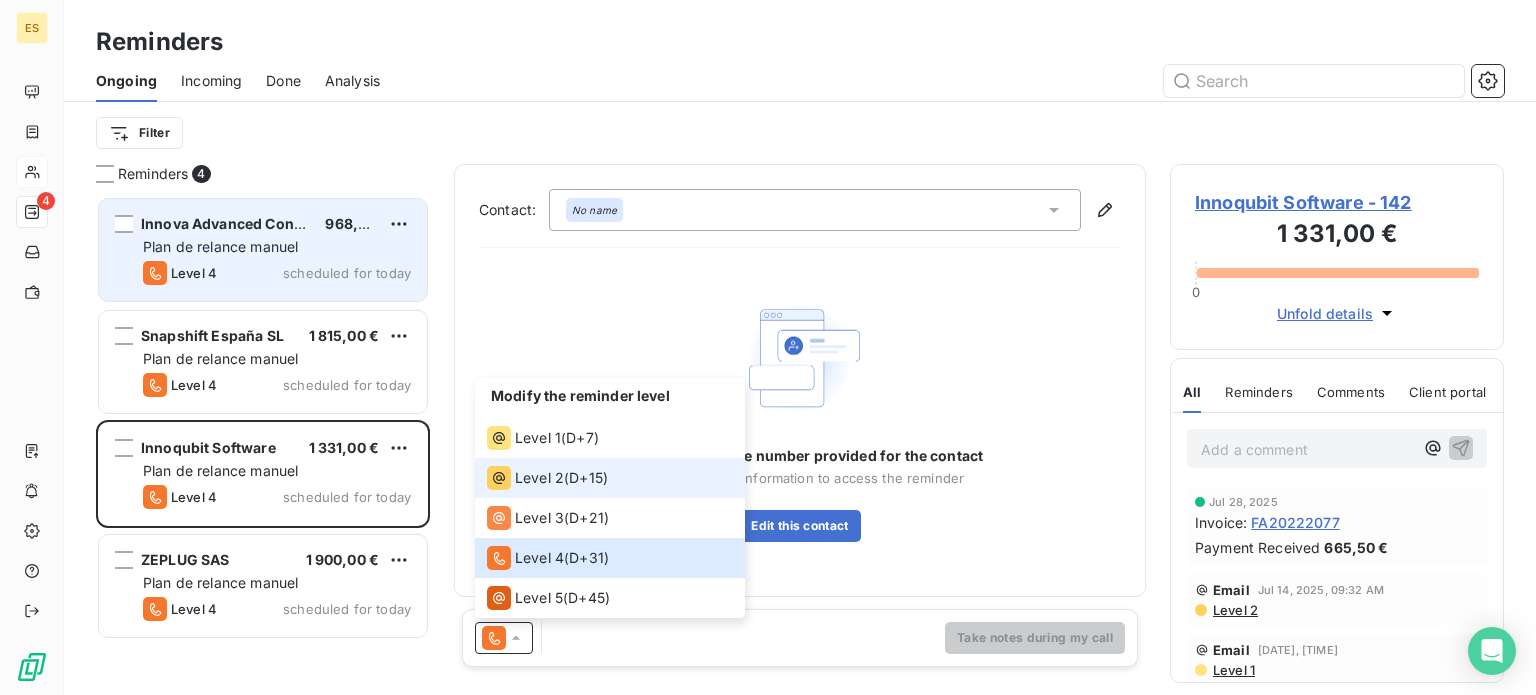 click on "Level 2" at bounding box center [525, 478] 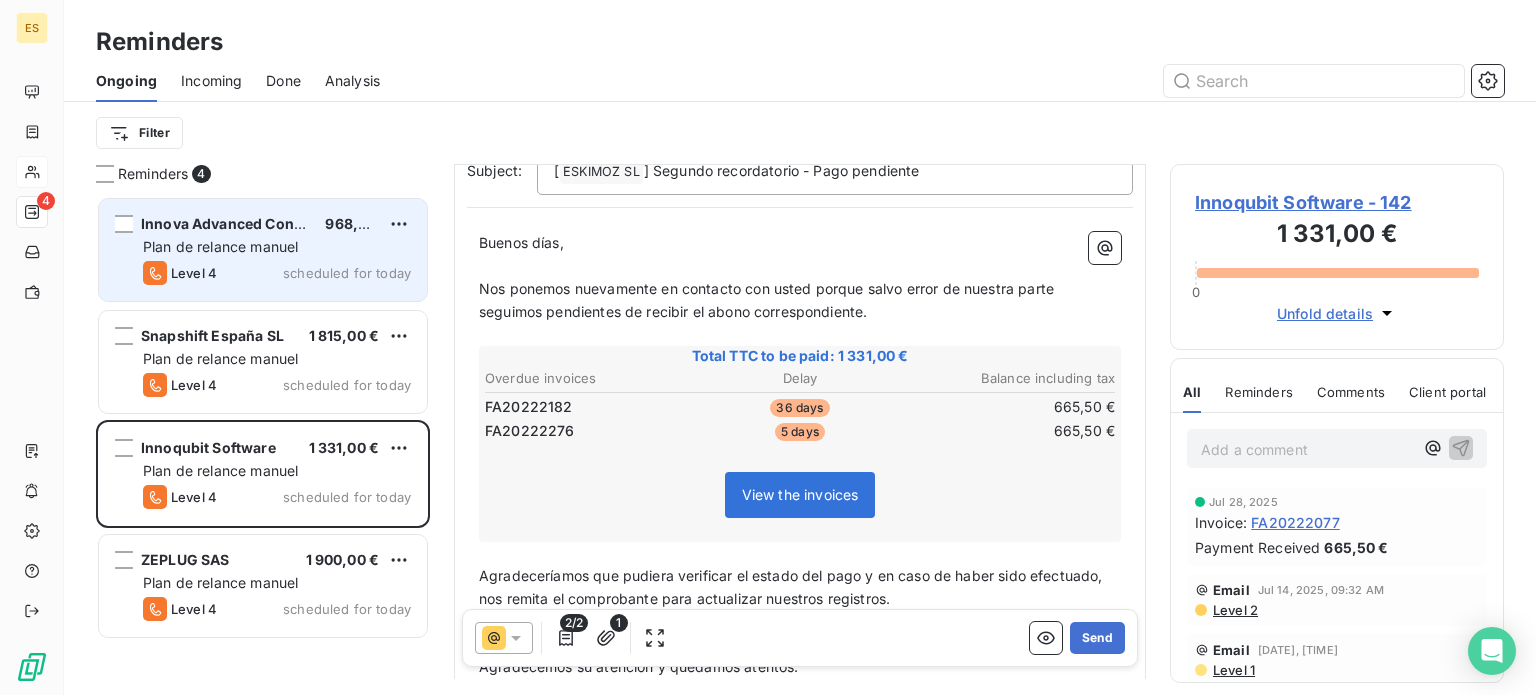 scroll, scrollTop: 200, scrollLeft: 0, axis: vertical 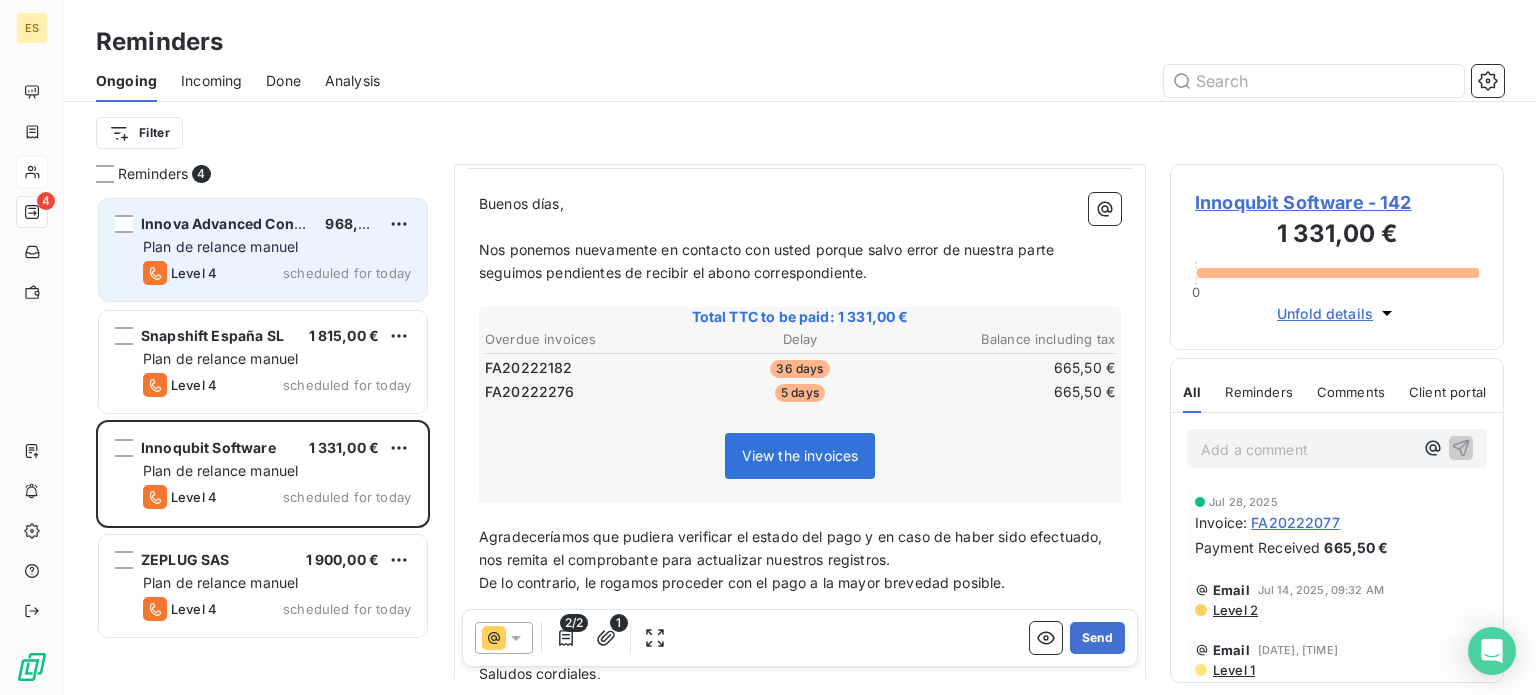 click 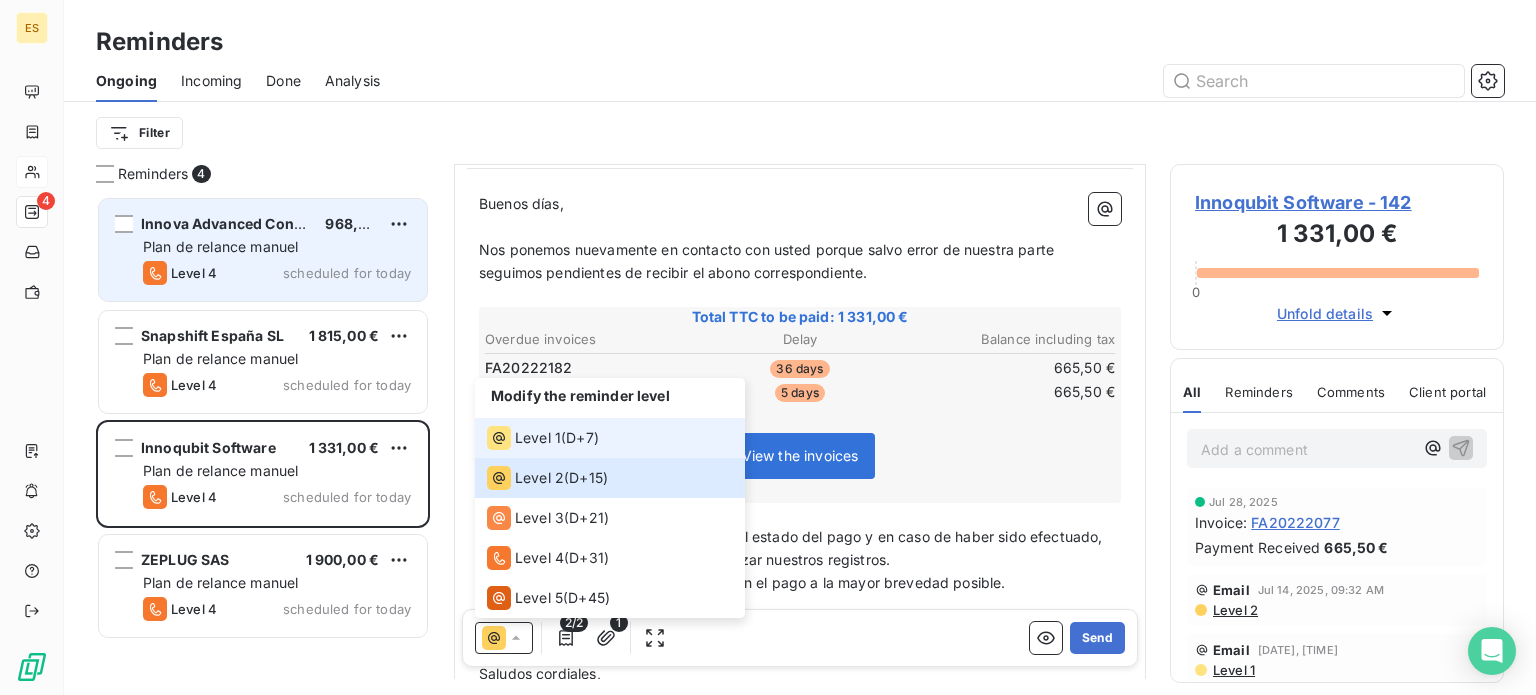 click on "Level 1  ( D+7 )" at bounding box center (610, 438) 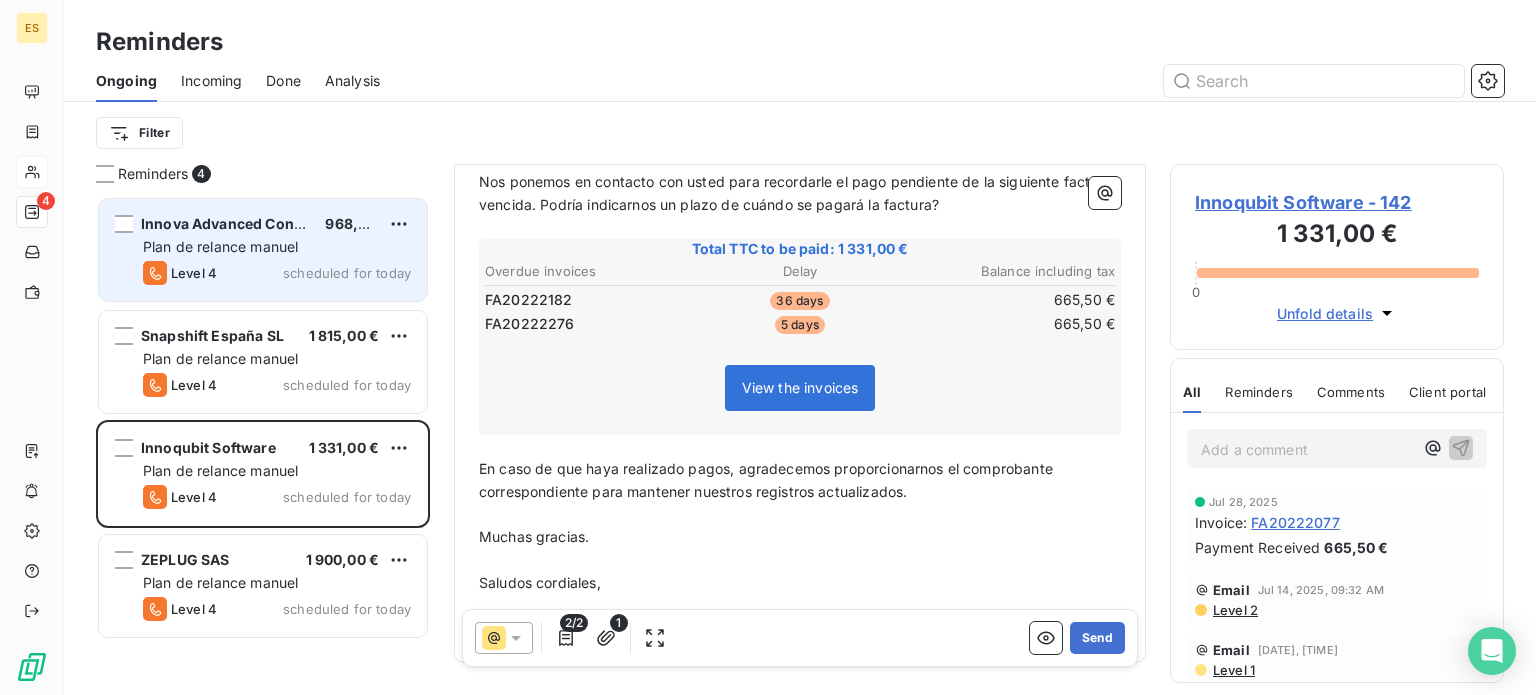scroll, scrollTop: 331, scrollLeft: 0, axis: vertical 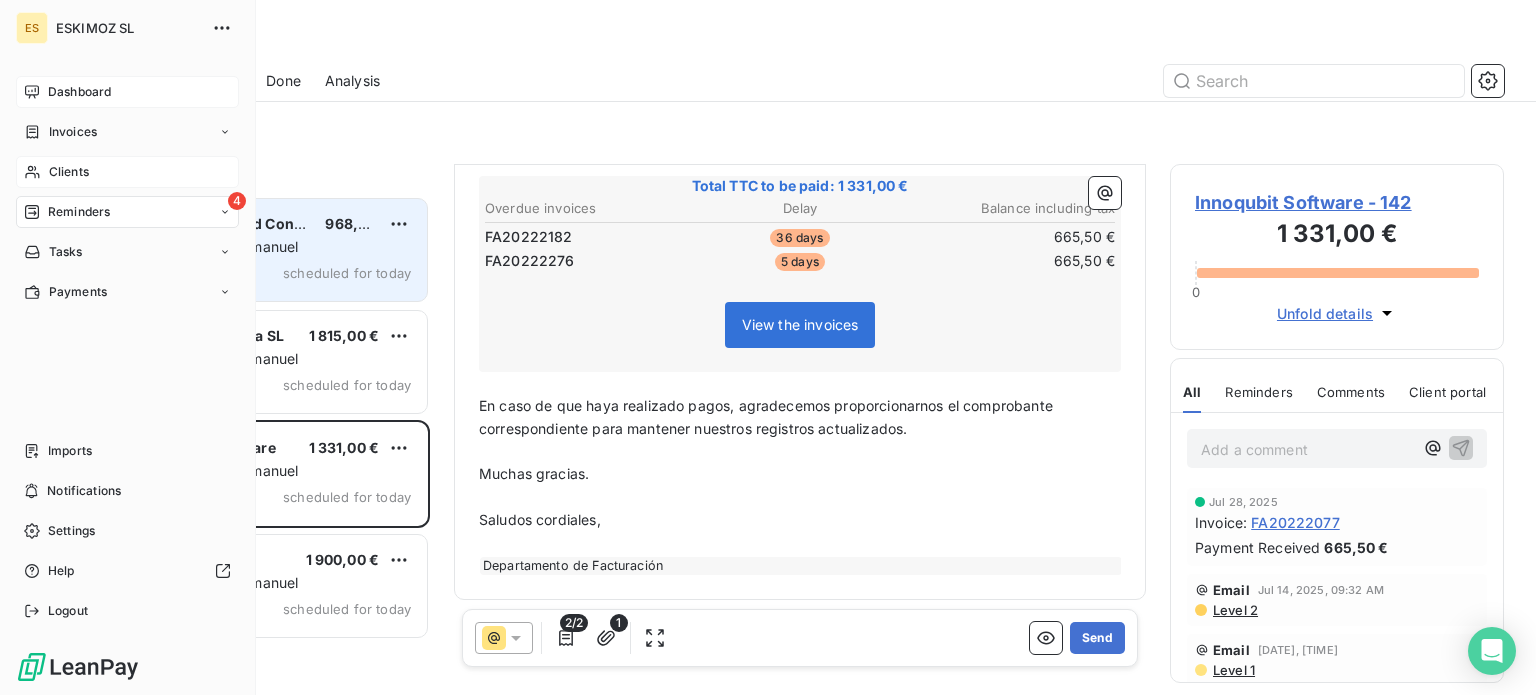 click on "Dashboard" at bounding box center [79, 92] 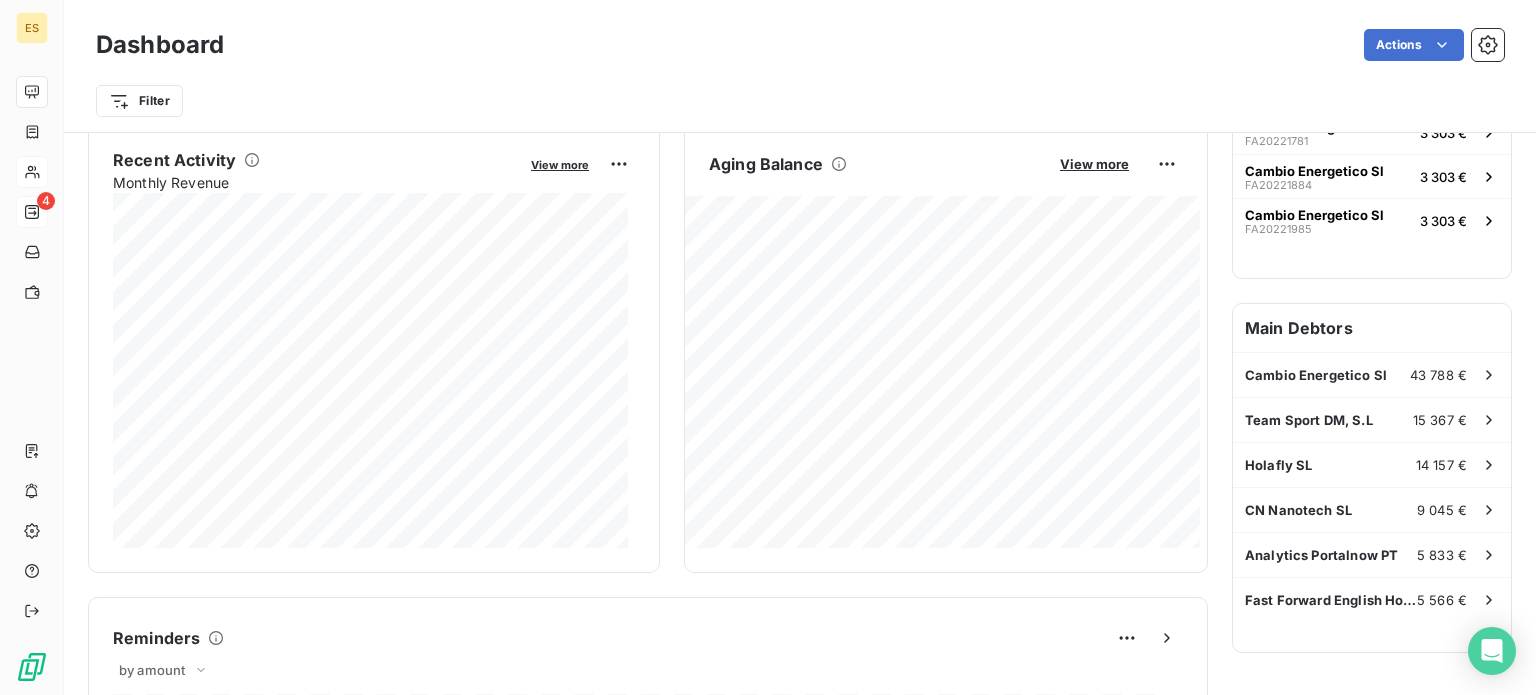 scroll, scrollTop: 400, scrollLeft: 0, axis: vertical 